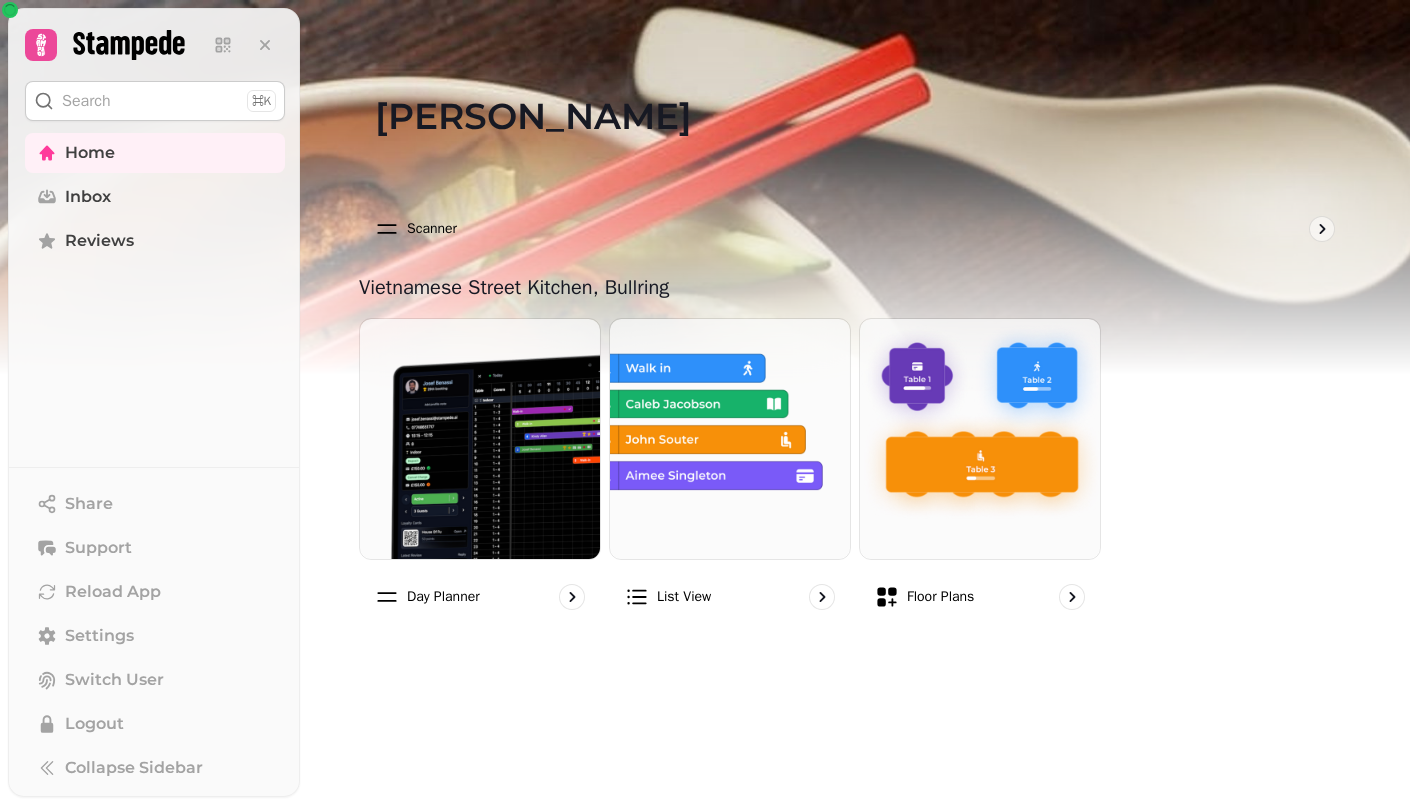 scroll, scrollTop: 0, scrollLeft: 0, axis: both 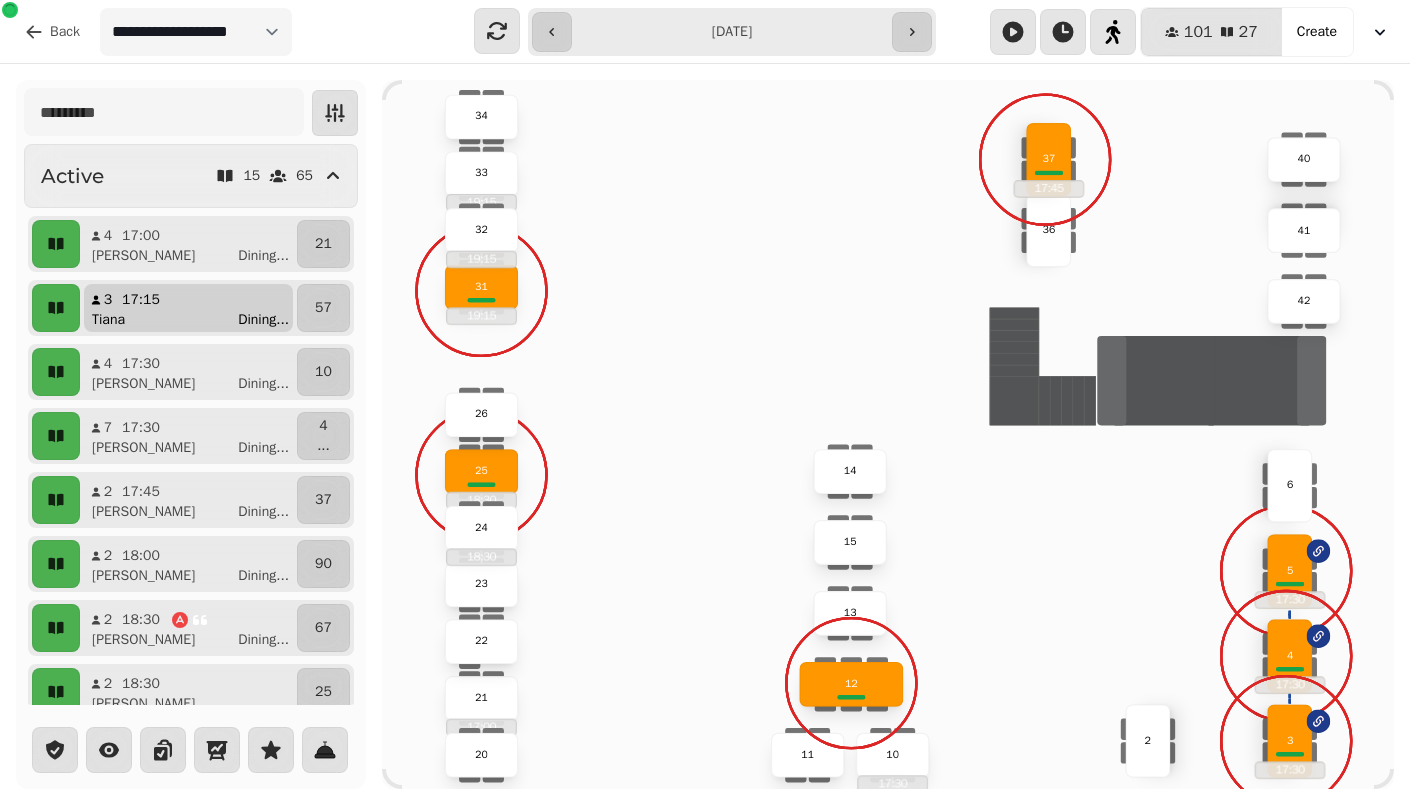 click on "Tiana Dining ..." at bounding box center [196, 320] 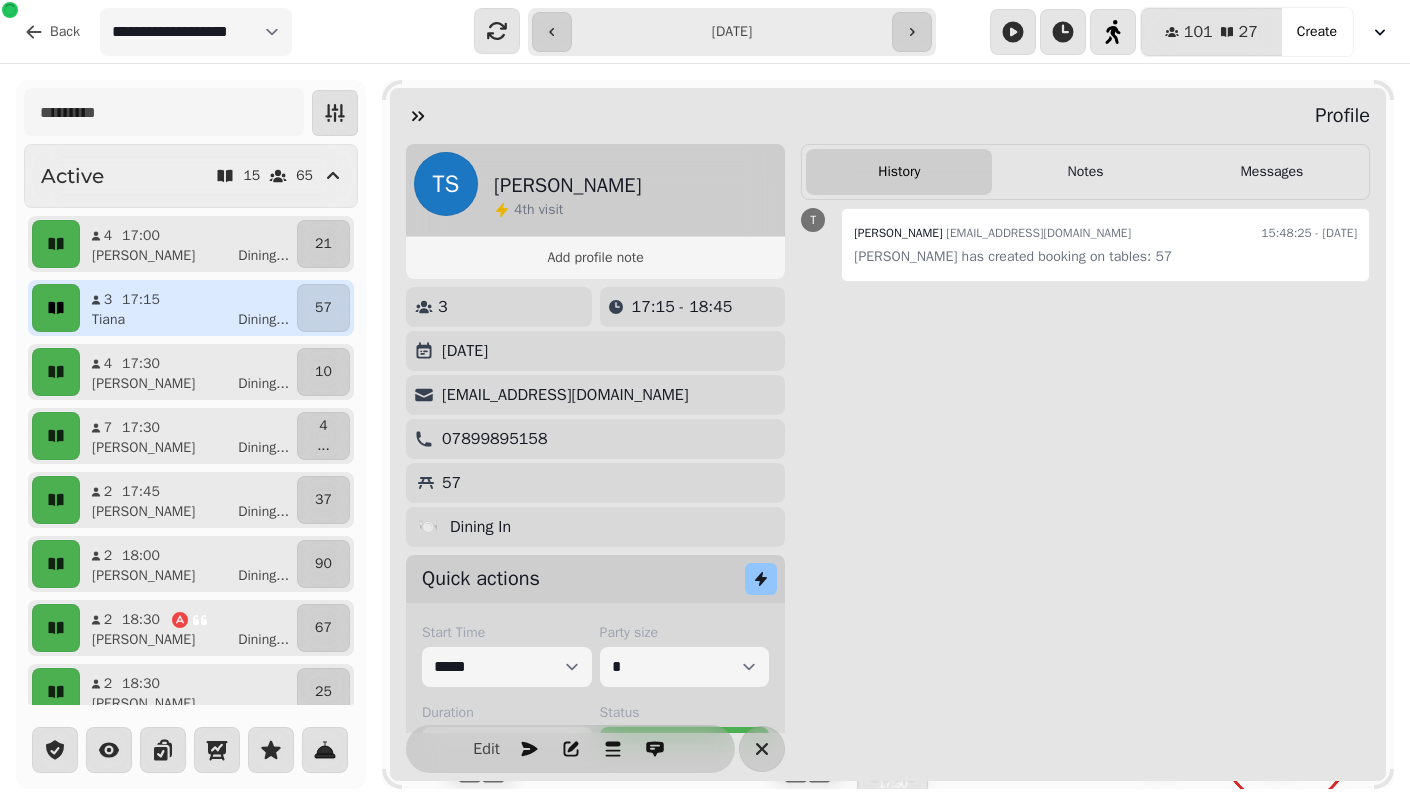 click at bounding box center [56, 308] 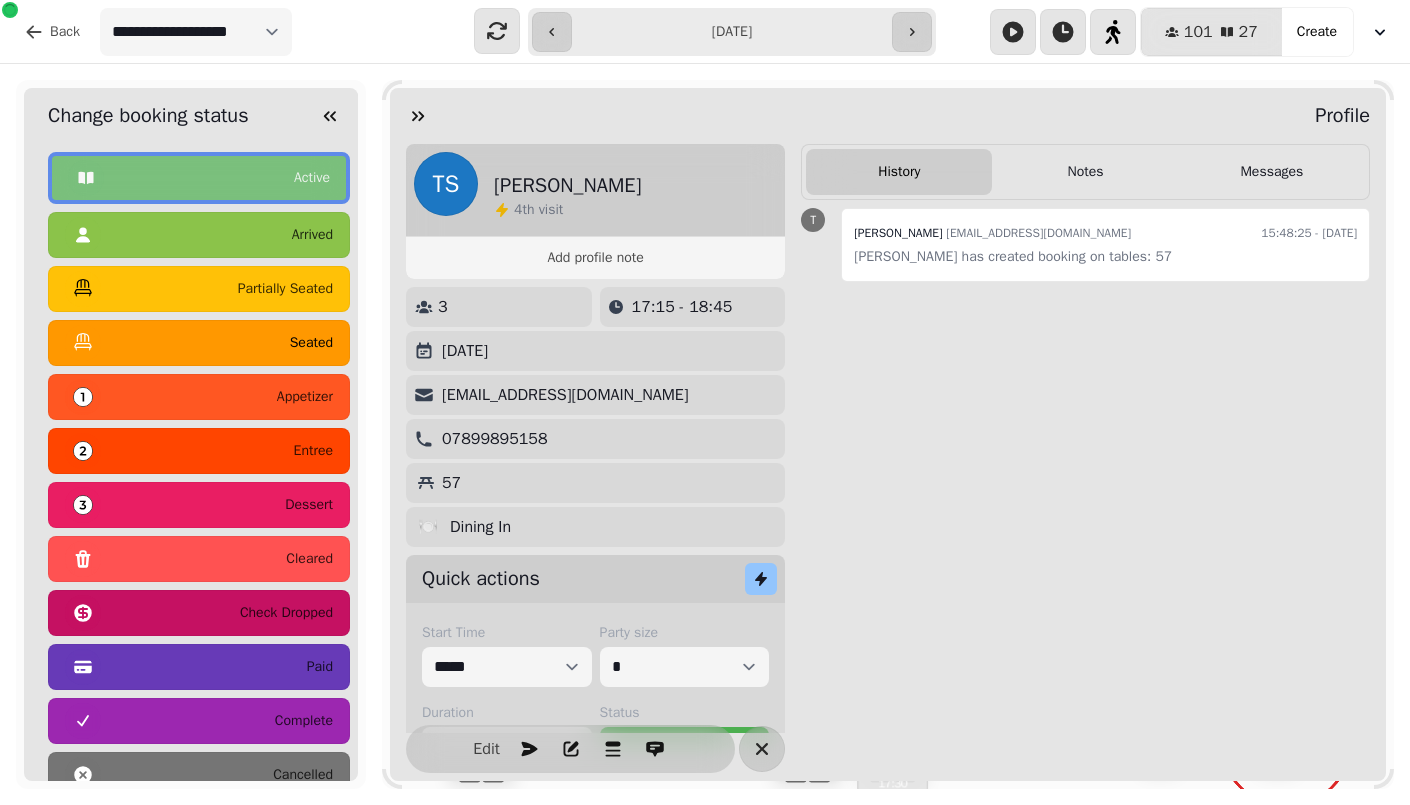 click on "seated" at bounding box center (199, 343) 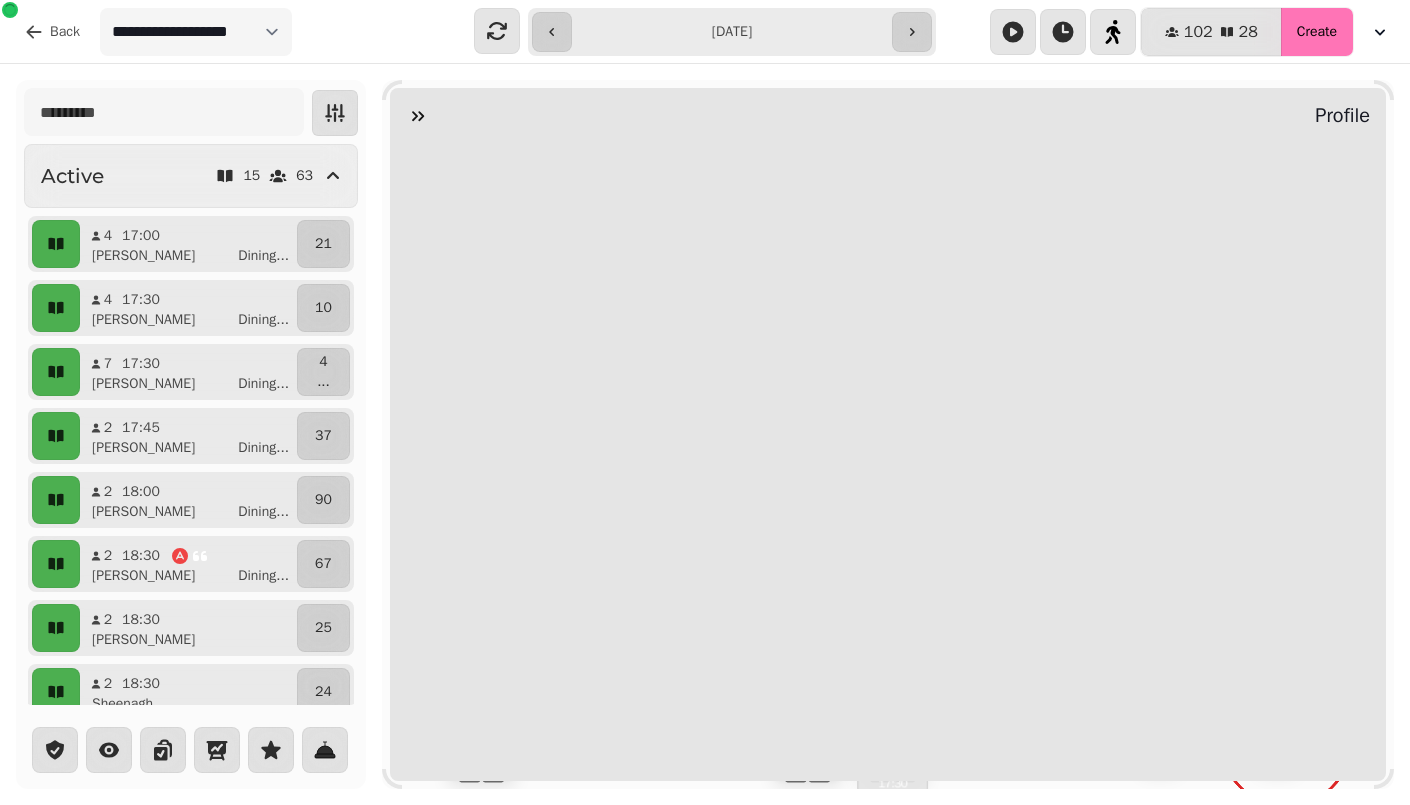 click on "Create" at bounding box center [1317, 32] 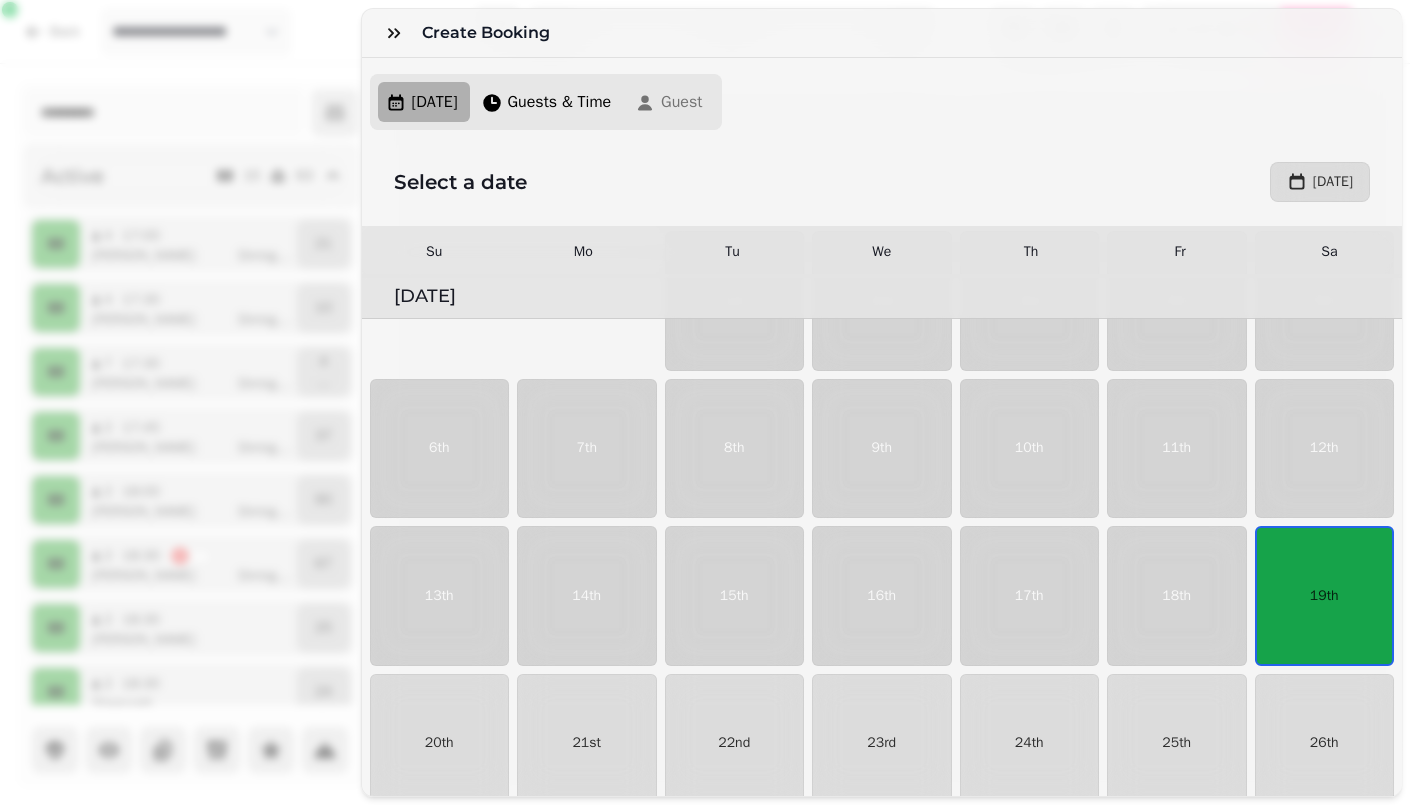 scroll, scrollTop: 183, scrollLeft: 0, axis: vertical 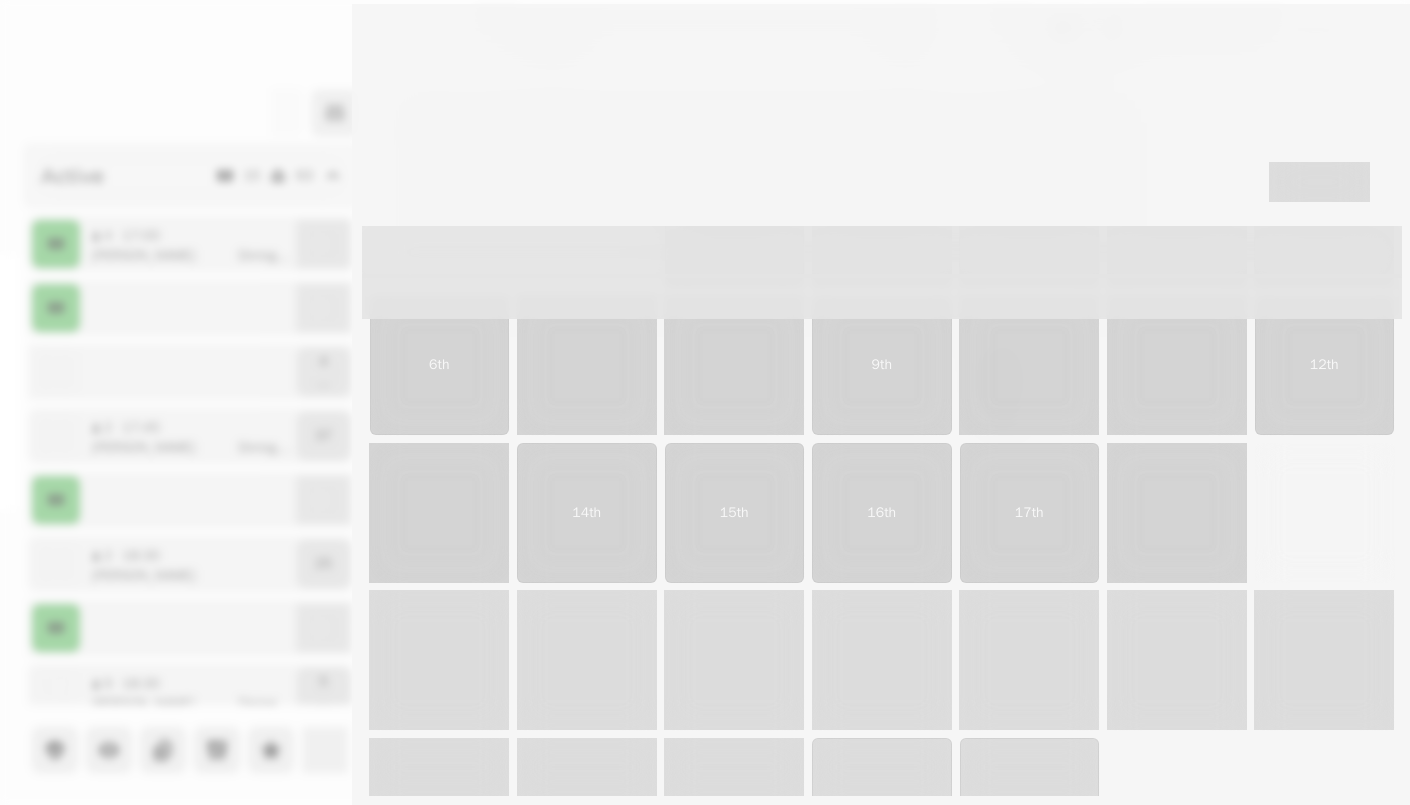 click on "Select a date" at bounding box center [634, 182] 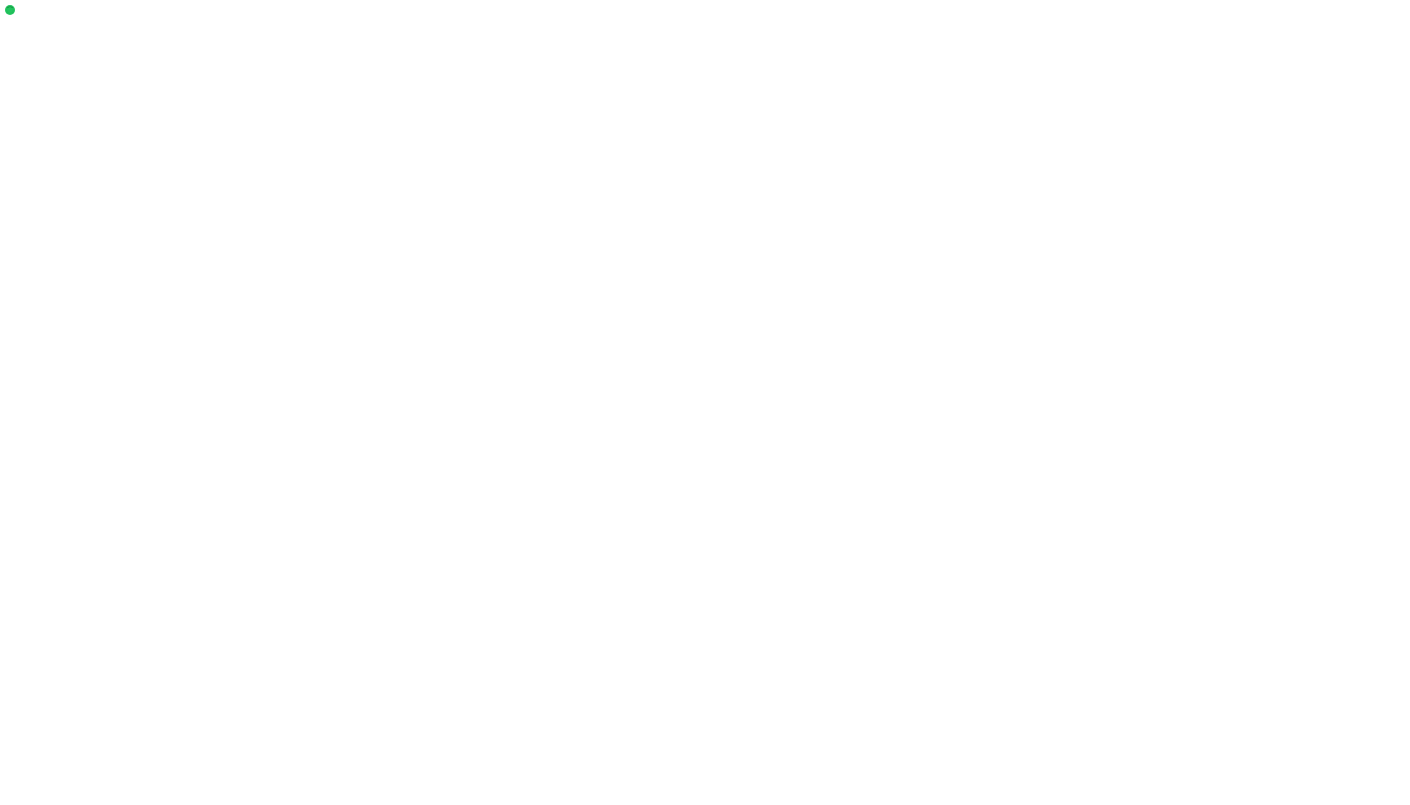 scroll, scrollTop: 0, scrollLeft: 0, axis: both 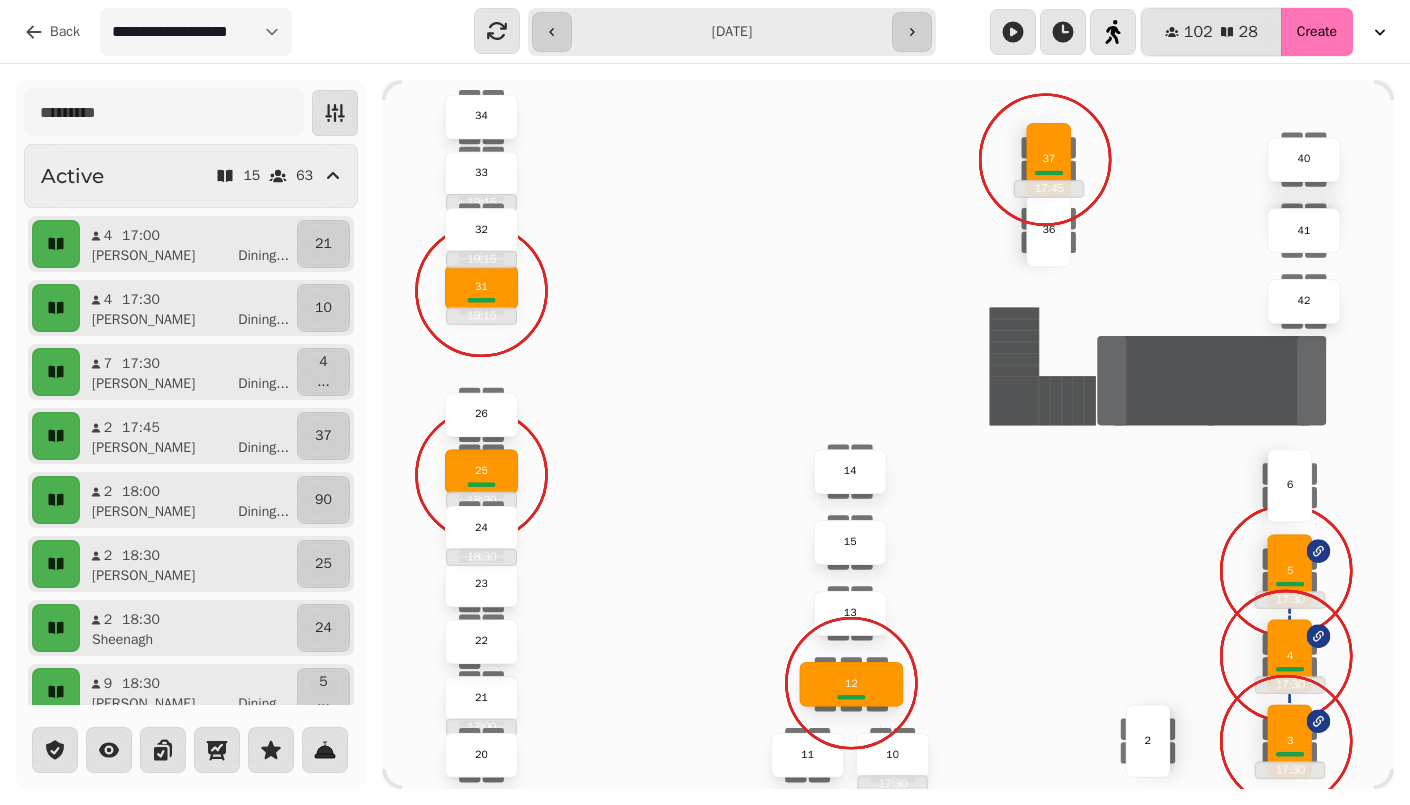 click on "Create" at bounding box center (1317, 32) 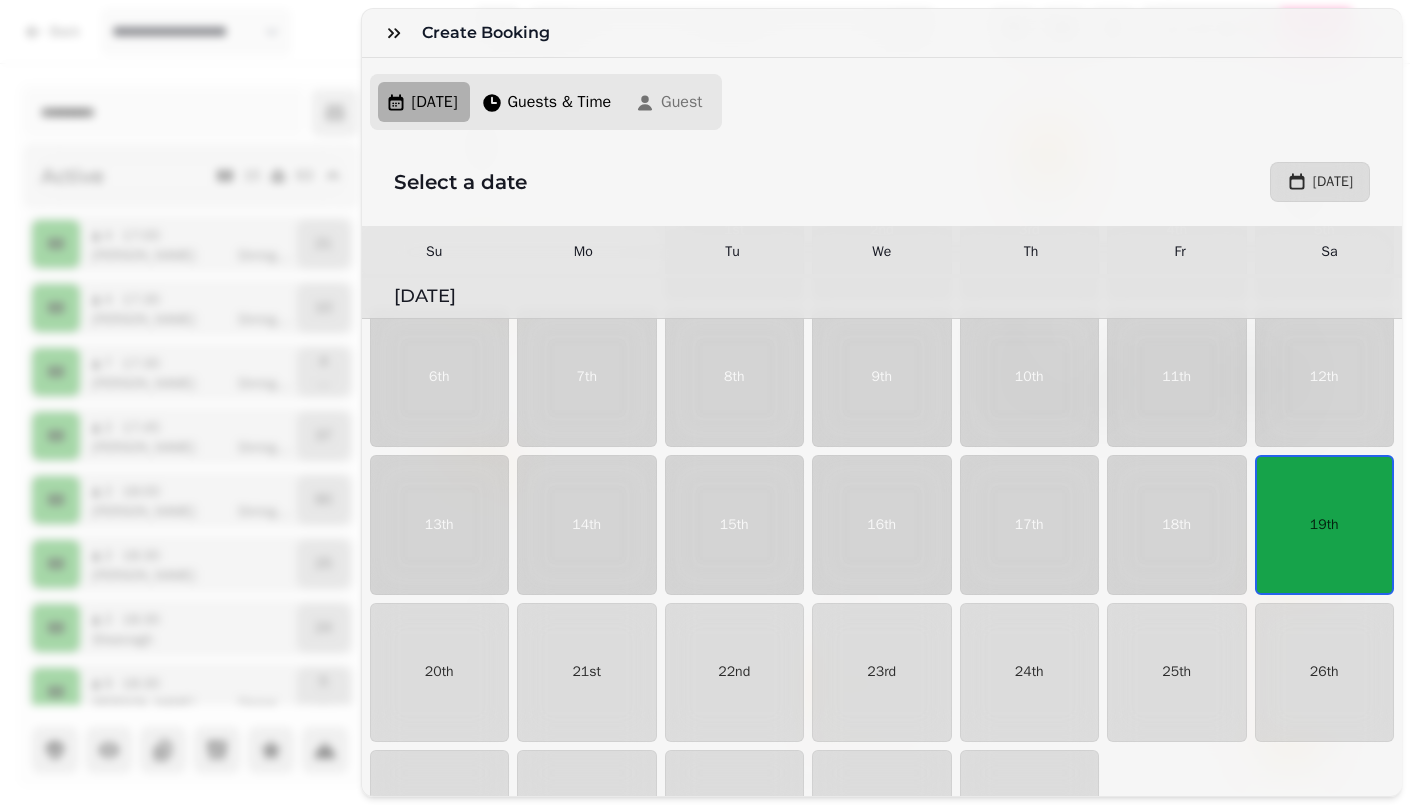 scroll, scrollTop: 183, scrollLeft: 0, axis: vertical 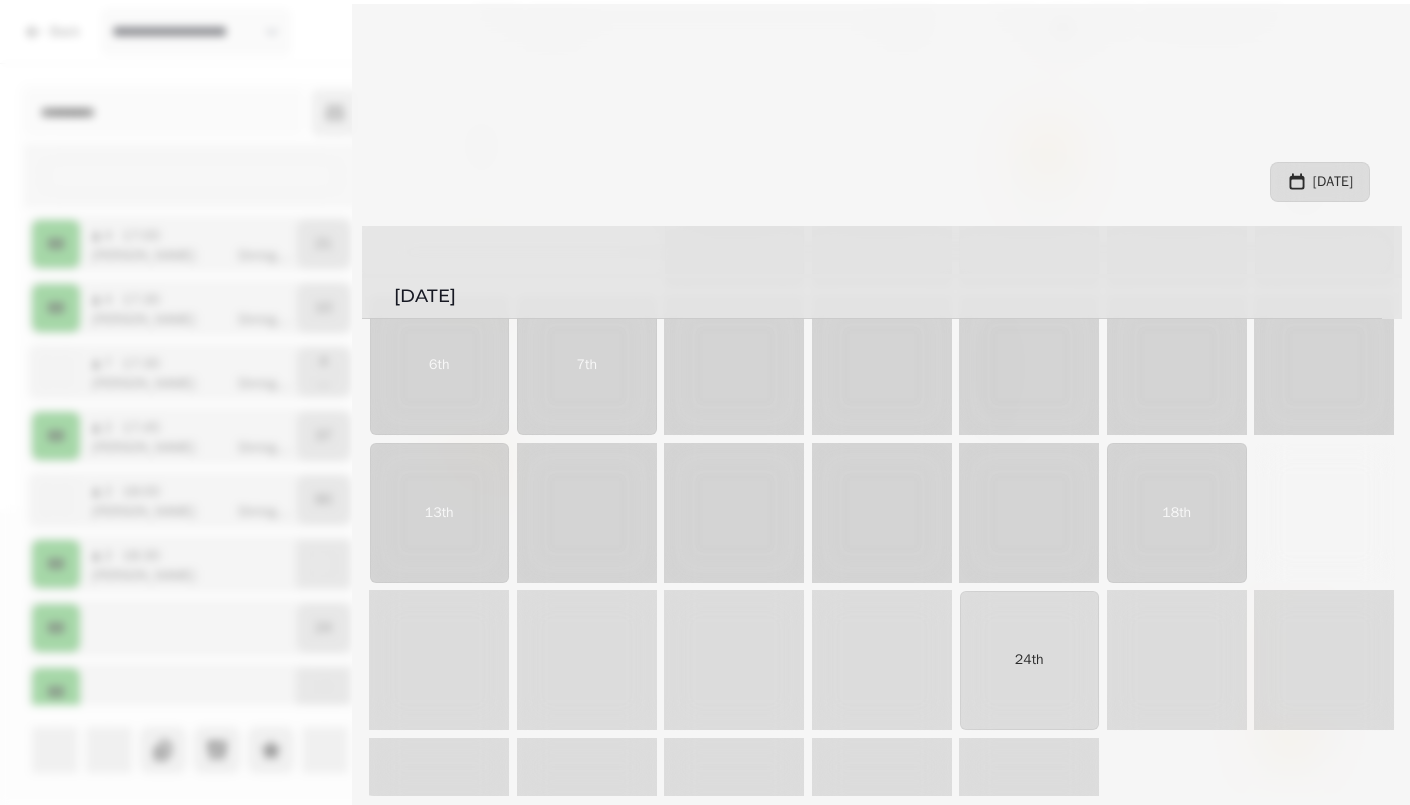 click on "Guests & Time" at bounding box center [560, 102] 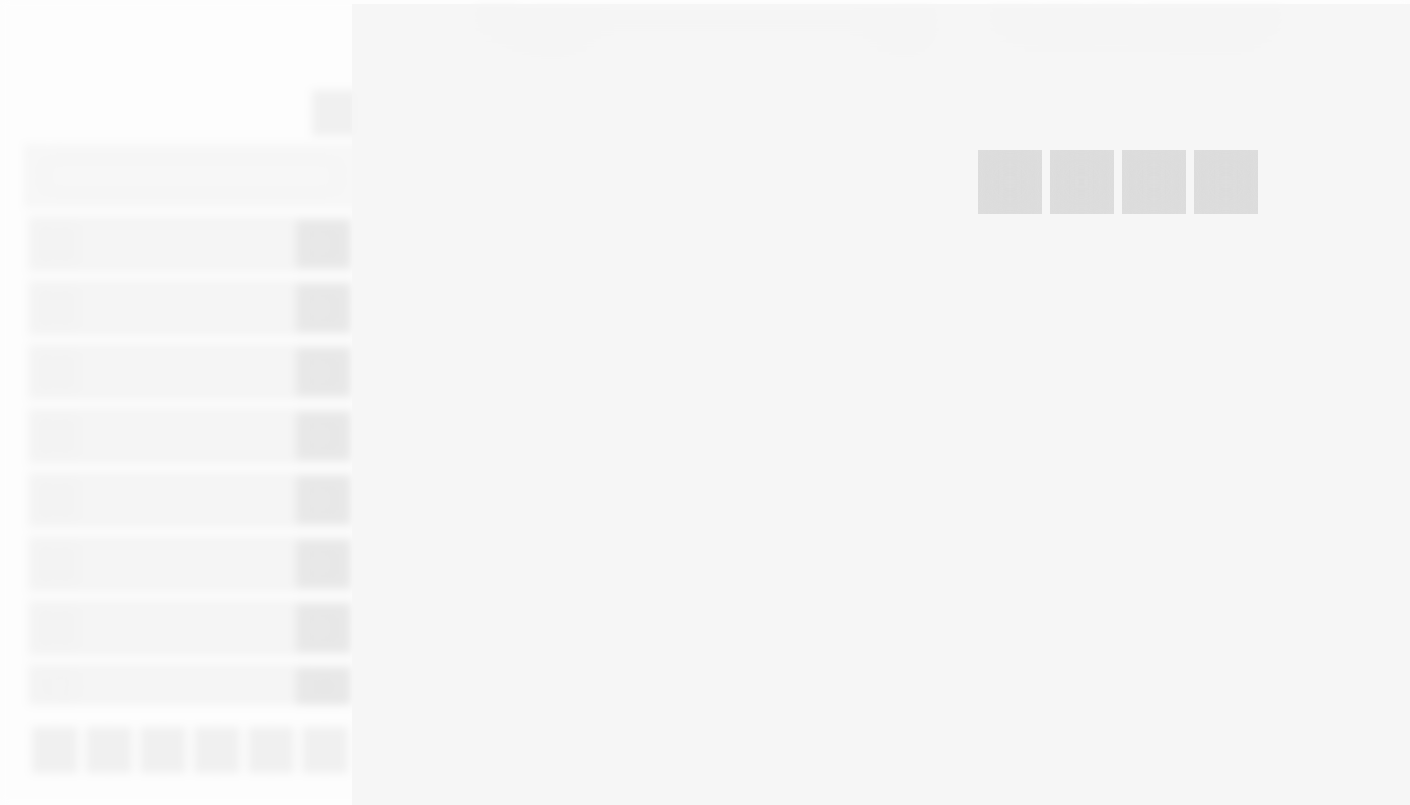 select on "****" 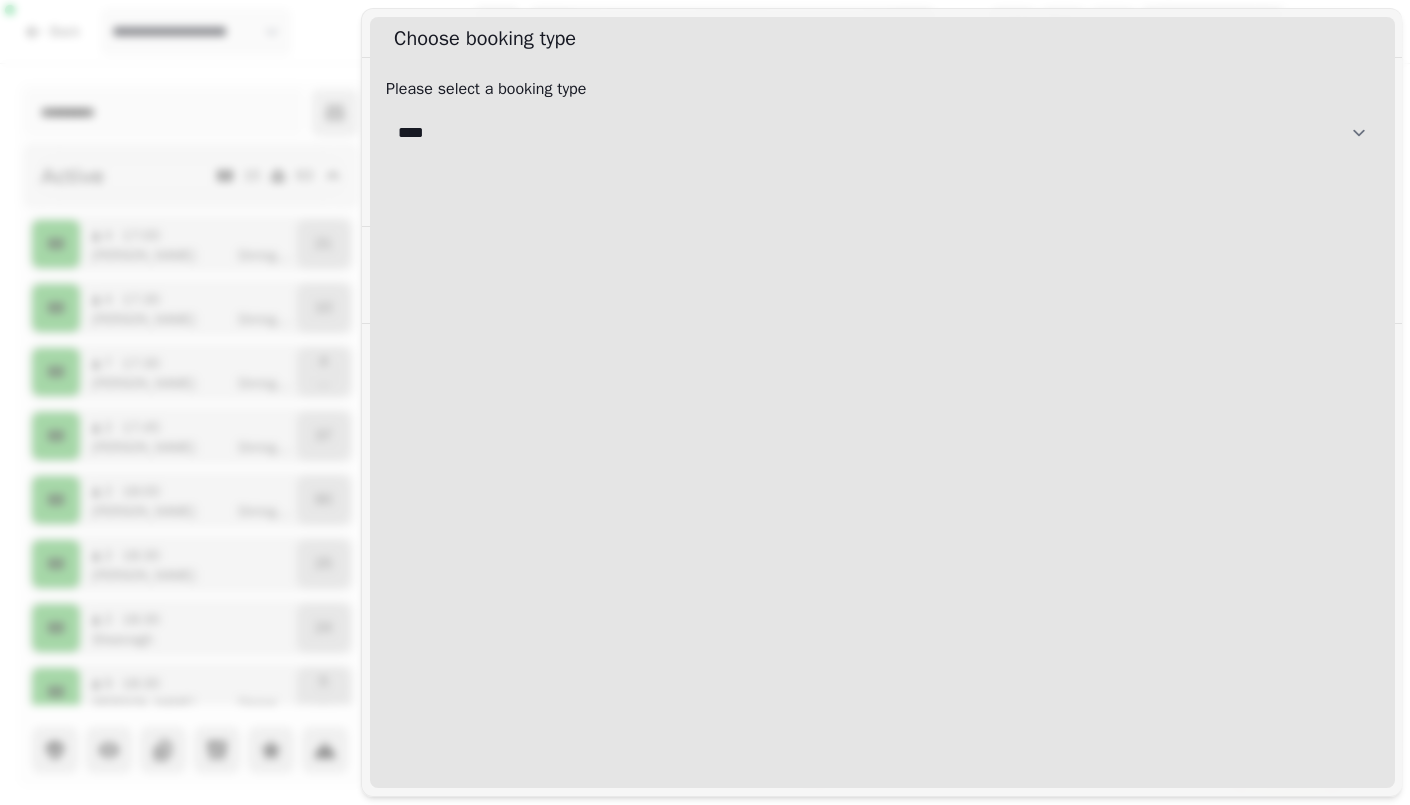 click on "**********" at bounding box center (882, 133) 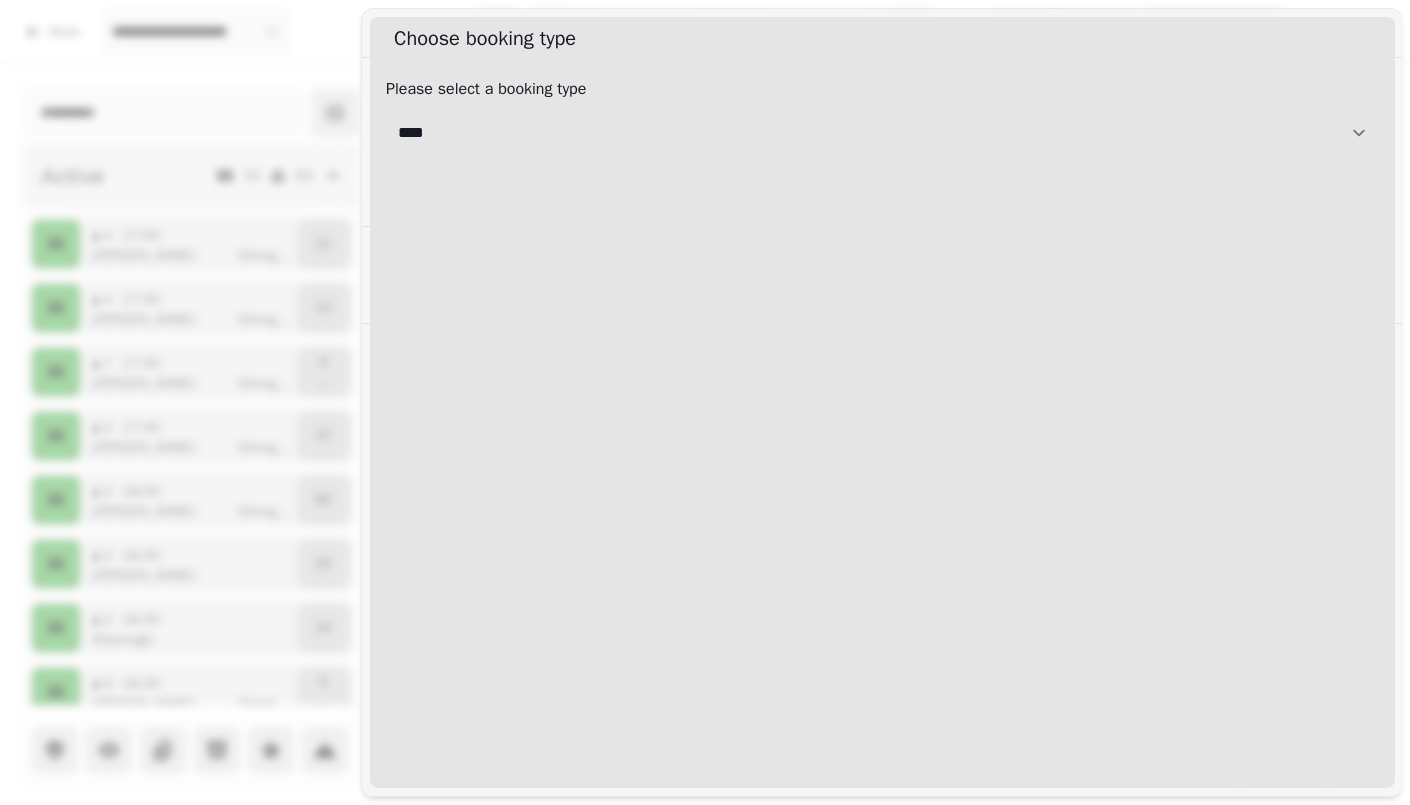 select on "**********" 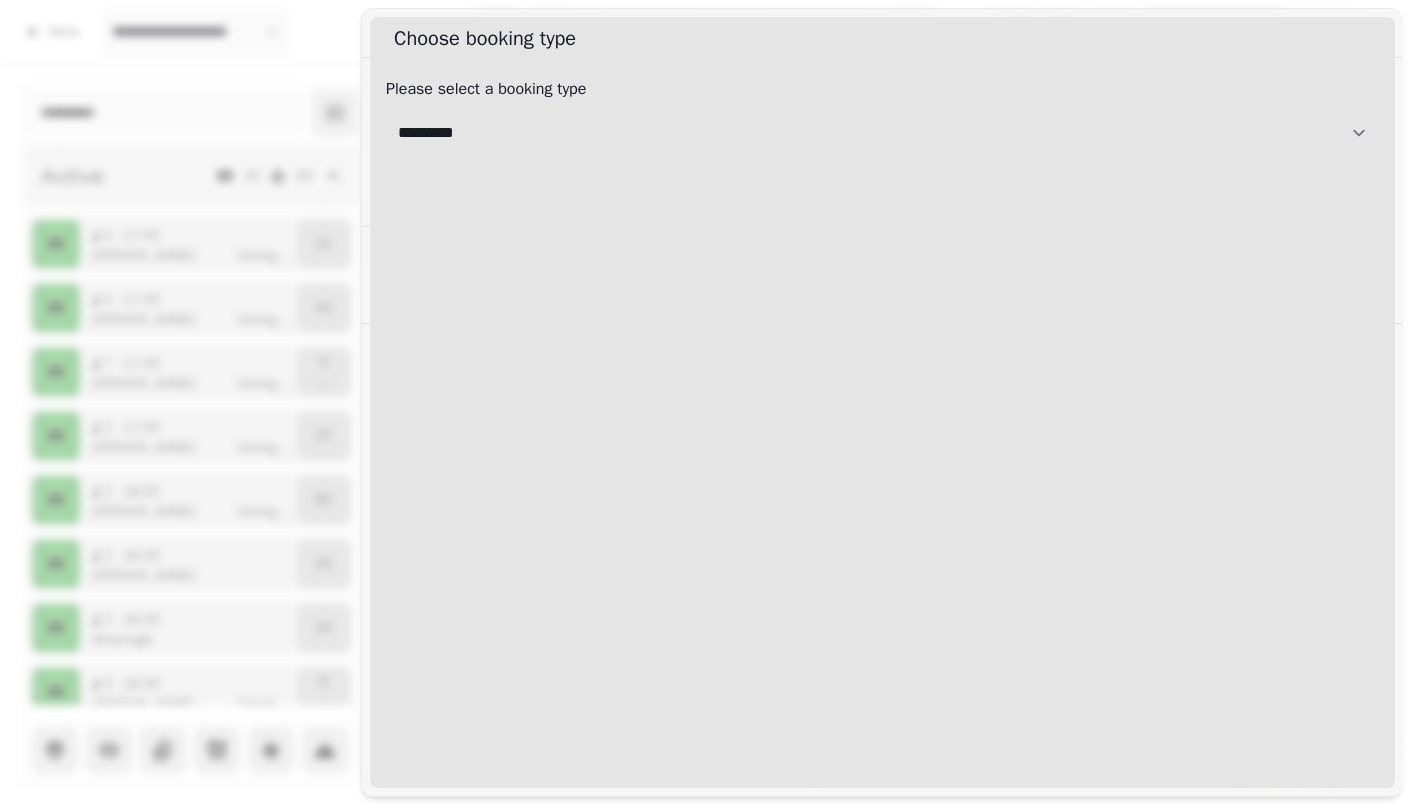 click on "**********" at bounding box center [882, 133] 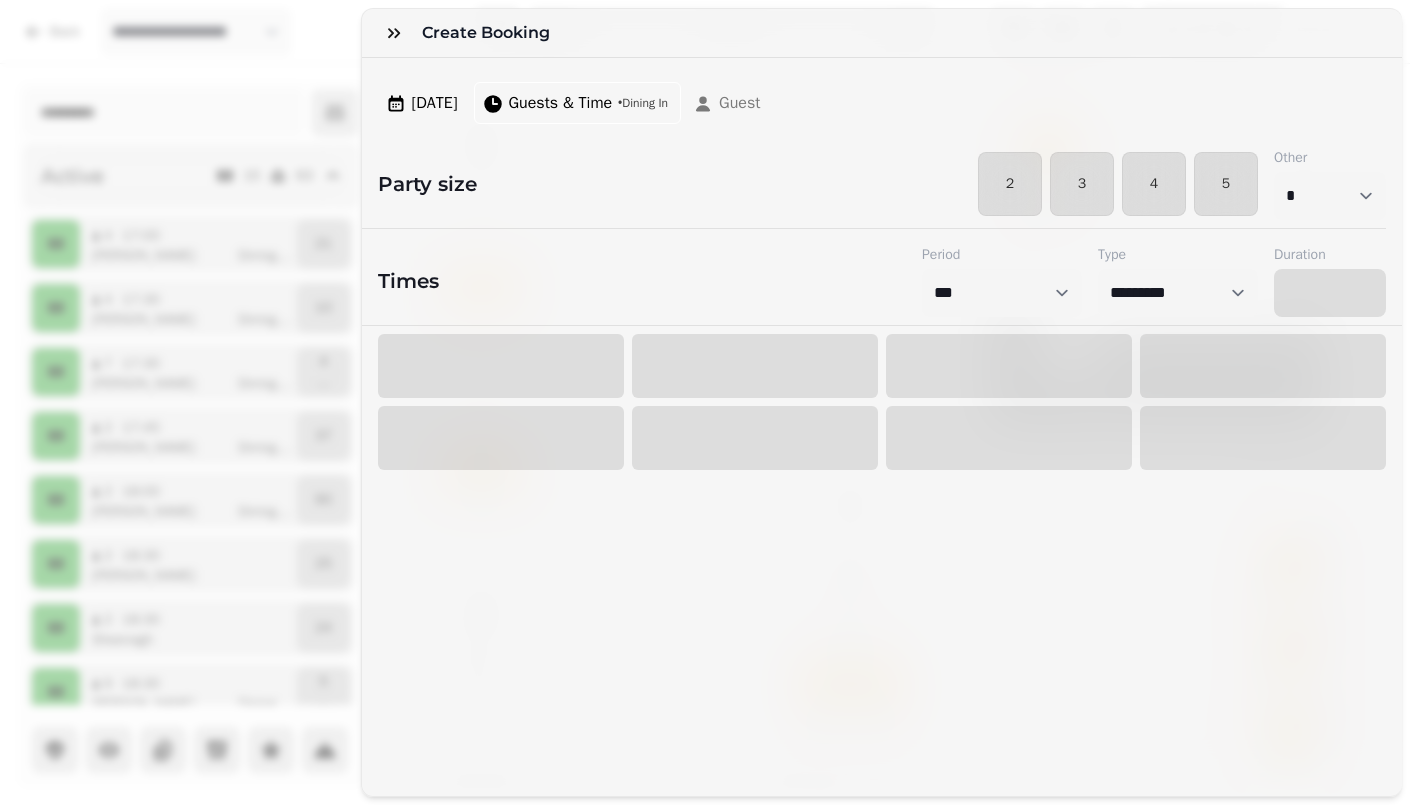 select on "****" 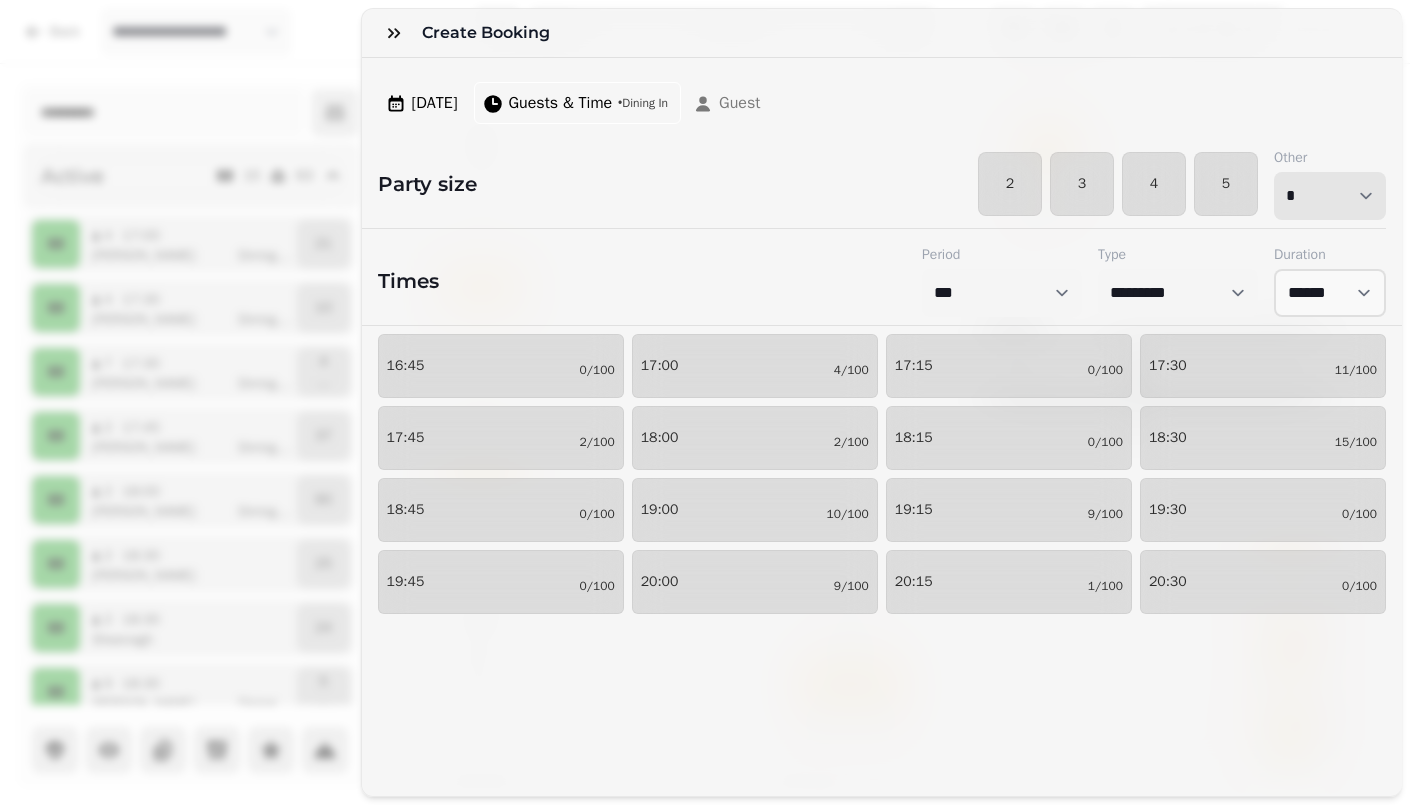 click on "* * * * * * * * * ** ** ** ** ** ** ** ** ** ** ** ** ** ** ** ** ** ** ** ** ** ** ** ** ** ** ** ** ** ** ** ** ** ** ** ** ** ** ** ** ** ** ** ** ** ** ** ** ** ** ** ** ** ** ** ** ** ** ** ** ** ** ** ** ** ** ** ** ** ** ** ** ** ** ** ** ** ** ** ** ** ** ** ** ** ** ** ** ** ** *** *** *** *** *** *** *** *** *** *** *** *** *** *** *** *** *** *** *** *** ***" at bounding box center (1330, 196) 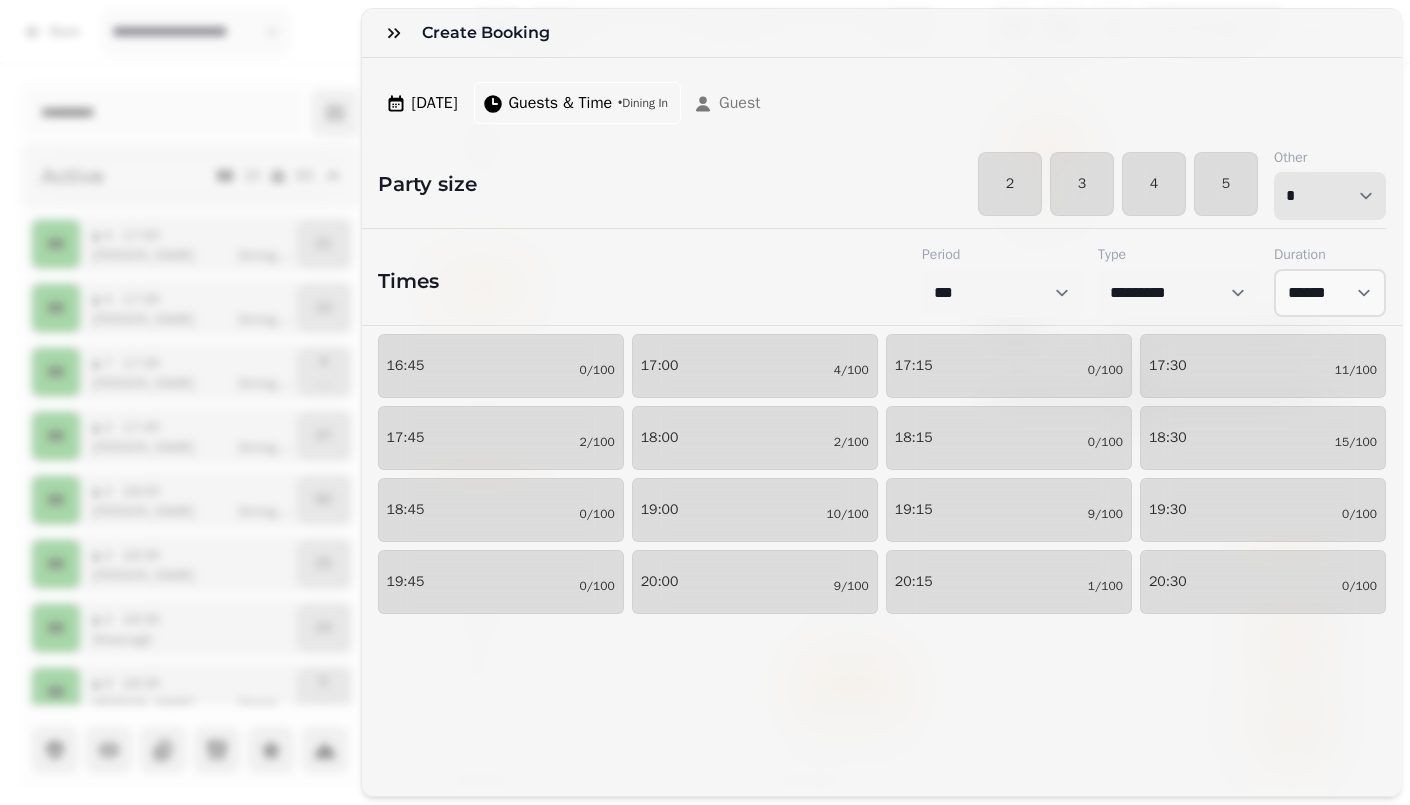 select on "*" 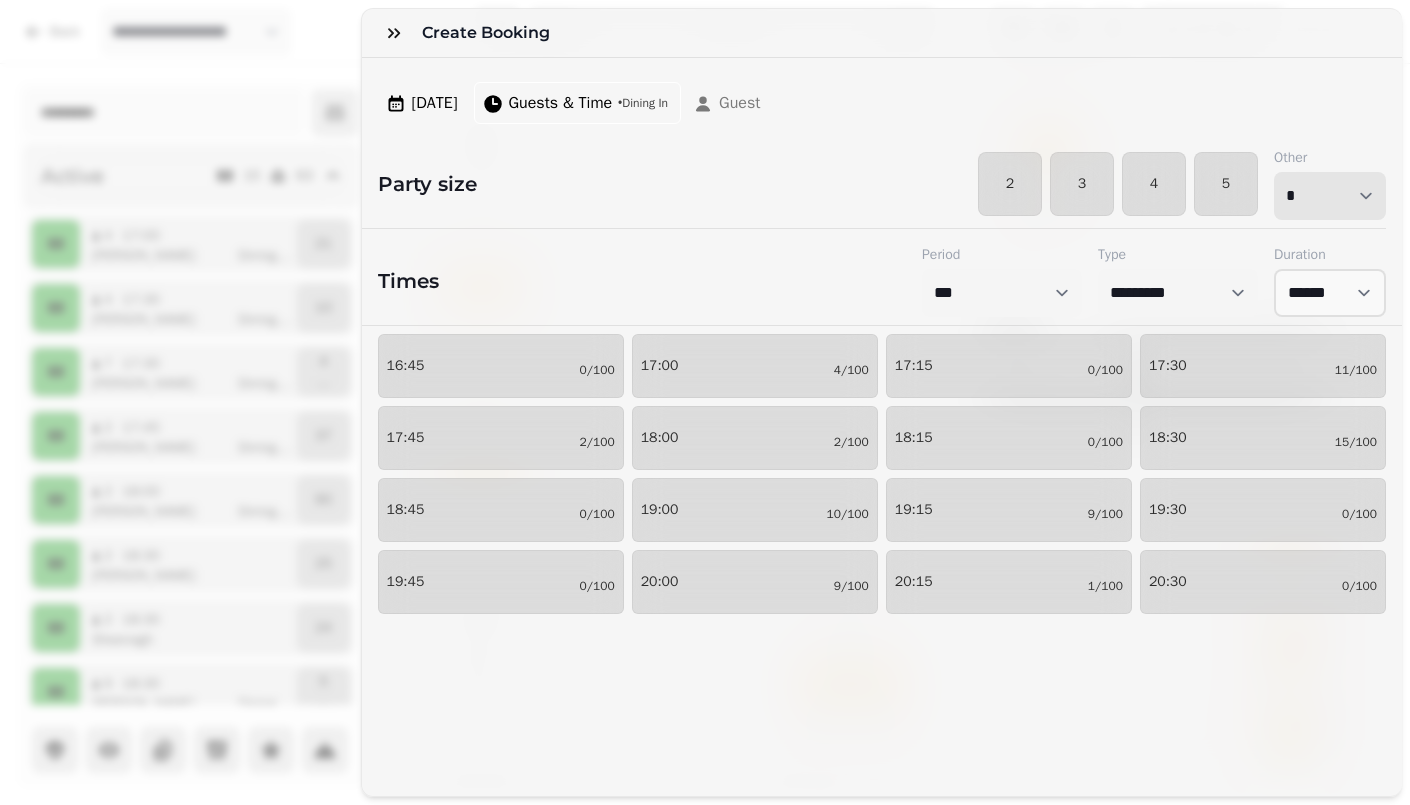 click on "* * * * * * * * * ** ** ** ** ** ** ** ** ** ** ** ** ** ** ** ** ** ** ** ** ** ** ** ** ** ** ** ** ** ** ** ** ** ** ** ** ** ** ** ** ** ** ** ** ** ** ** ** ** ** ** ** ** ** ** ** ** ** ** ** ** ** ** ** ** ** ** ** ** ** ** ** ** ** ** ** ** ** ** ** ** ** ** ** ** ** ** ** ** ** *** *** *** *** *** *** *** *** *** *** *** *** *** *** *** *** *** *** *** *** ***" at bounding box center [1330, 196] 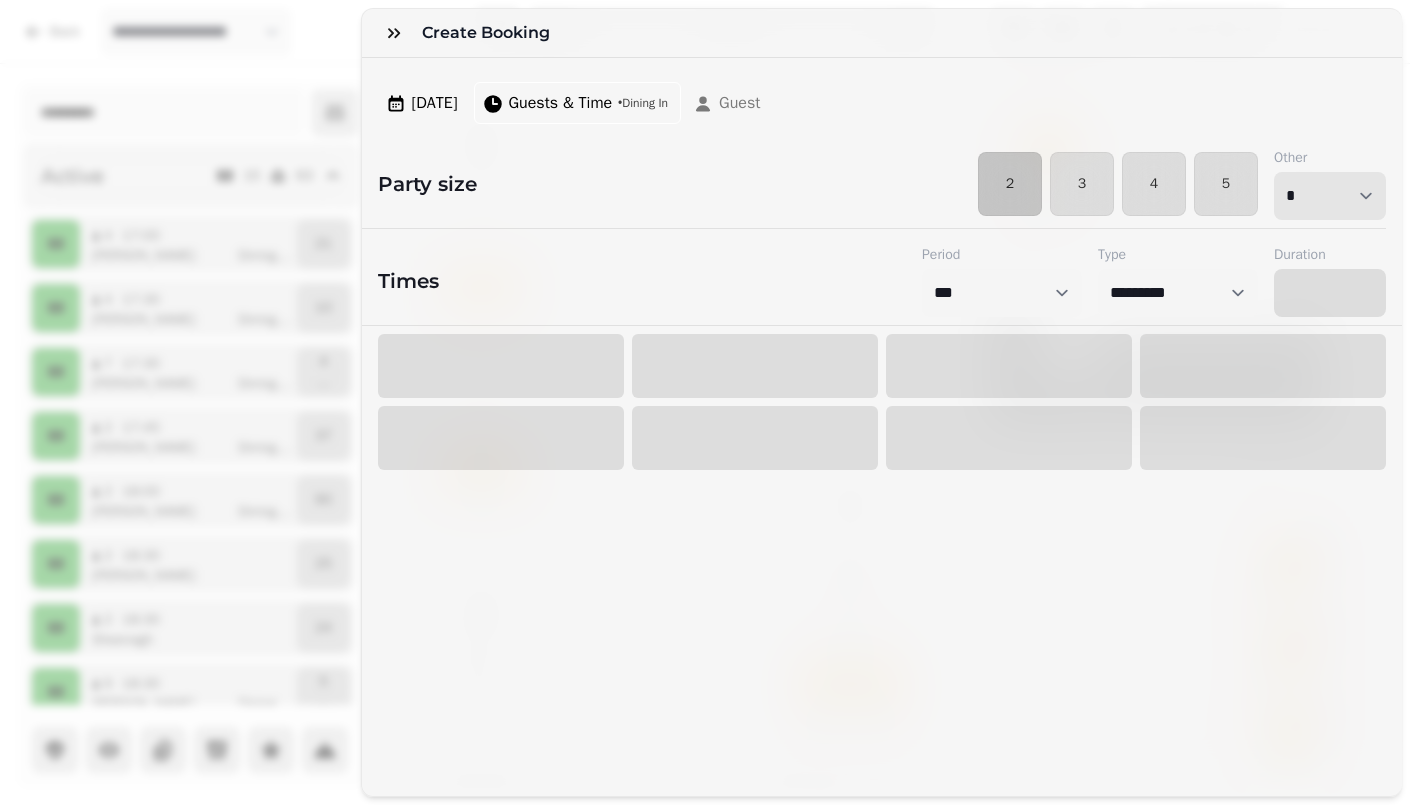 select on "****" 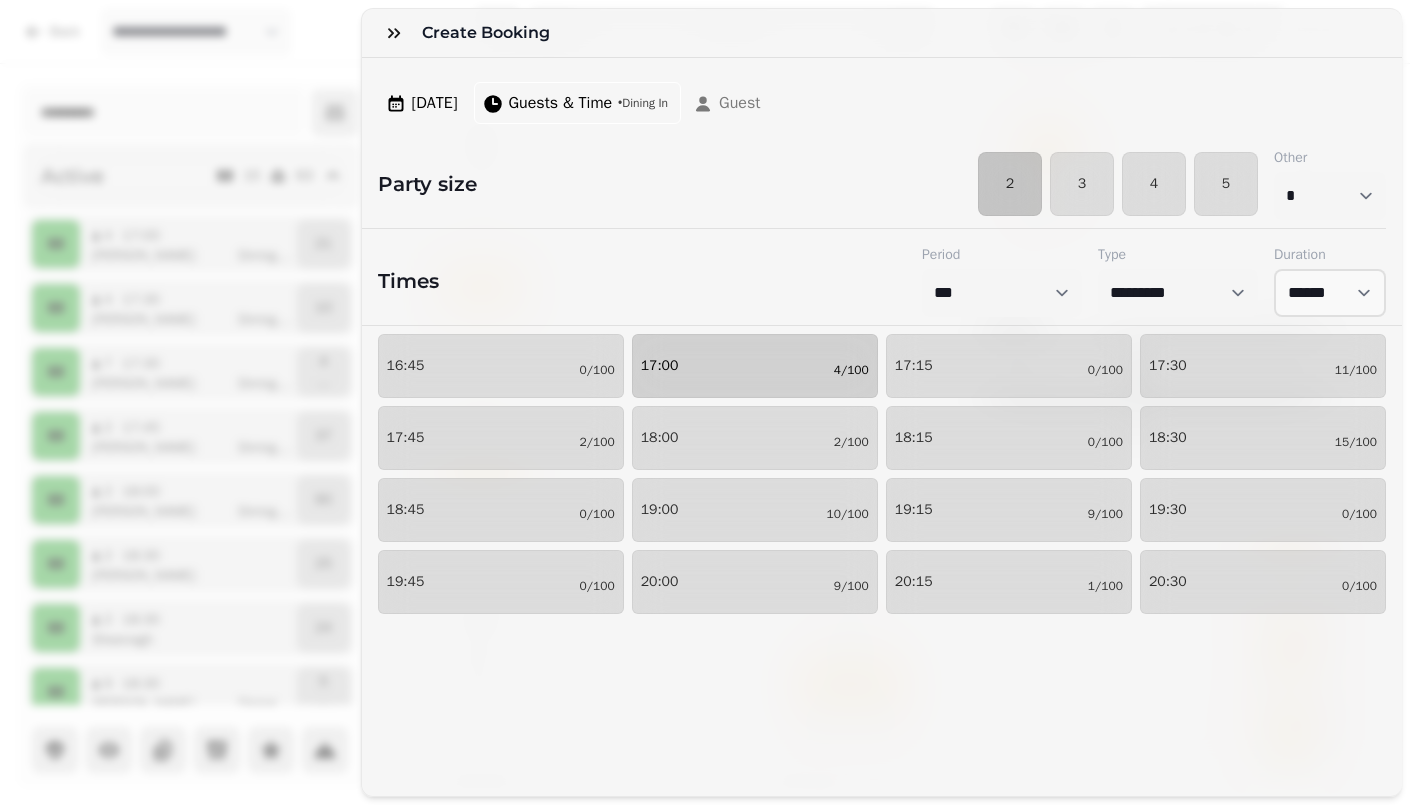 click on "17:00 4/100" at bounding box center [755, 366] 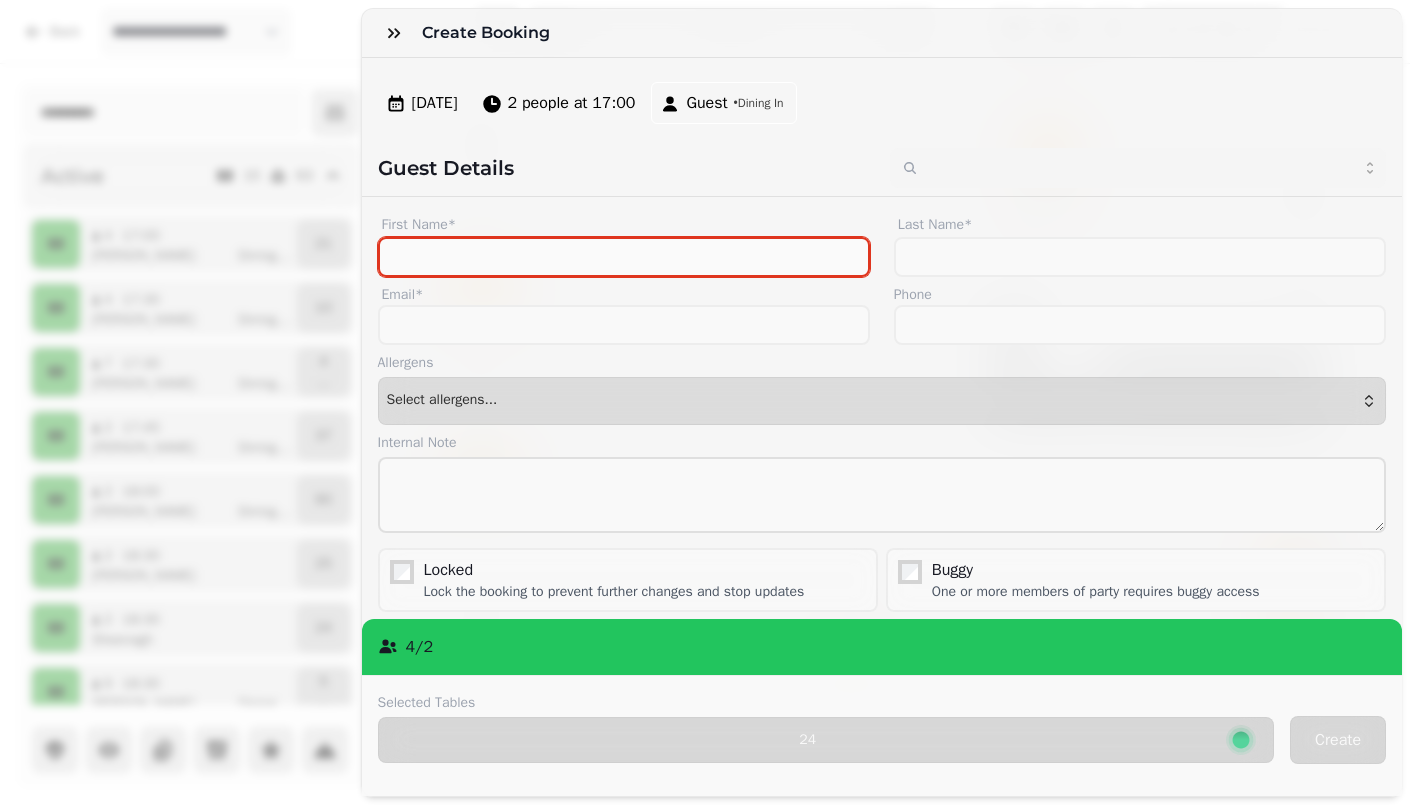 click on "First Name*" at bounding box center (624, 257) 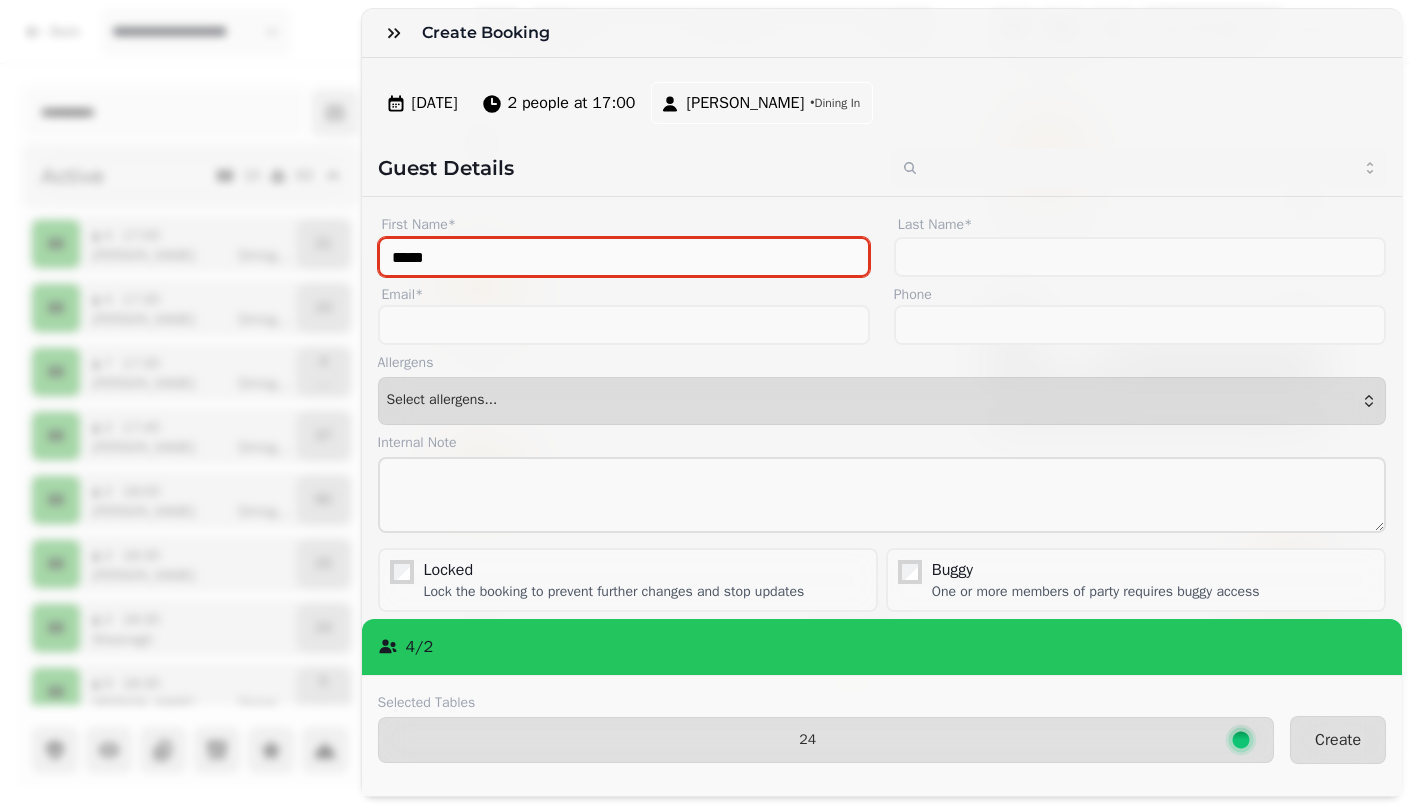 type on "*****" 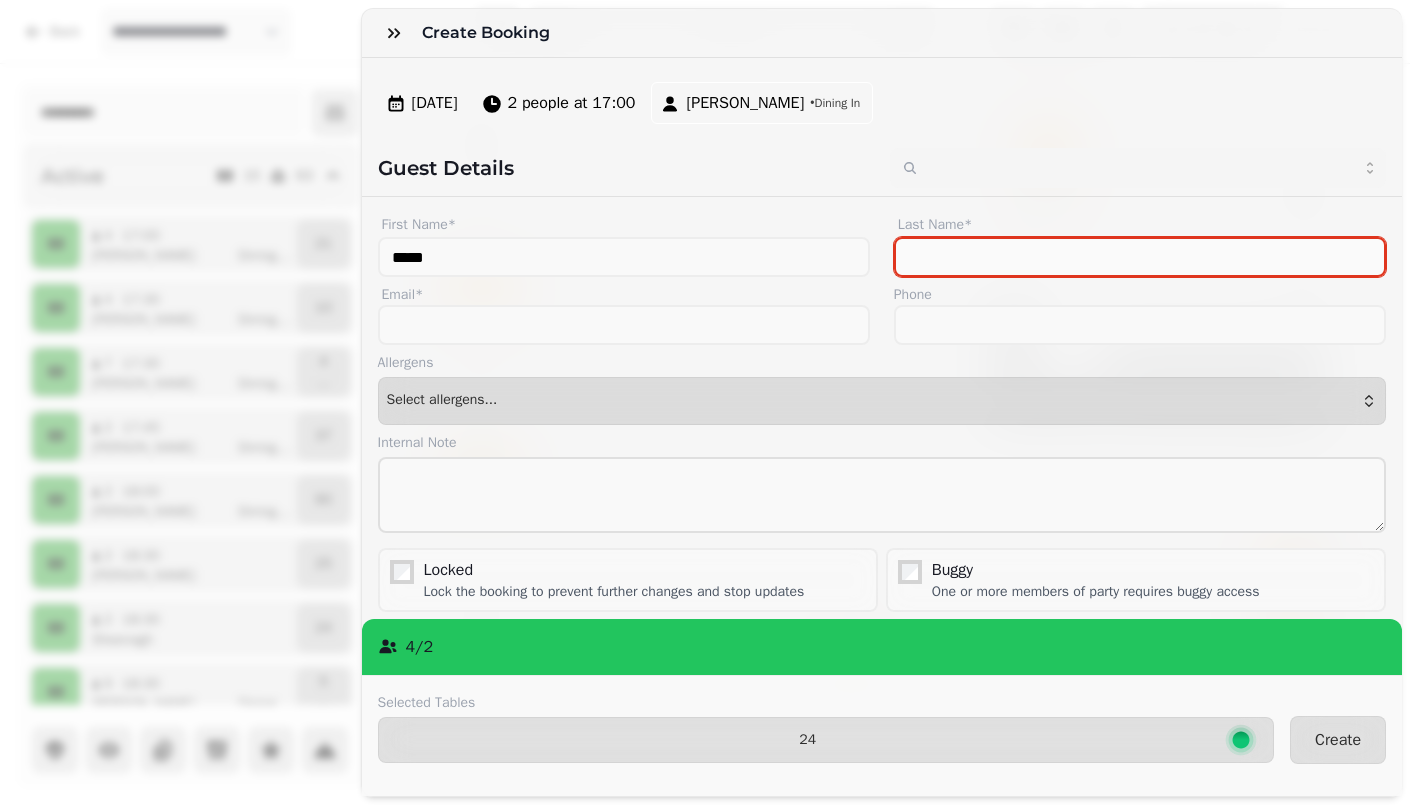 click on "Last Name*" at bounding box center [1140, 257] 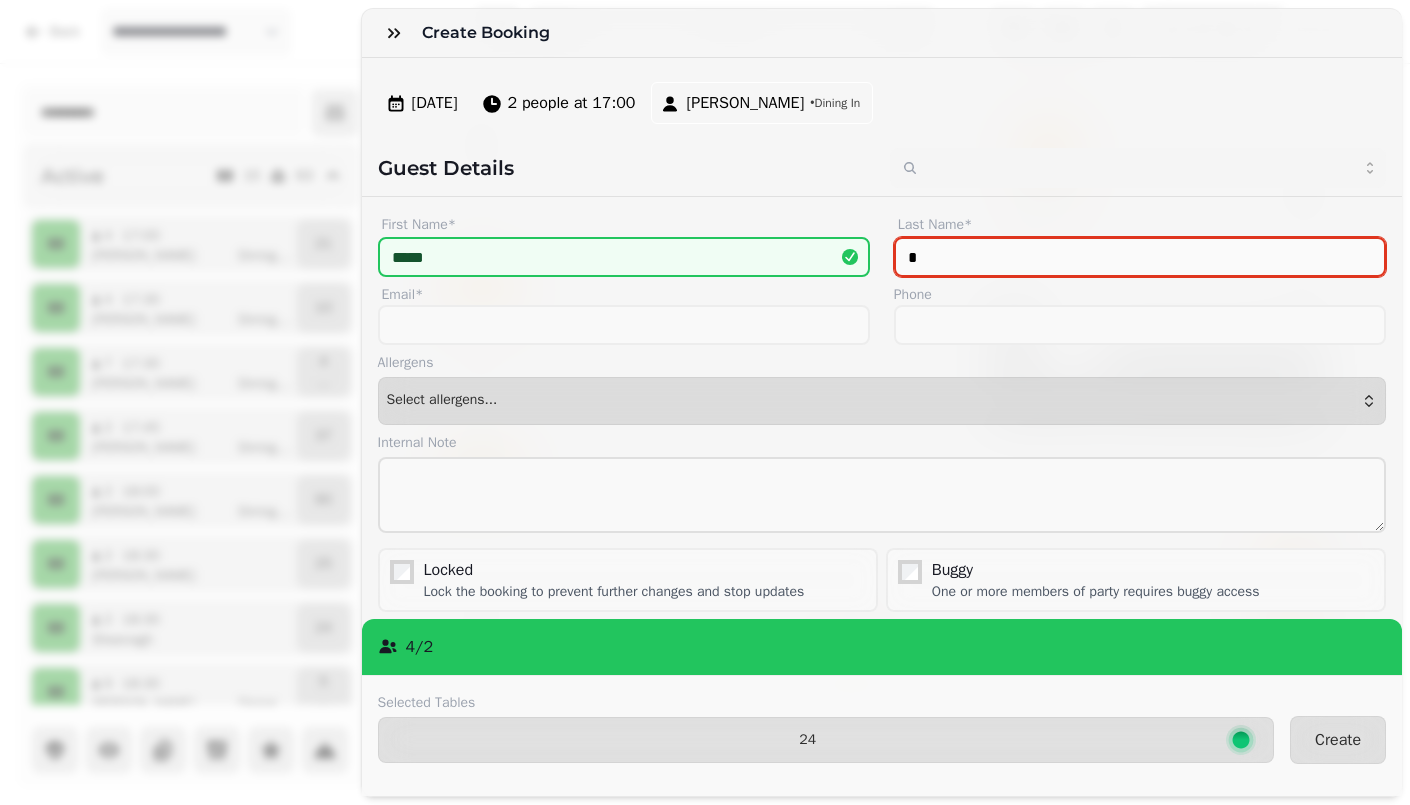 type on "*" 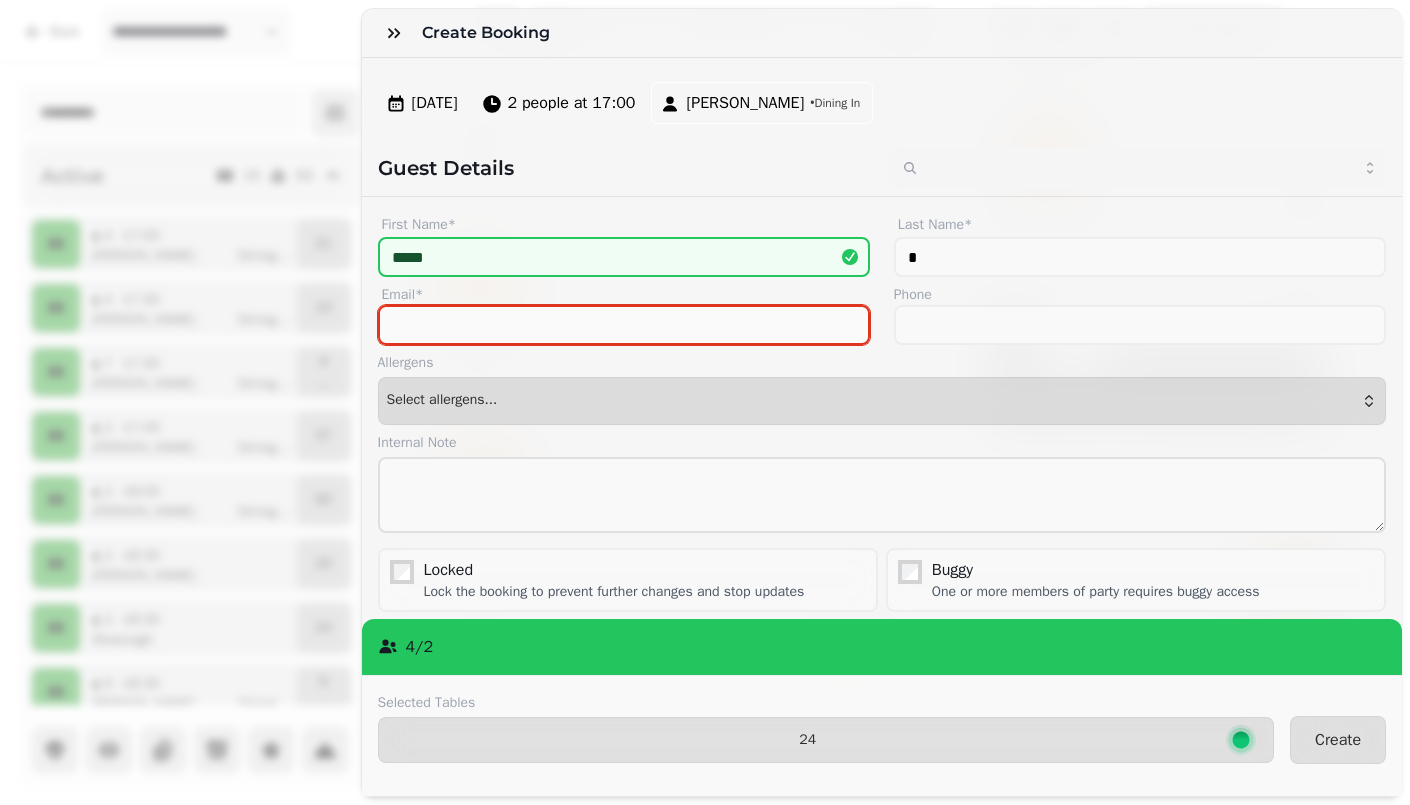 click on "Email*" at bounding box center (624, 325) 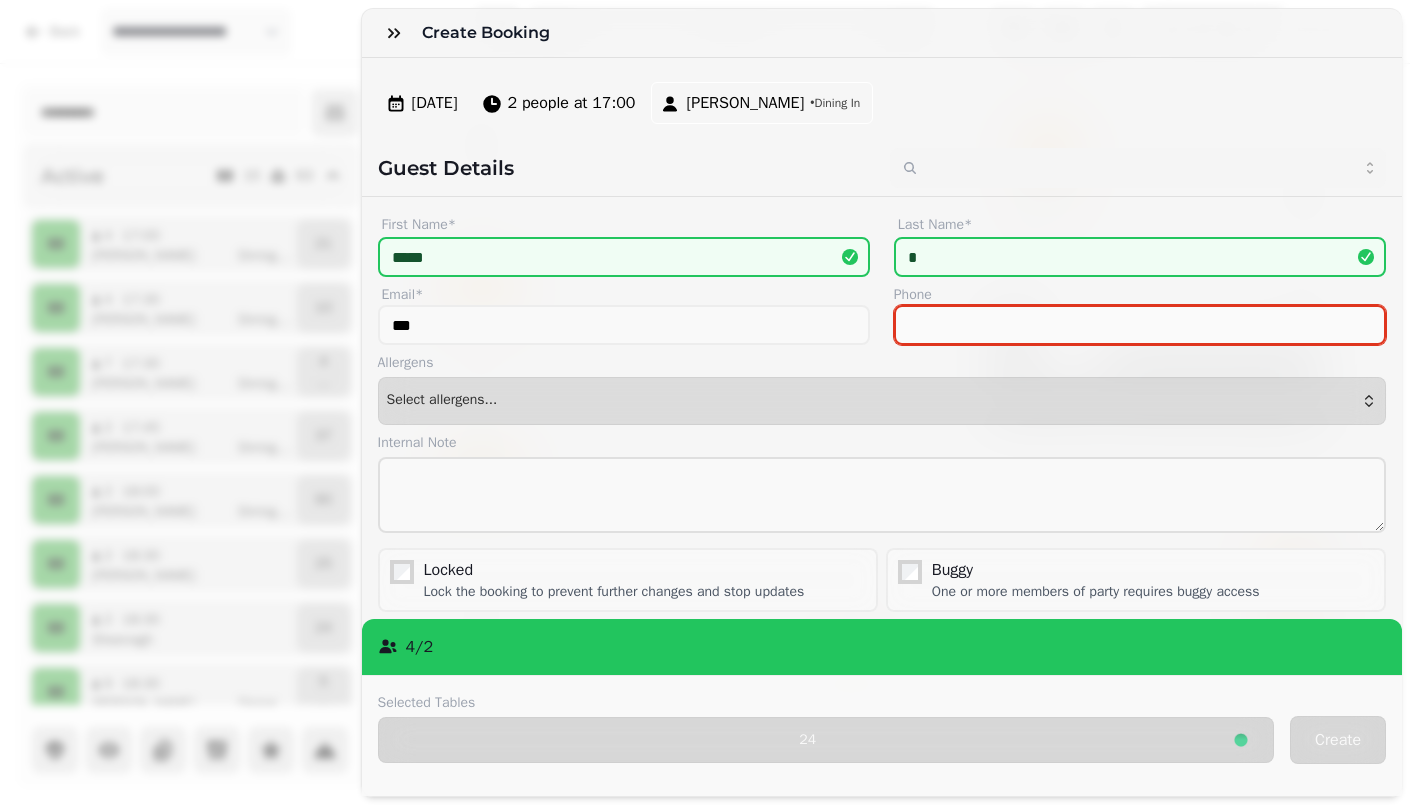 click on "Phone" at bounding box center (1140, 325) 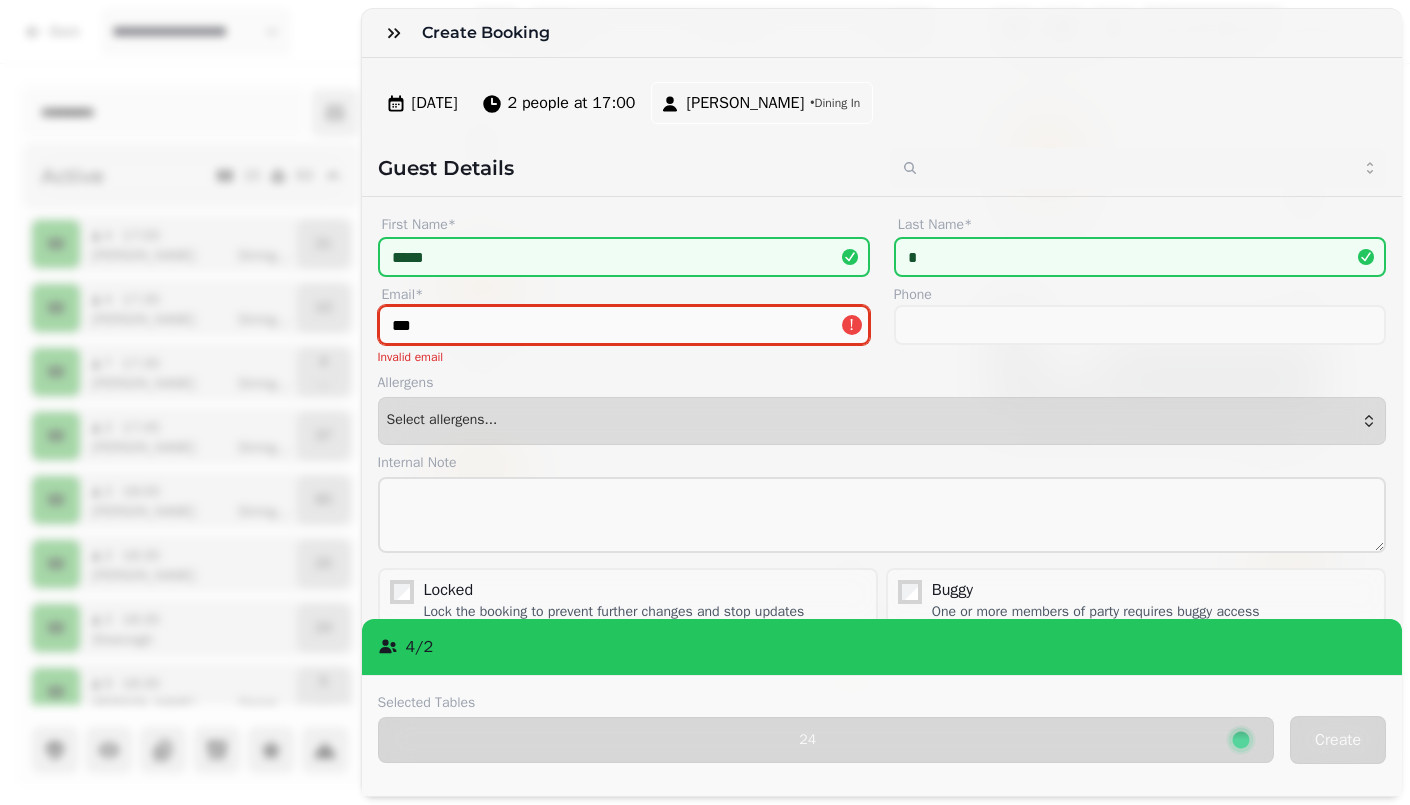 click on "***" at bounding box center [624, 325] 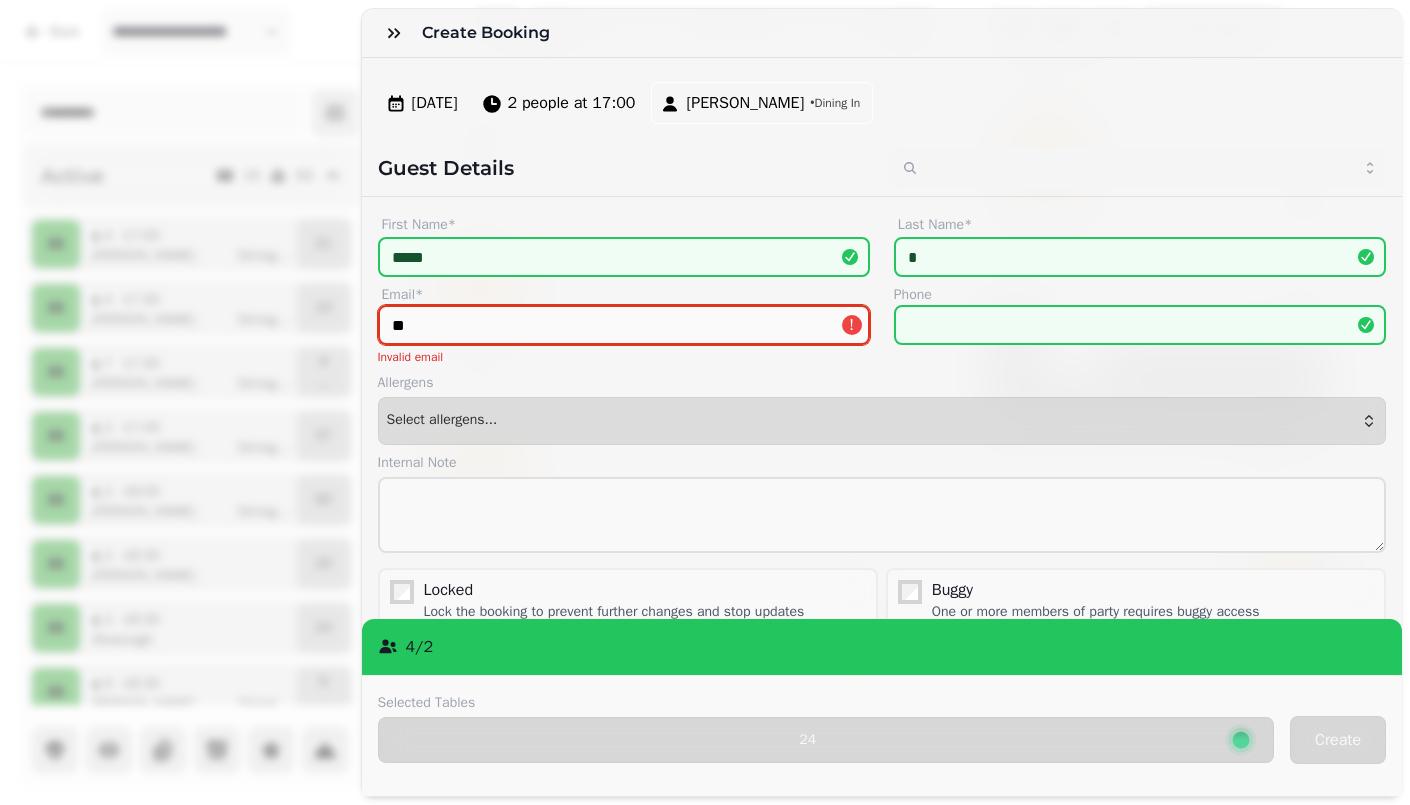 type on "*" 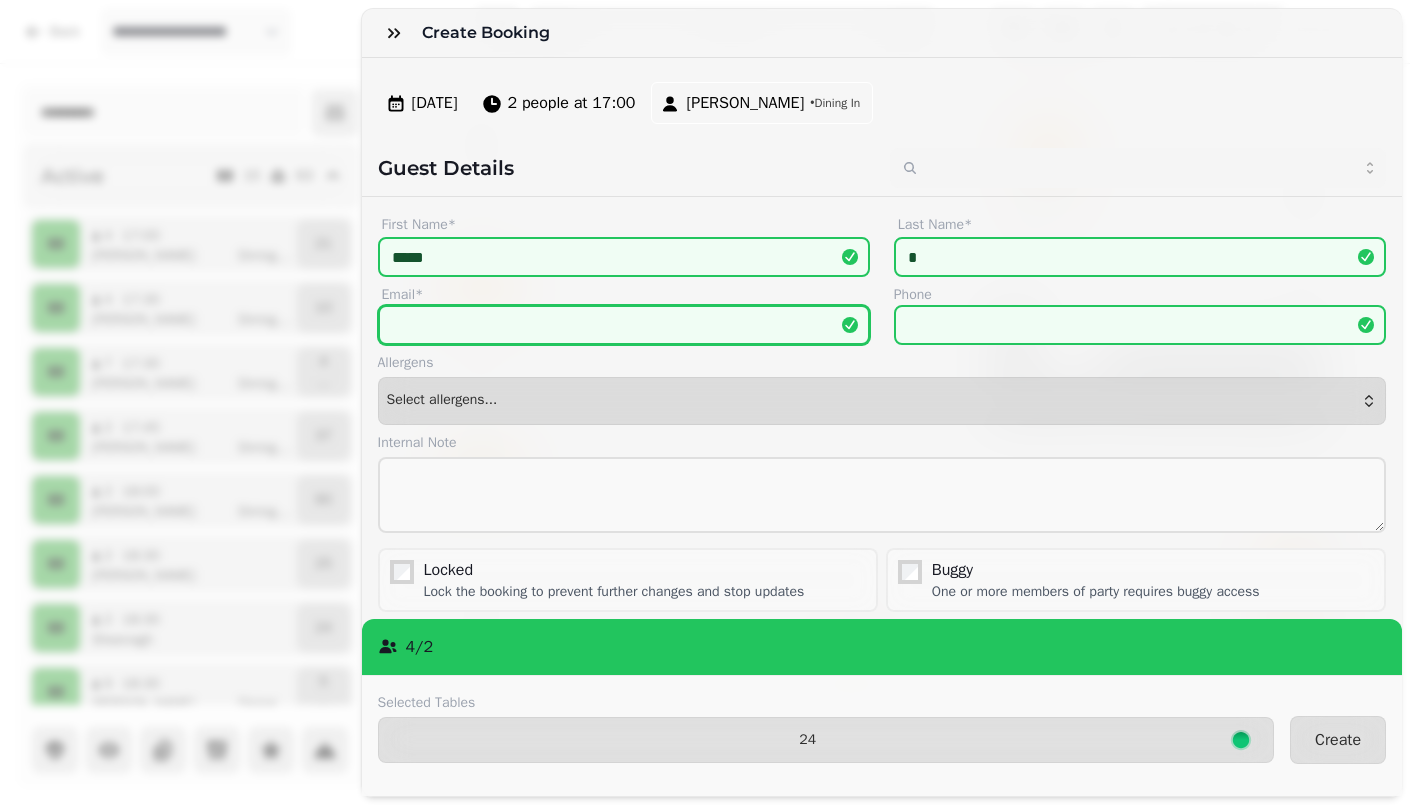 type 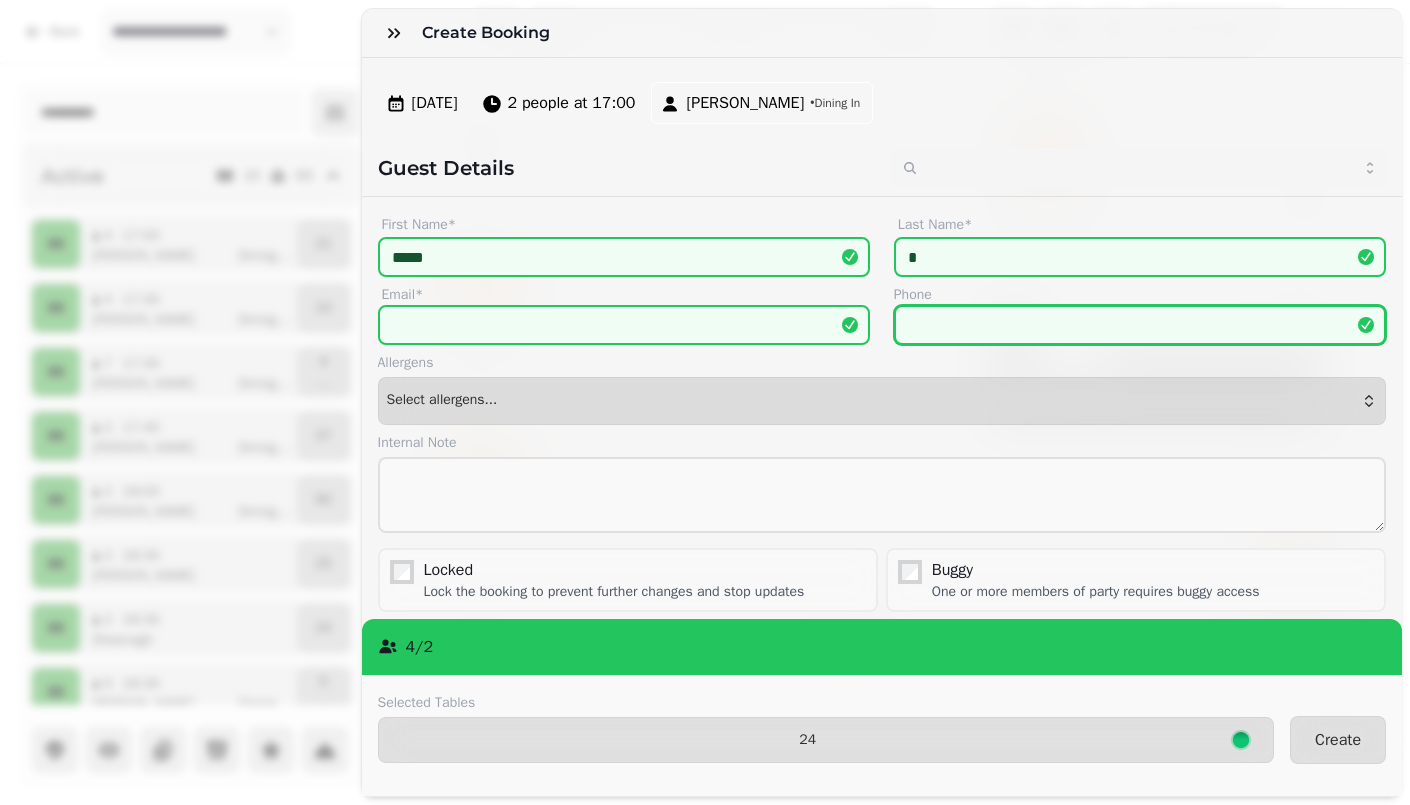 click on "Phone" at bounding box center (1140, 325) 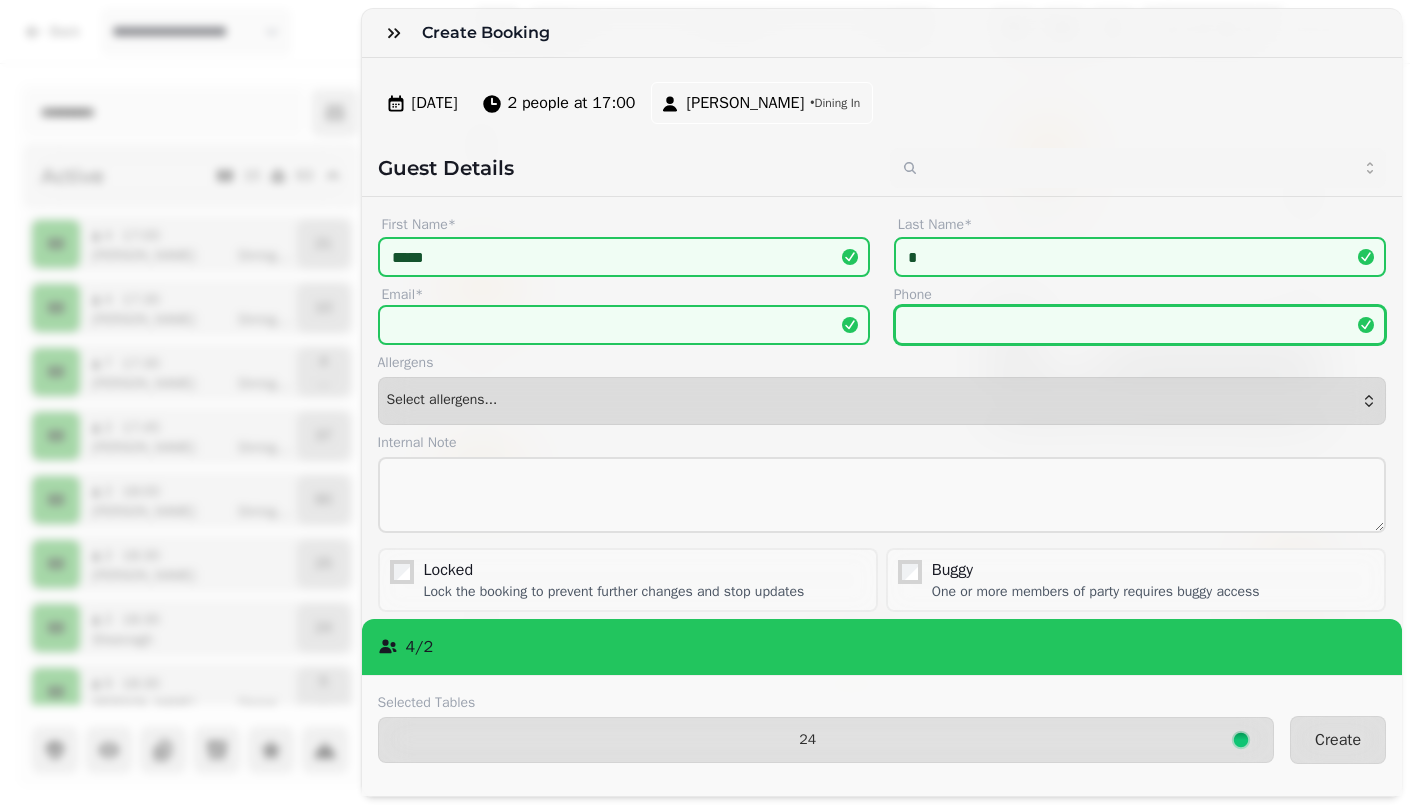 scroll, scrollTop: 149, scrollLeft: 0, axis: vertical 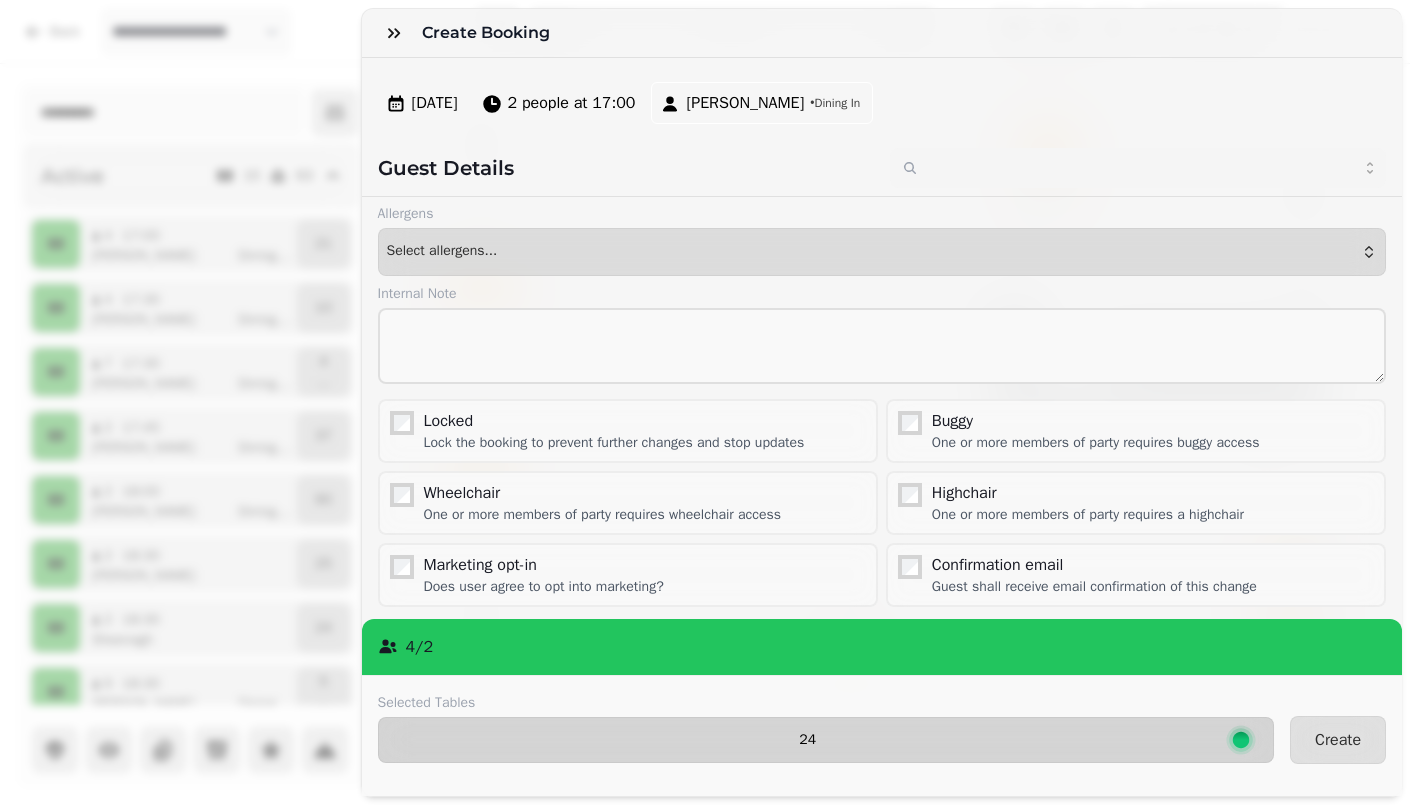 click on "24" at bounding box center (826, 740) 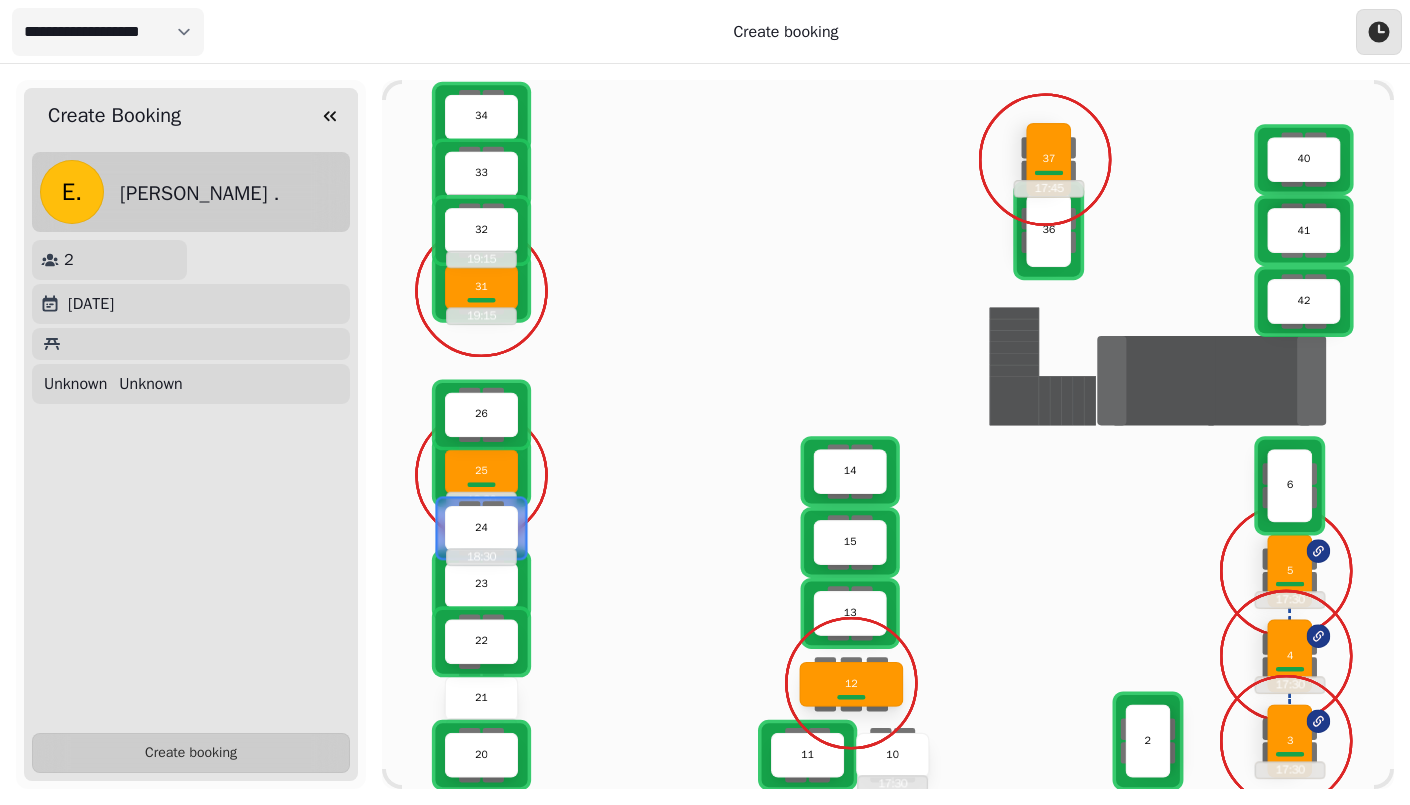 click on "23" at bounding box center [481, 585] 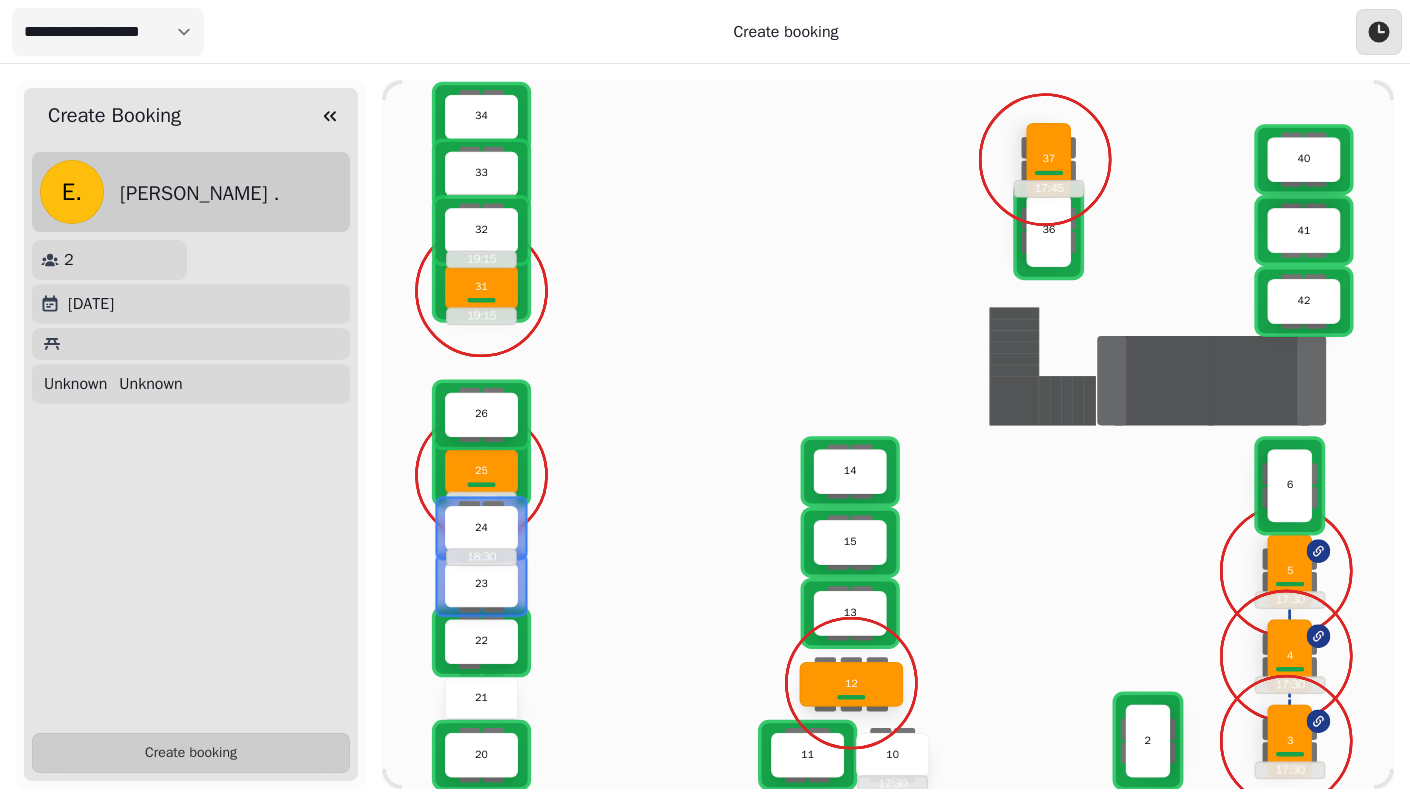 click on "24" at bounding box center [481, 528] 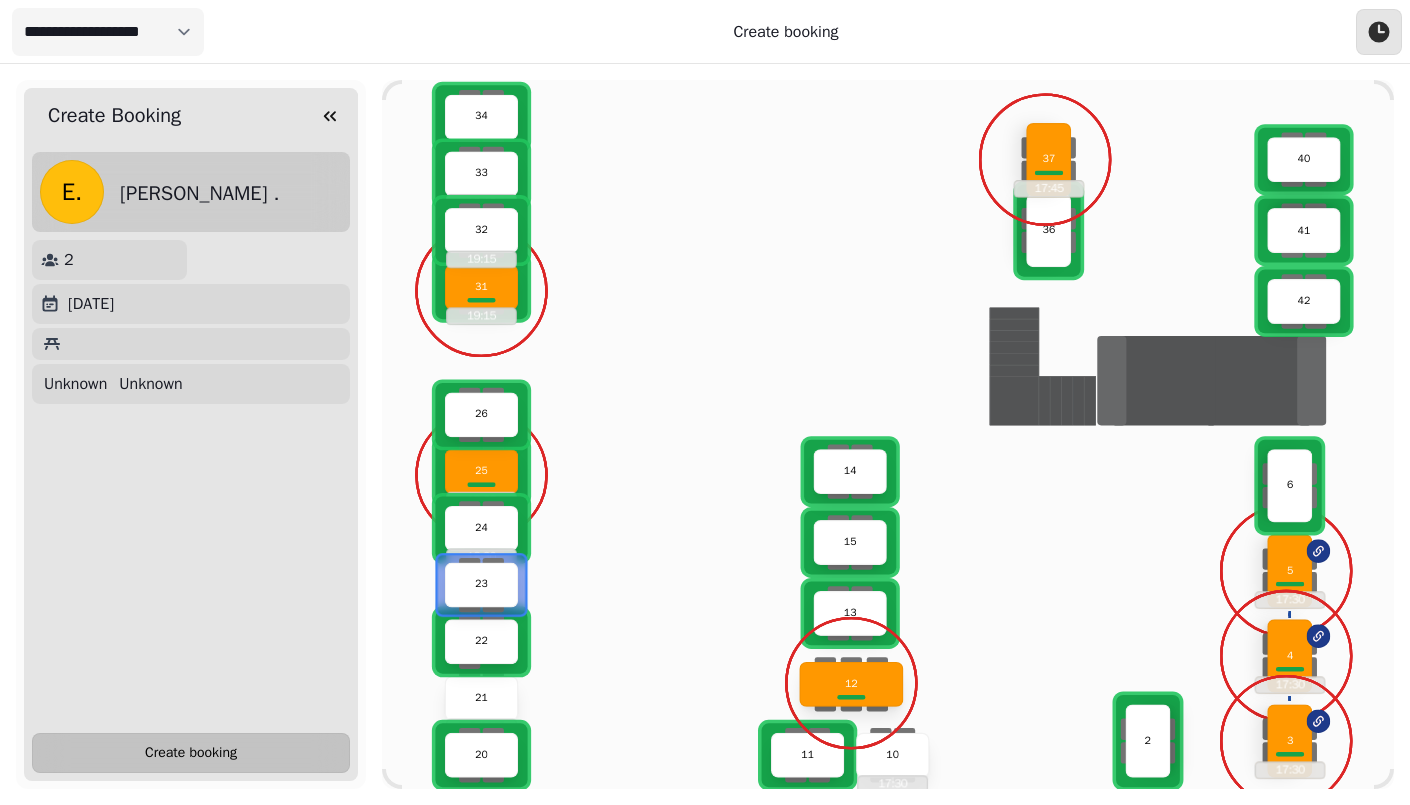 click on "Create booking" at bounding box center (191, 753) 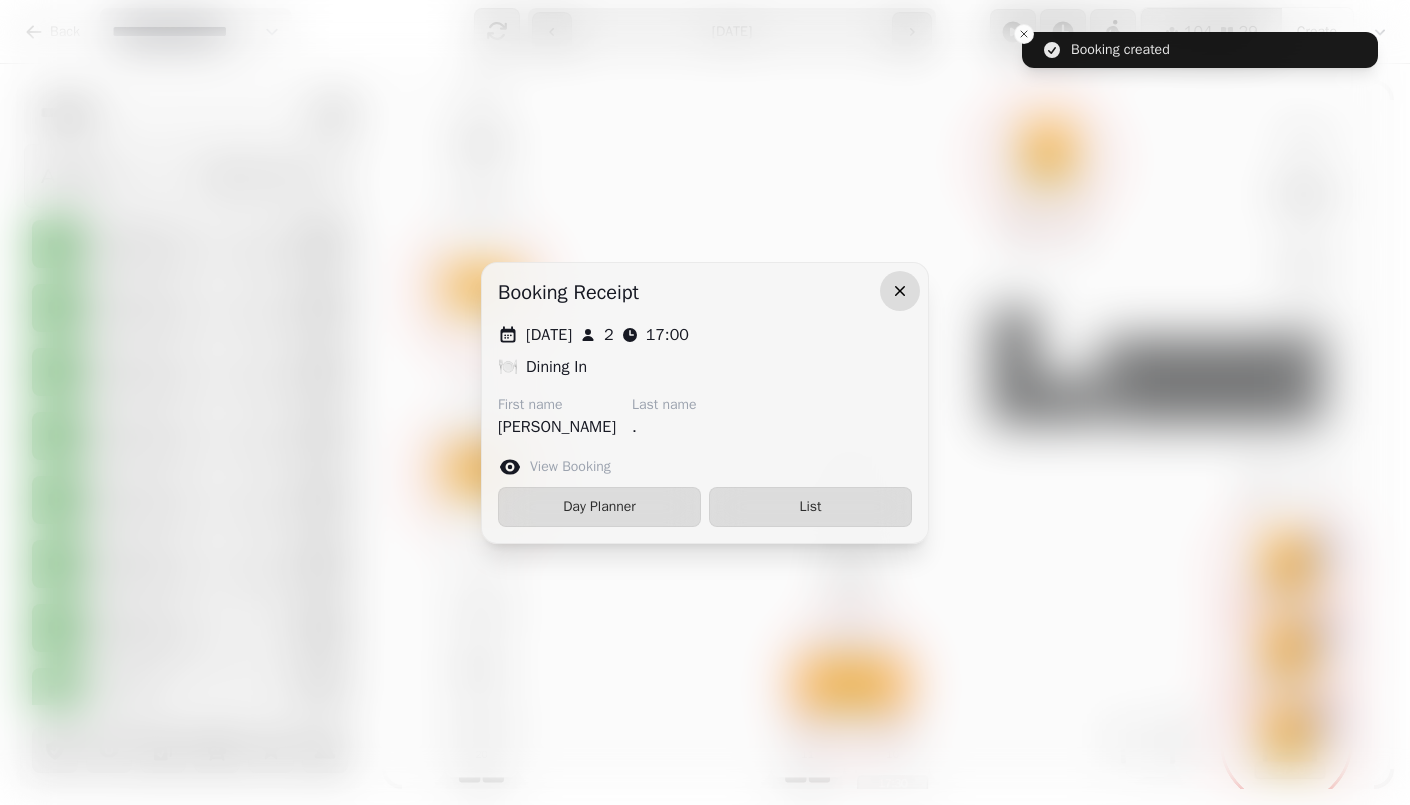 click 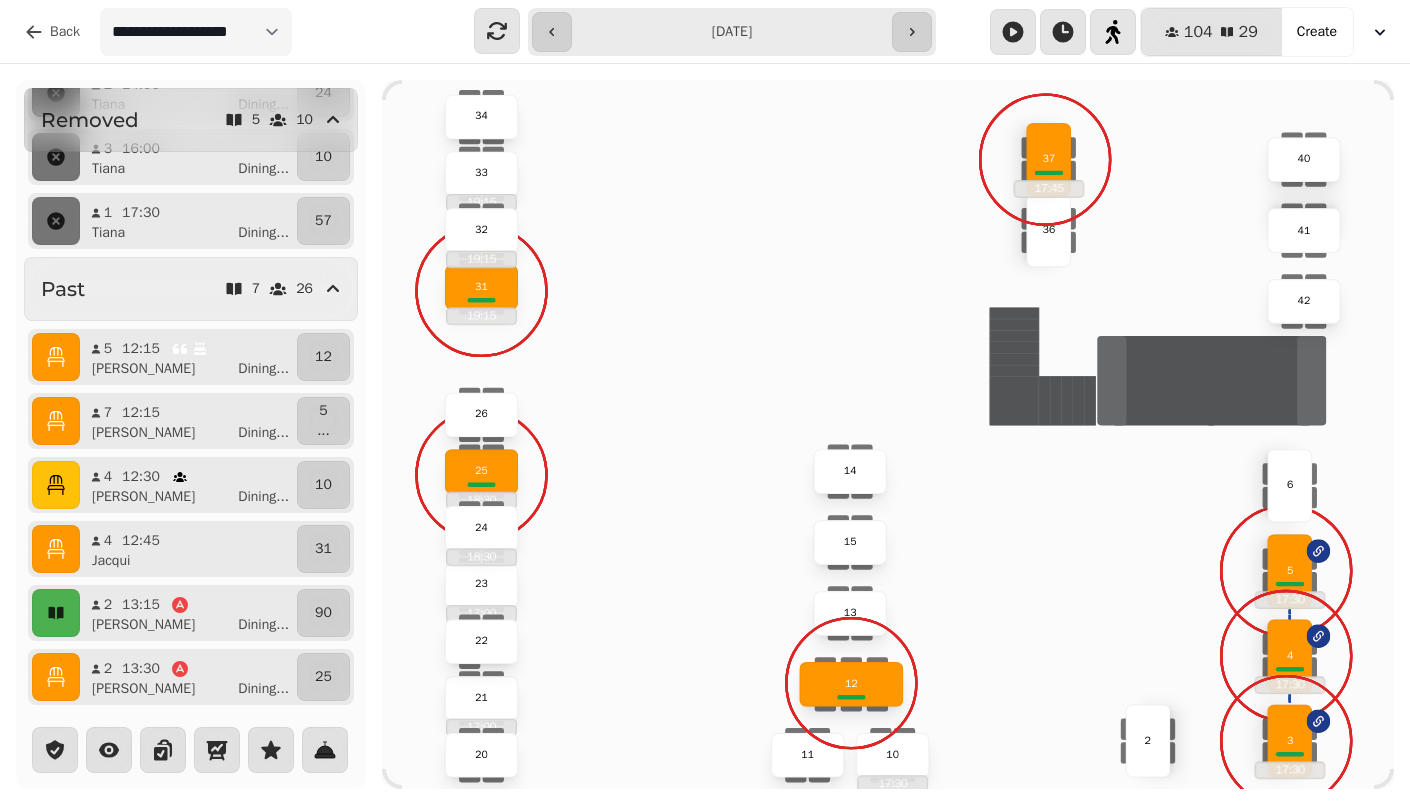 scroll, scrollTop: 1574, scrollLeft: 0, axis: vertical 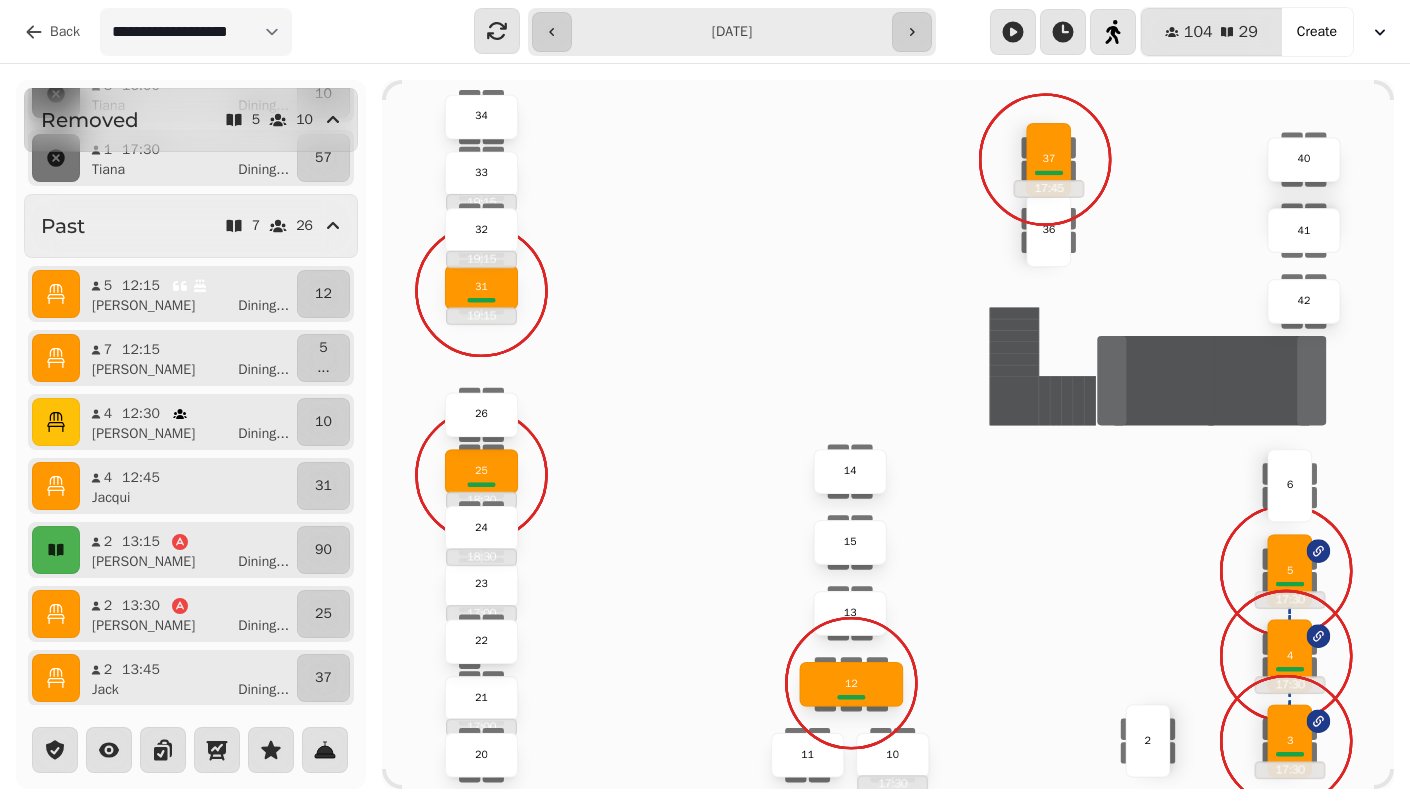 click at bounding box center (56, 294) 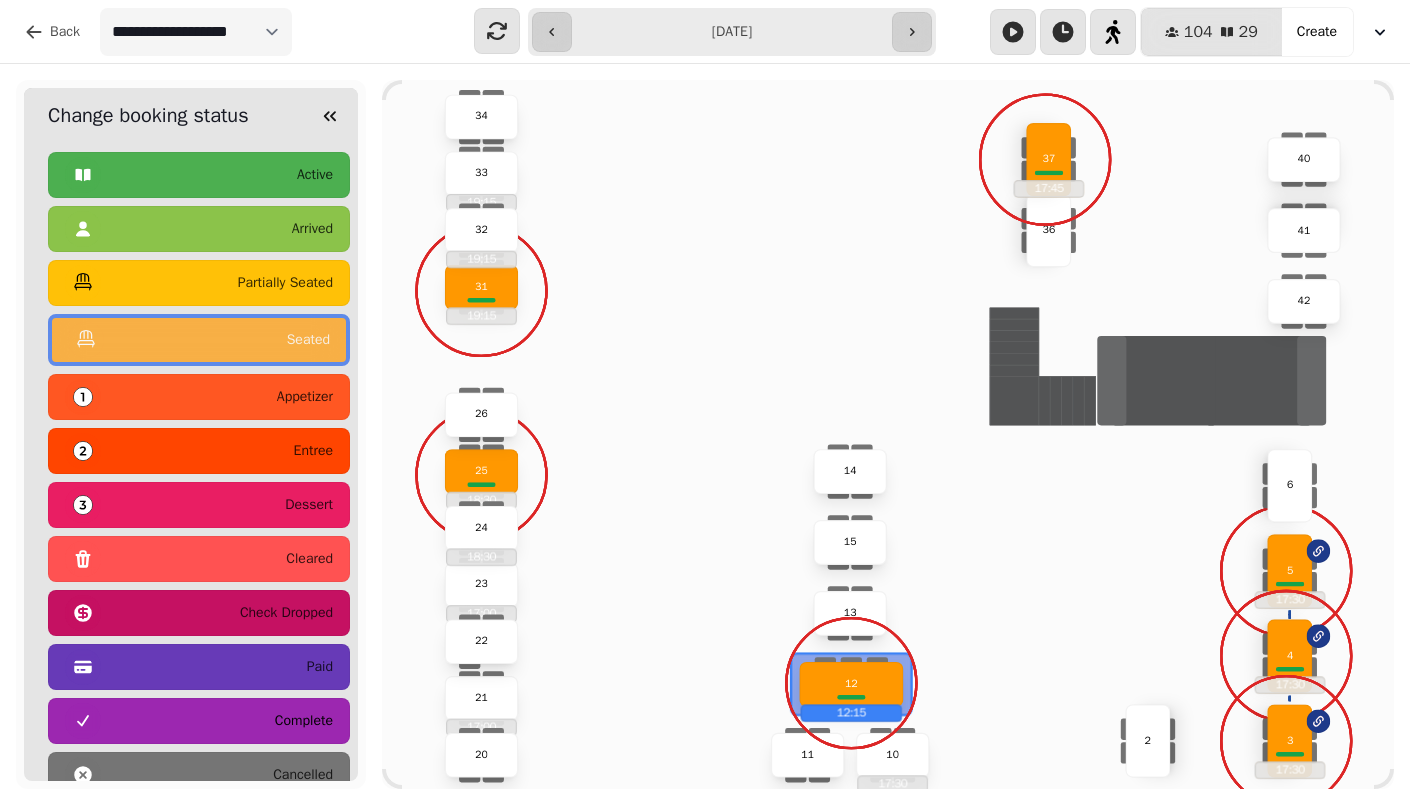 click on "complete" at bounding box center (199, 721) 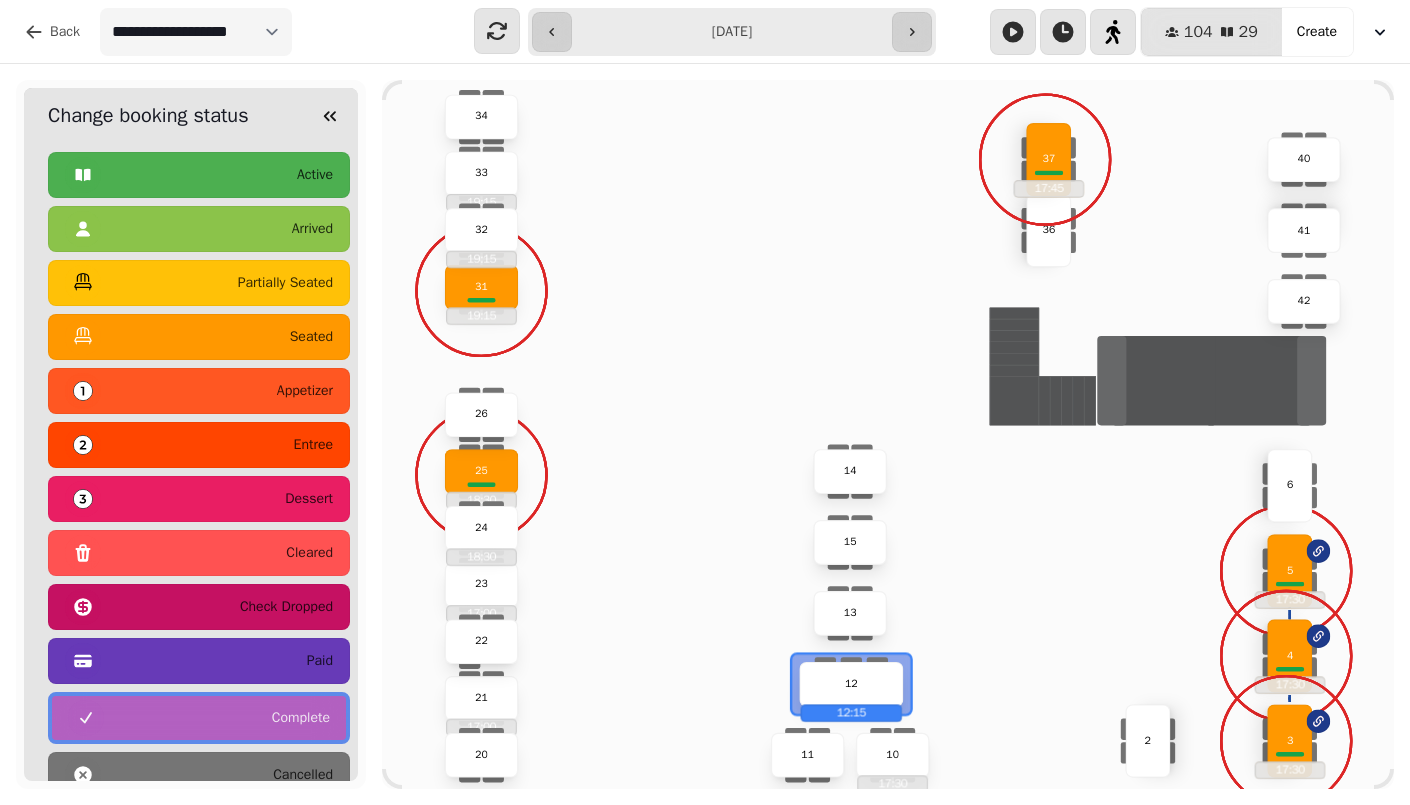 scroll, scrollTop: 1646, scrollLeft: 0, axis: vertical 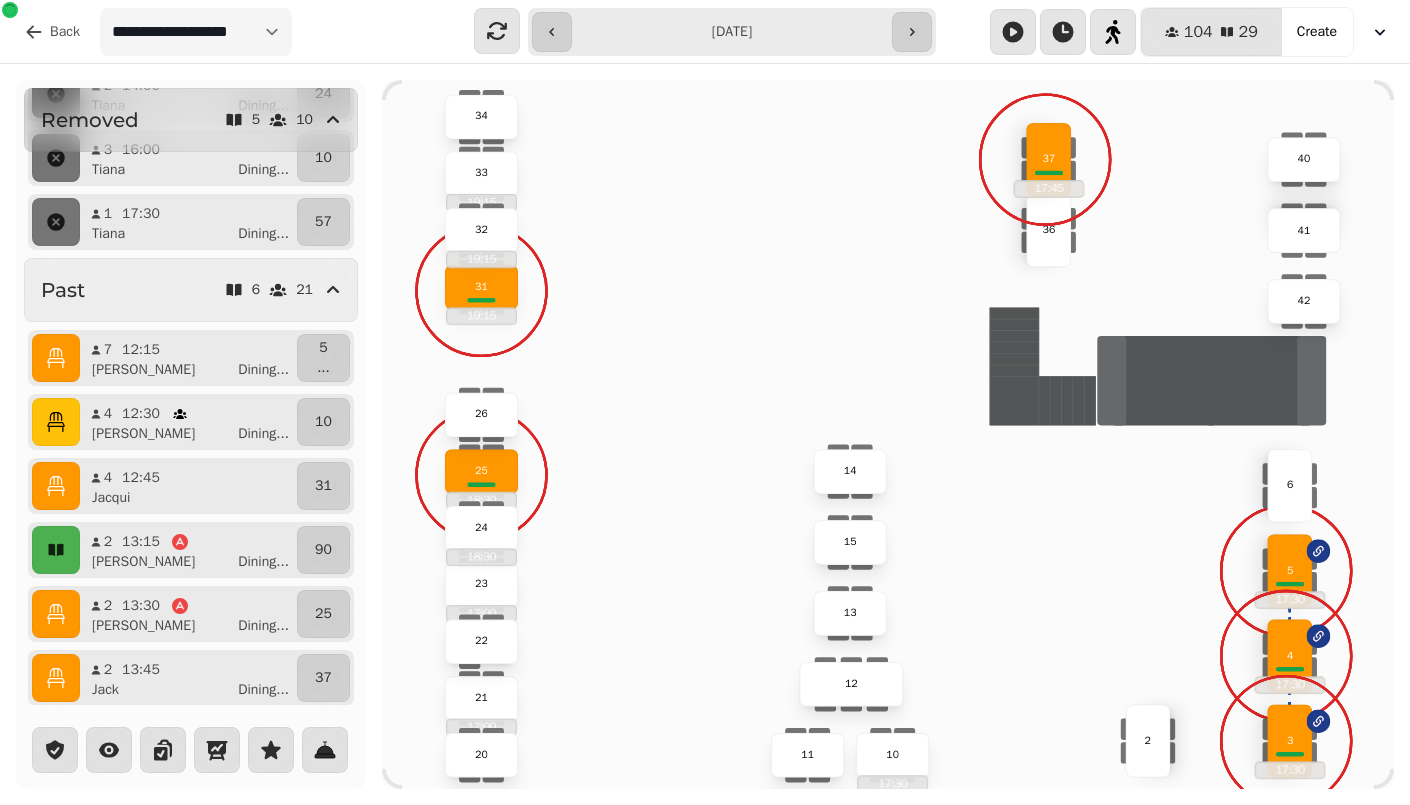 click 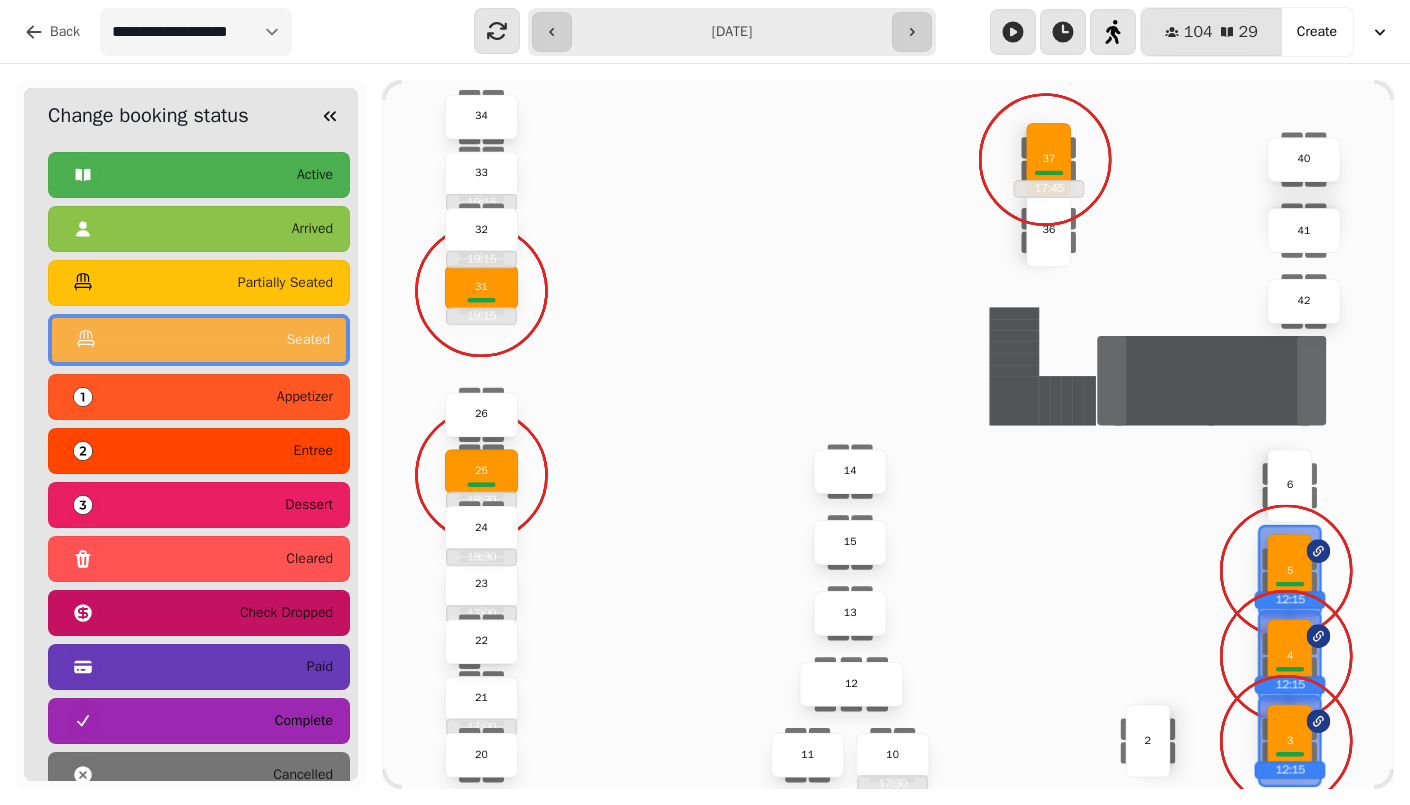 click on "complete" at bounding box center [199, 721] 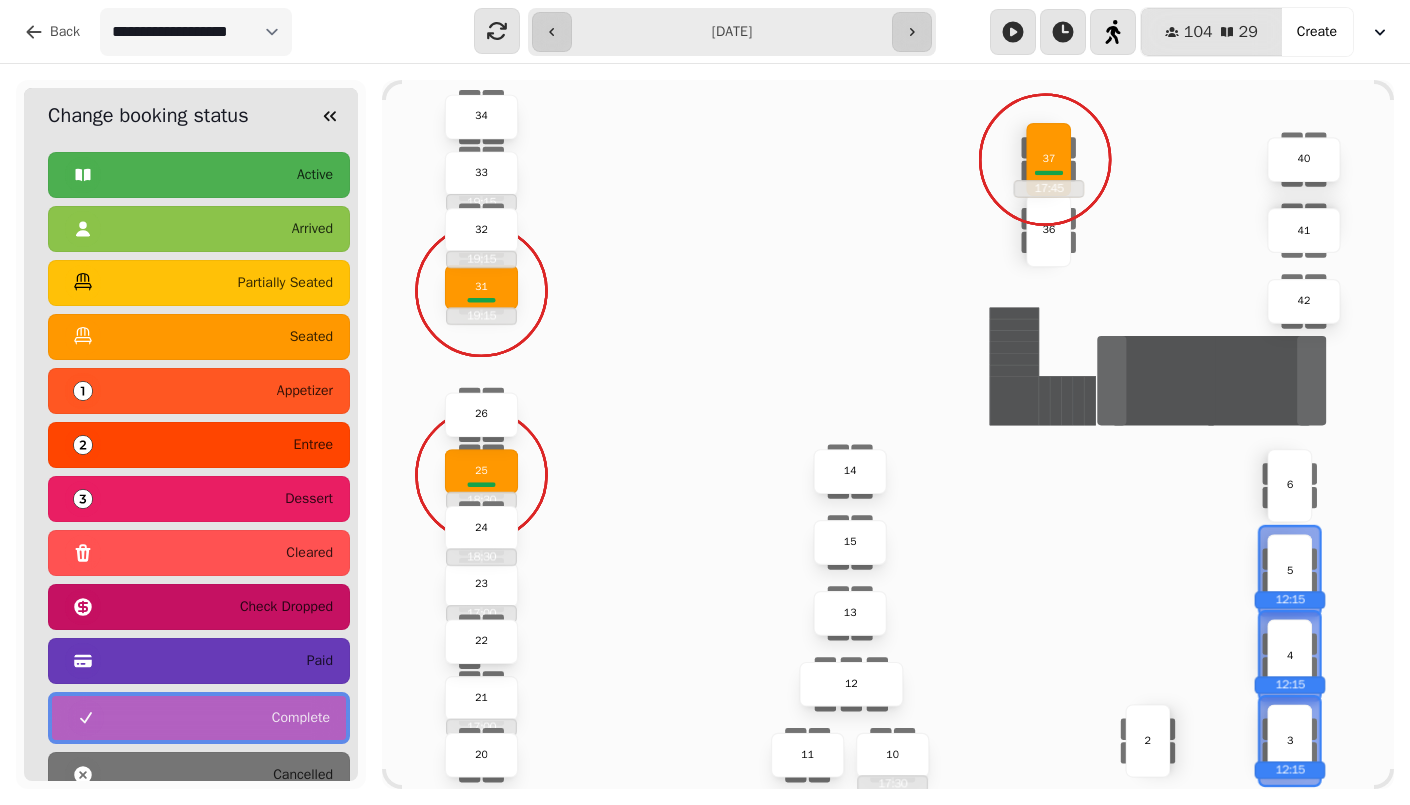 scroll, scrollTop: 1710, scrollLeft: 0, axis: vertical 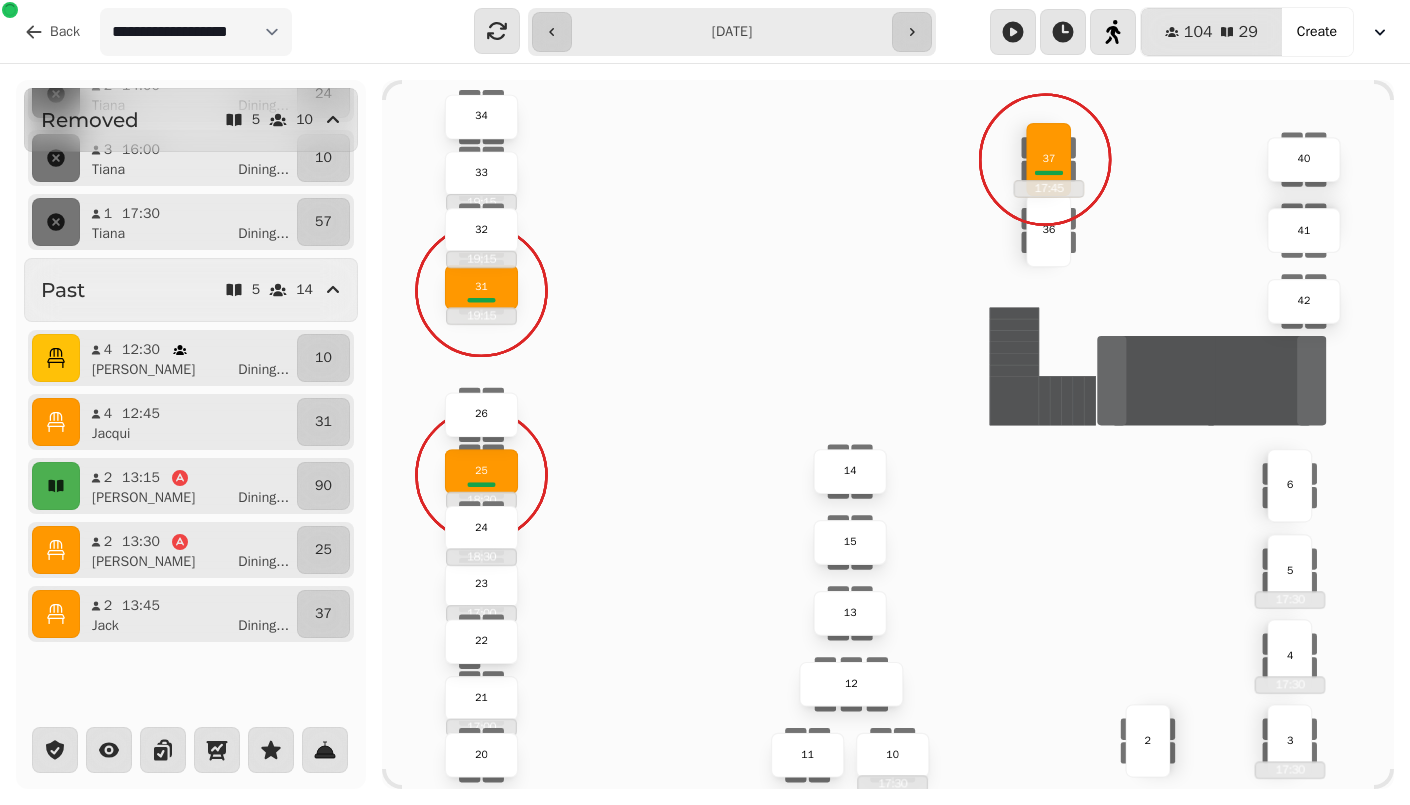click 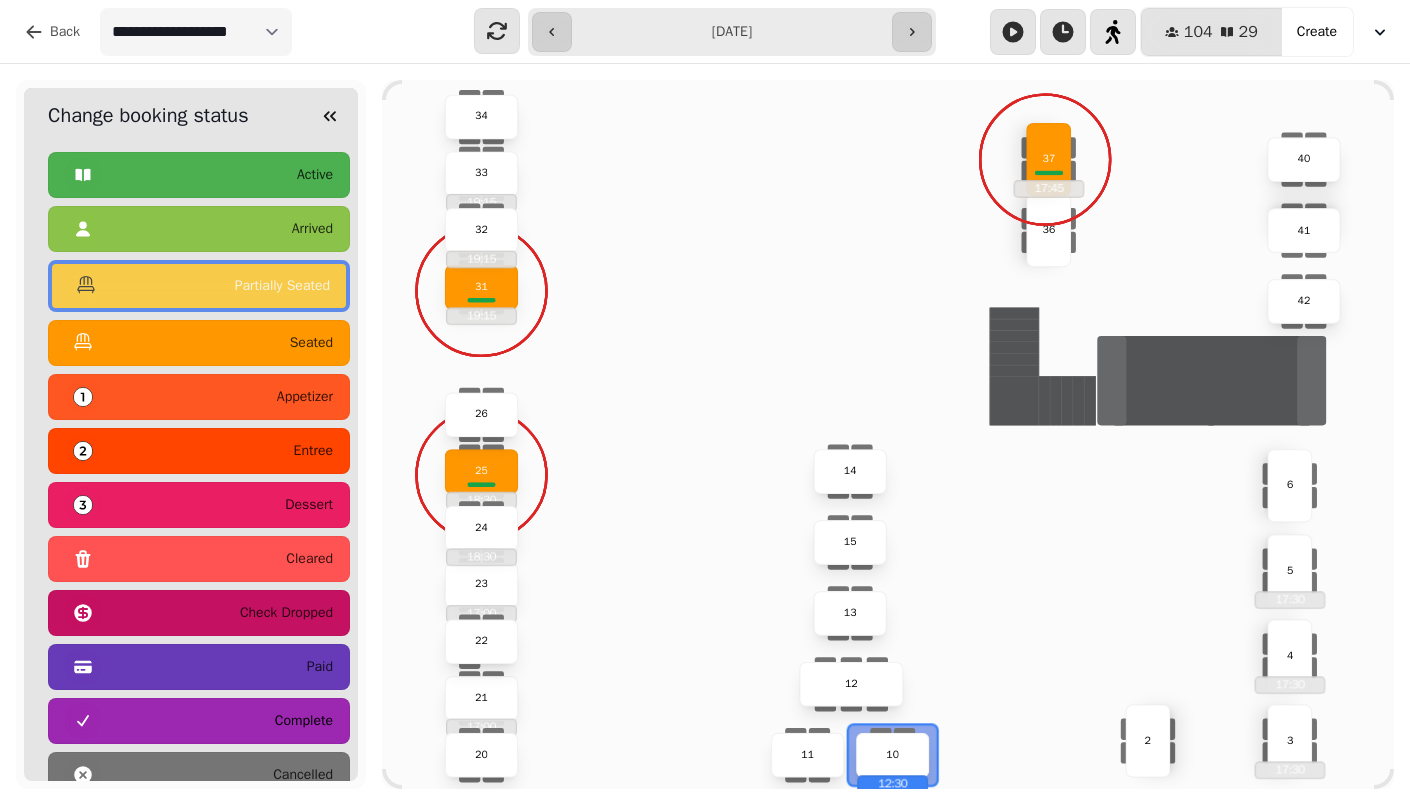 click on "complete" at bounding box center (199, 721) 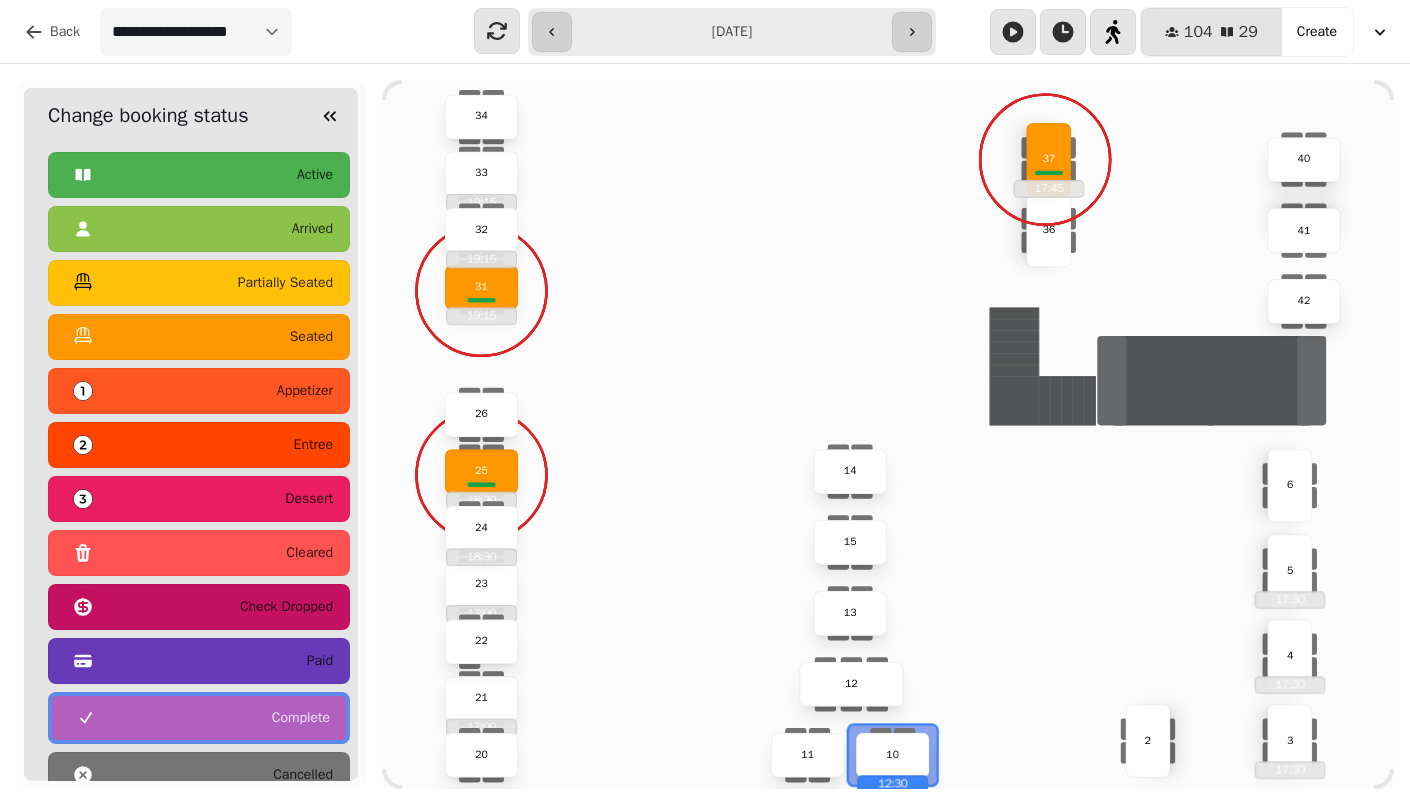 scroll, scrollTop: 1774, scrollLeft: 0, axis: vertical 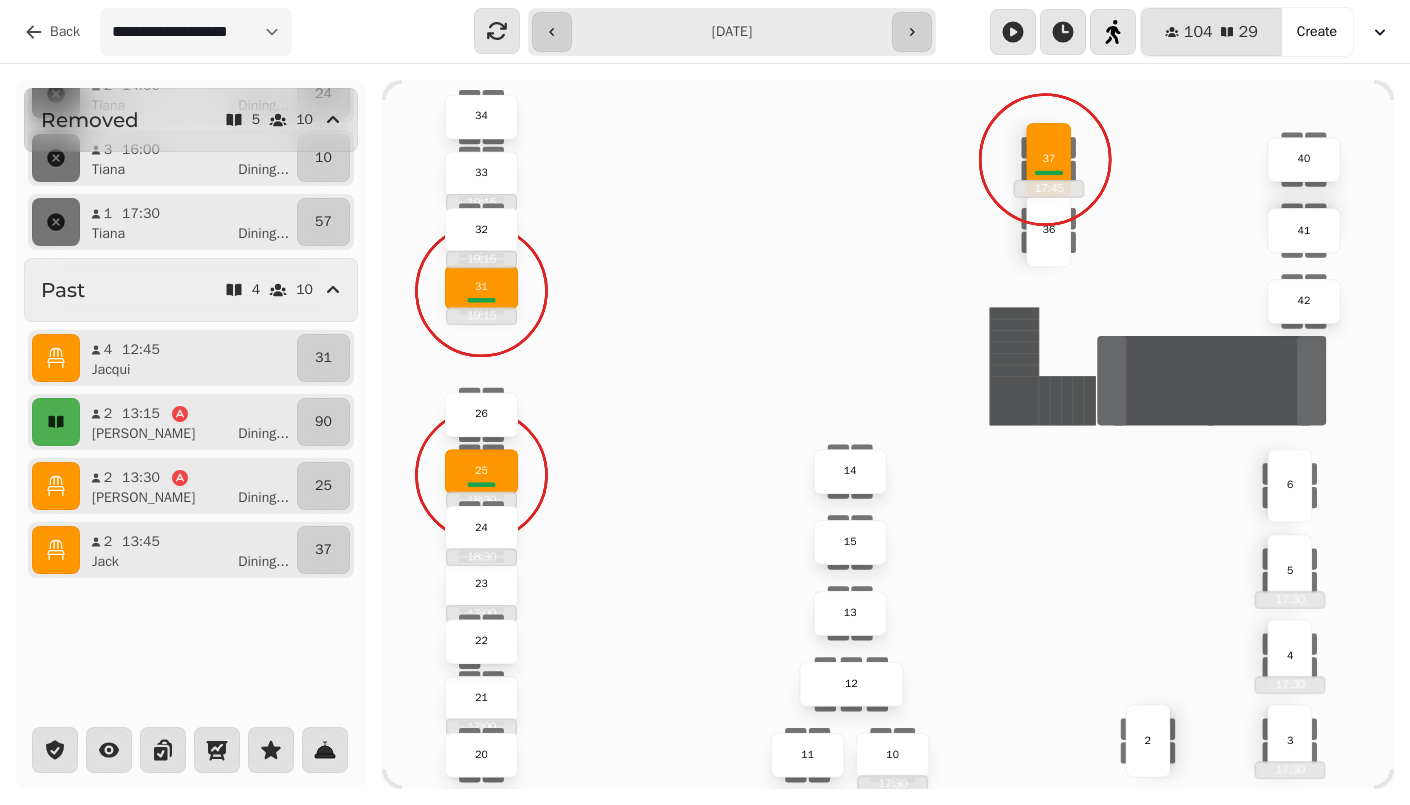 click 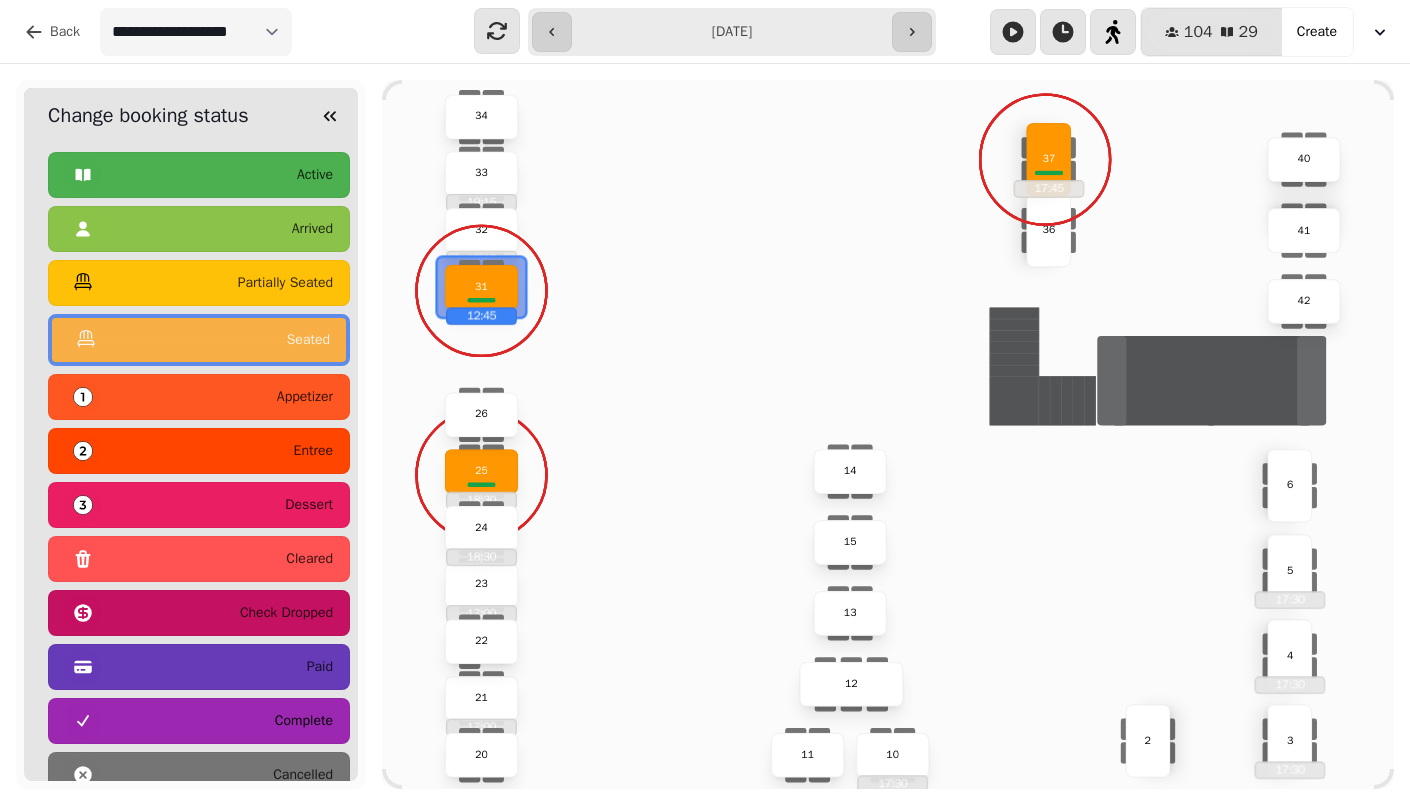 click at bounding box center [83, 721] 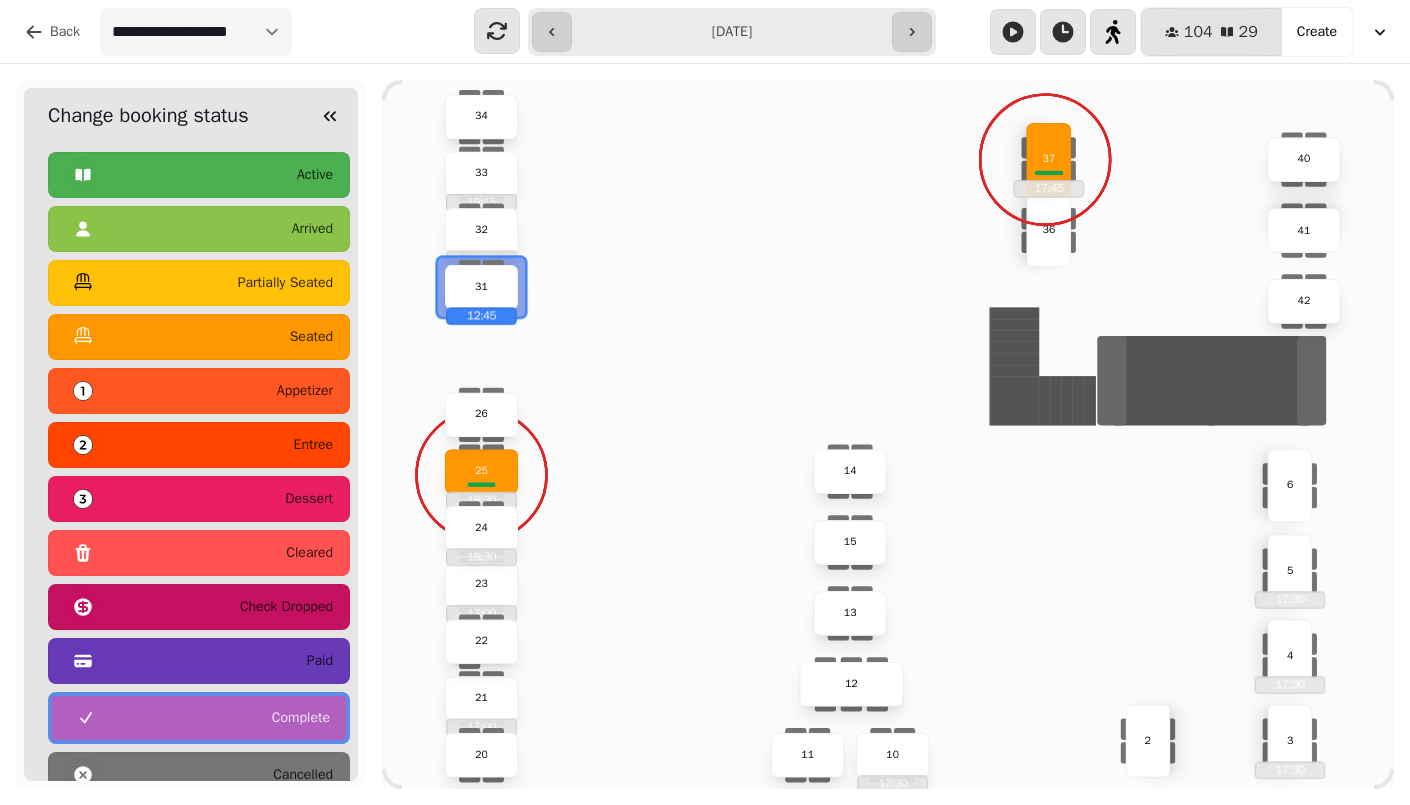 scroll, scrollTop: 1838, scrollLeft: 0, axis: vertical 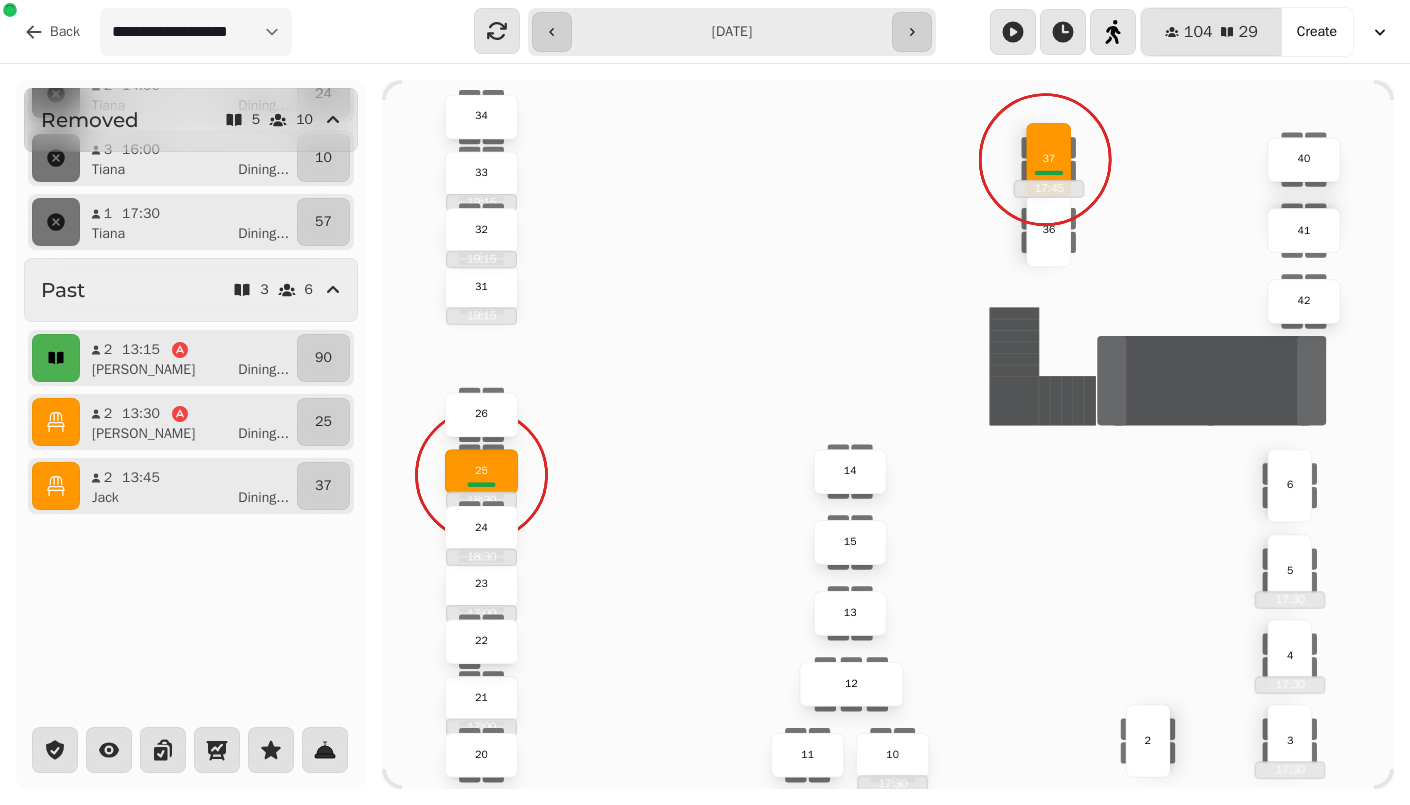 click 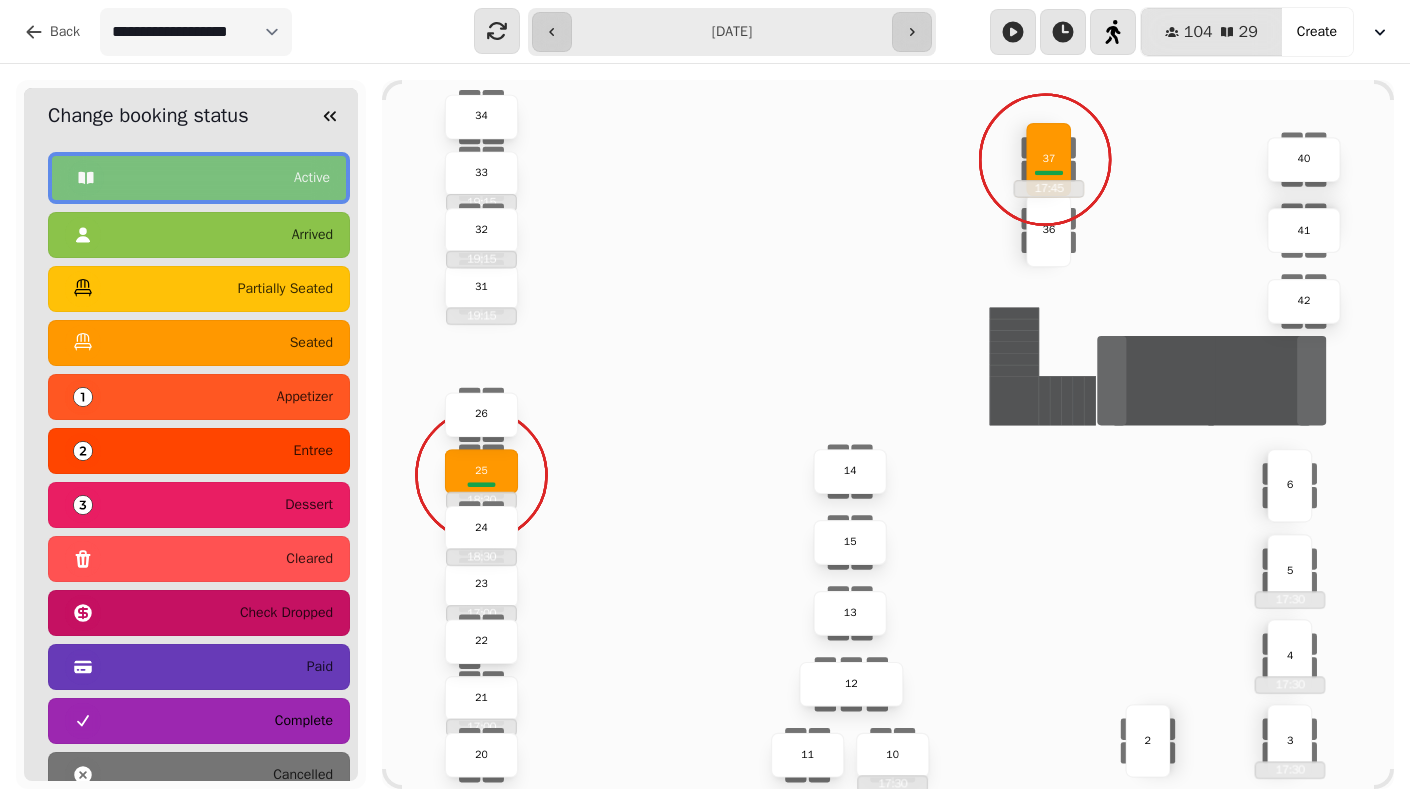 click on "complete" at bounding box center [199, 721] 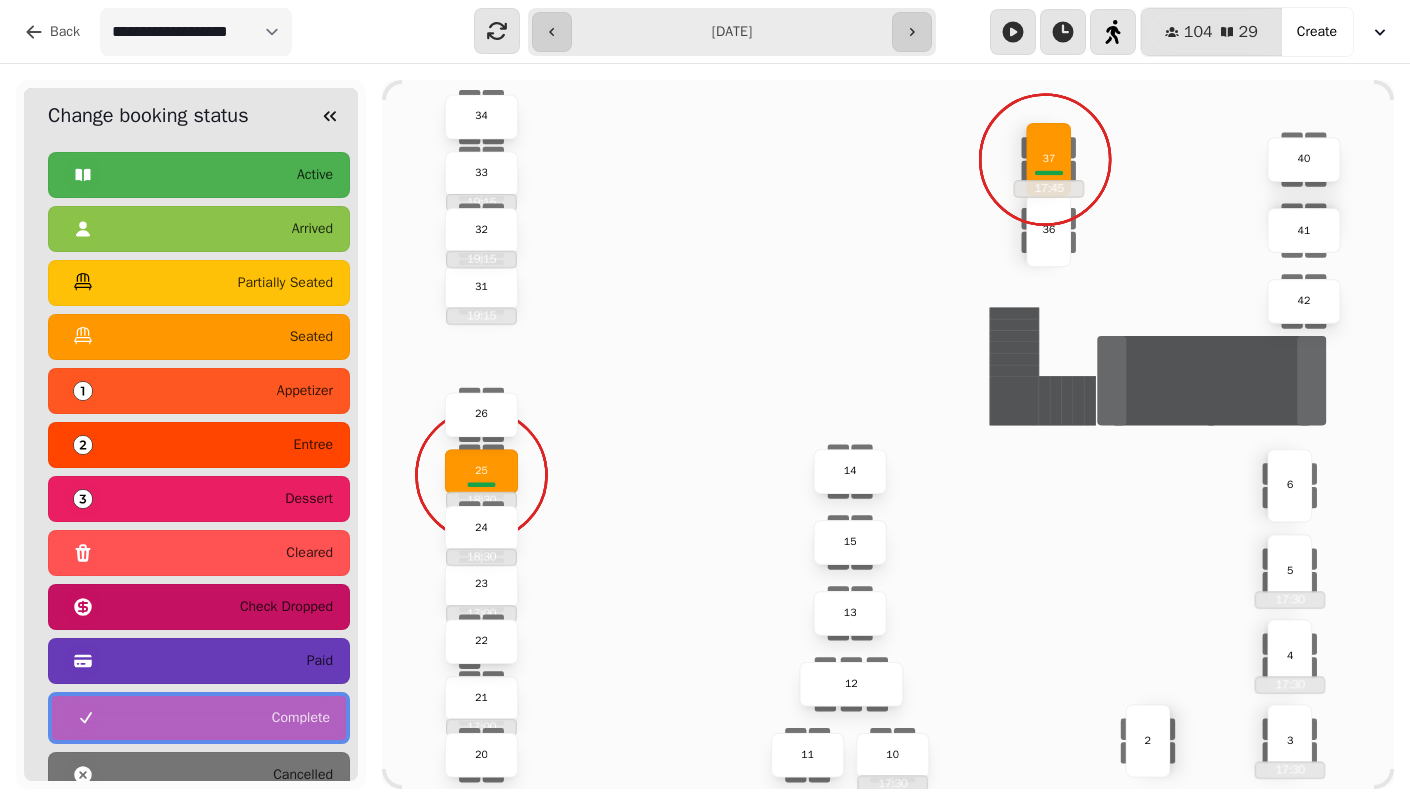 scroll, scrollTop: 1902, scrollLeft: 0, axis: vertical 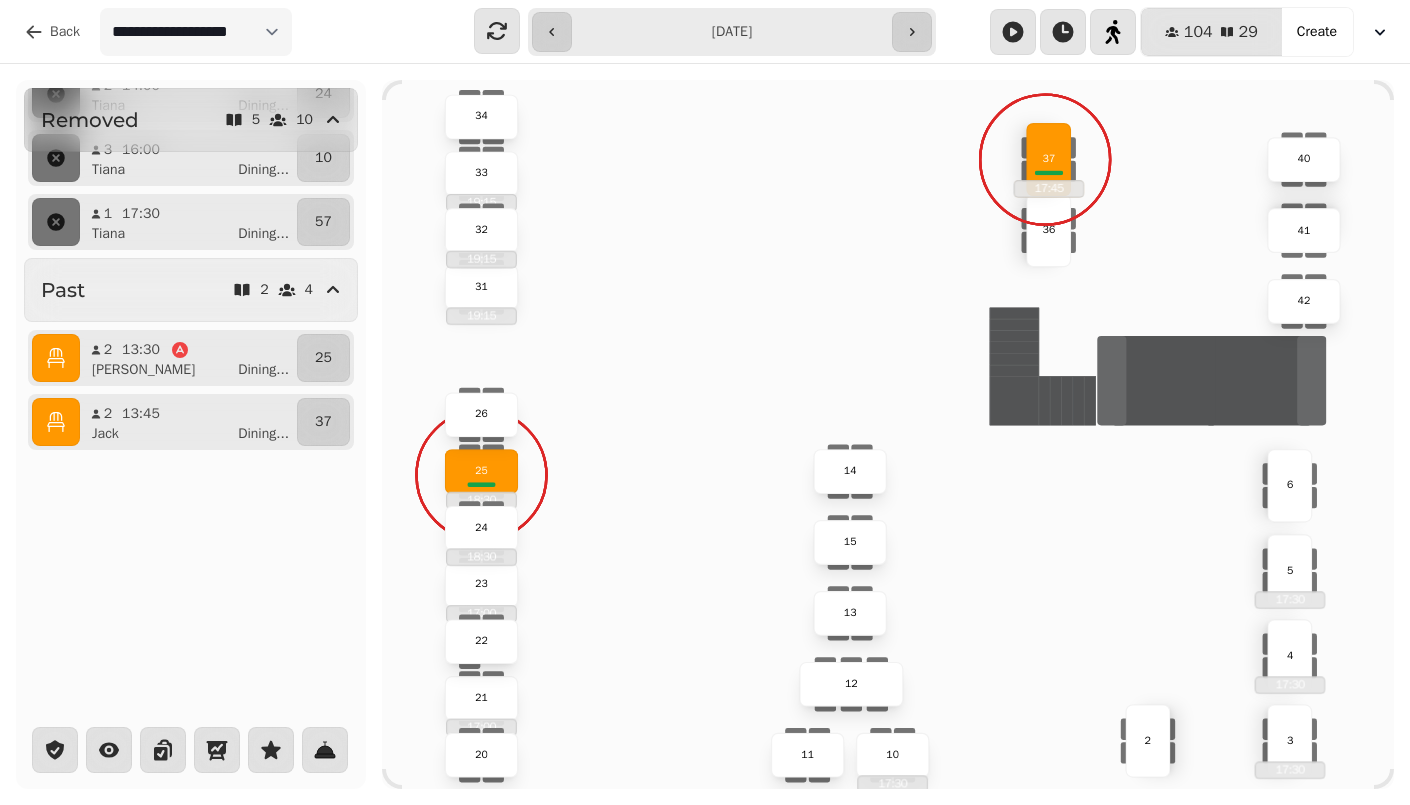 click 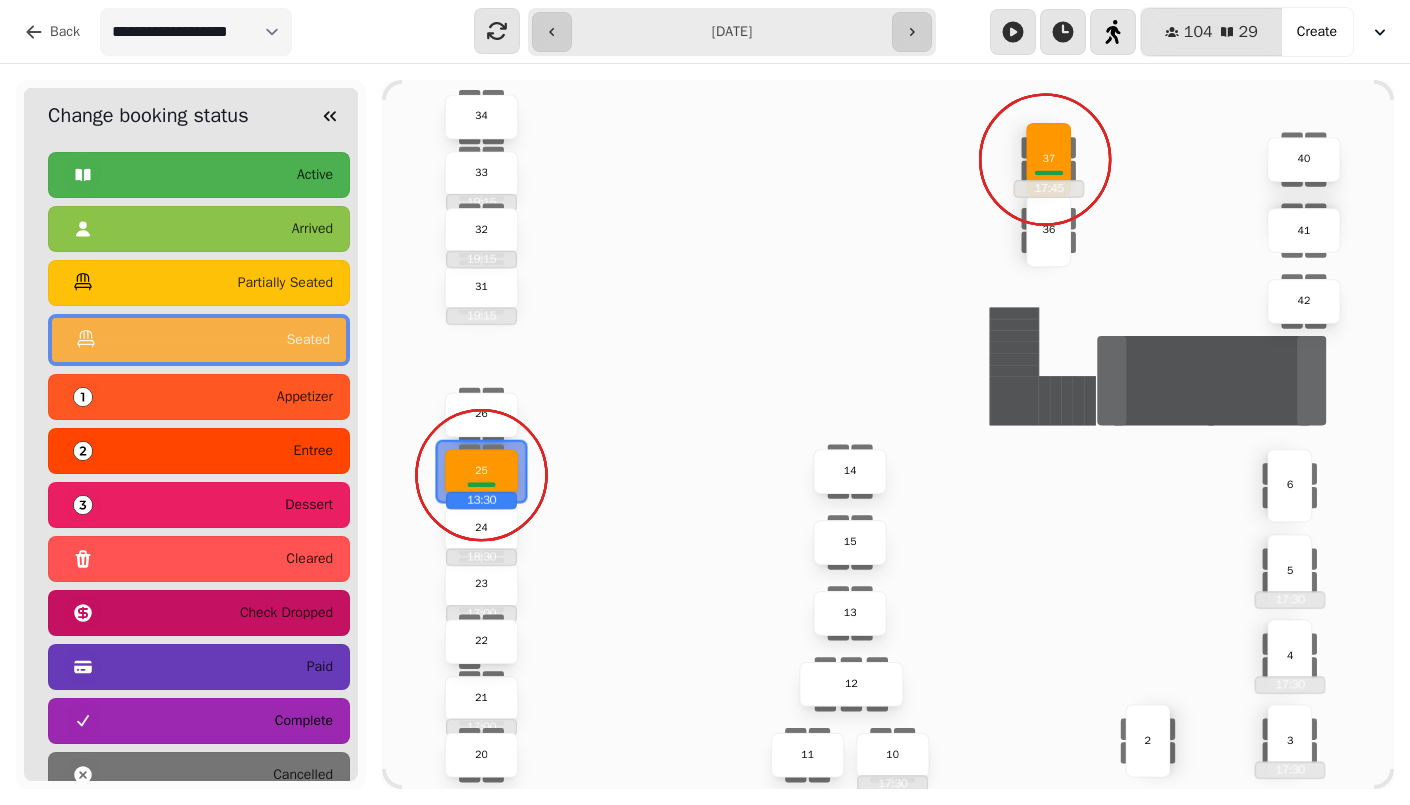 click on "complete" at bounding box center (199, 721) 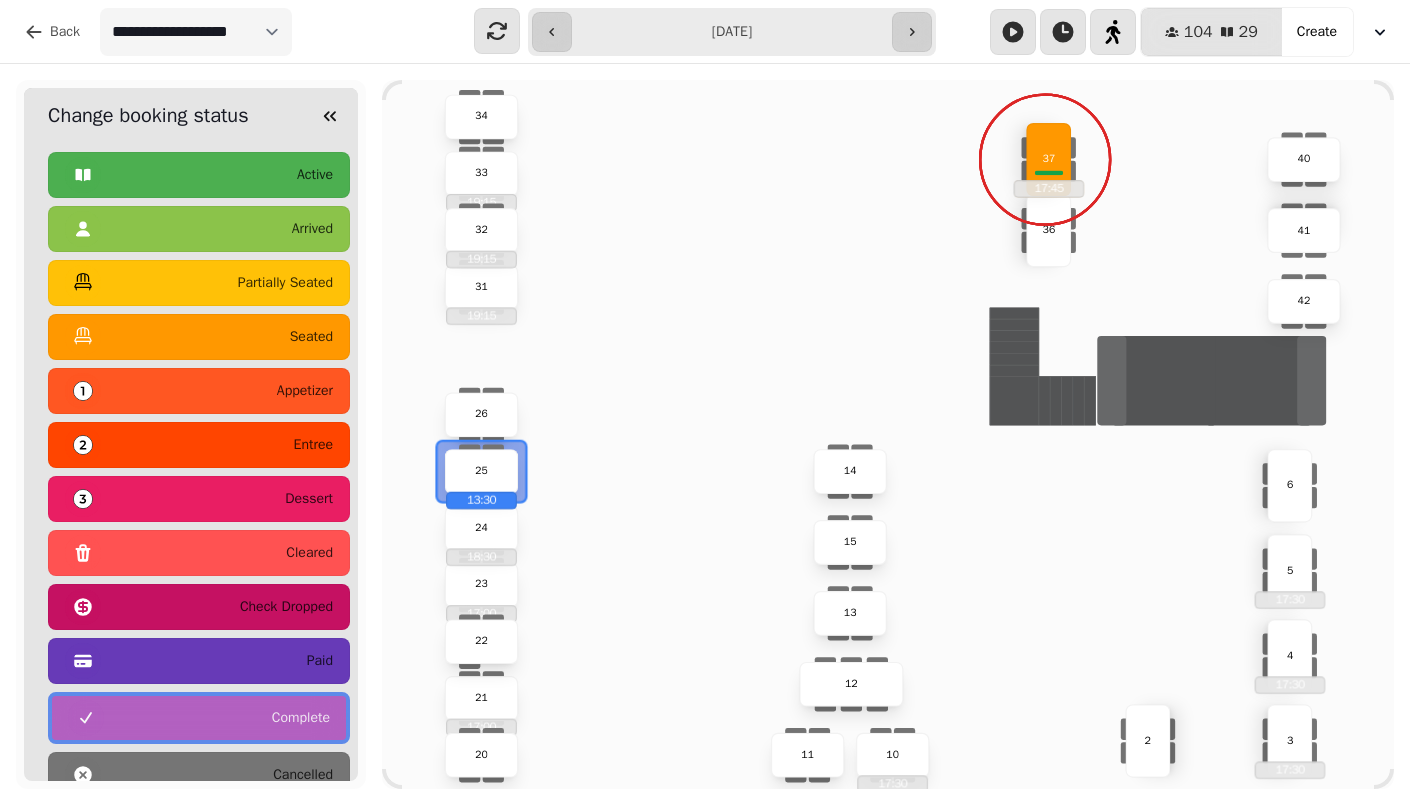 scroll, scrollTop: 1966, scrollLeft: 0, axis: vertical 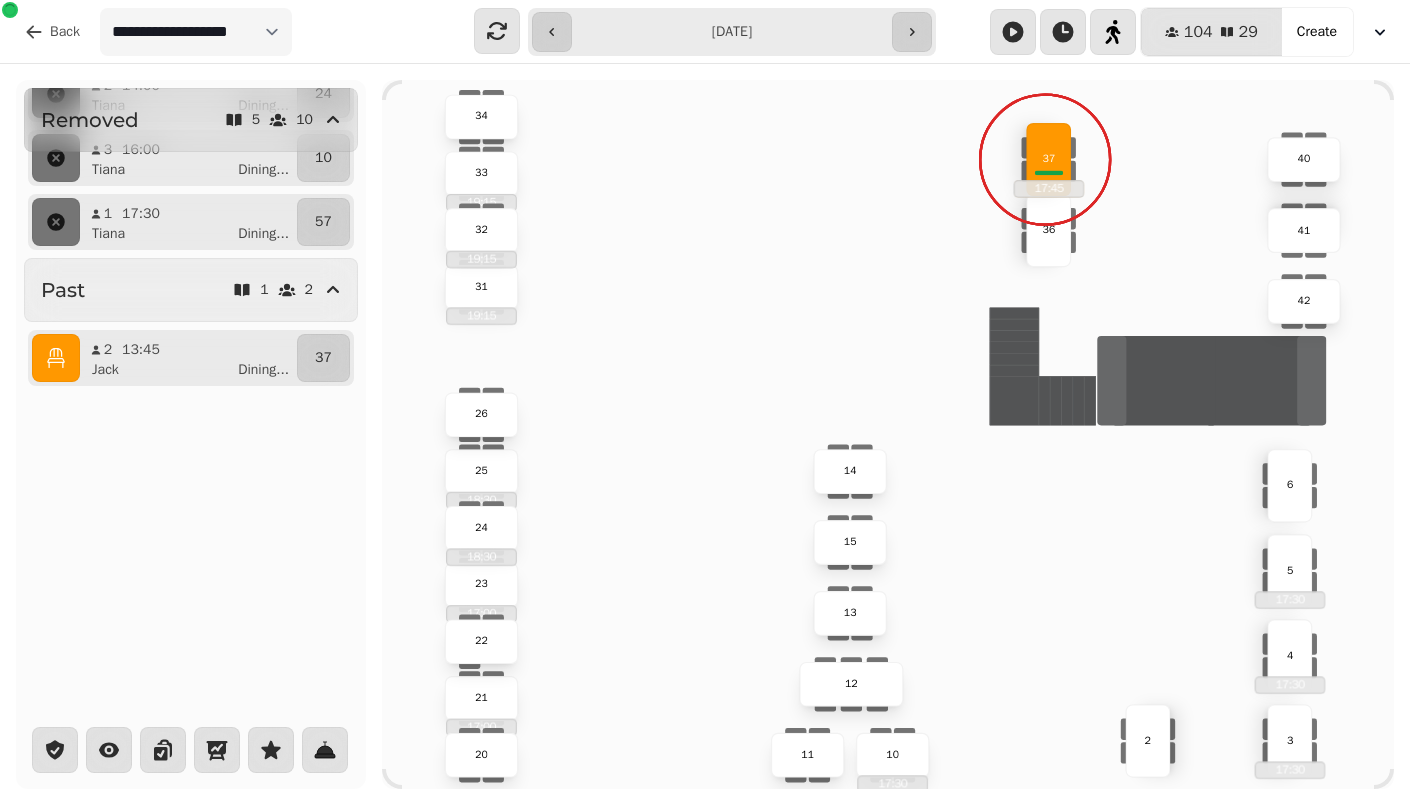 click 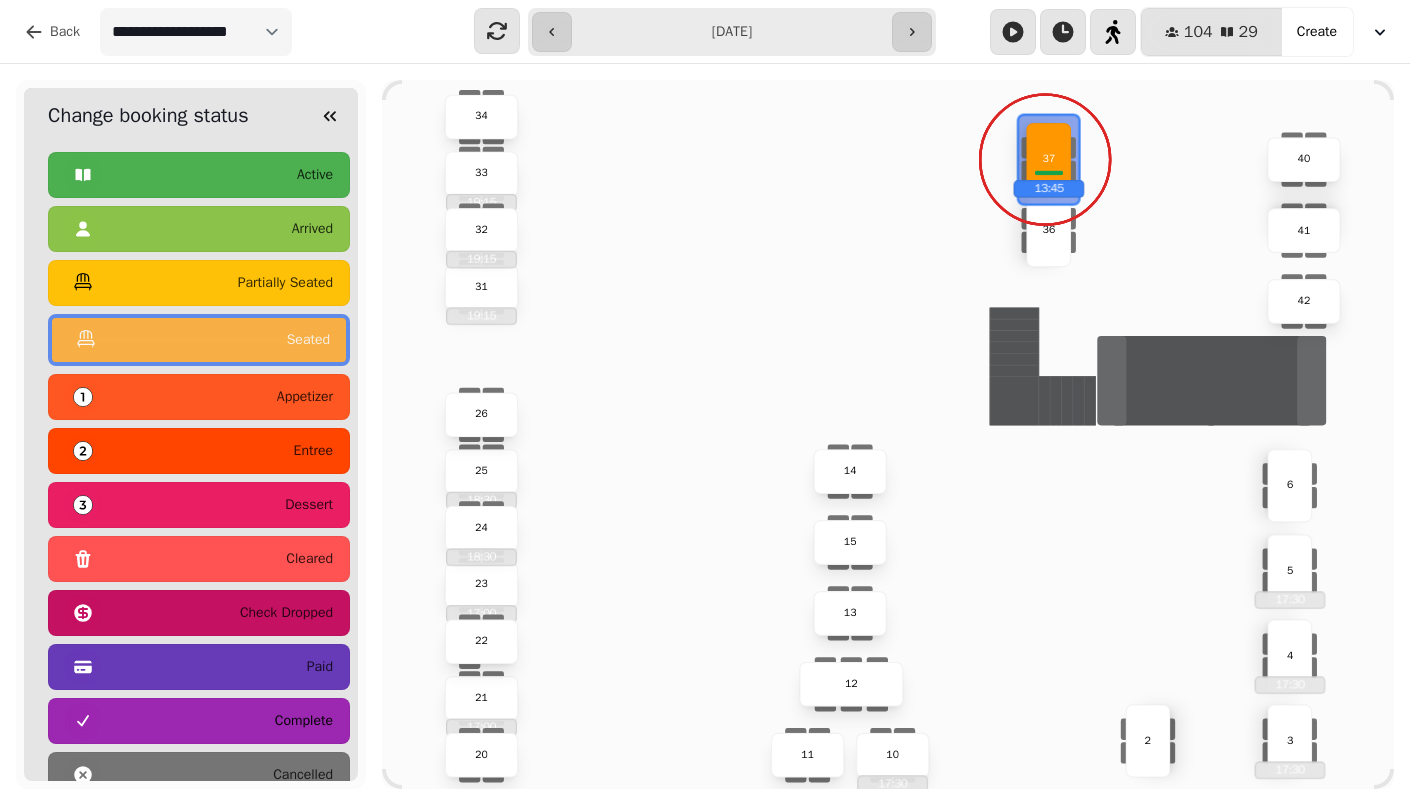 click on "complete" at bounding box center [199, 721] 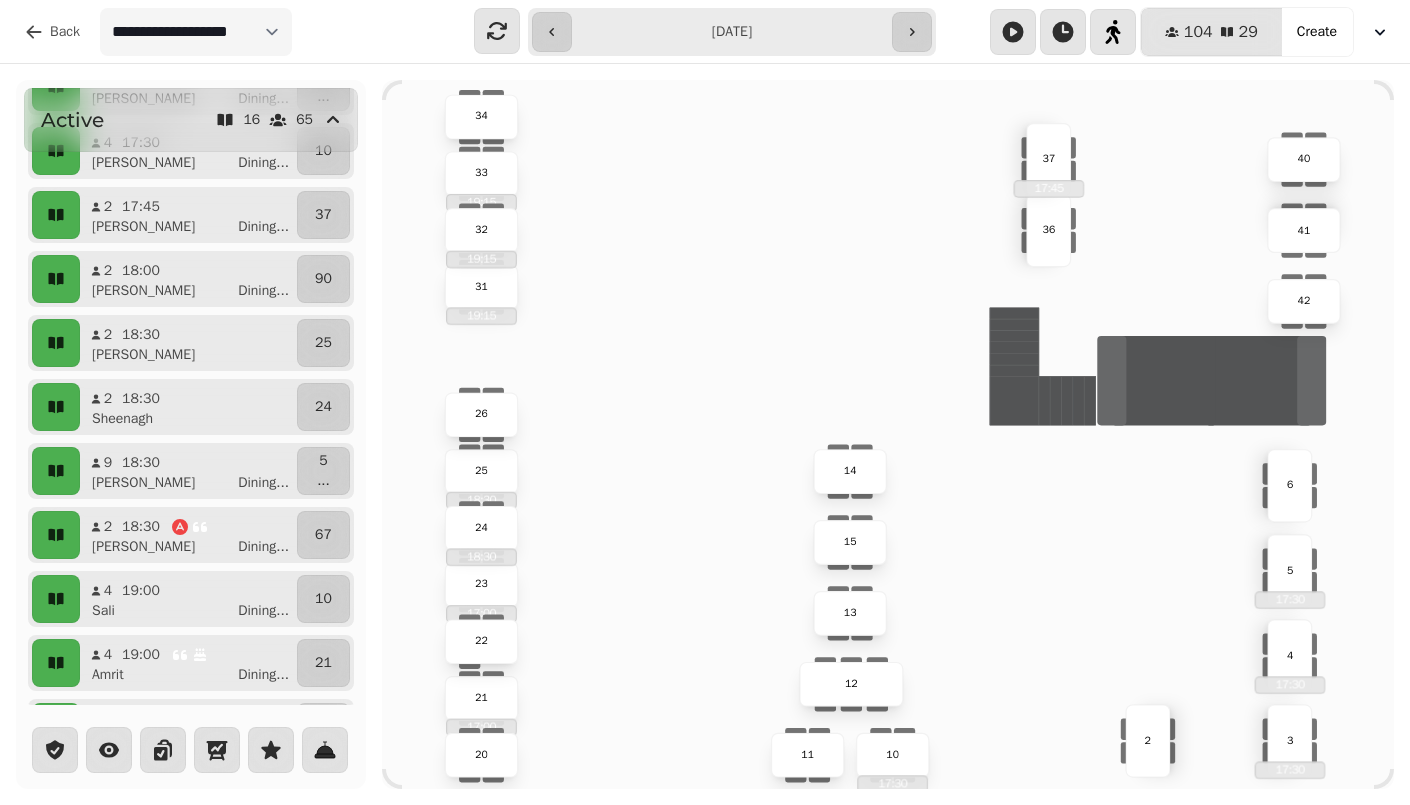scroll, scrollTop: 0, scrollLeft: 0, axis: both 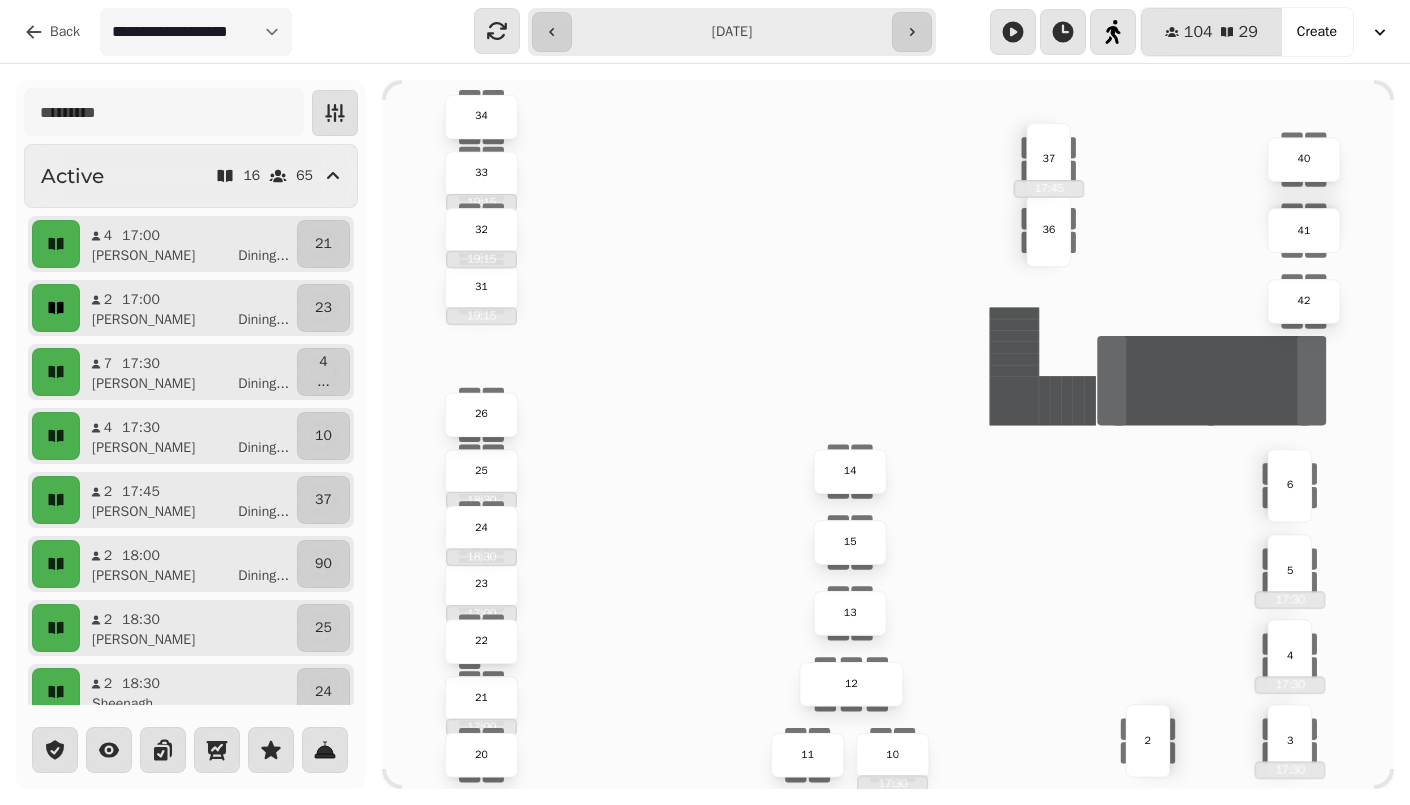 click at bounding box center (56, 308) 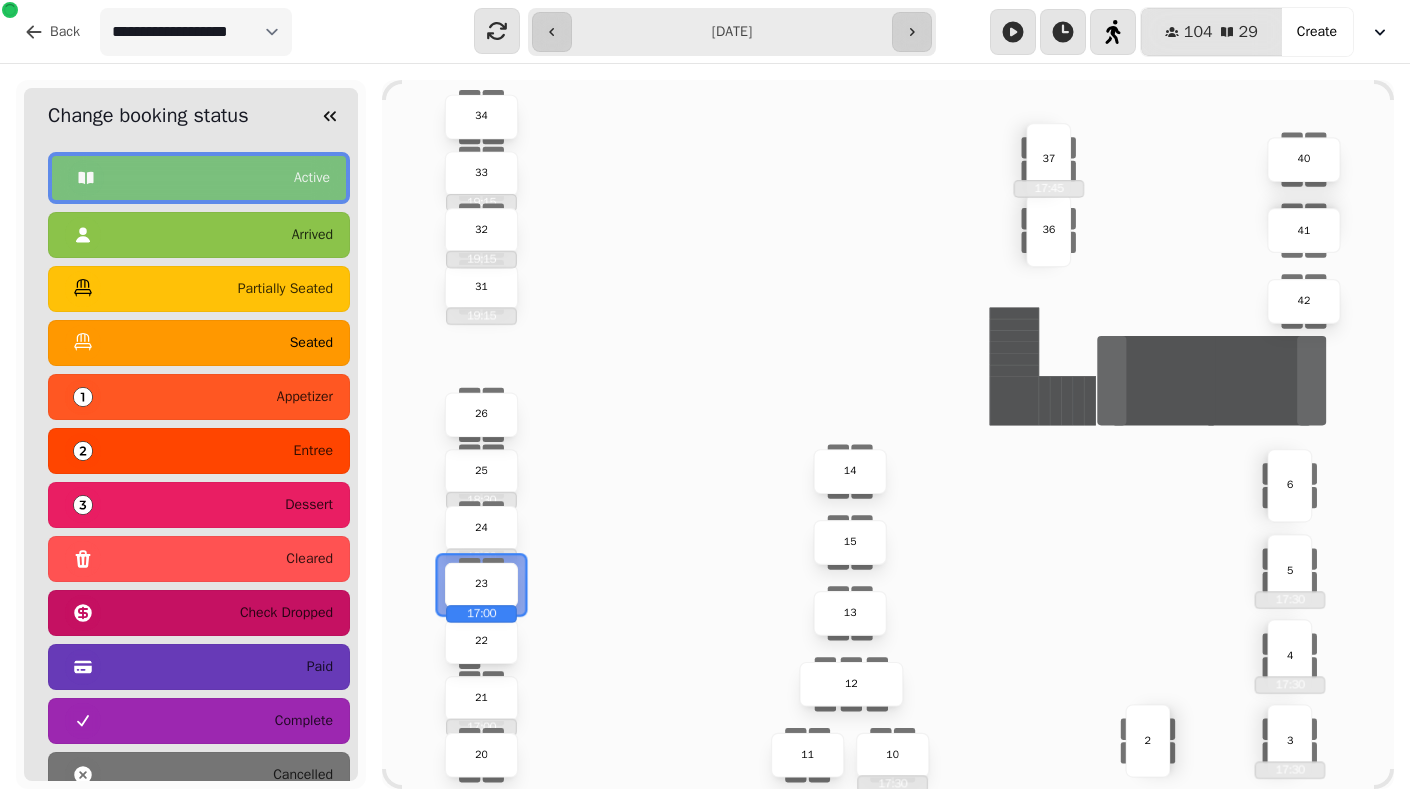 click on "seated" at bounding box center (199, 343) 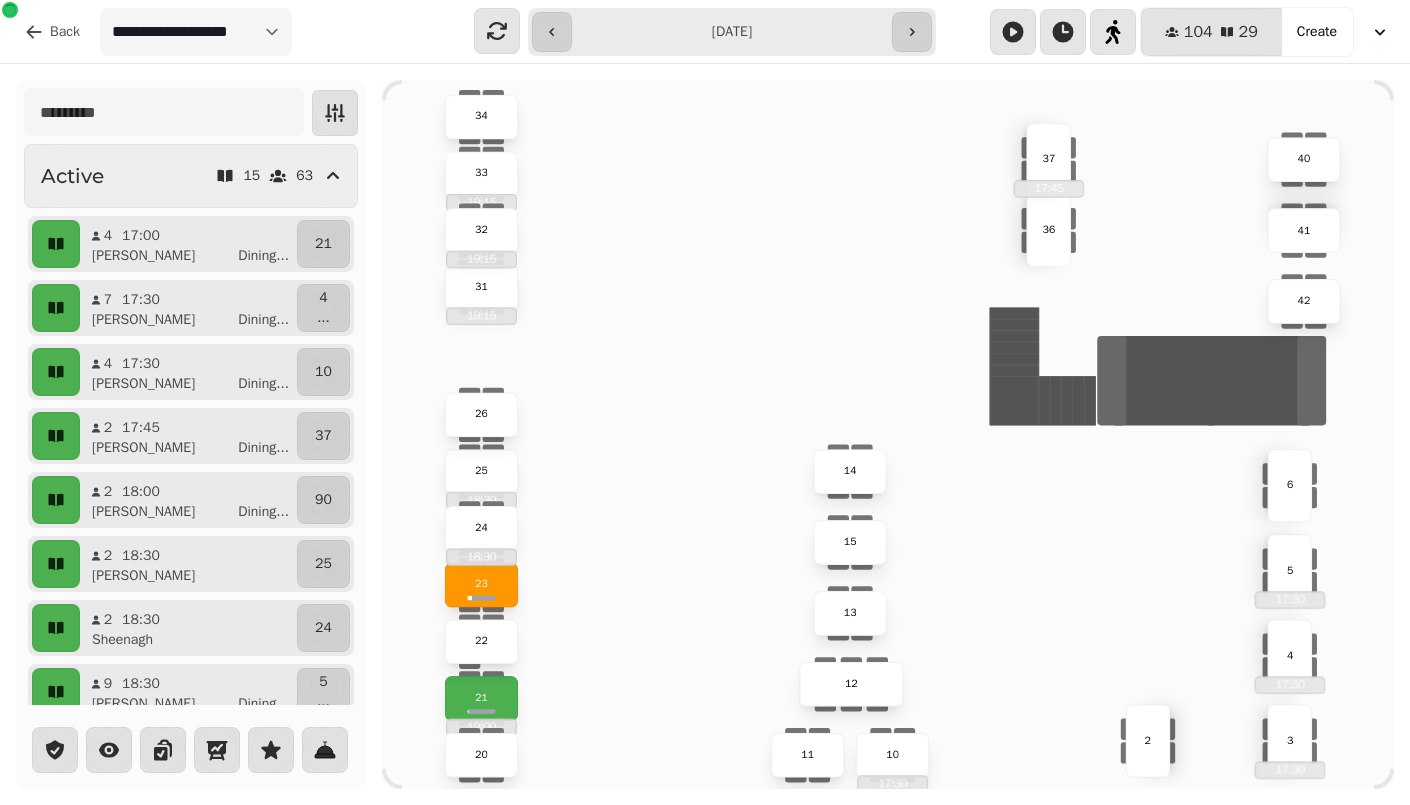 click on "4 17:00 Elizabeth Dining ... 21 7 17:30 Patricia Dining ... 4  ... 4 17:30 Julia Dining ... 10 2 17:45 Melanie Dining ... 37 2 18:00 Amanda Dining ... 90 2 18:30 Lee 25 2 18:30 Sheenagh 24 9 18:30 Ritchie Dining ... 5  ... 2 18:30 Sarah Dining ... 67 4 19:00 Sali Dining ... 10 4 19:00 Amrit Dining ... 21 2 19:00 Laura Dining ... 57 9 19:15 Tony 31  ... 9 20:00 Reuben Dining ... 5  ... 1 20:15 Amara Dining ... 24 1 20:15 Amara Dining ... 24" at bounding box center [191, 724] 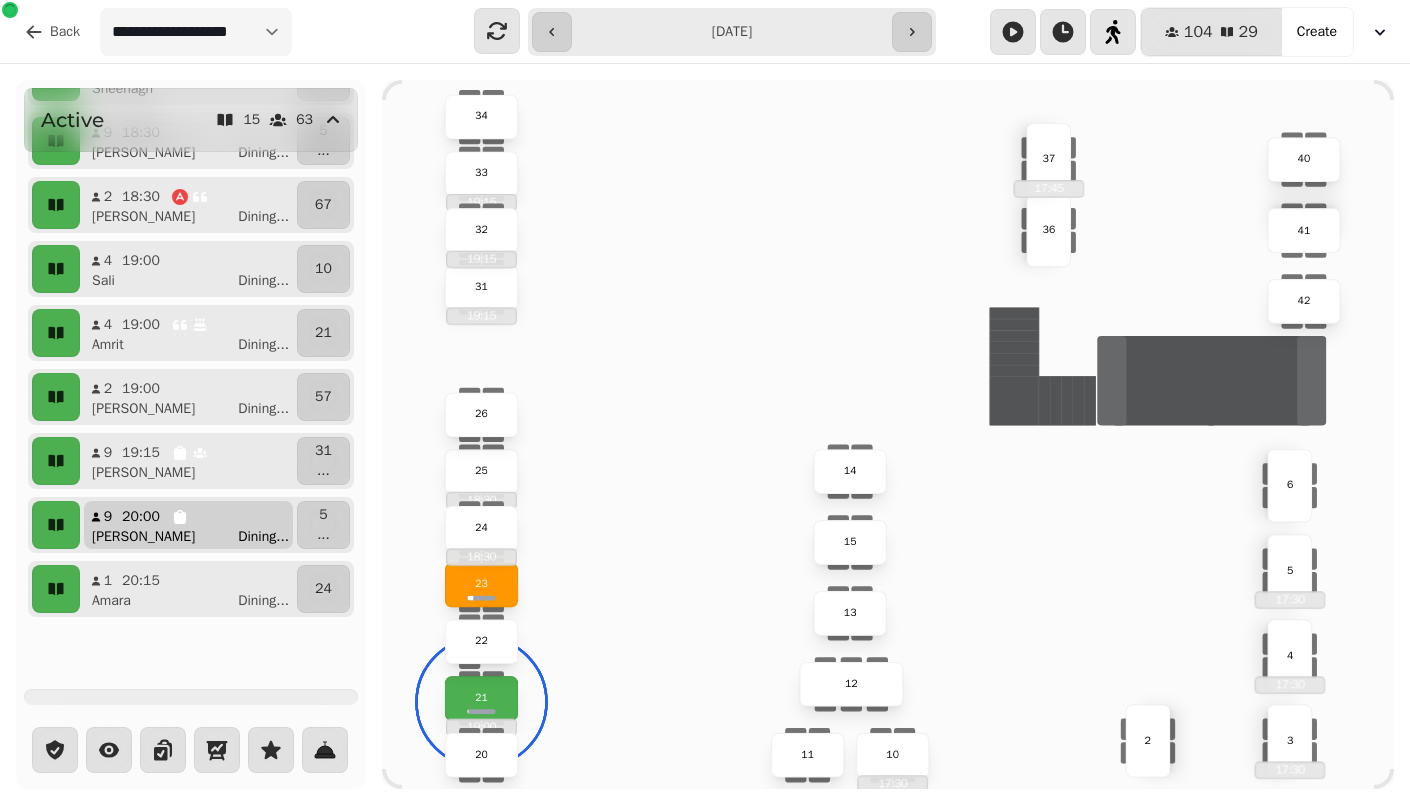 scroll, scrollTop: 551, scrollLeft: 0, axis: vertical 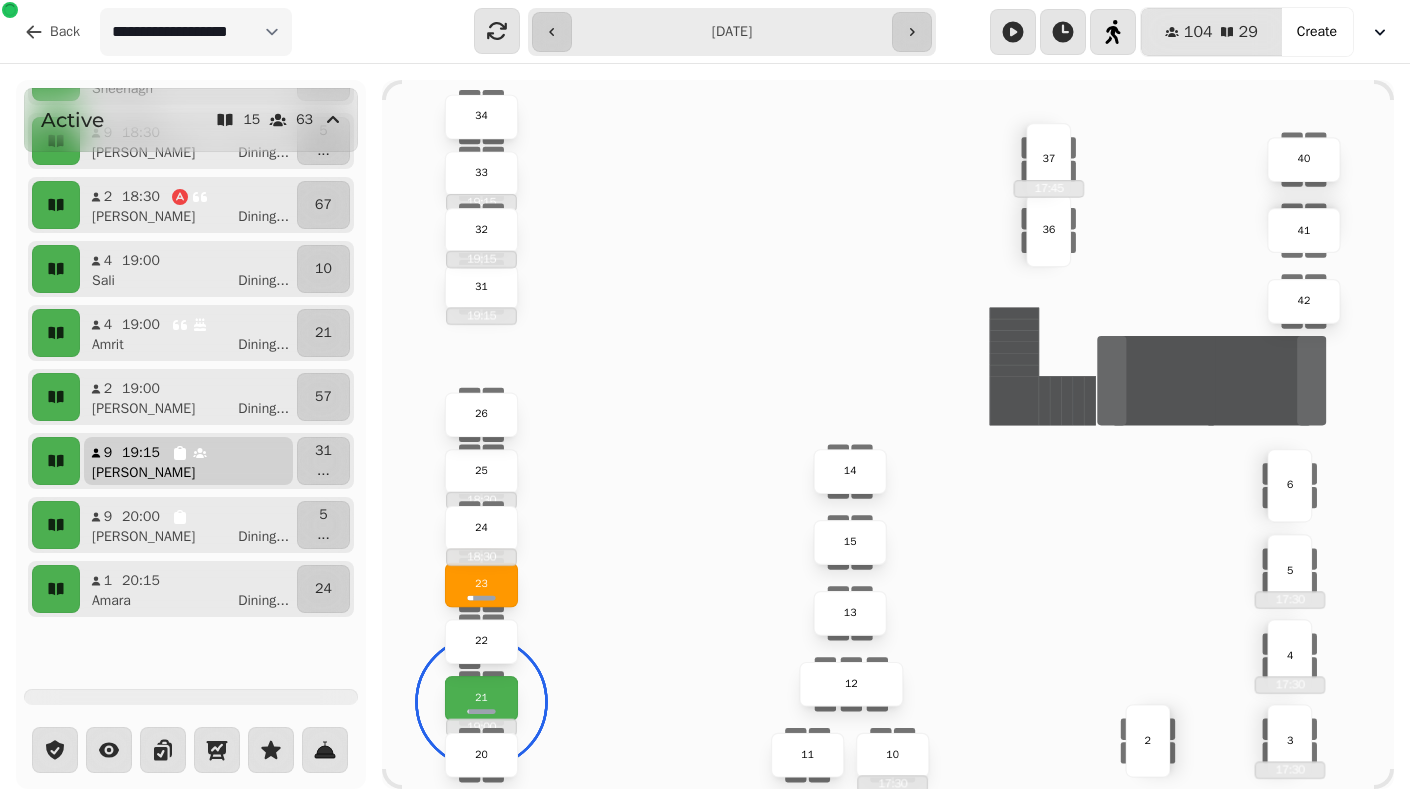 click on "[PERSON_NAME]" at bounding box center [196, 473] 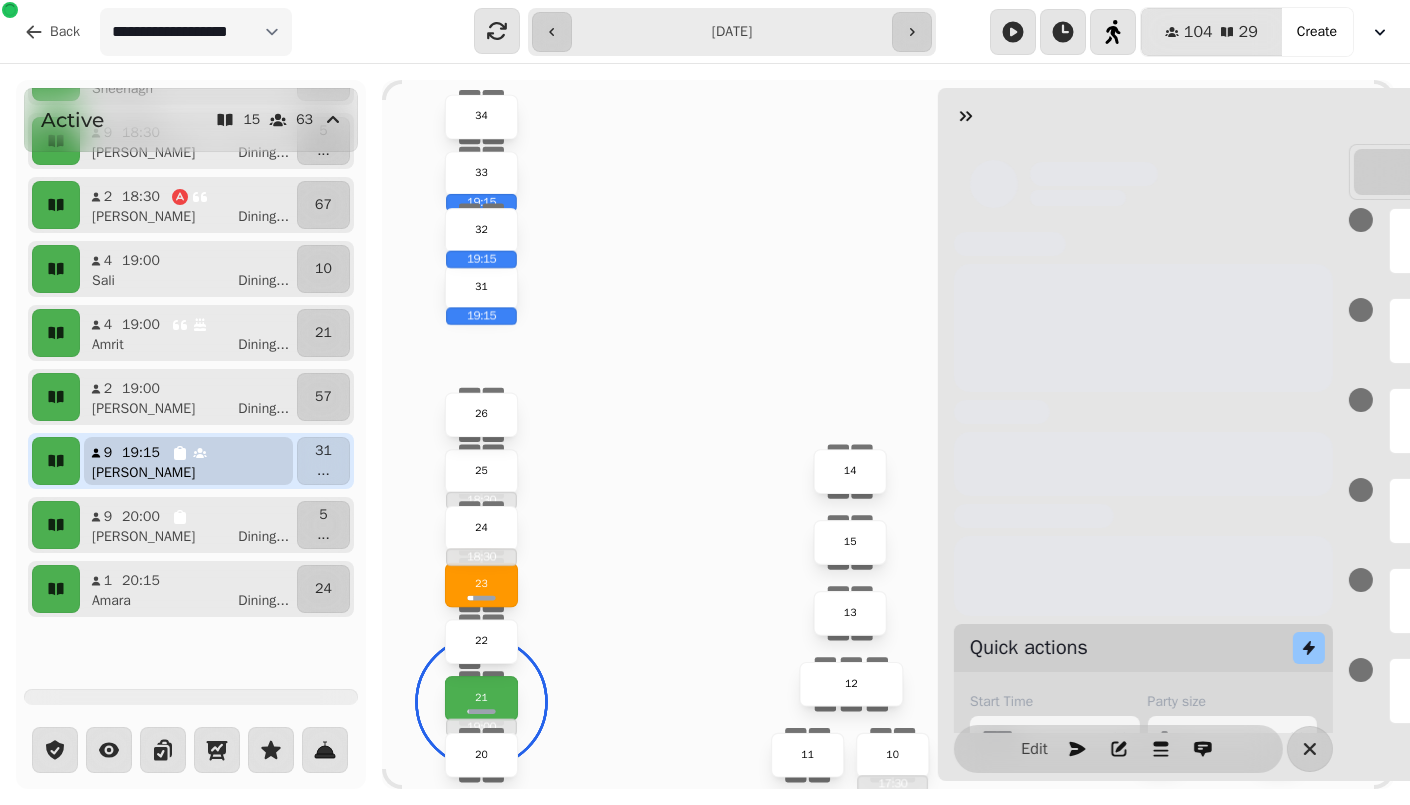 click on "[PERSON_NAME]" at bounding box center (196, 473) 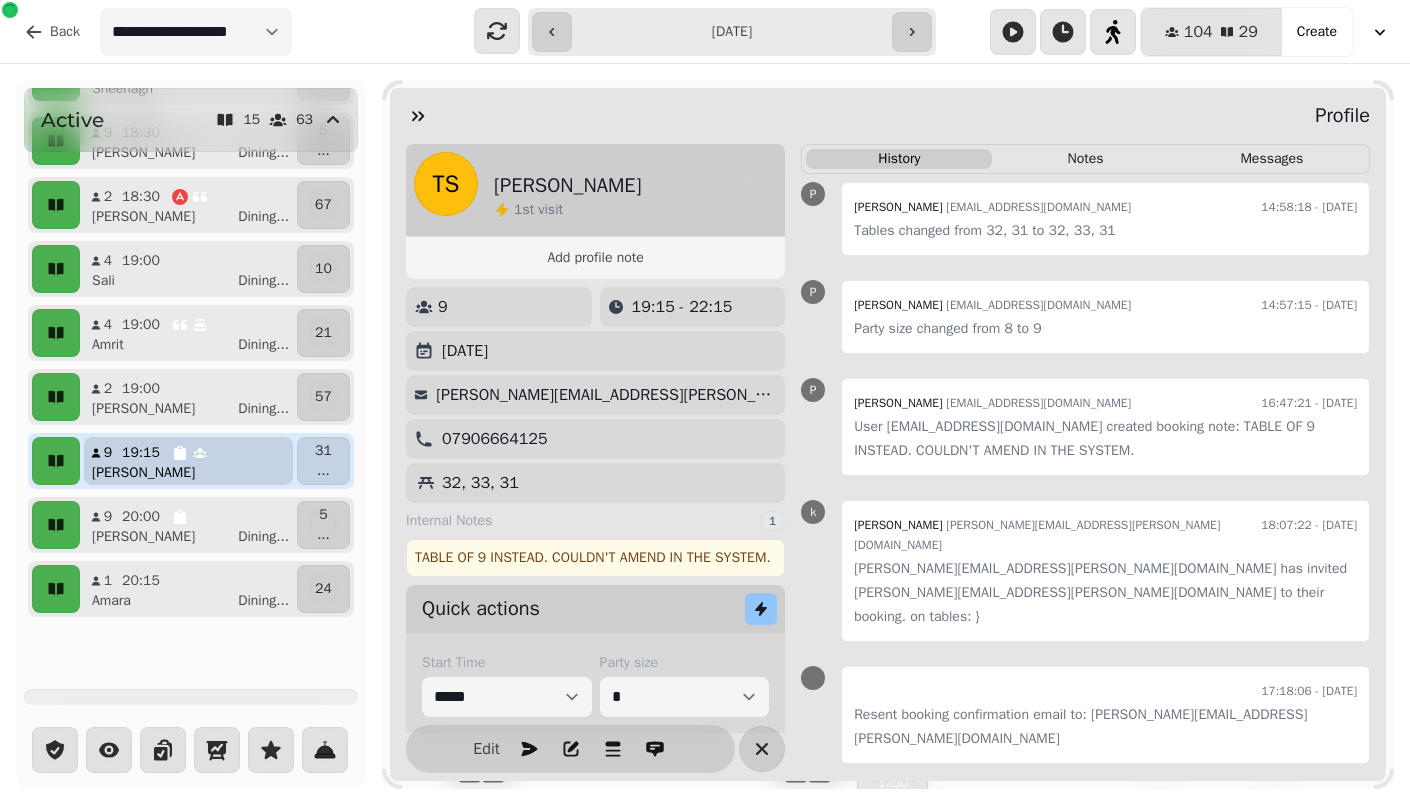 scroll, scrollTop: 104, scrollLeft: 0, axis: vertical 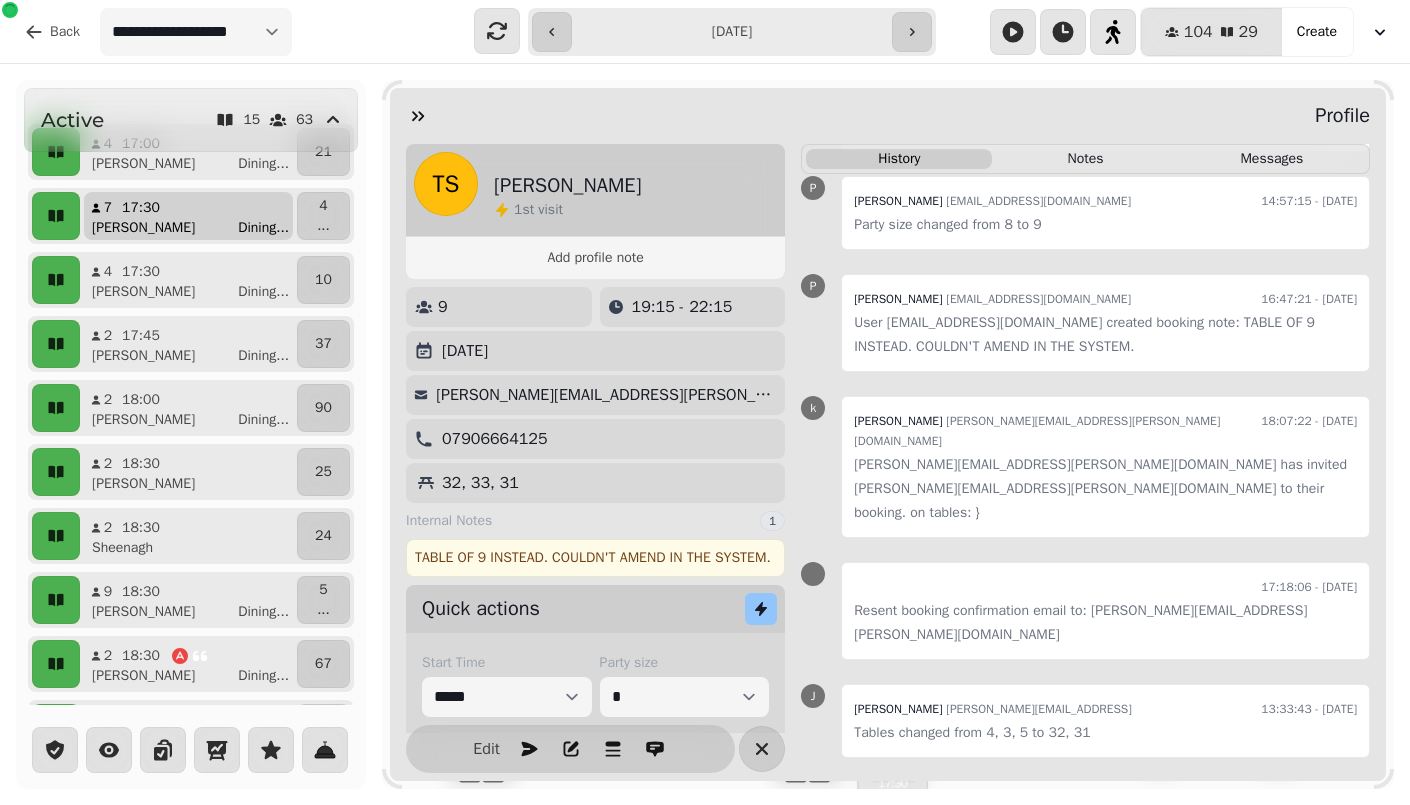 click on "Patricia Dining ..." at bounding box center (196, 228) 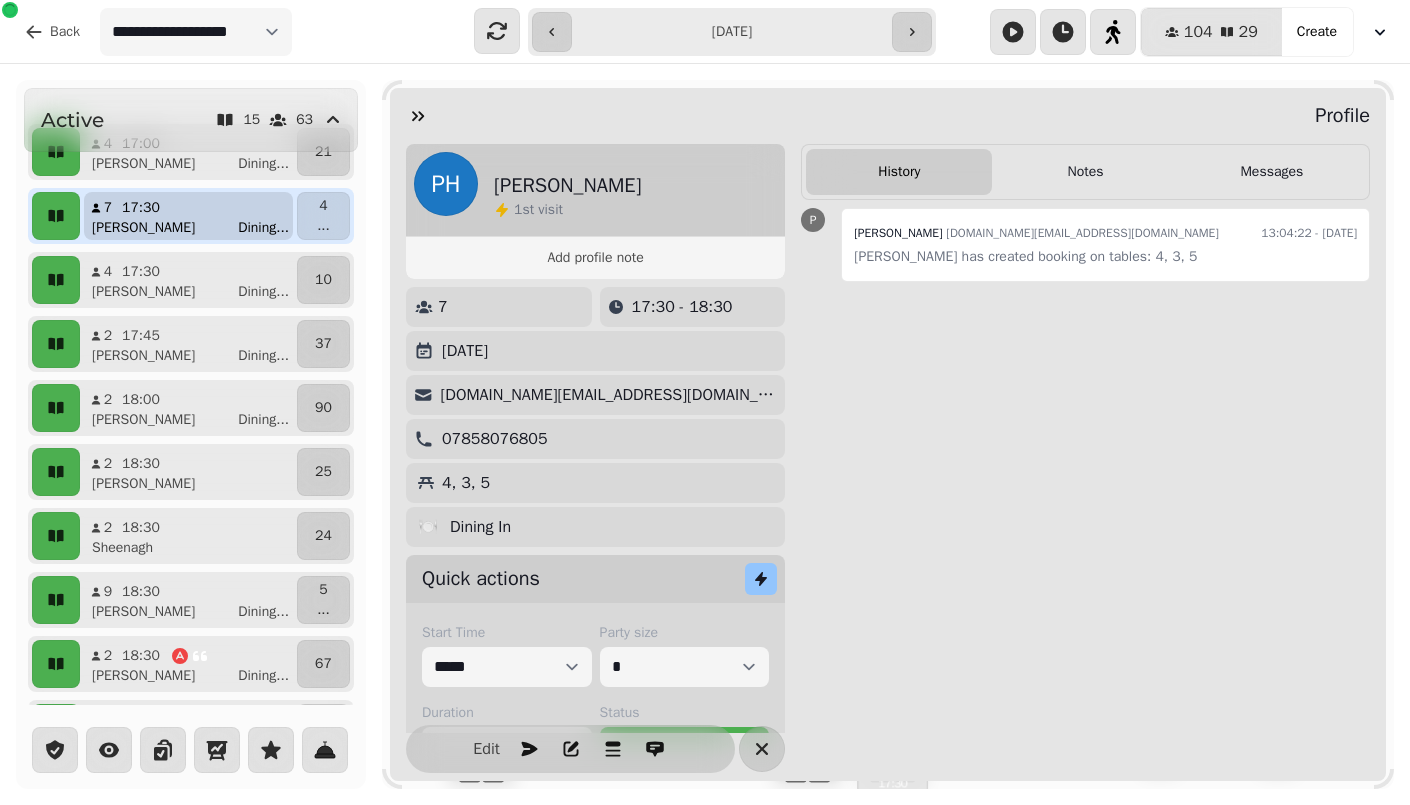 scroll, scrollTop: 0, scrollLeft: 0, axis: both 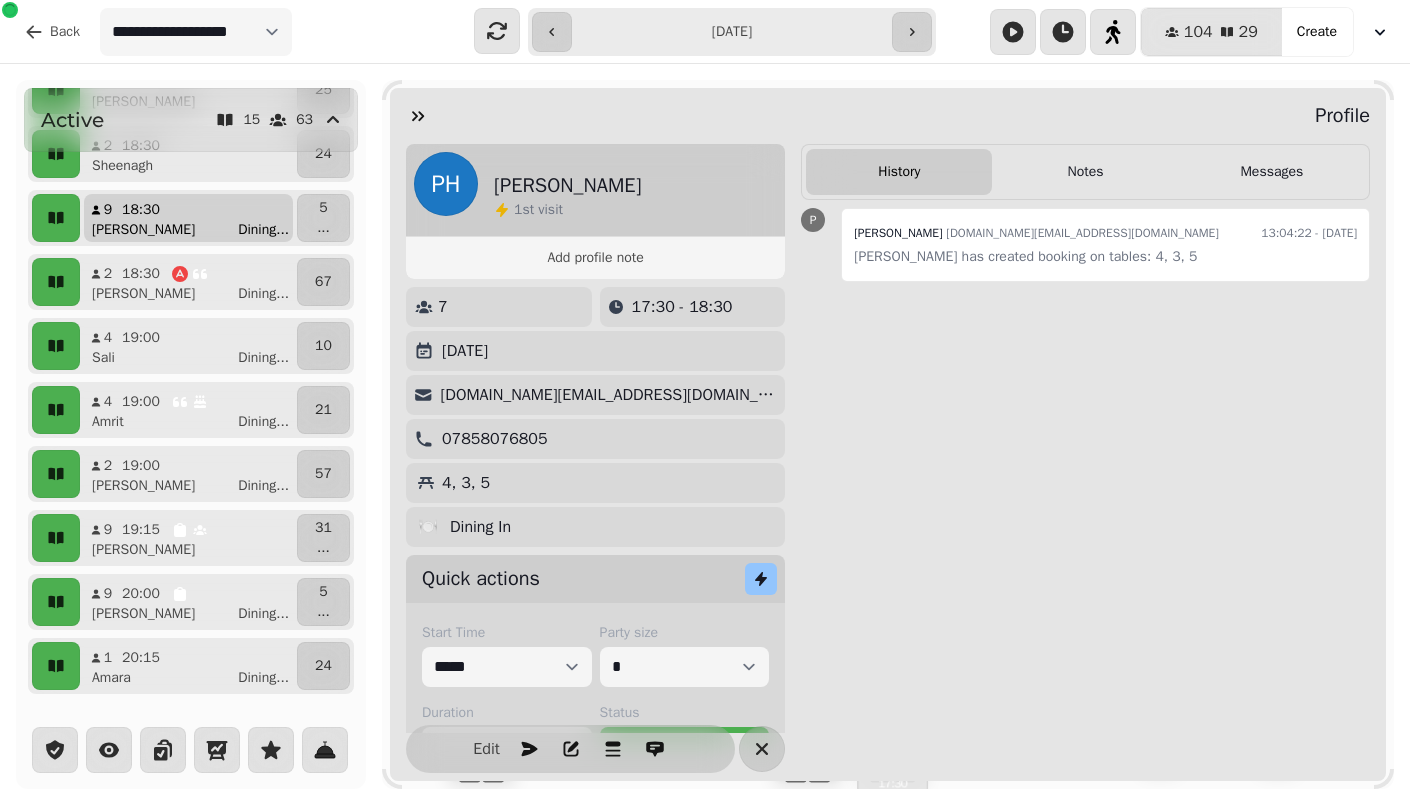 click on "Ritchie Dining ..." at bounding box center (196, 230) 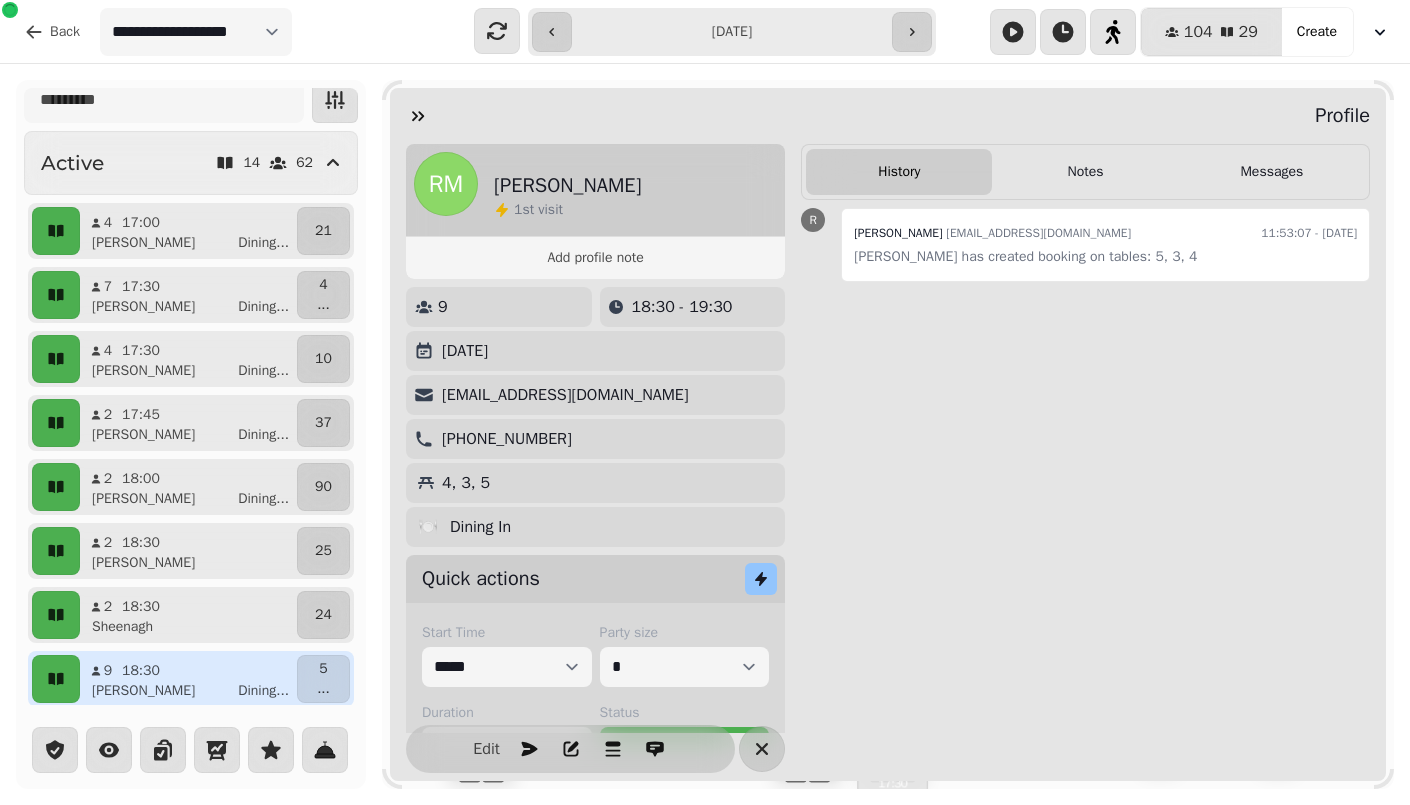 scroll, scrollTop: 0, scrollLeft: 0, axis: both 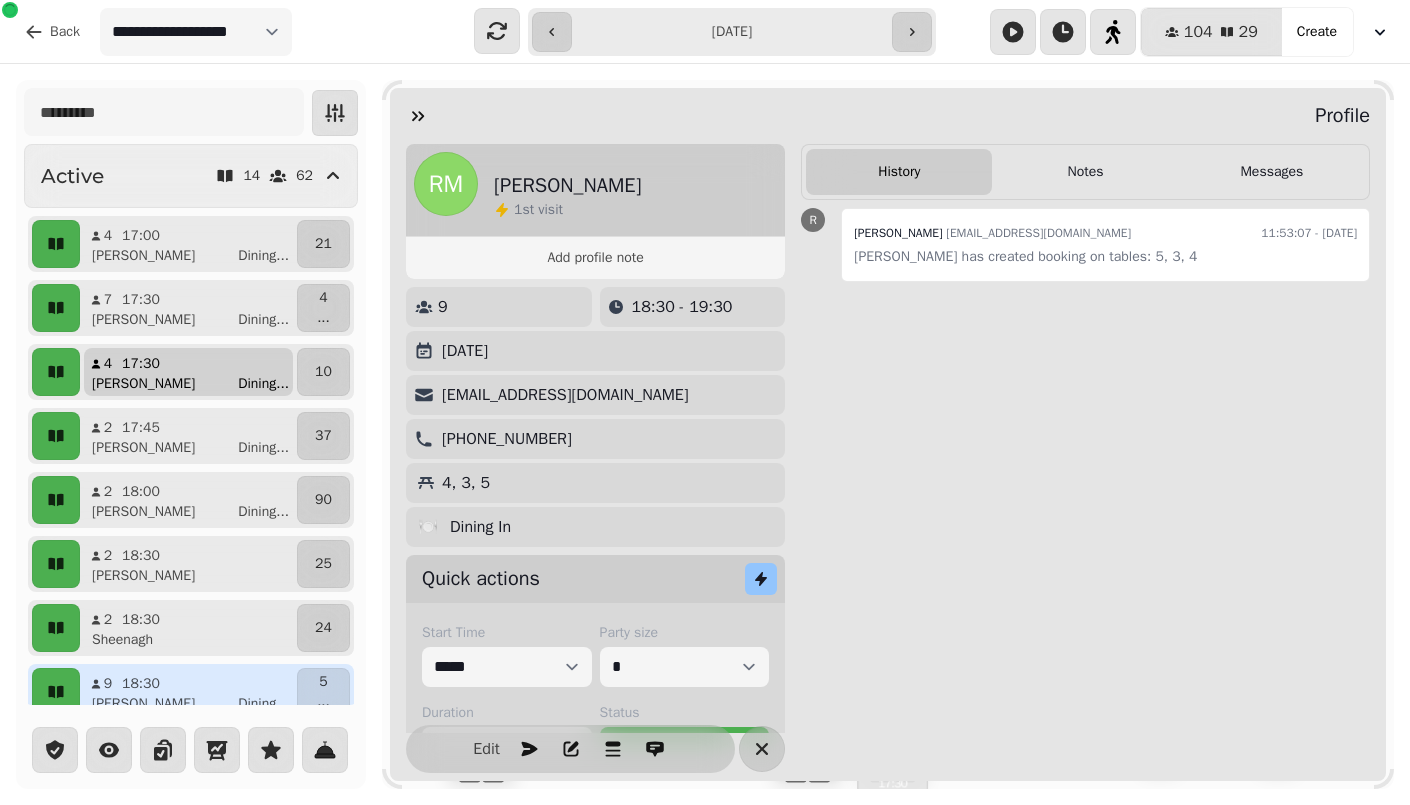 click on "4 17:30 Julia Dining ..." at bounding box center [188, 372] 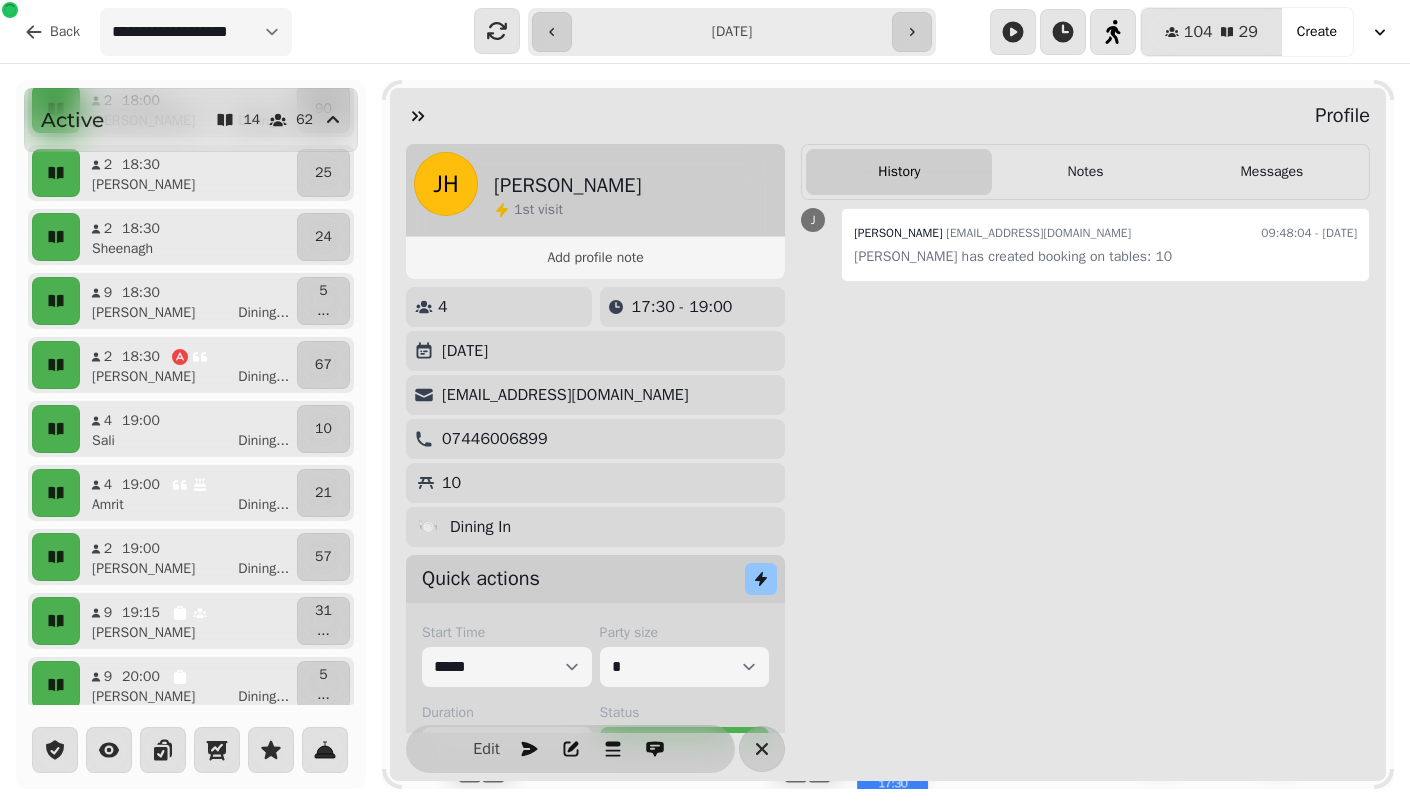 scroll, scrollTop: 385, scrollLeft: 0, axis: vertical 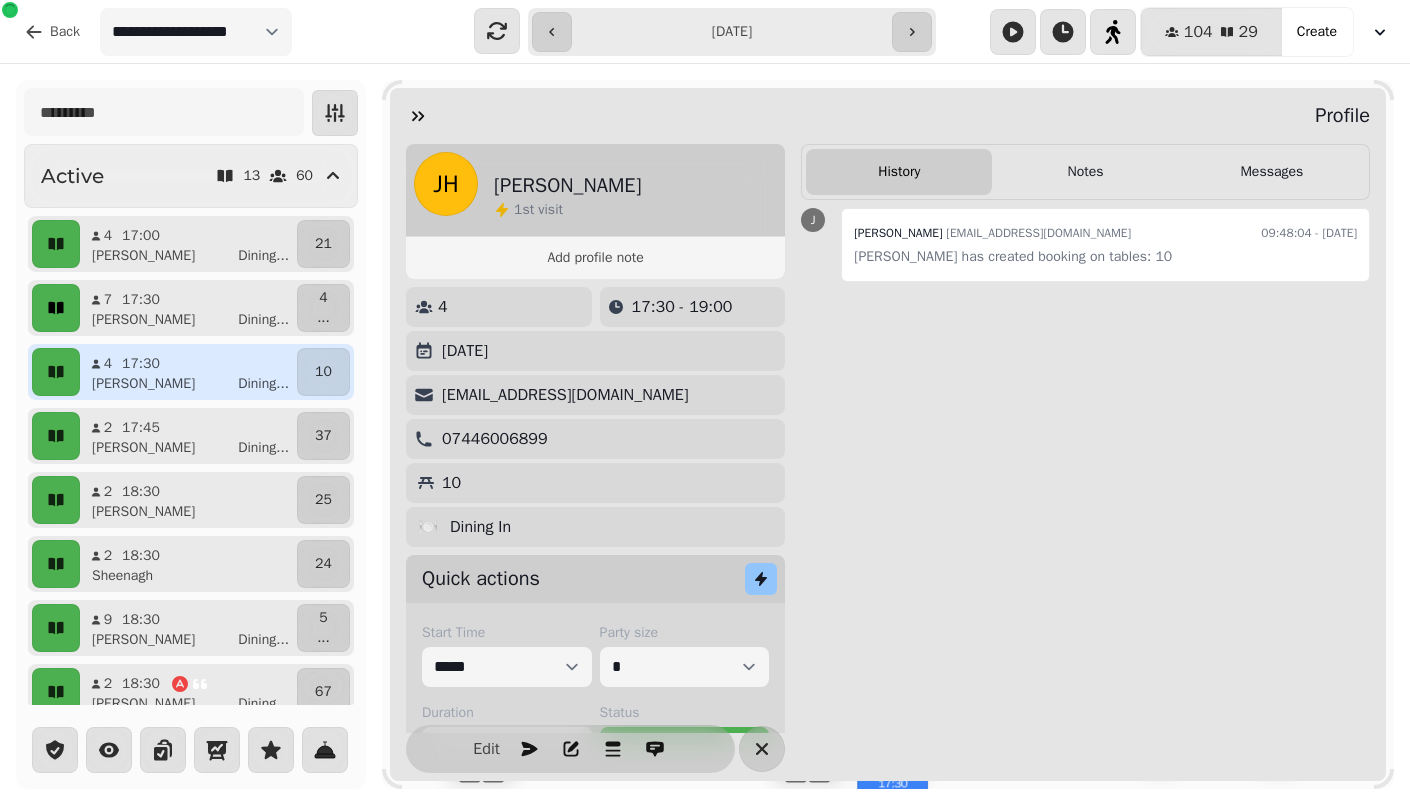 click at bounding box center (56, 308) 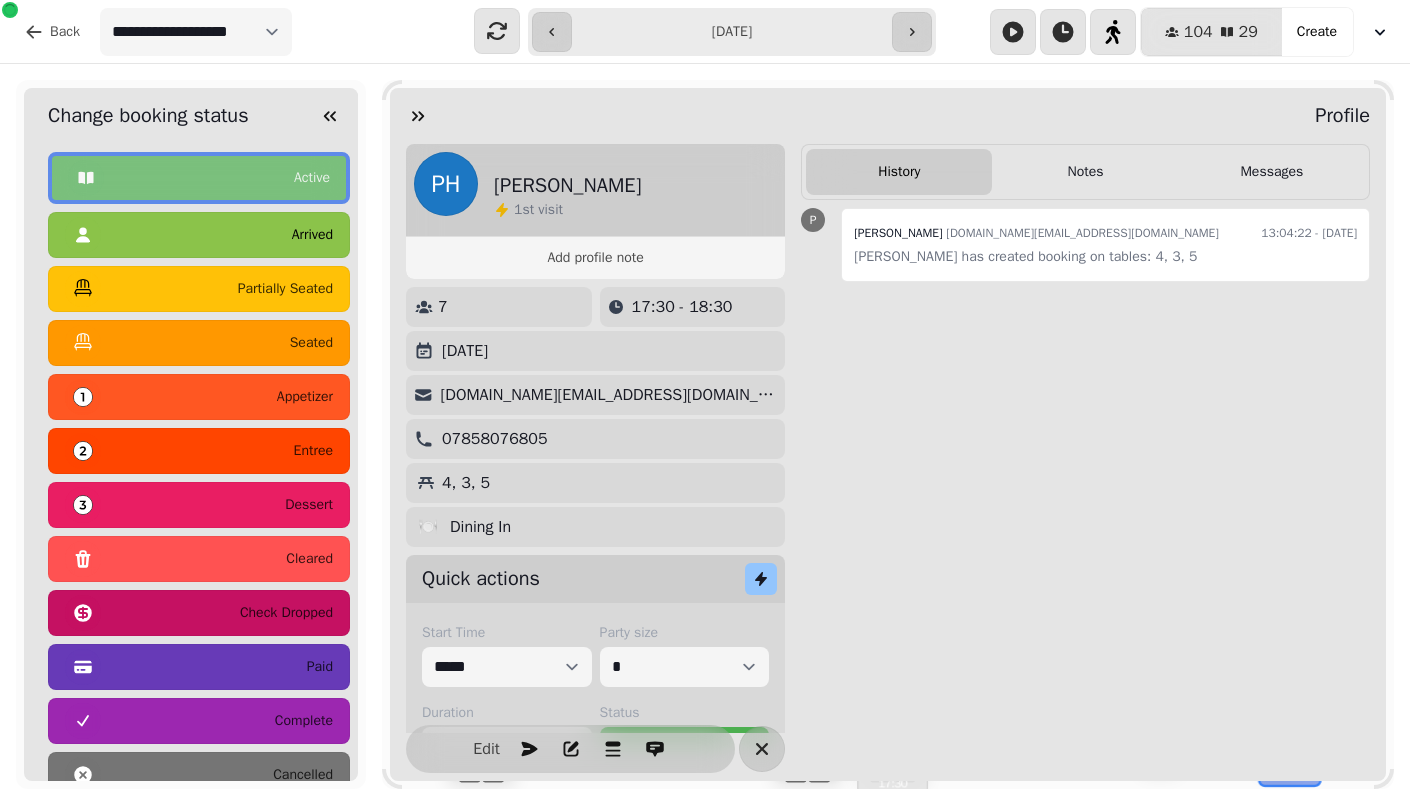 click on "arrived" at bounding box center [199, 235] 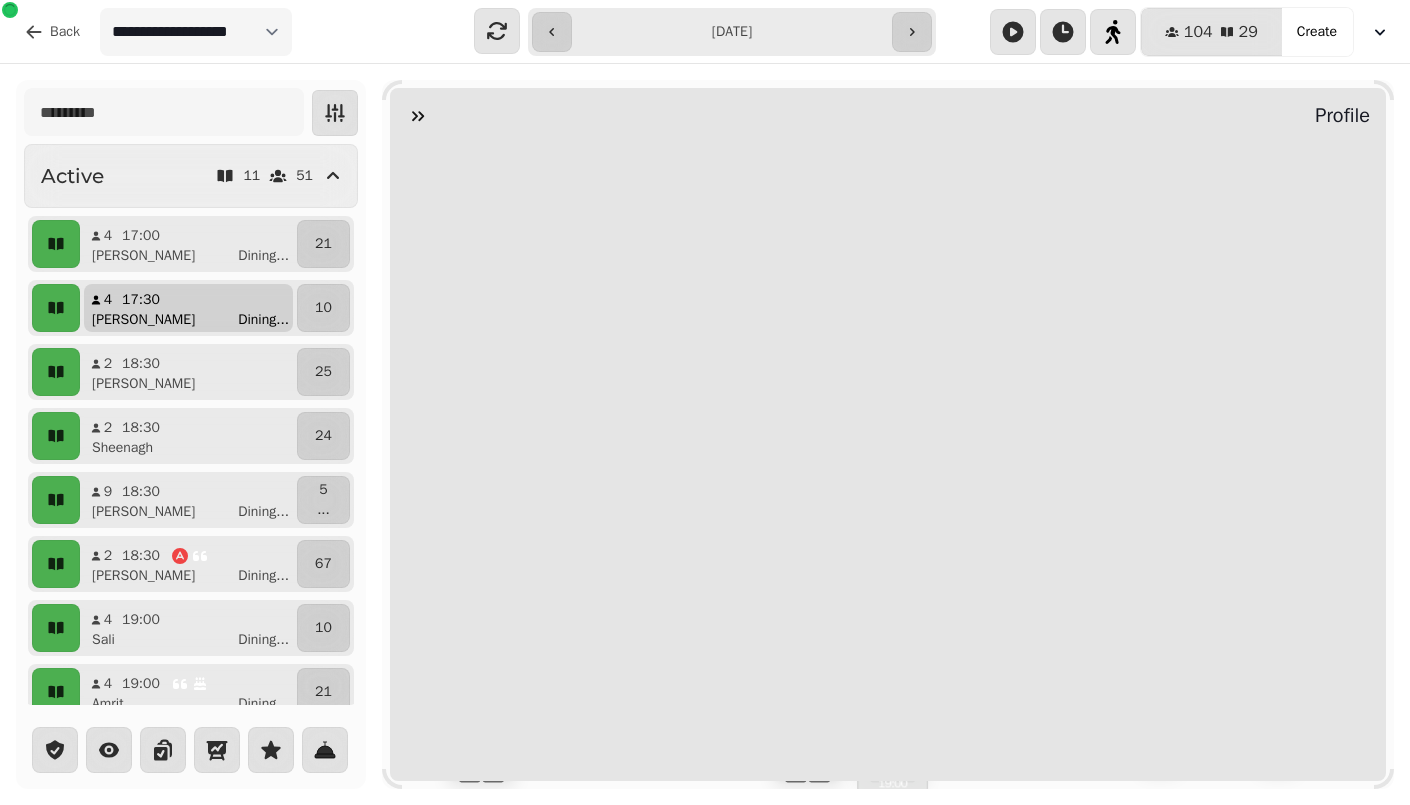 click on "Julia Dining ..." at bounding box center (196, 320) 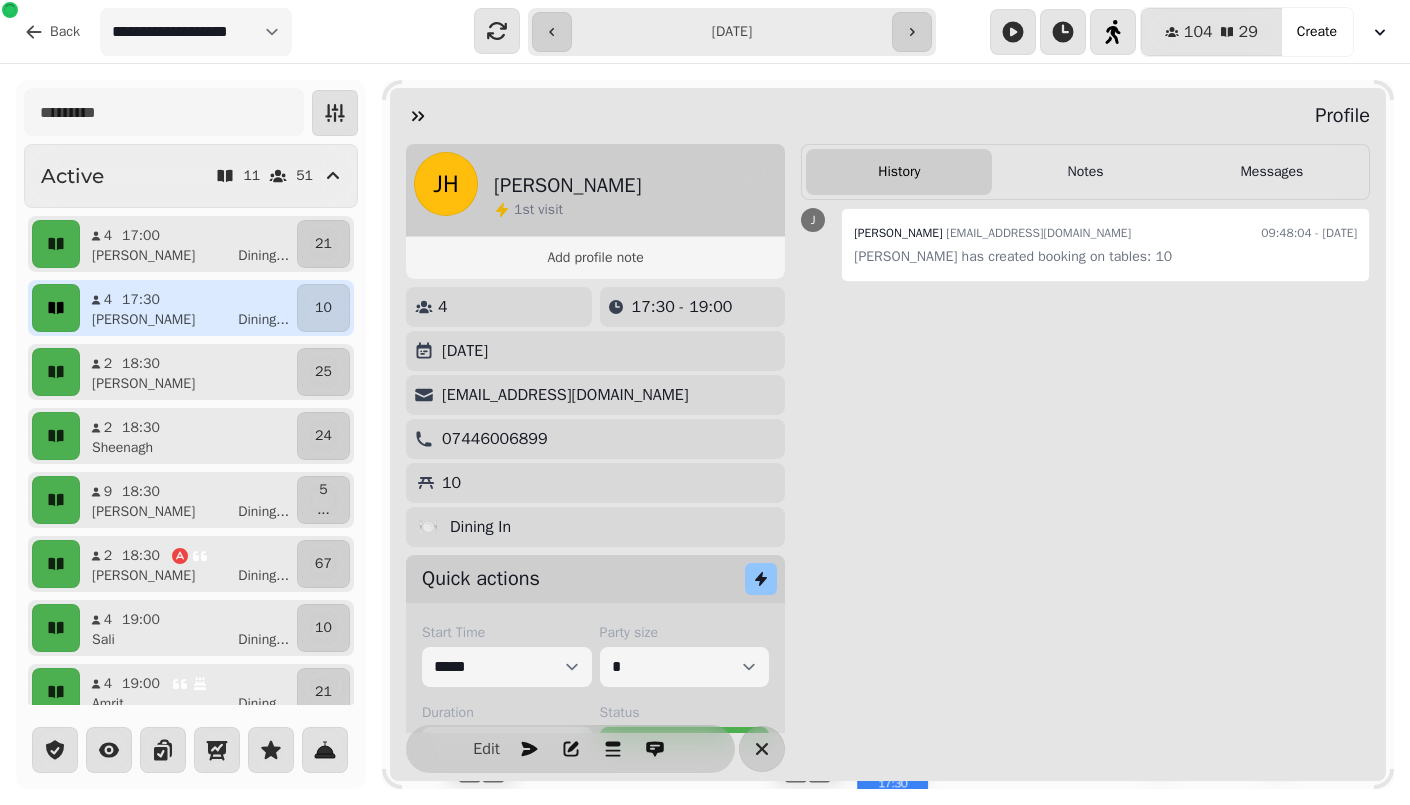 click 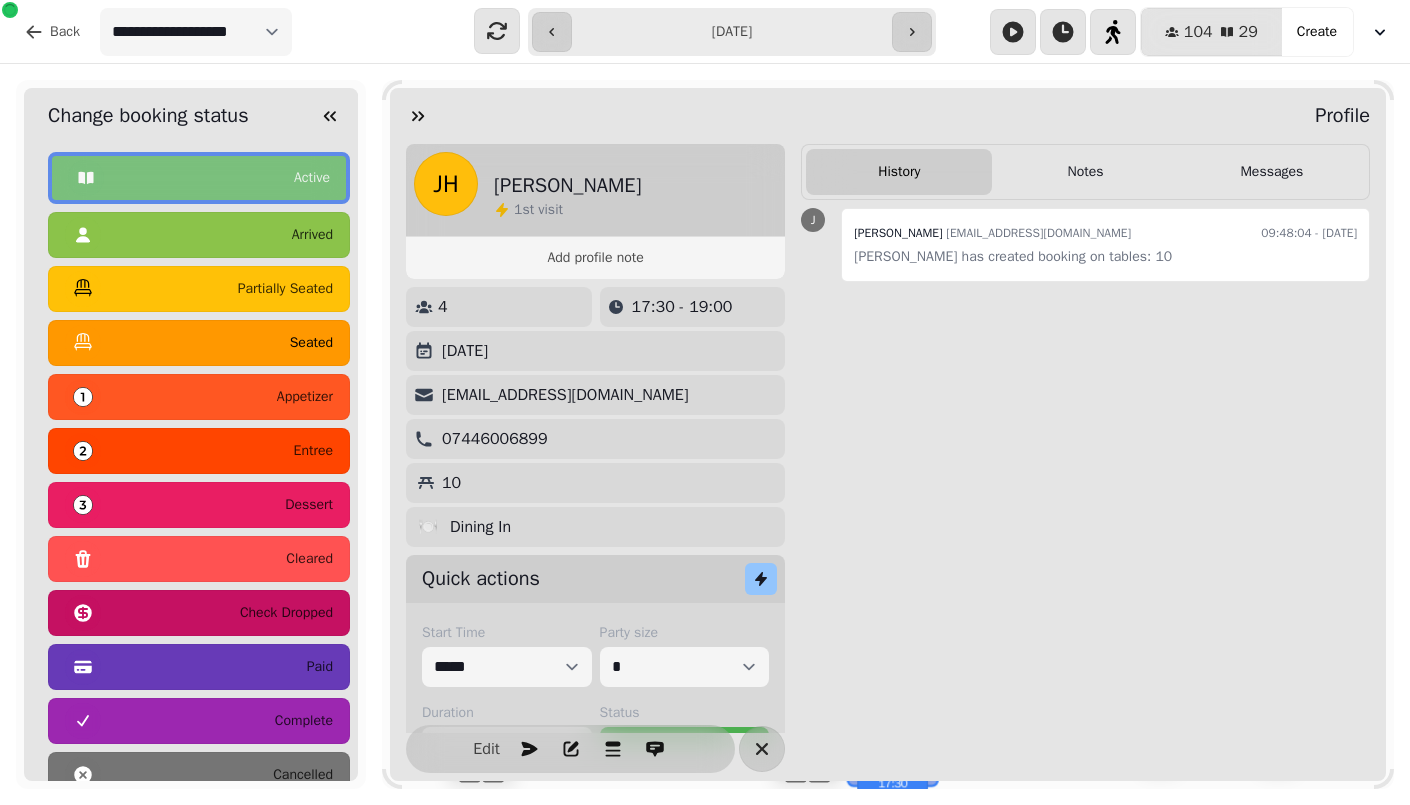 click on "seated" at bounding box center (199, 343) 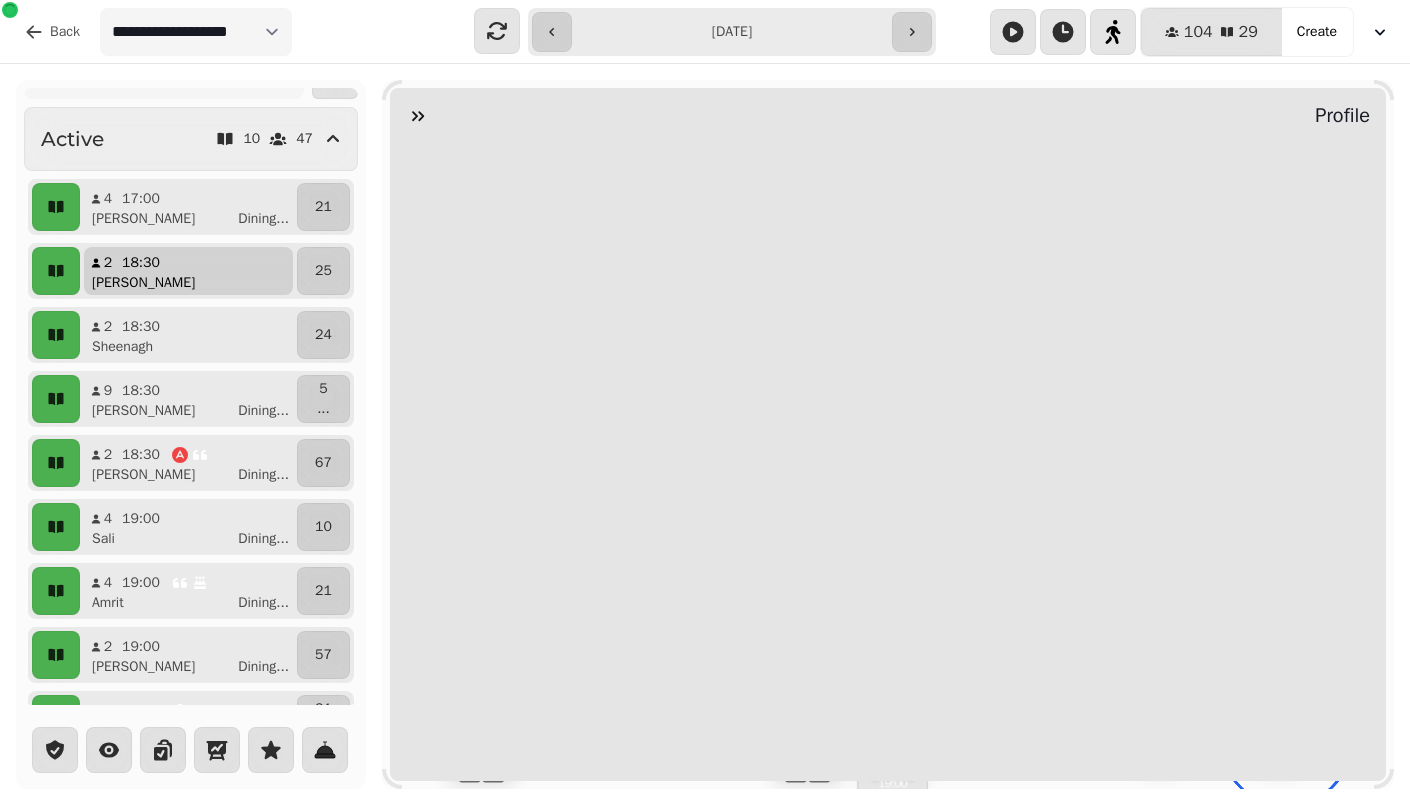 scroll, scrollTop: 0, scrollLeft: 0, axis: both 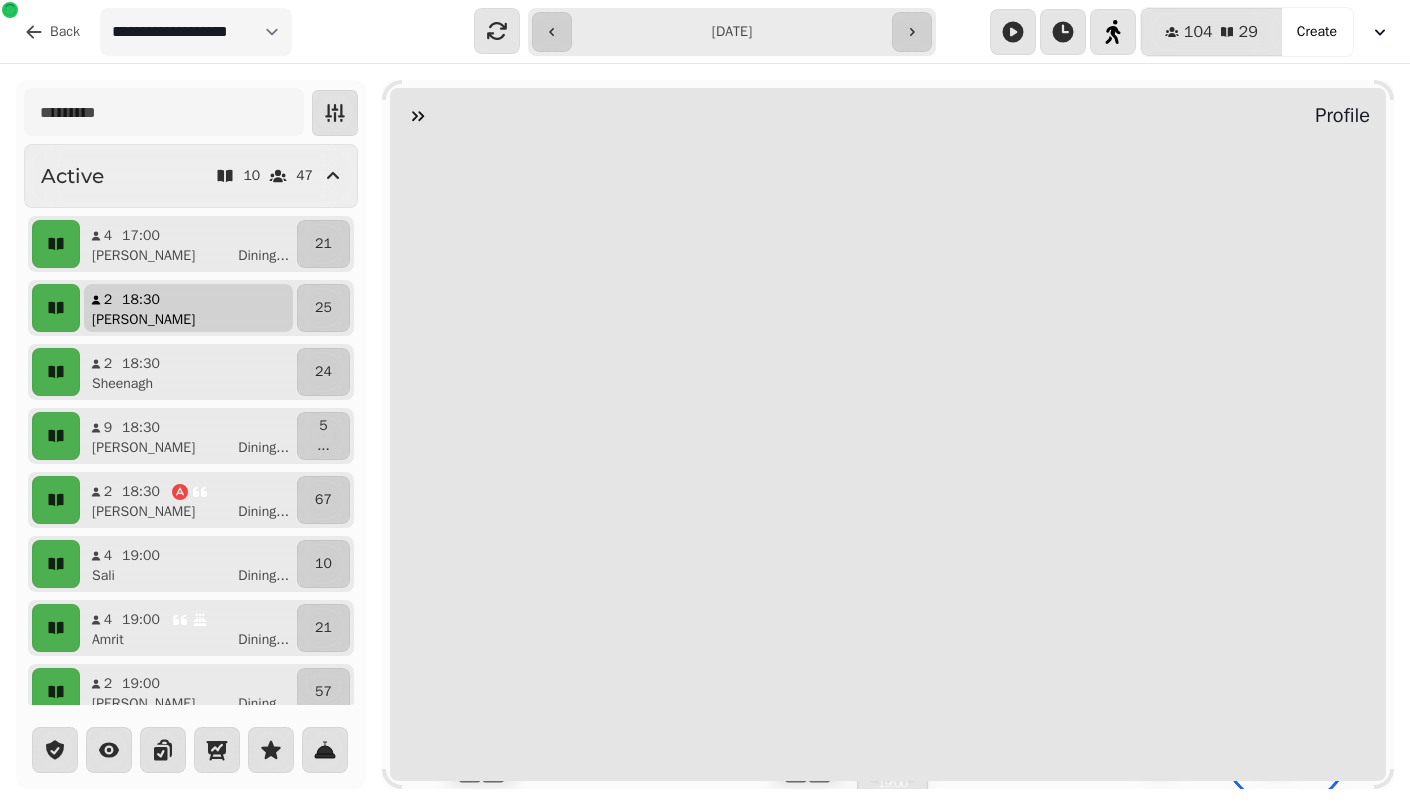 click on "2 18:30 Lee" at bounding box center (188, 308) 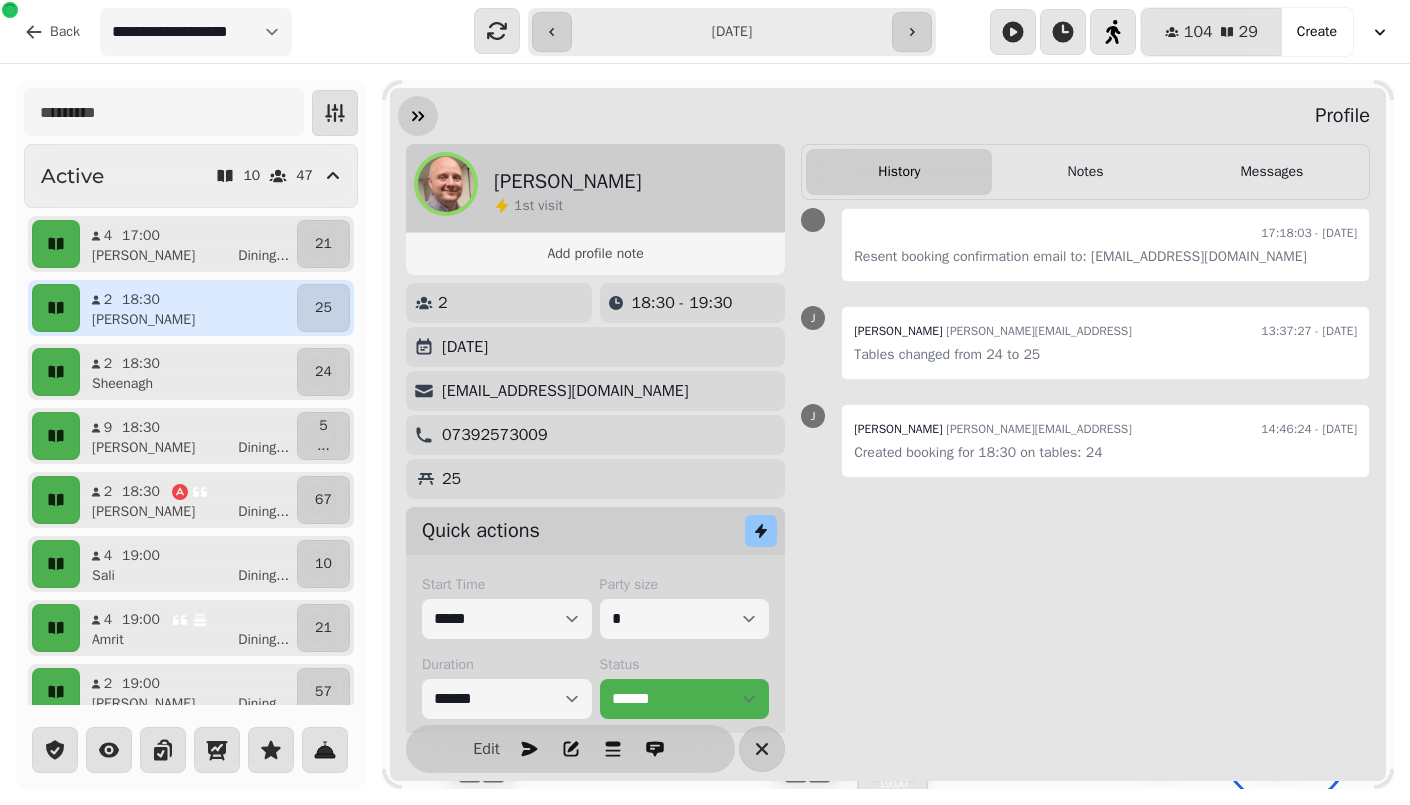 click at bounding box center [418, 116] 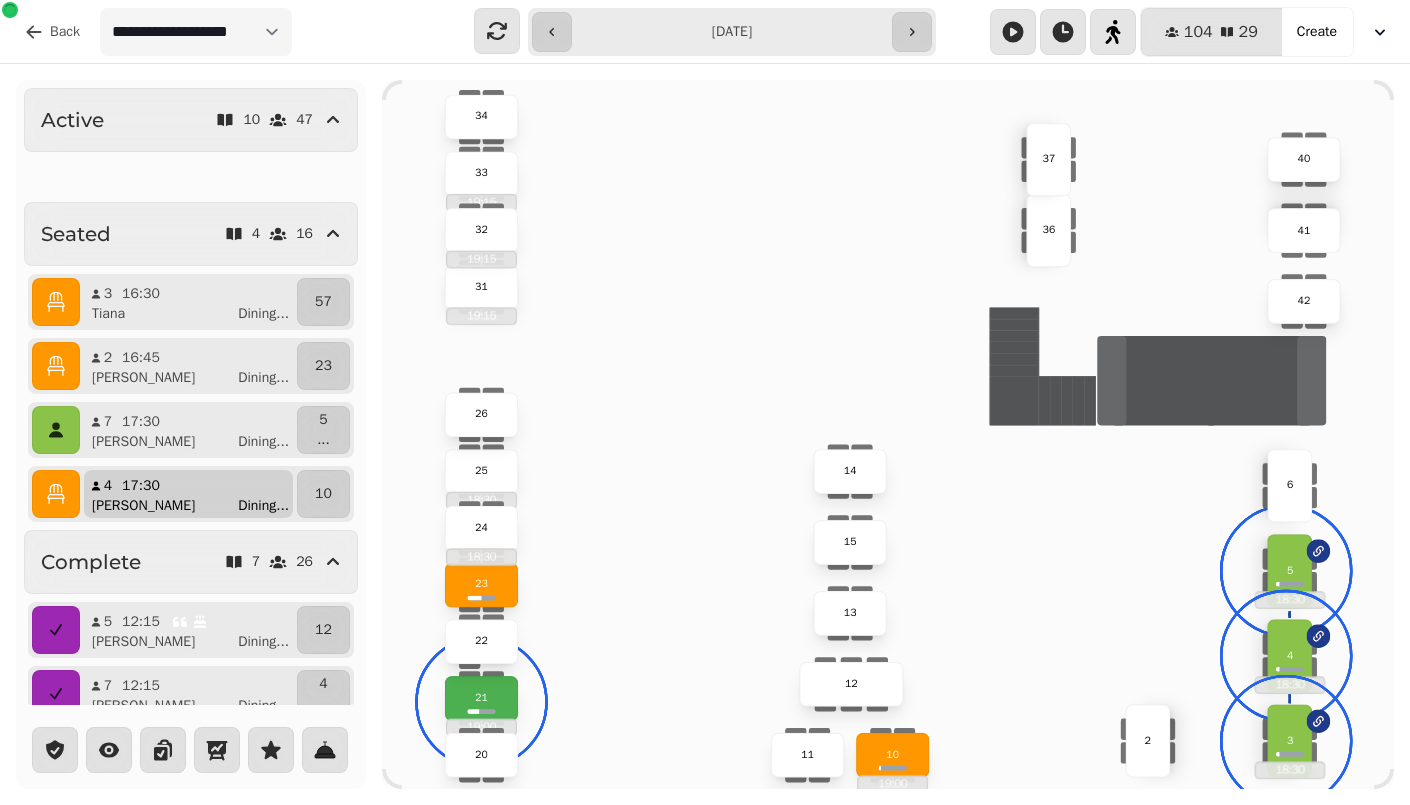 scroll, scrollTop: 0, scrollLeft: 0, axis: both 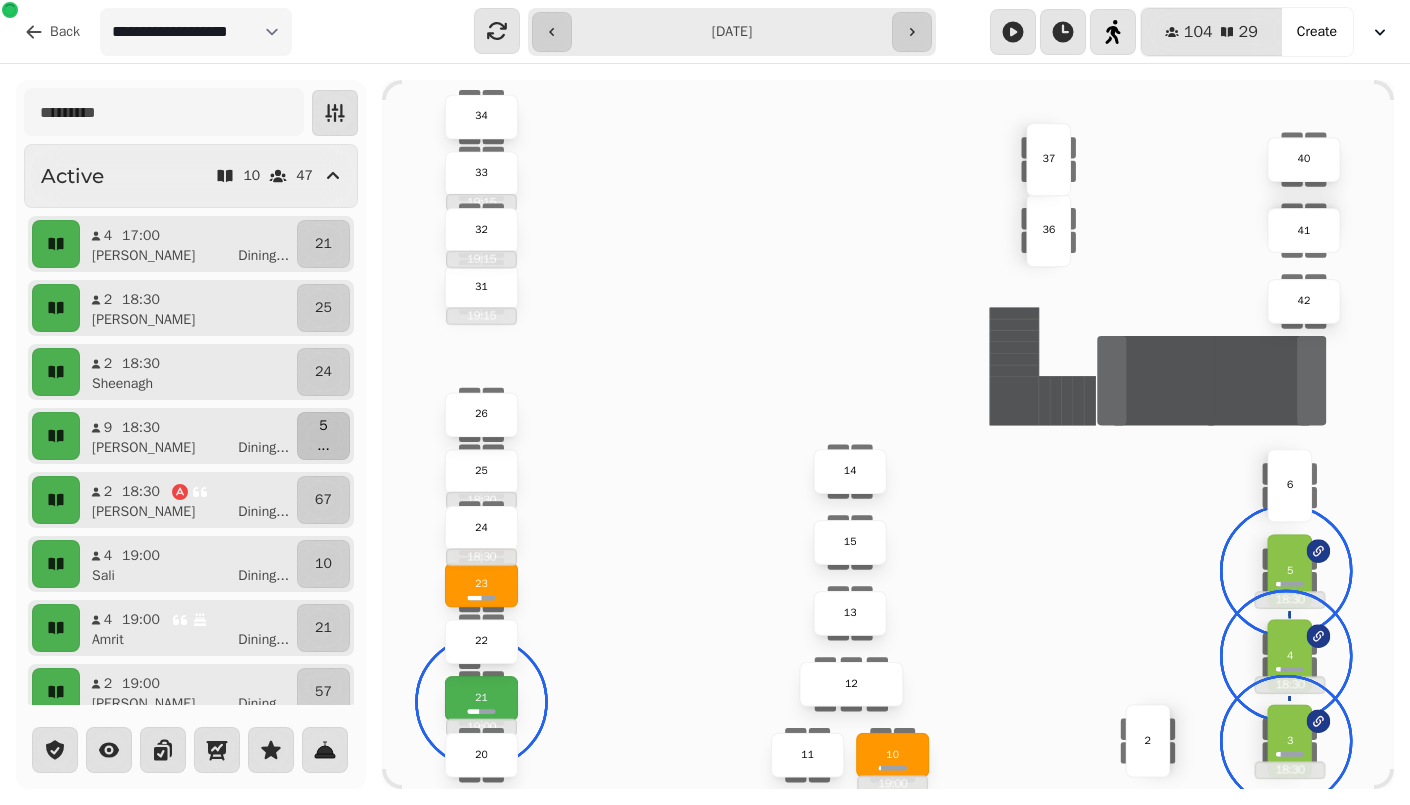 click on "5" at bounding box center [323, 426] 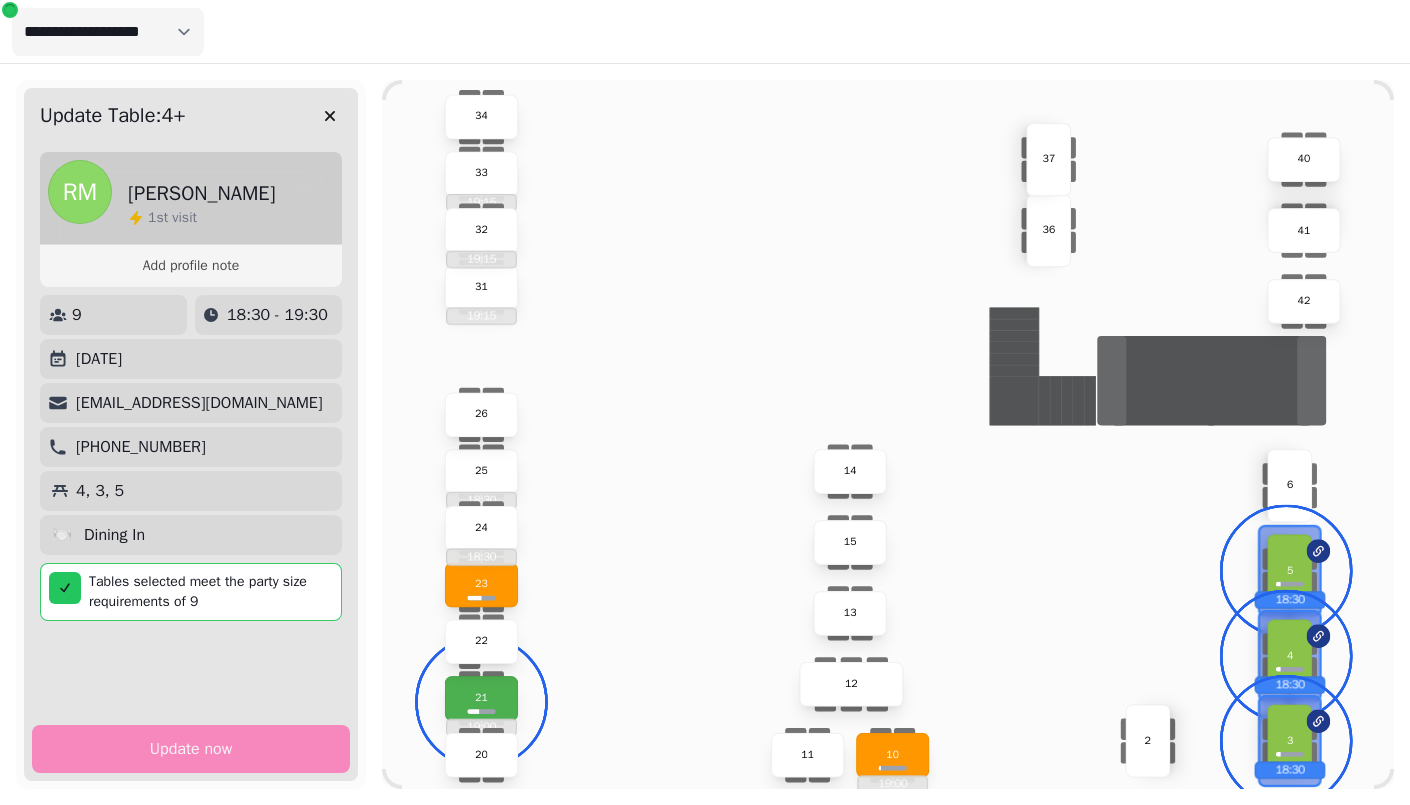 click on "5 18:30" at bounding box center [1289, 570] 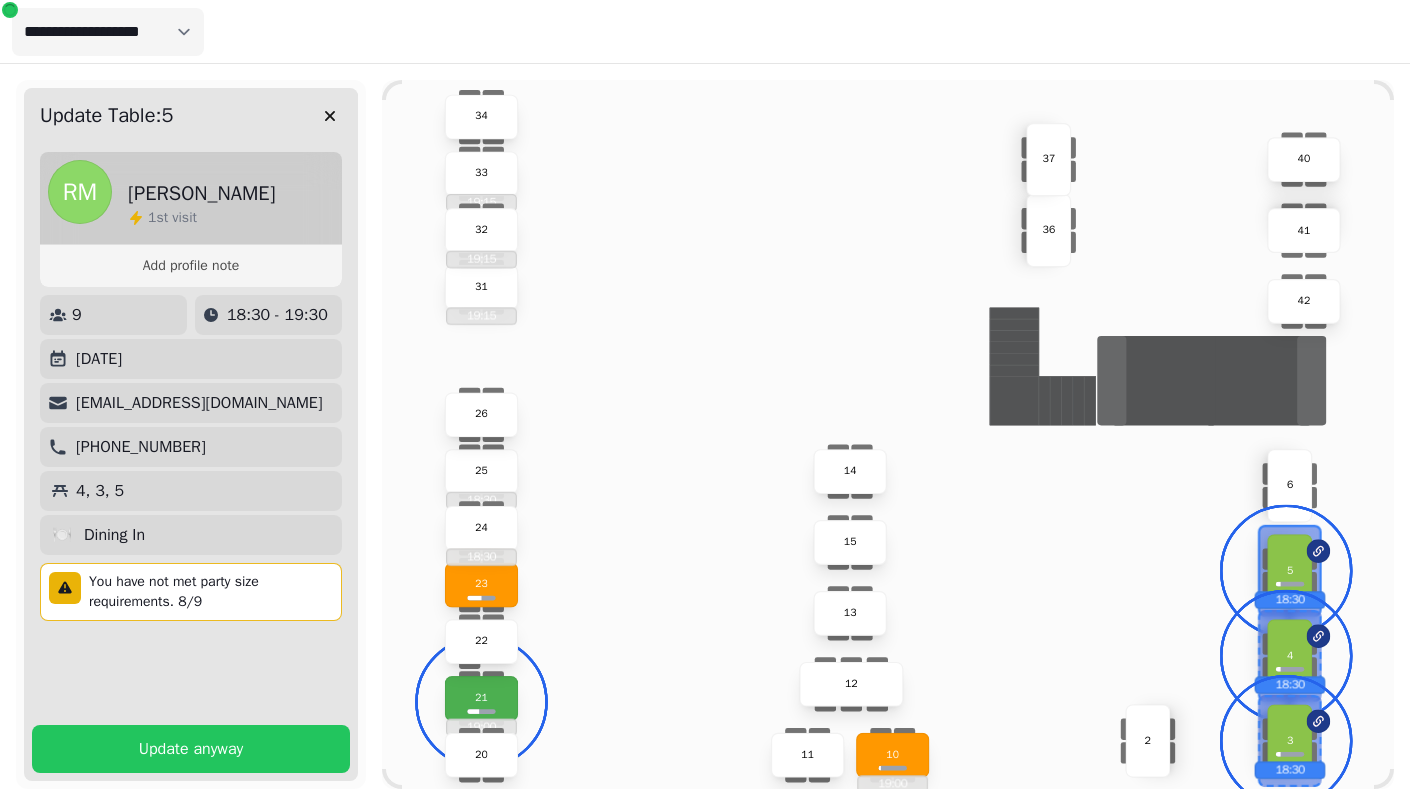 click on "4" at bounding box center [1290, 655] 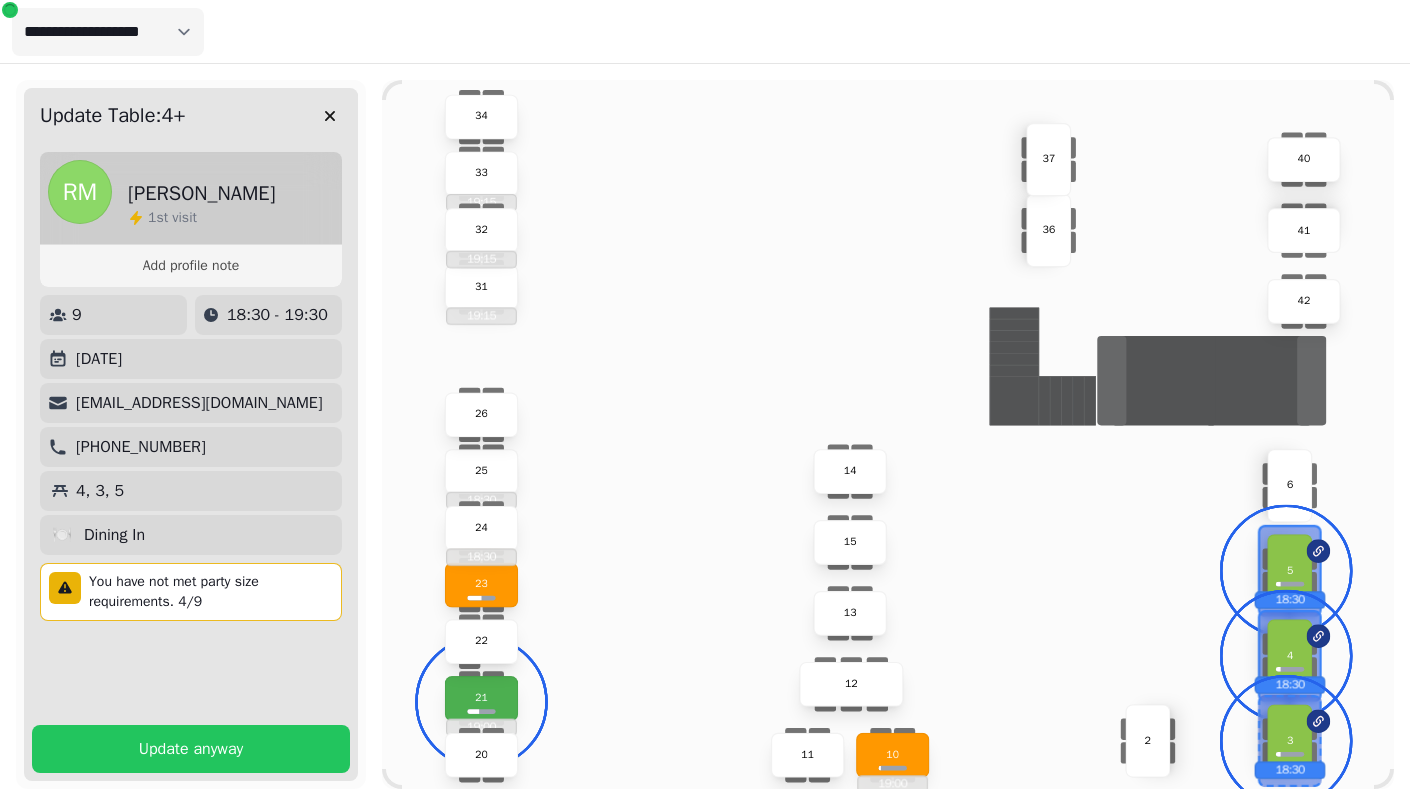click on "3" at bounding box center [1289, 741] 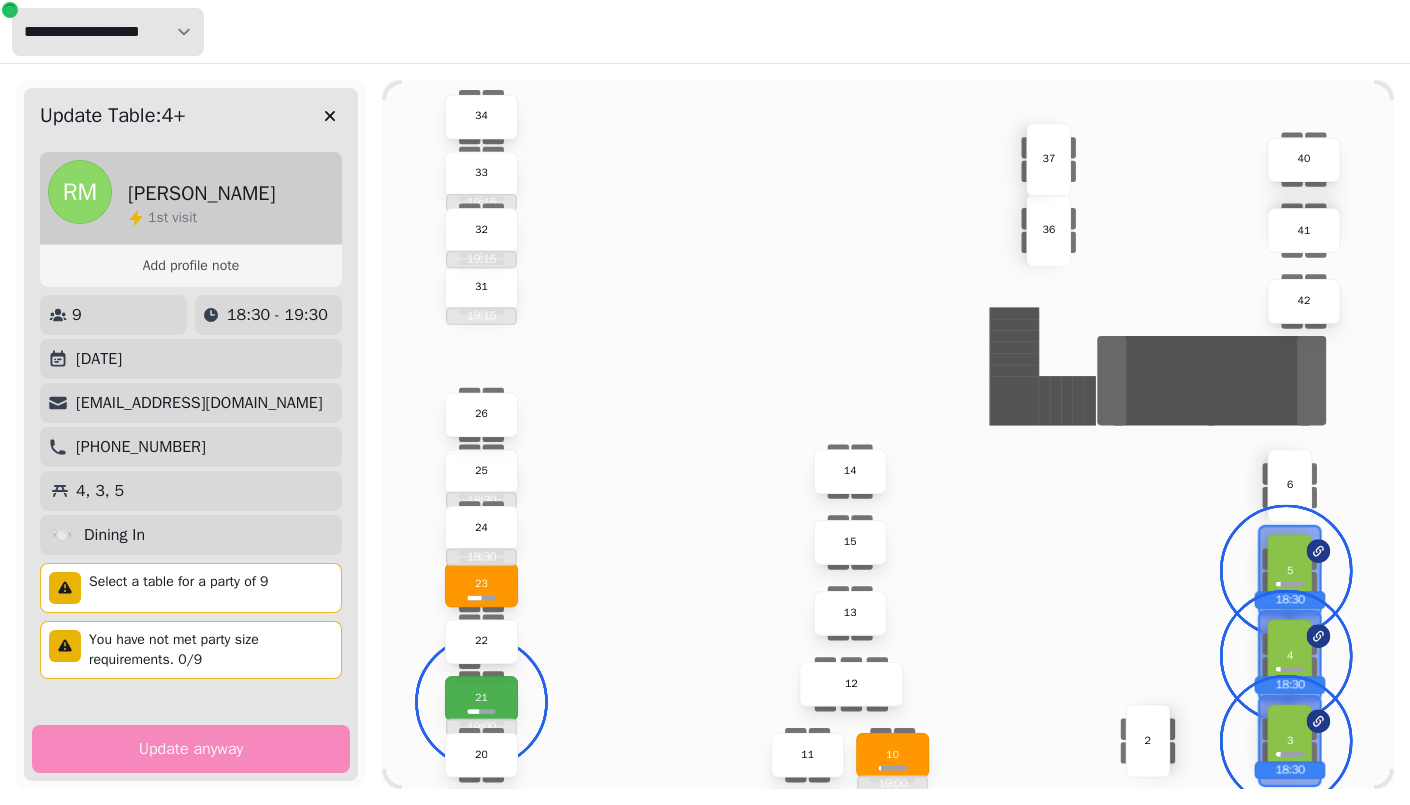 click on "**********" at bounding box center [108, 32] 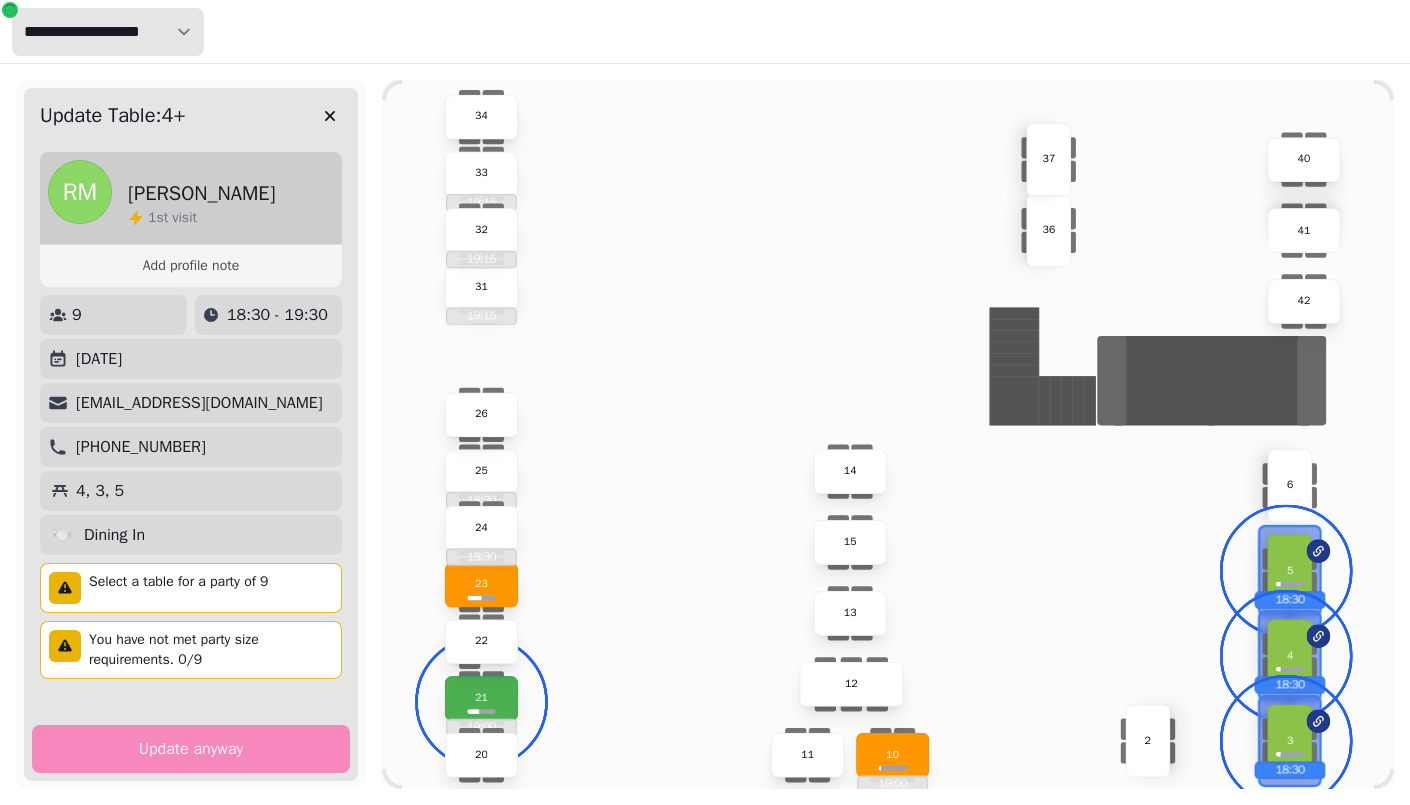 click on "**********" at bounding box center (108, 32) 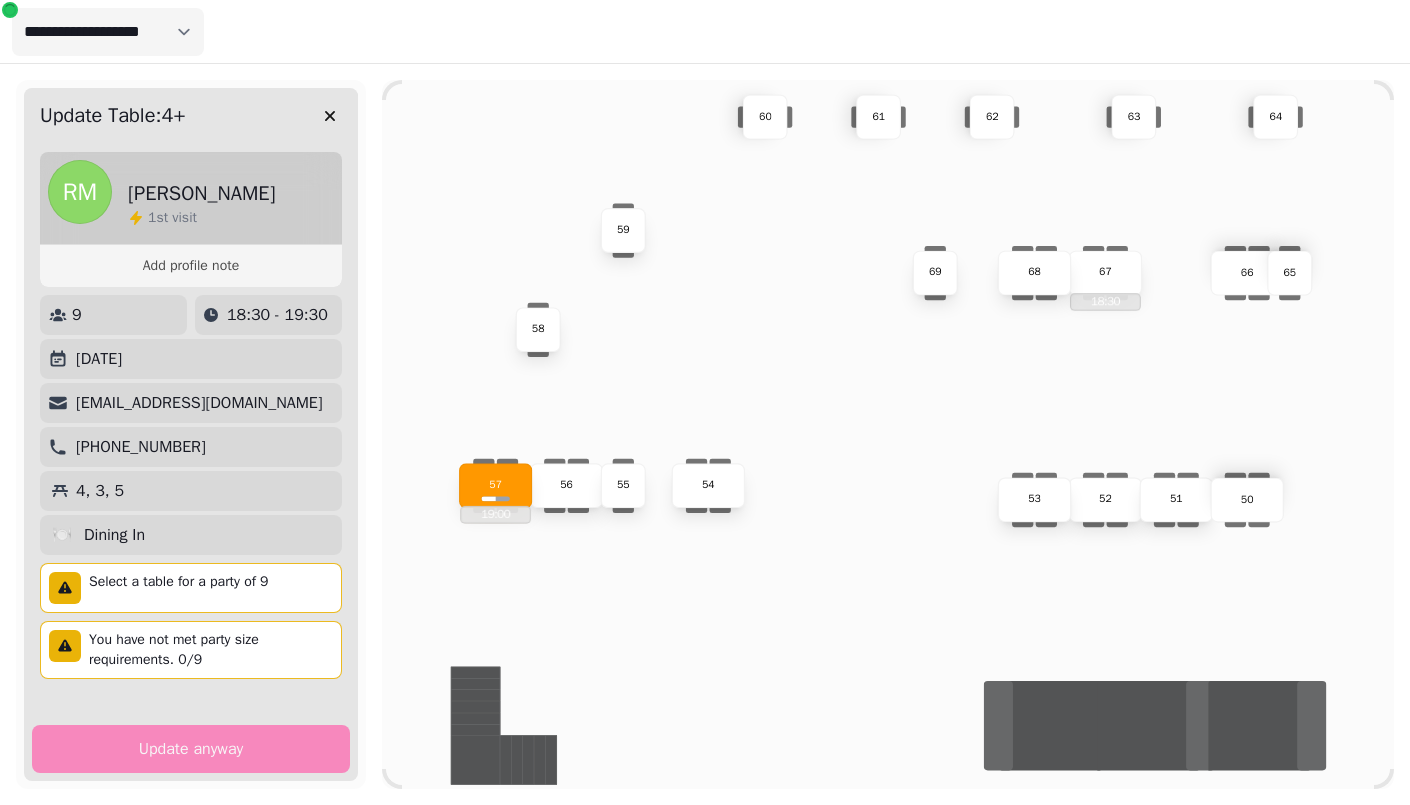 click on "56" at bounding box center [566, 485] 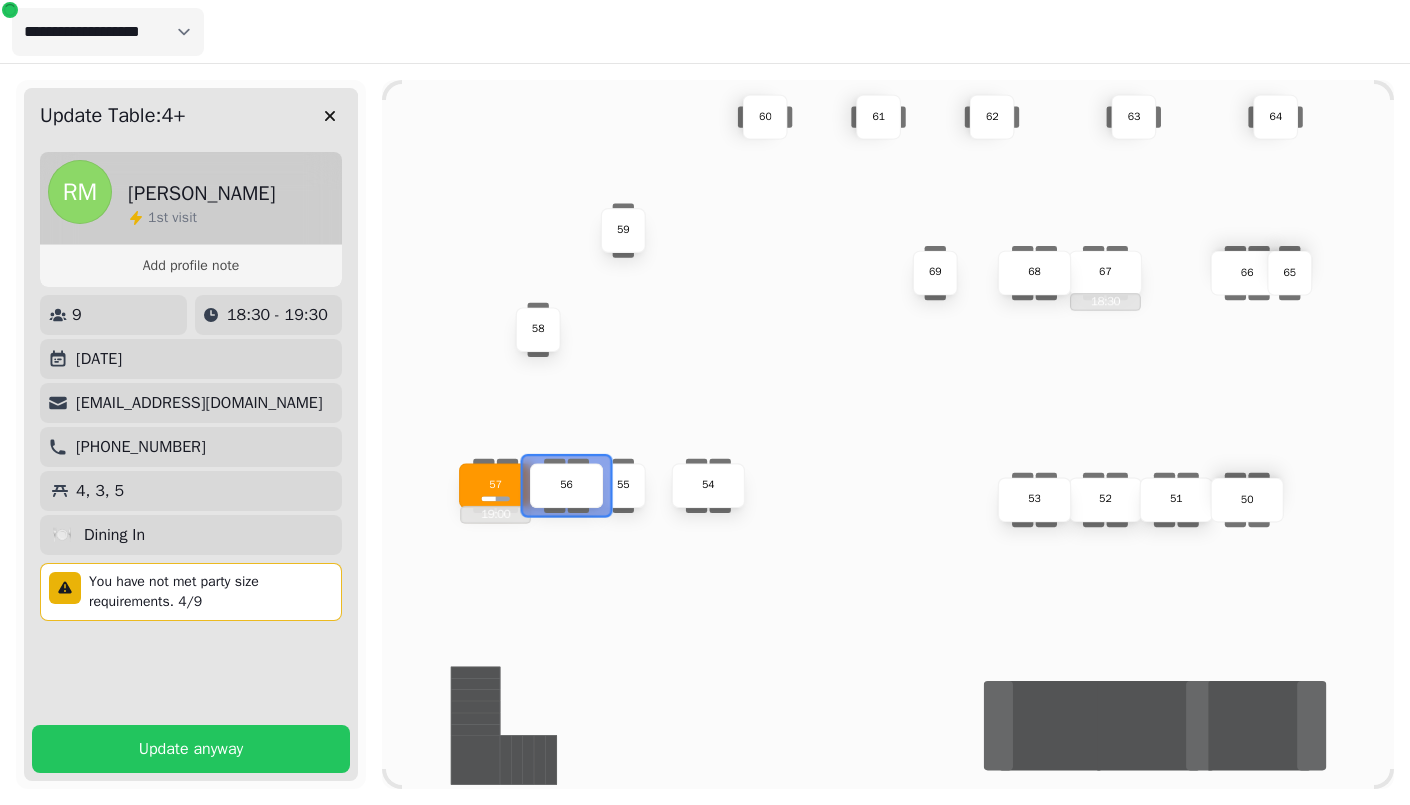click on "57" at bounding box center [495, 485] 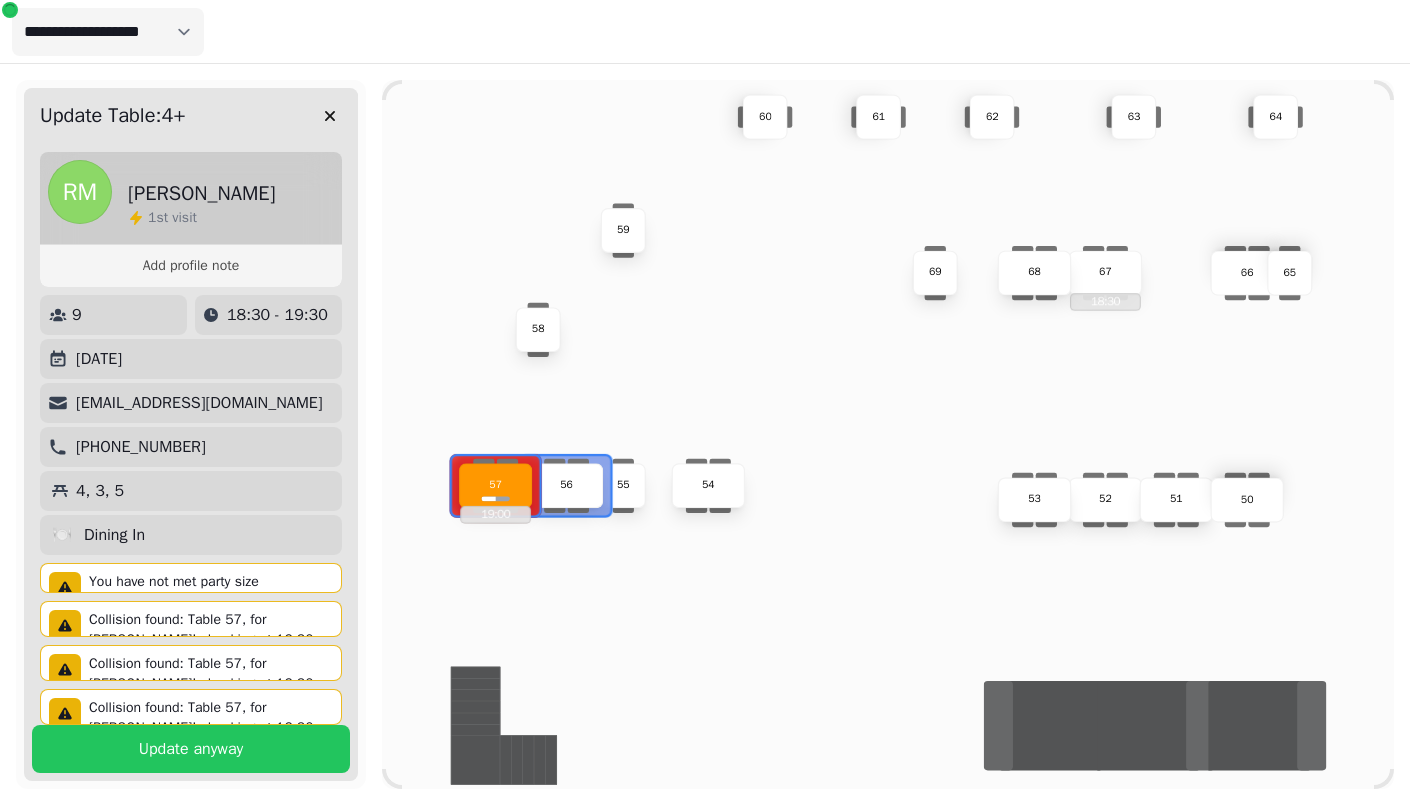 click on "55" at bounding box center (623, 485) 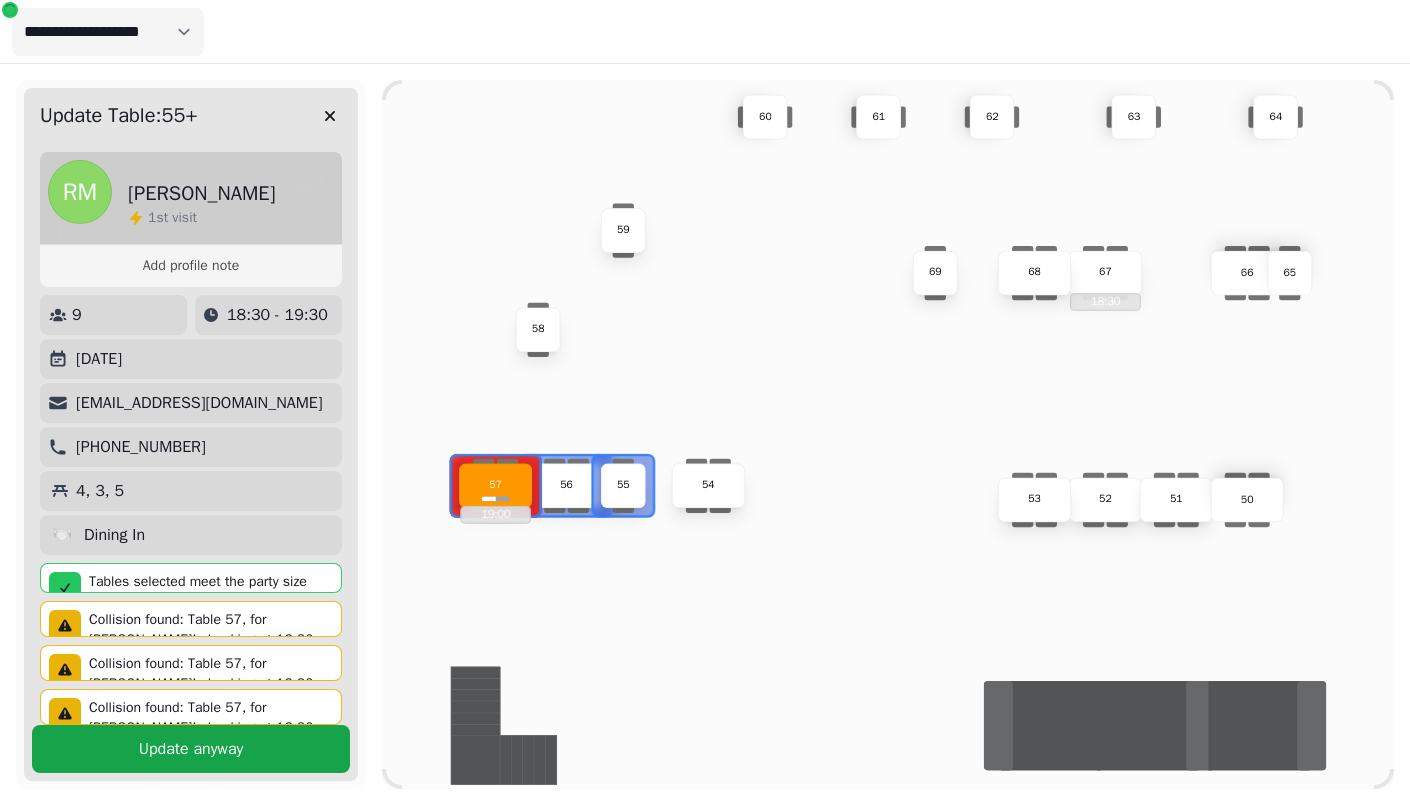 click on "Update anyway" at bounding box center [191, 749] 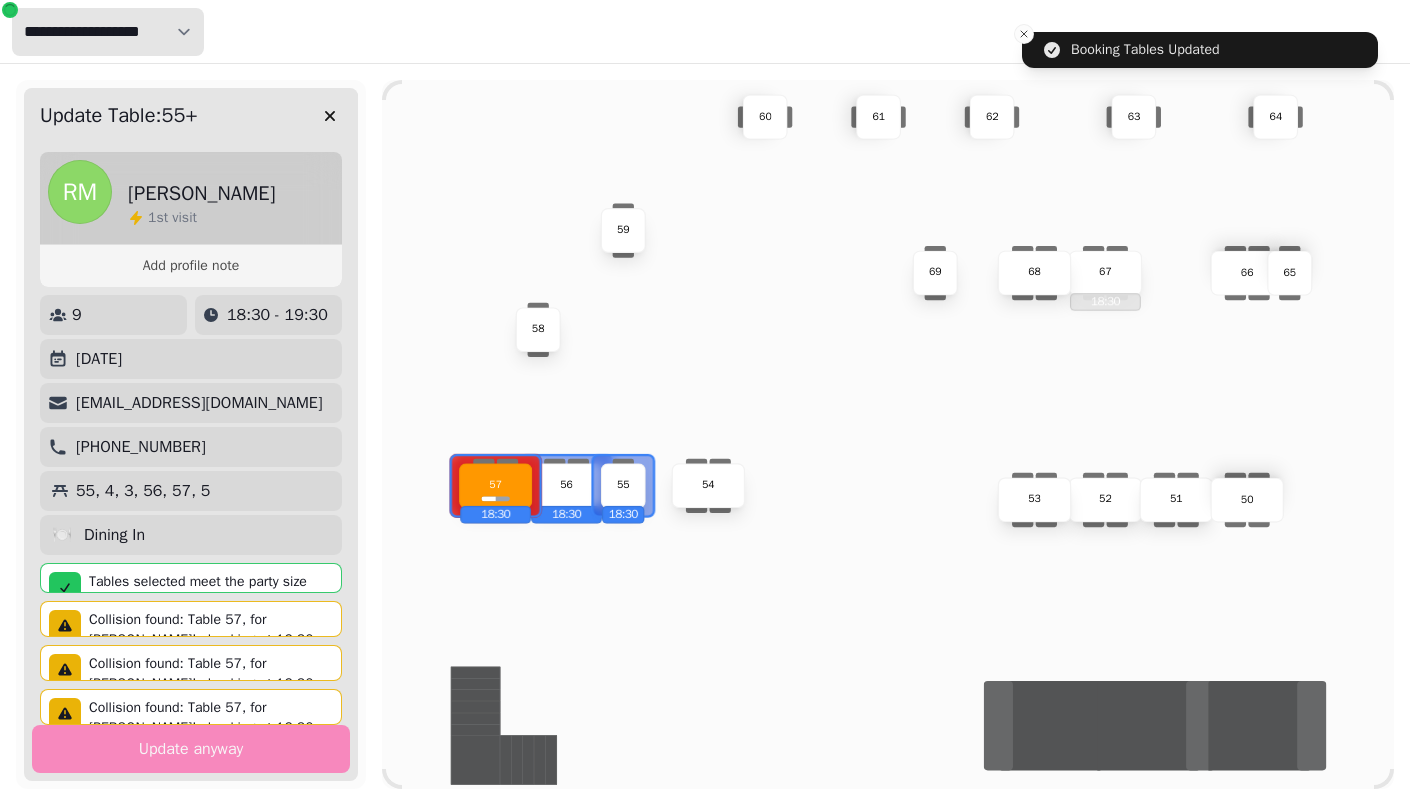 click on "**********" at bounding box center [108, 32] 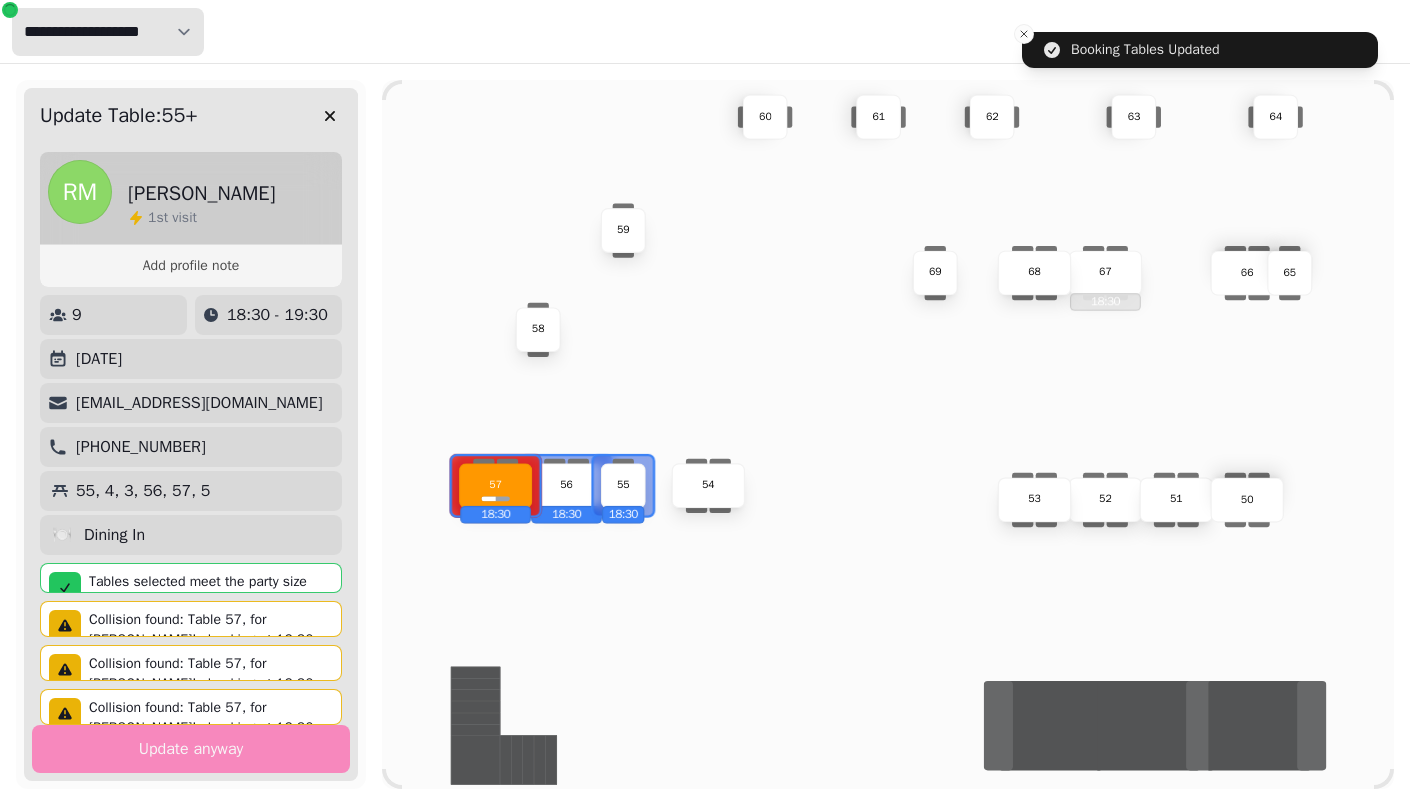 select on "**********" 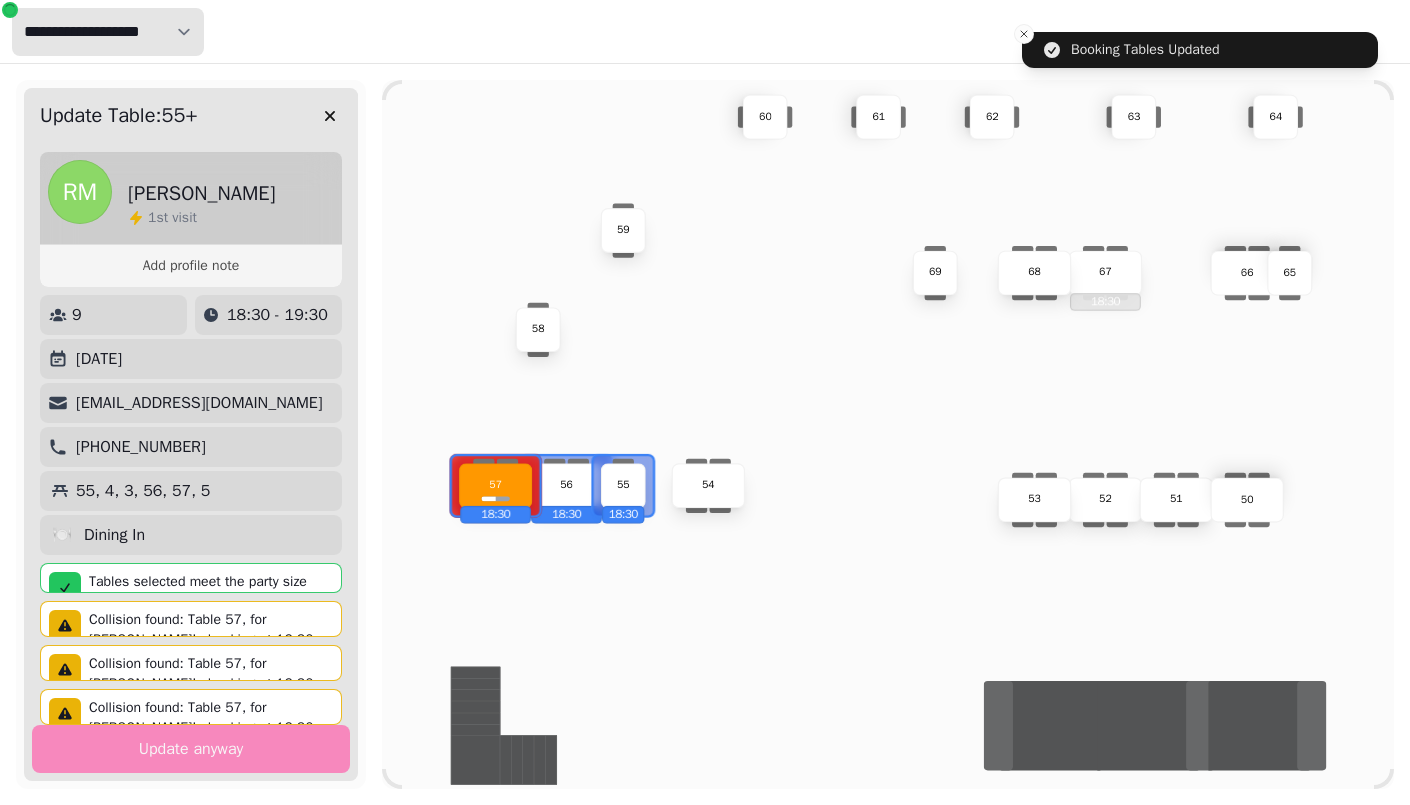 click on "**********" at bounding box center (108, 32) 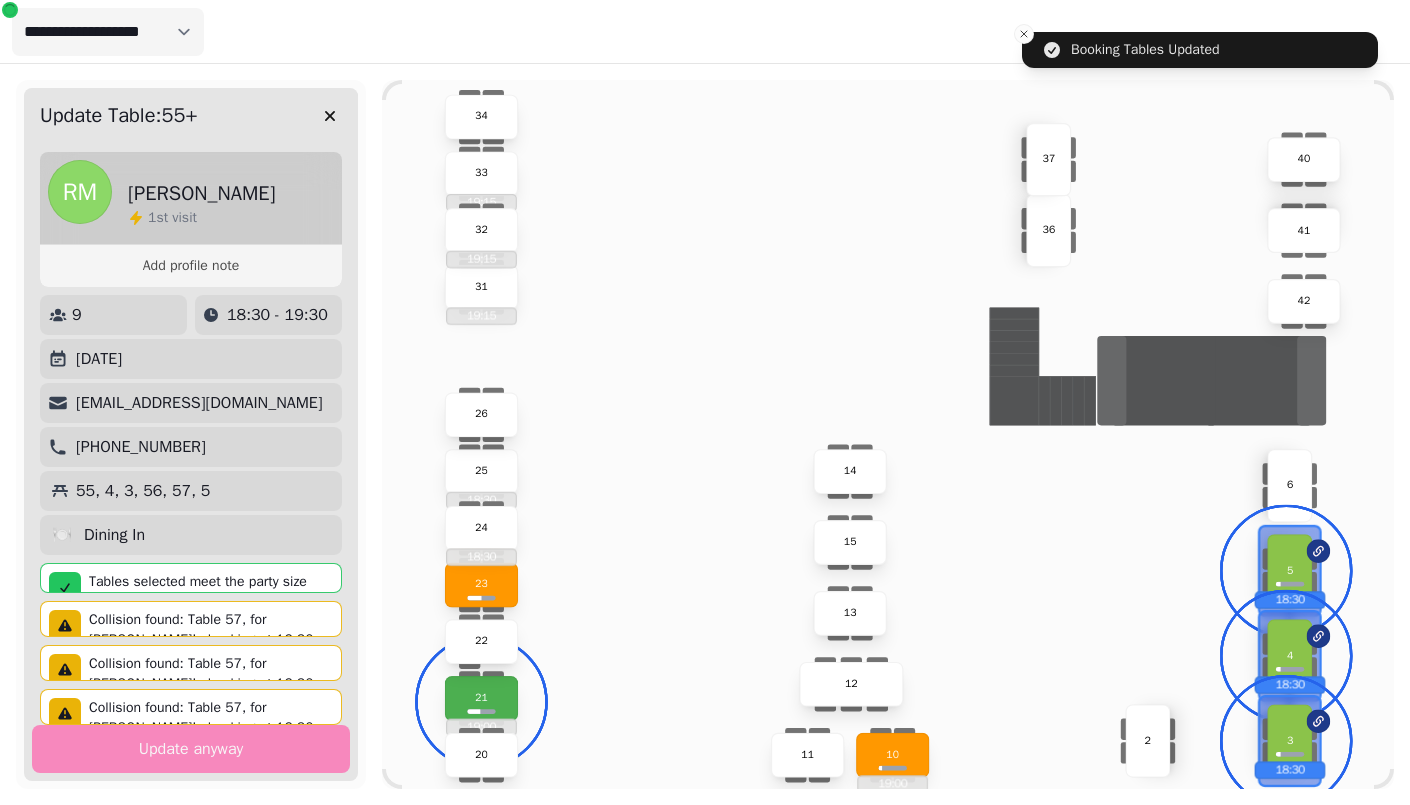 click on "5 18:30" at bounding box center (1289, 570) 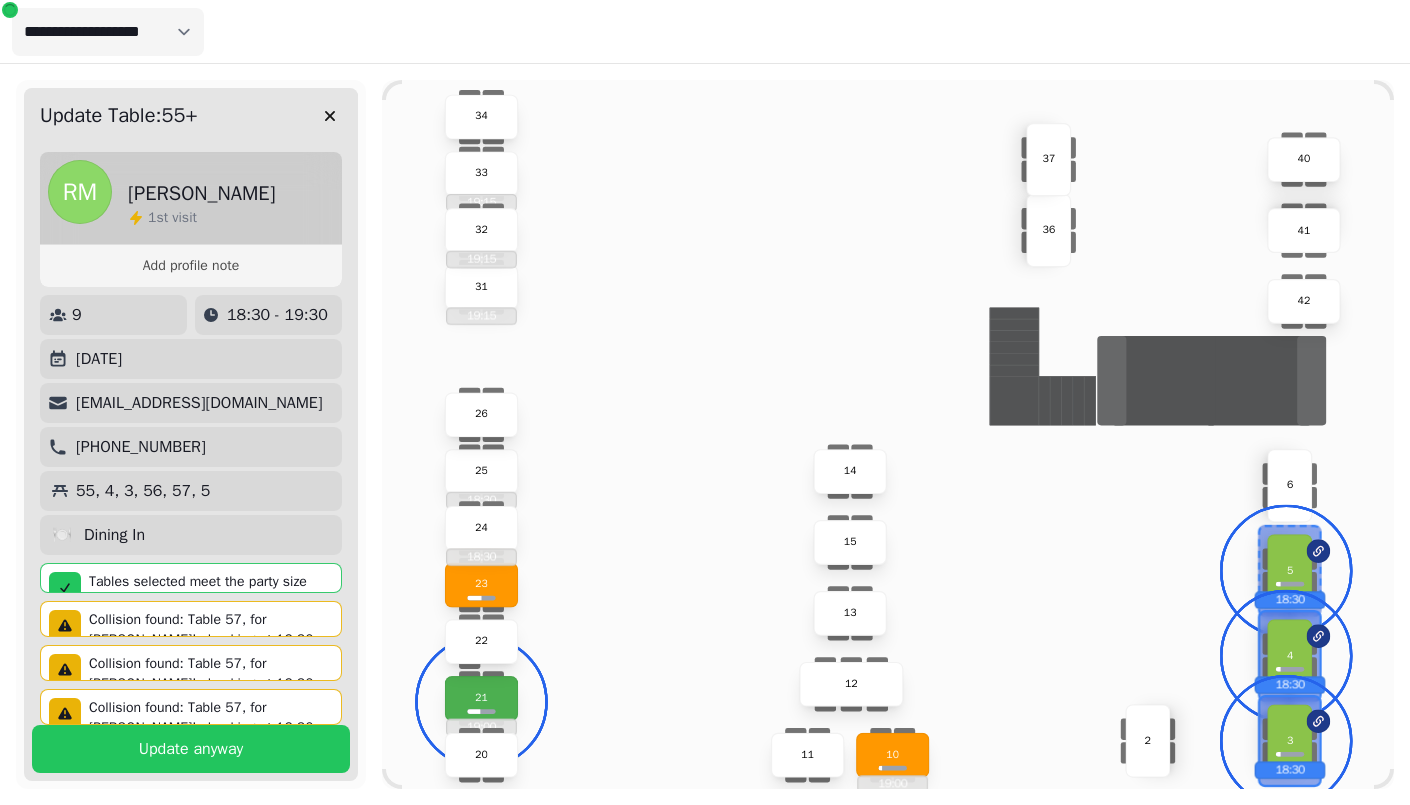 click on "4 18:30" at bounding box center [1289, 655] 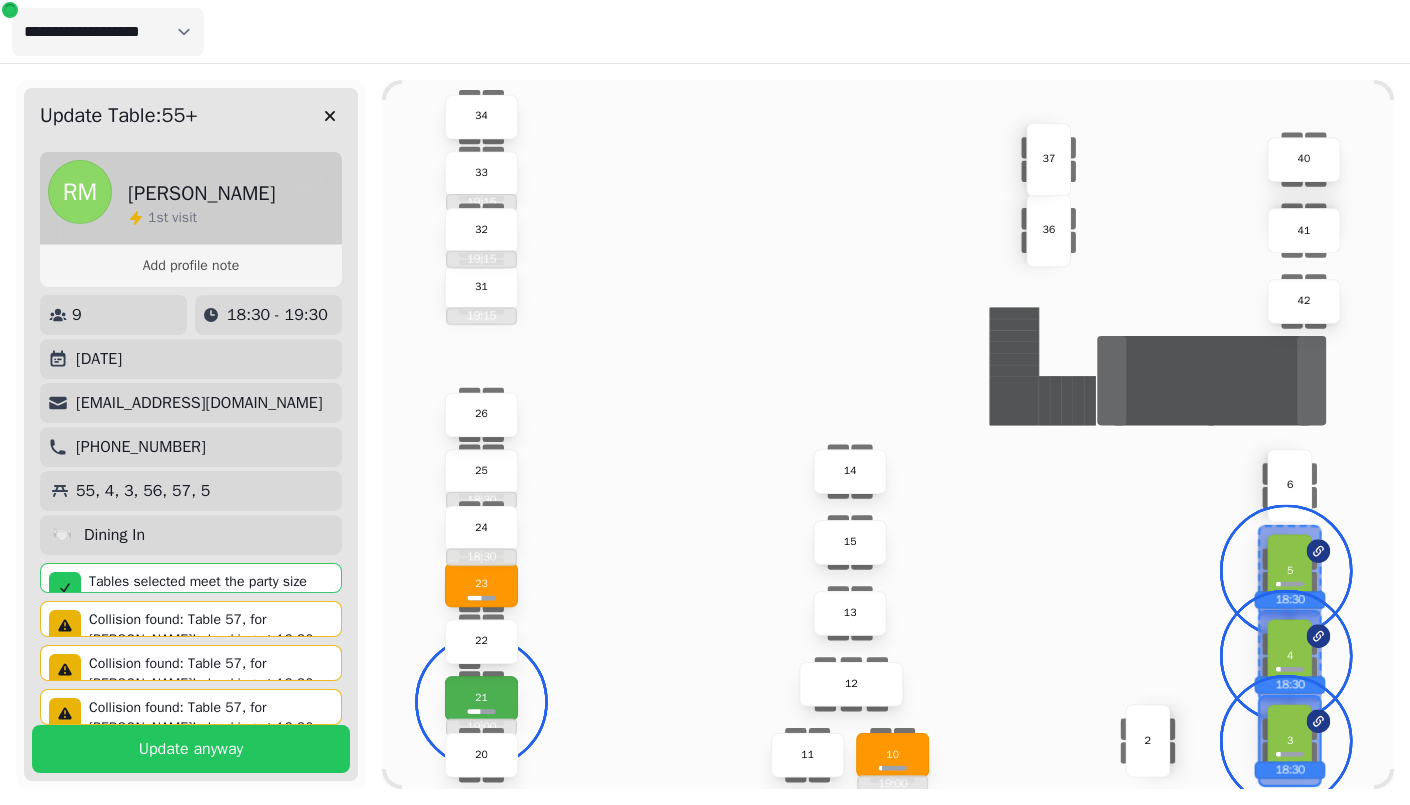 click on "3 18:30" at bounding box center [1289, 740] 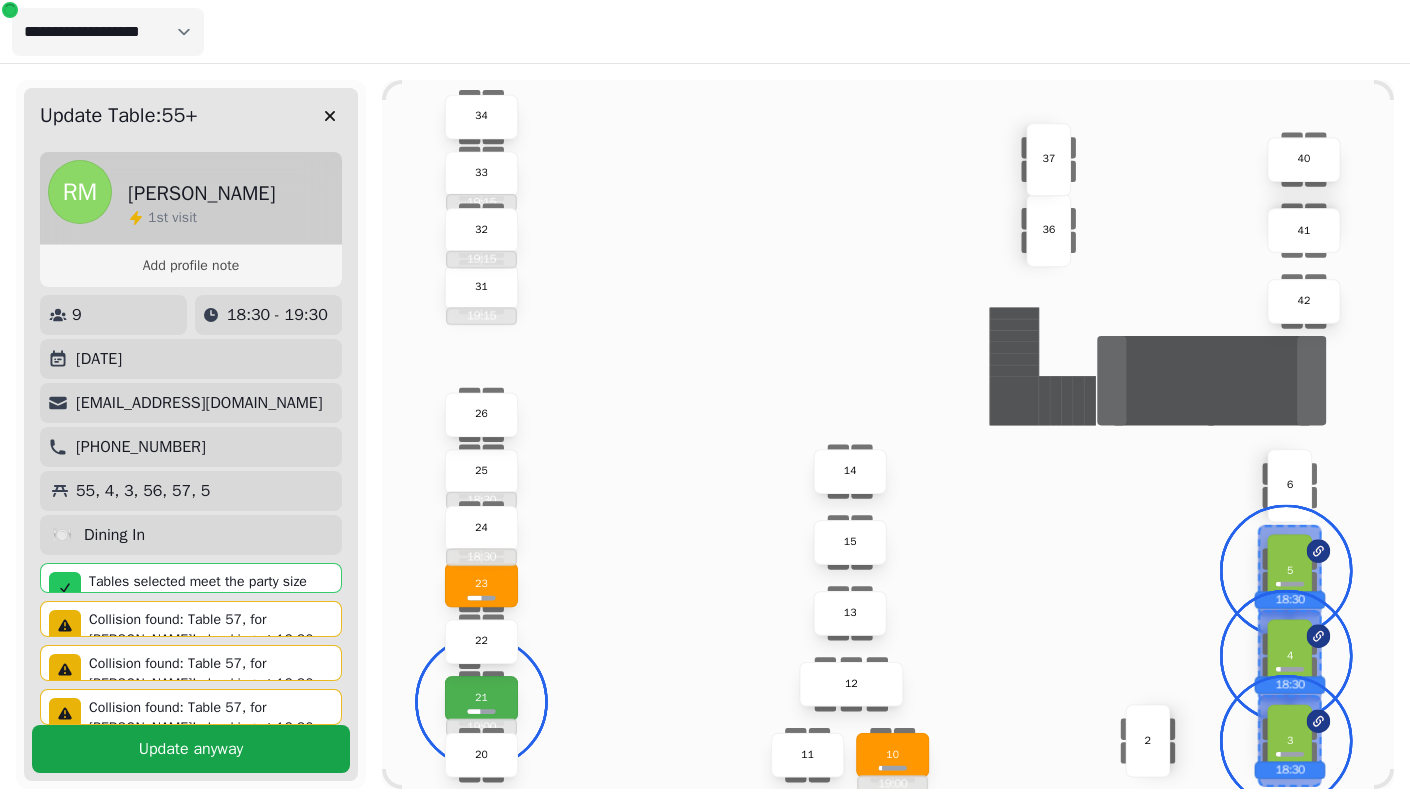 click on "Update anyway" at bounding box center (191, 749) 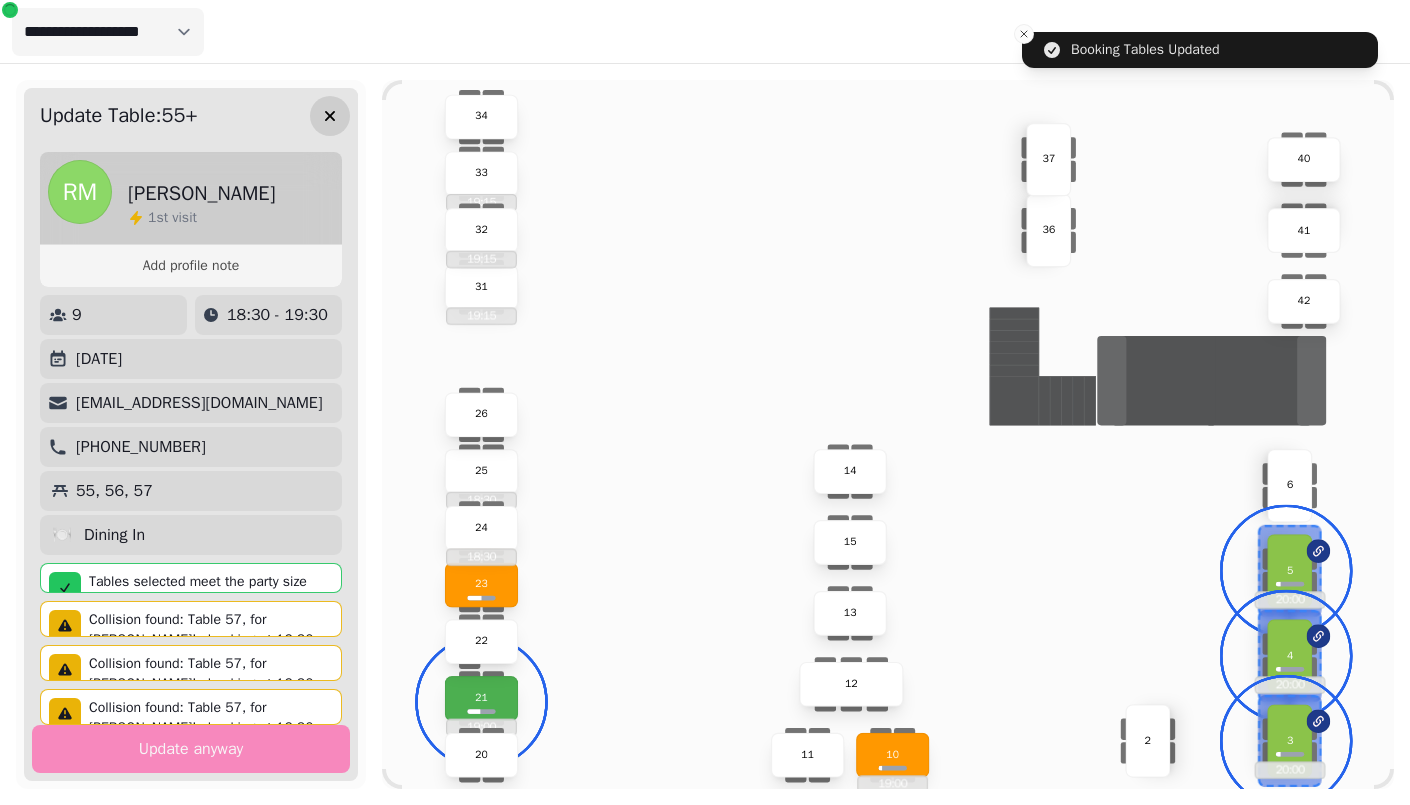 click 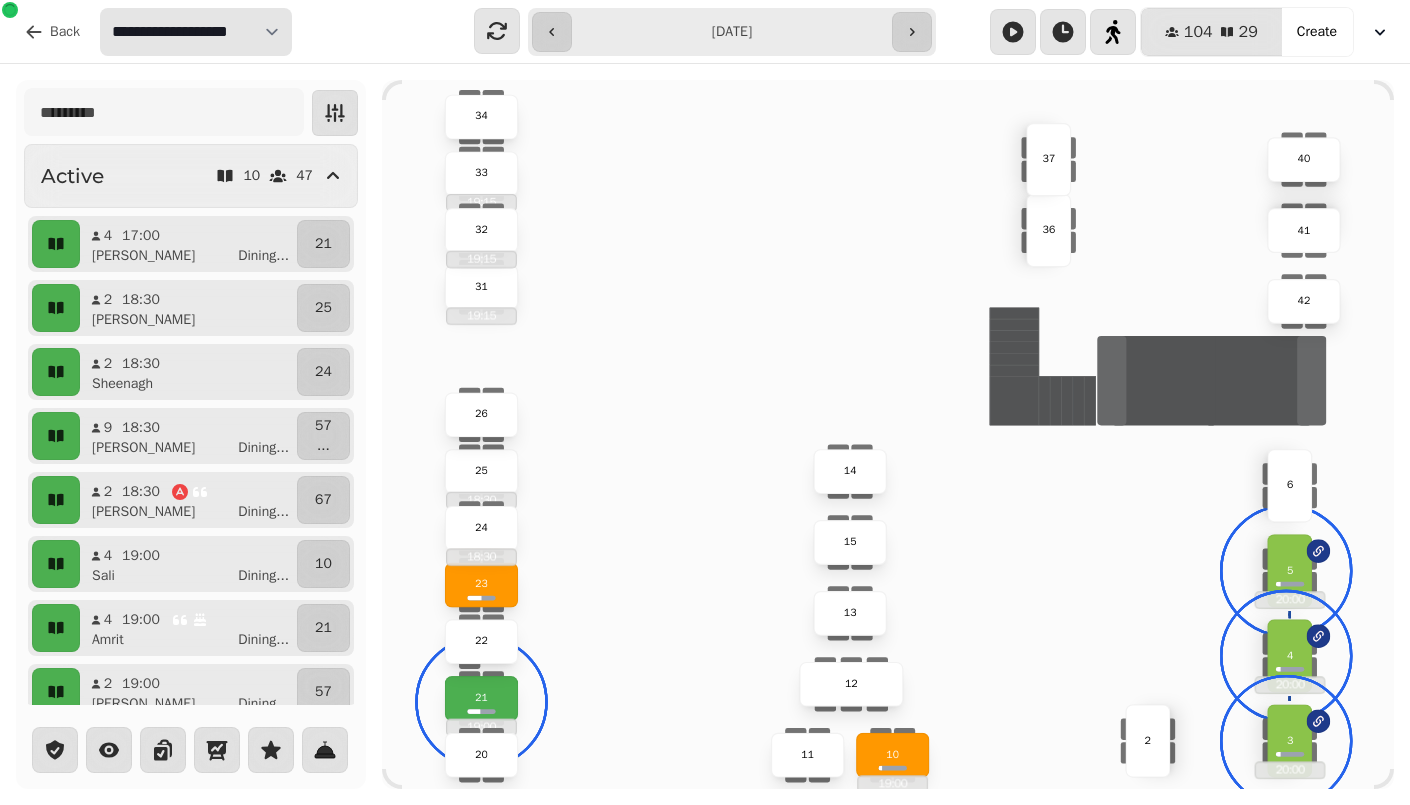 click on "**********" at bounding box center [196, 32] 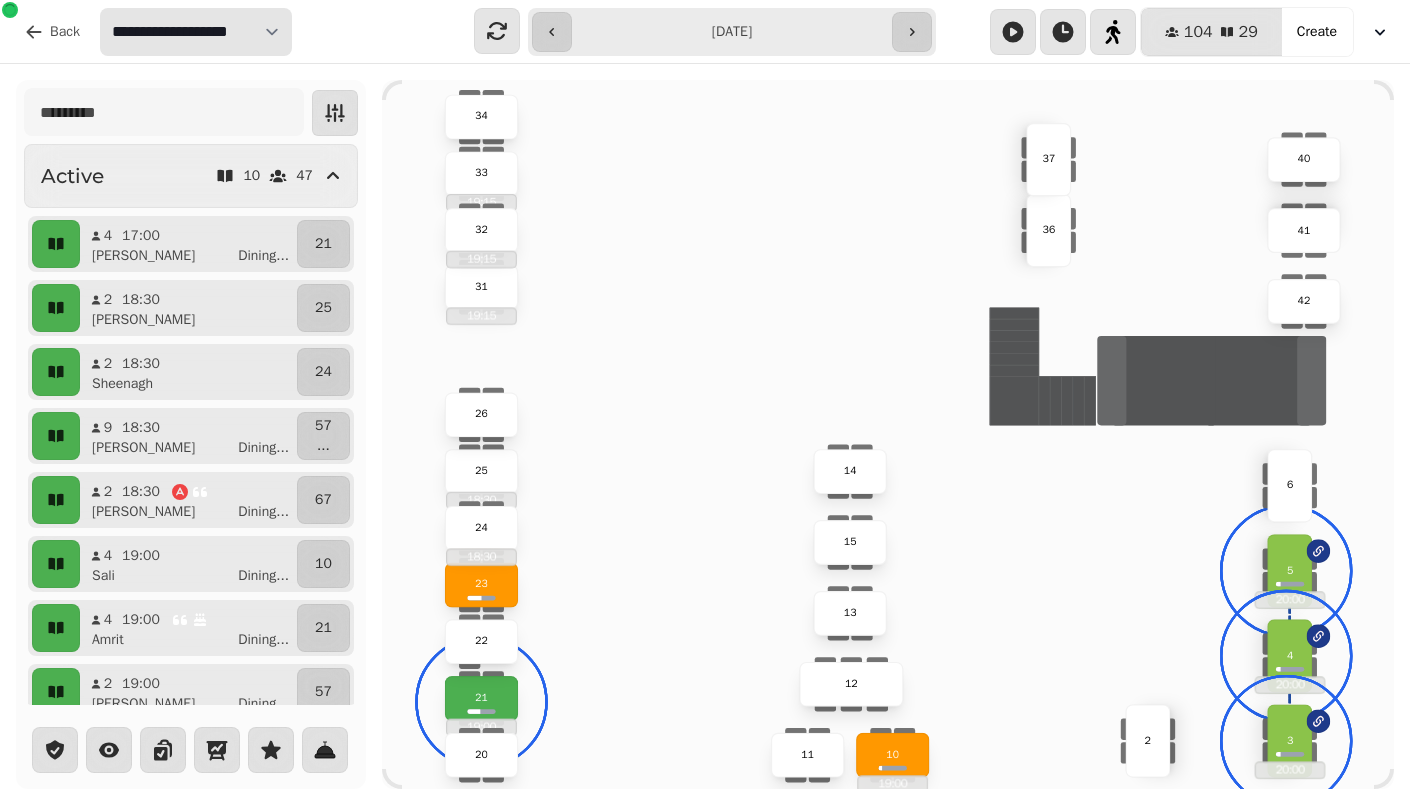 select on "**********" 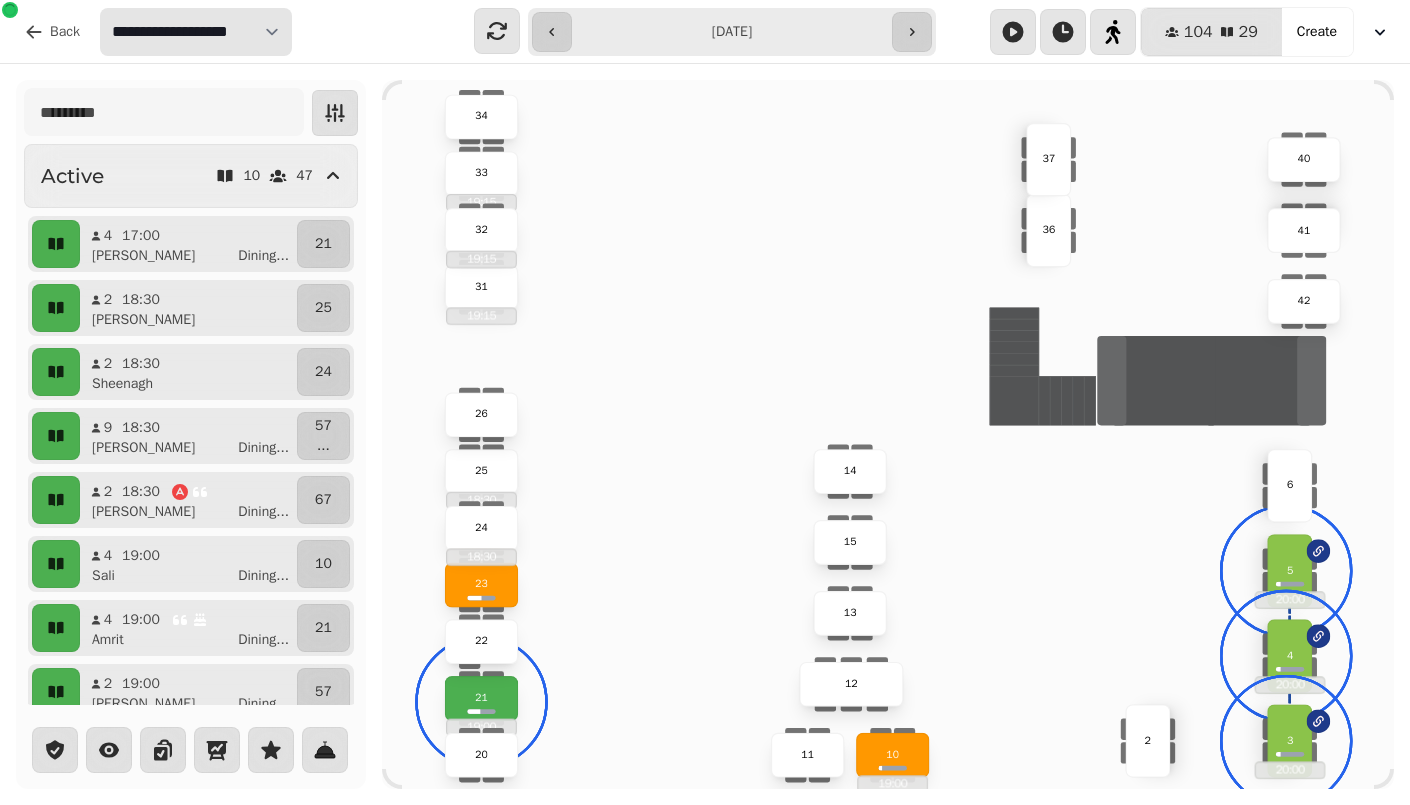 click on "**********" at bounding box center (196, 32) 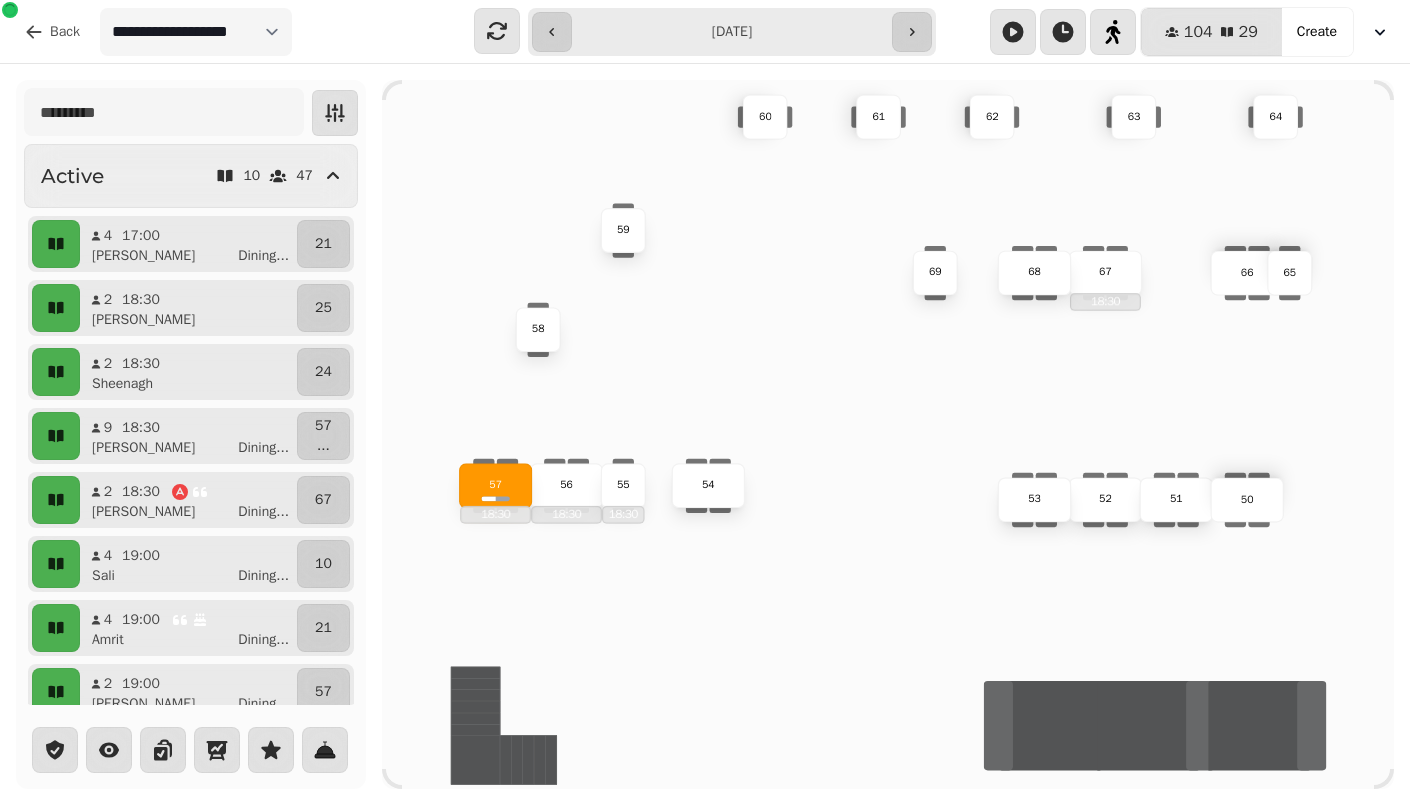 click on "57 18:30" at bounding box center (495, 485) 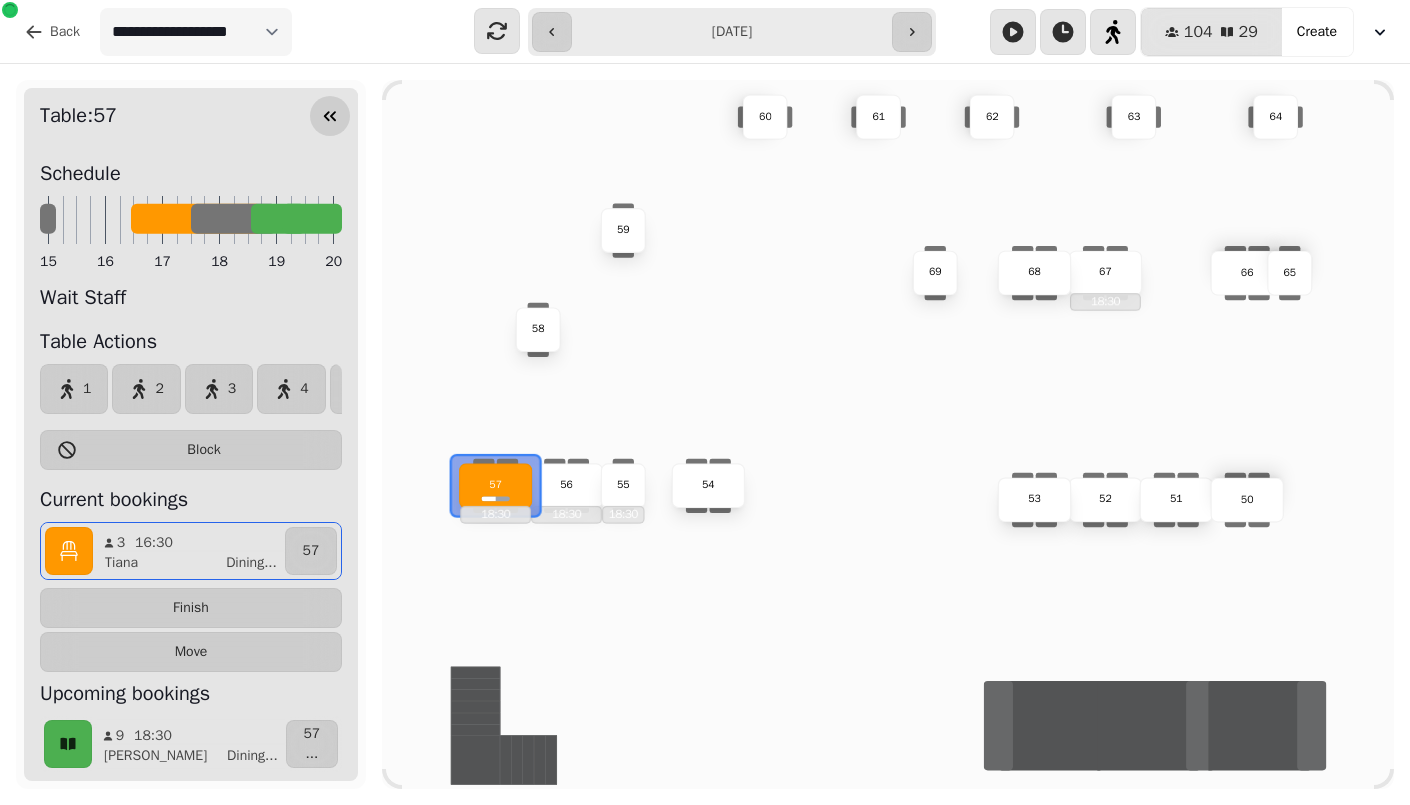 click 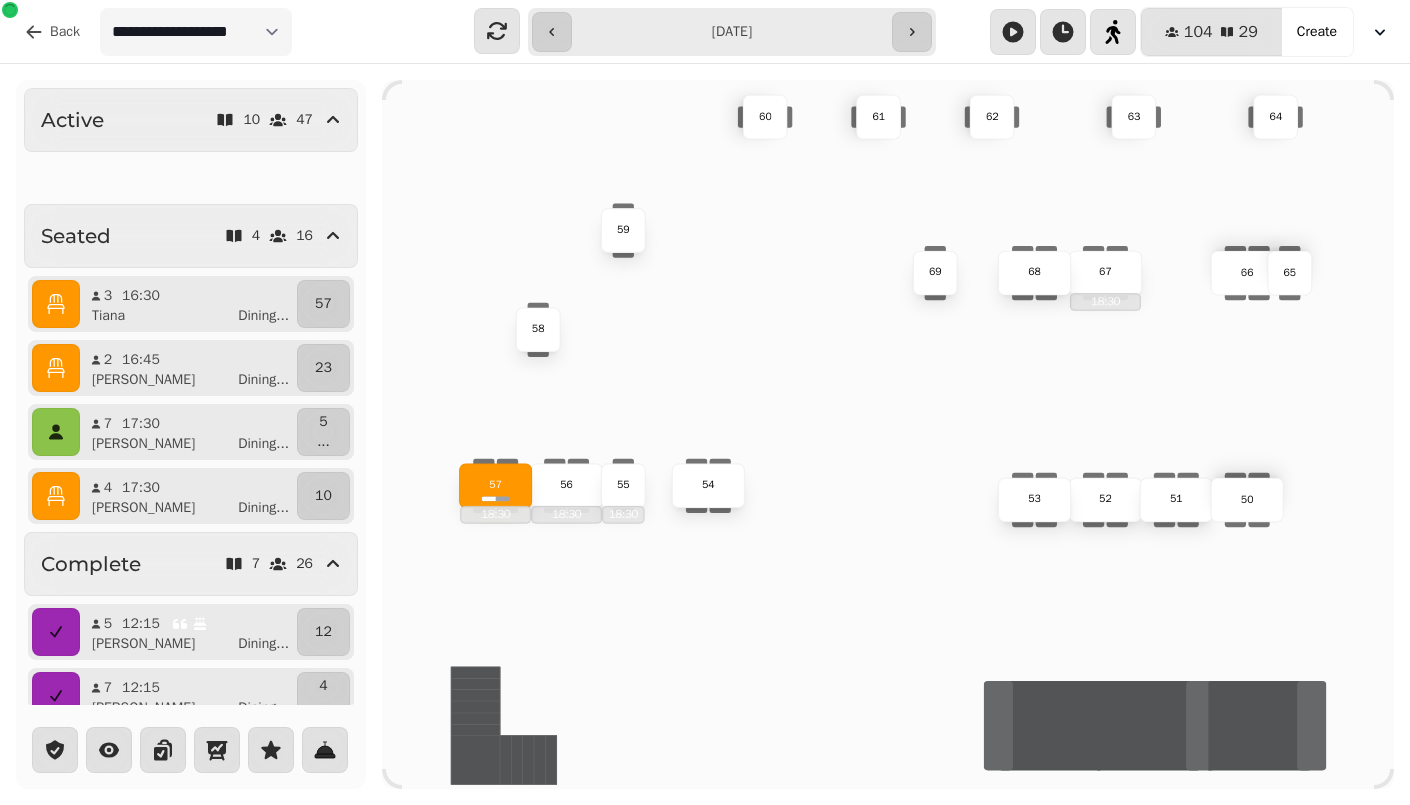 scroll, scrollTop: 1037, scrollLeft: 0, axis: vertical 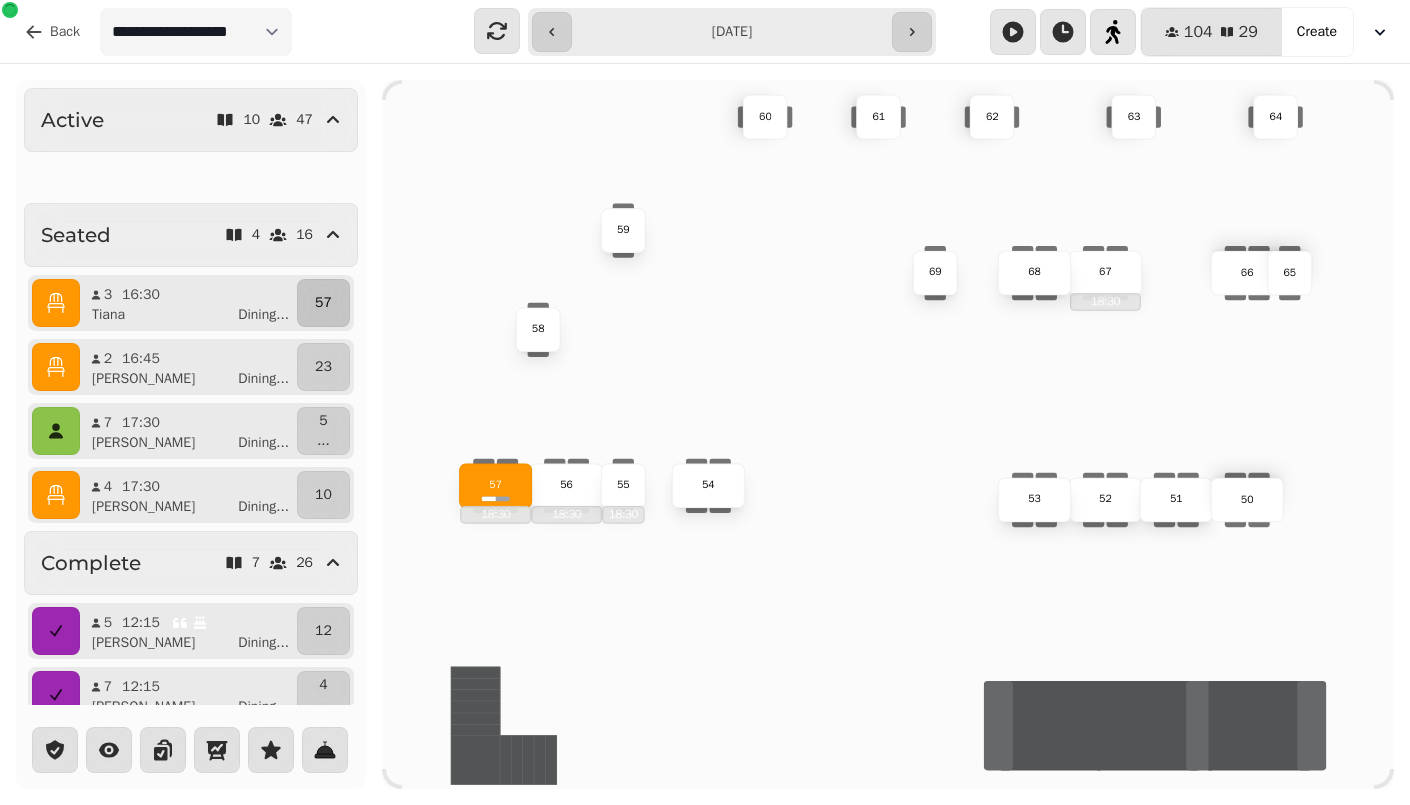 click on "57" at bounding box center [323, 303] 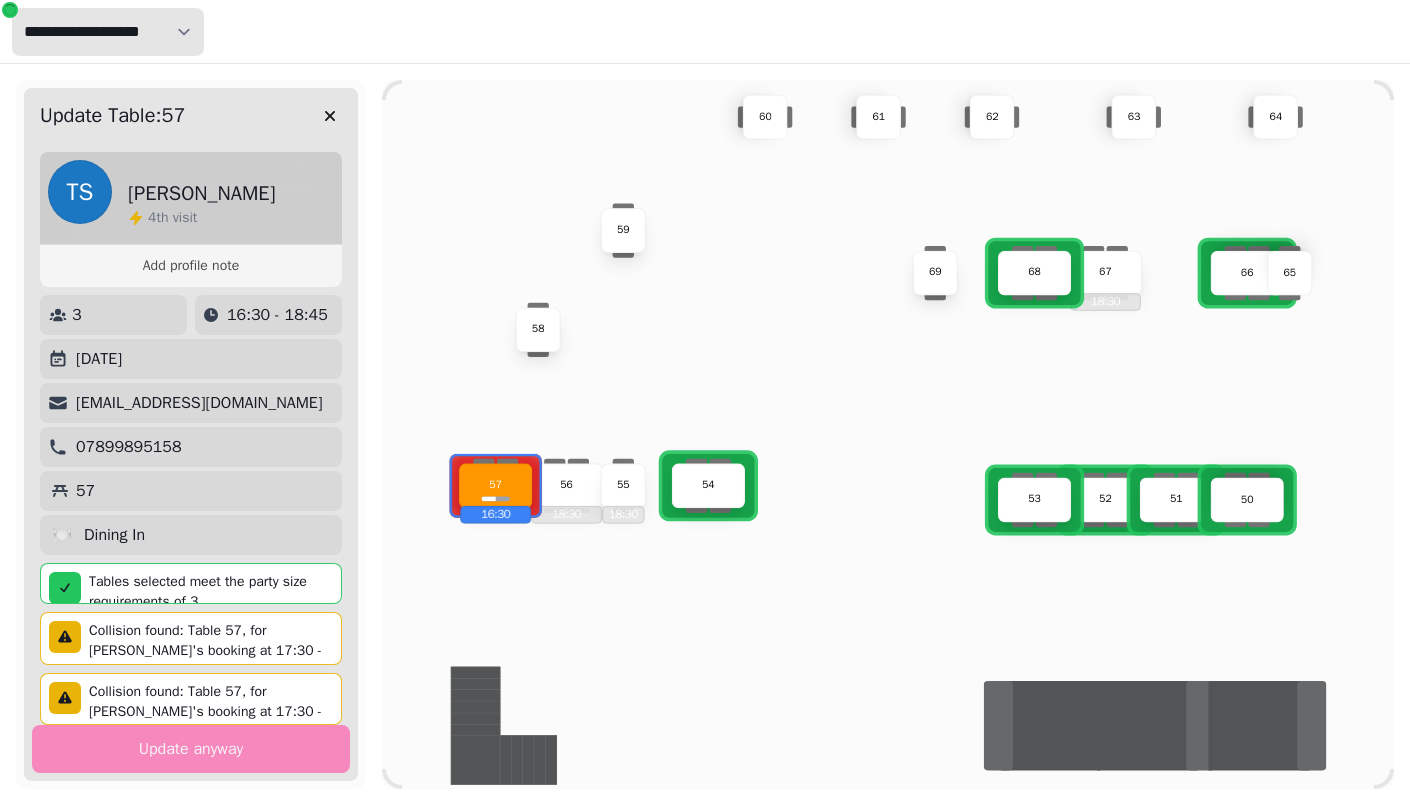 click on "**********" at bounding box center [108, 32] 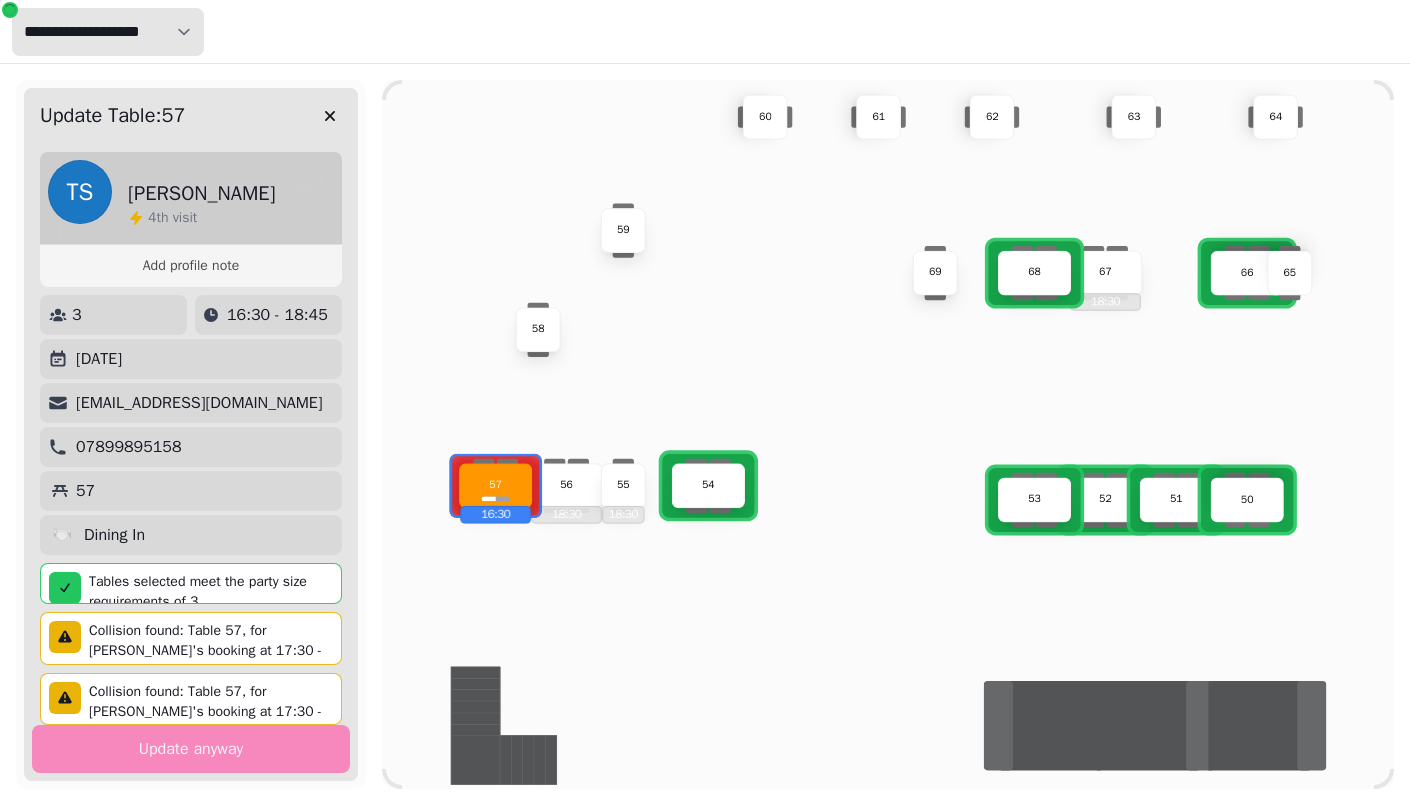 select on "**********" 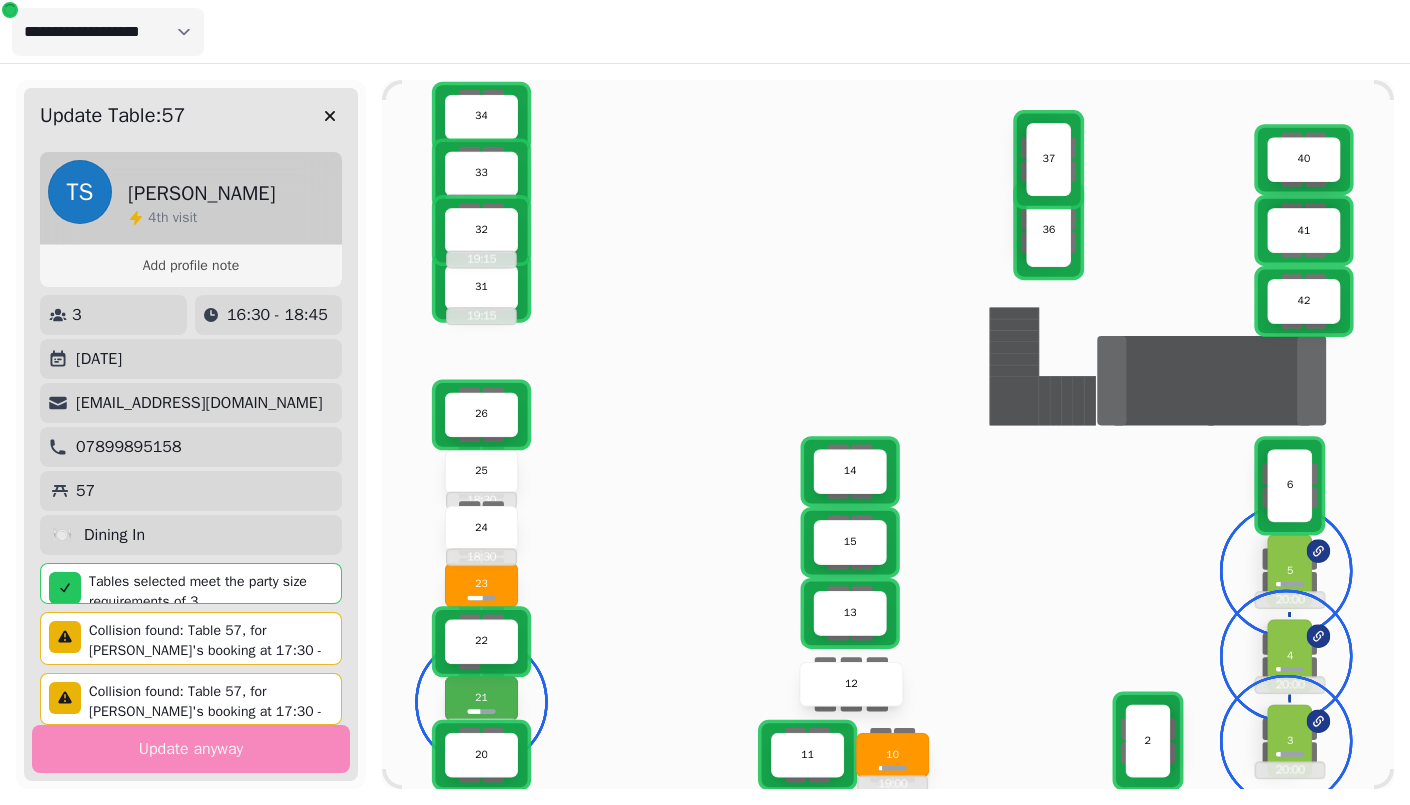 click on "22" at bounding box center [481, 641] 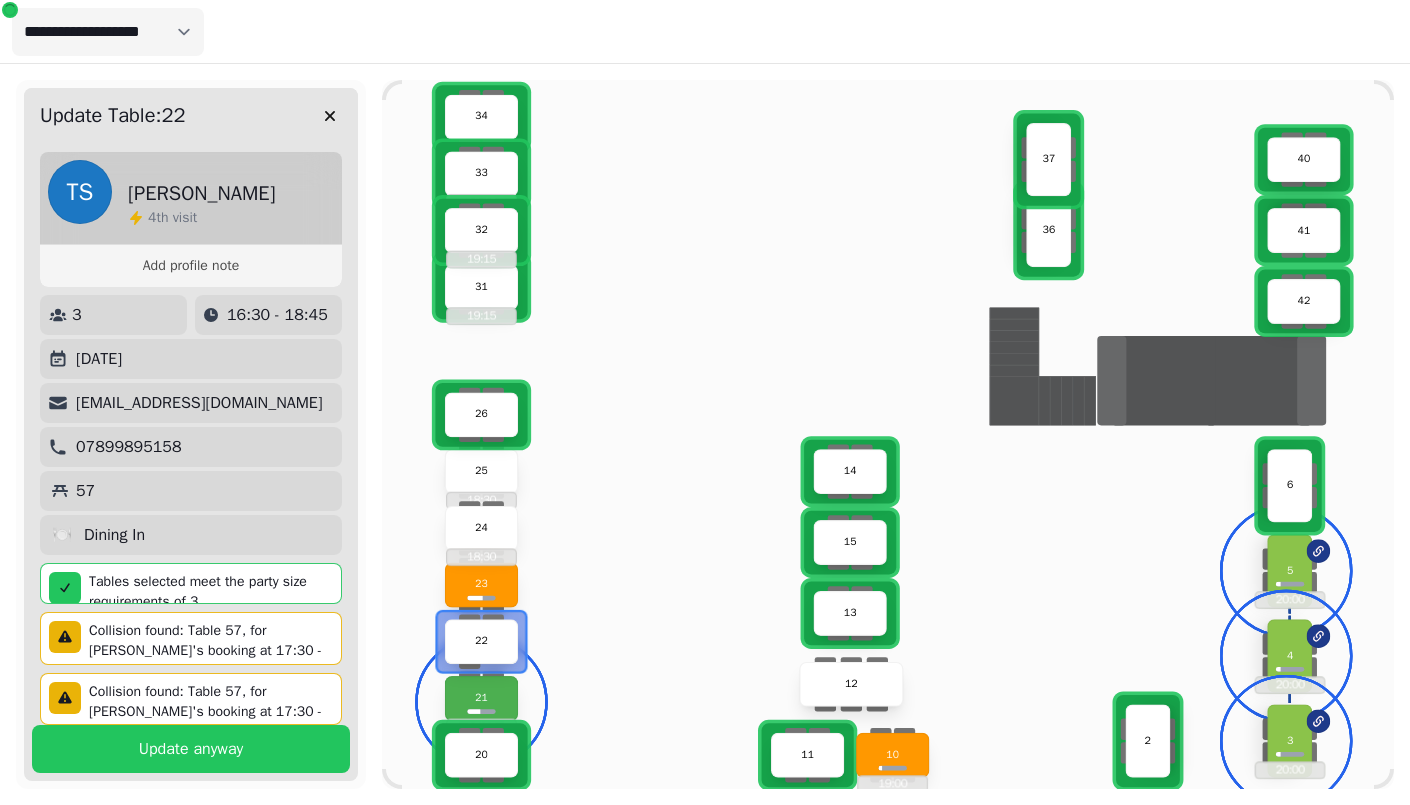 click on "22" at bounding box center [481, 641] 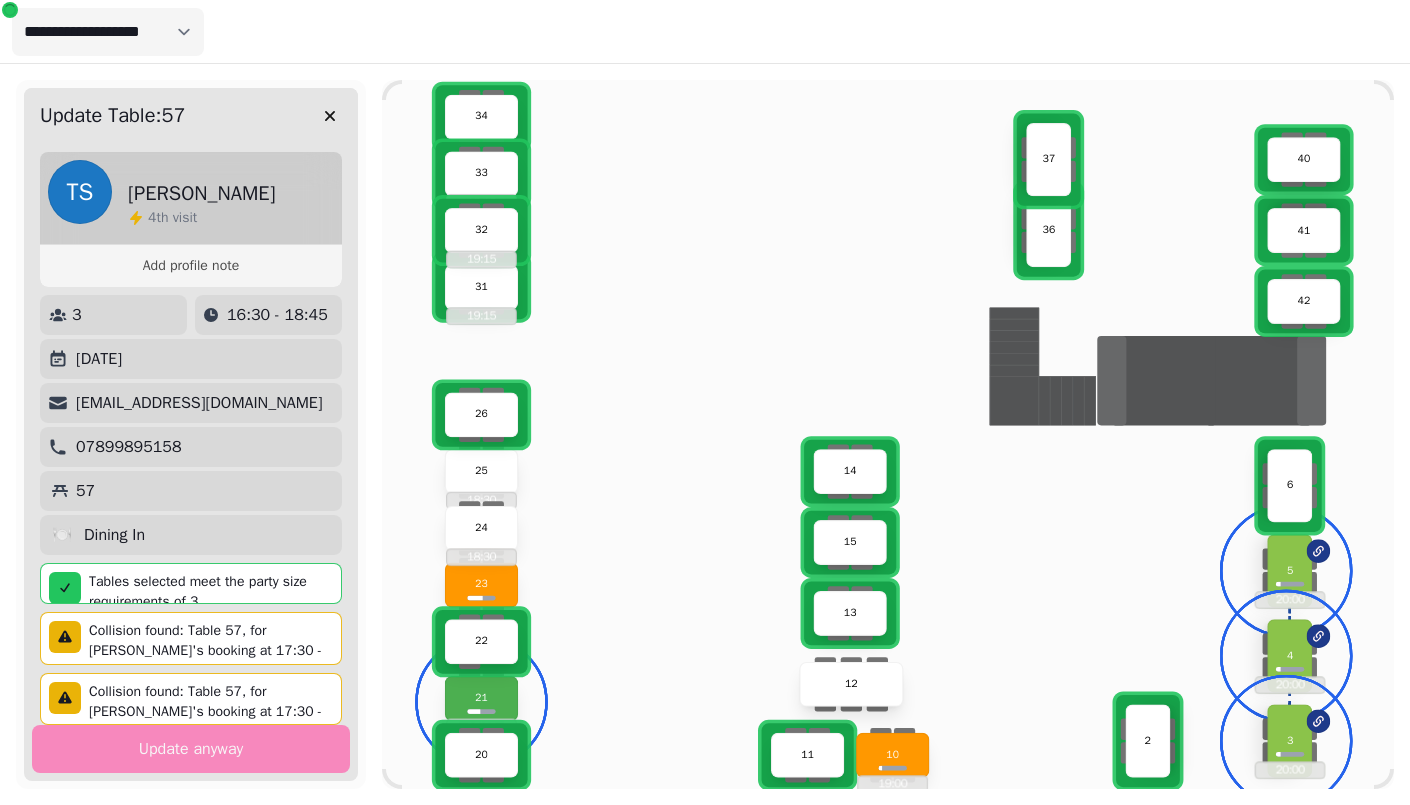 click on "22" at bounding box center (481, 641) 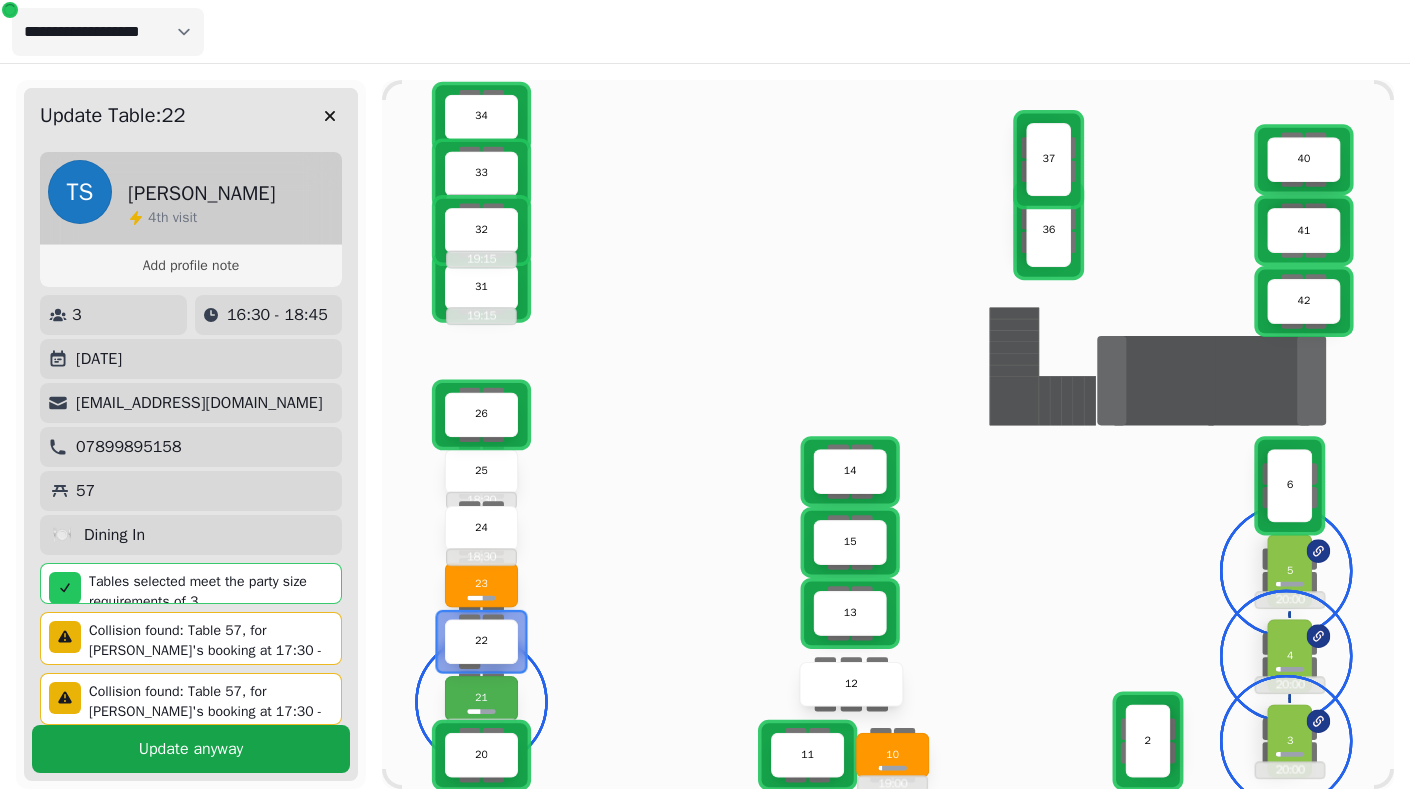 click on "Update anyway" at bounding box center [191, 749] 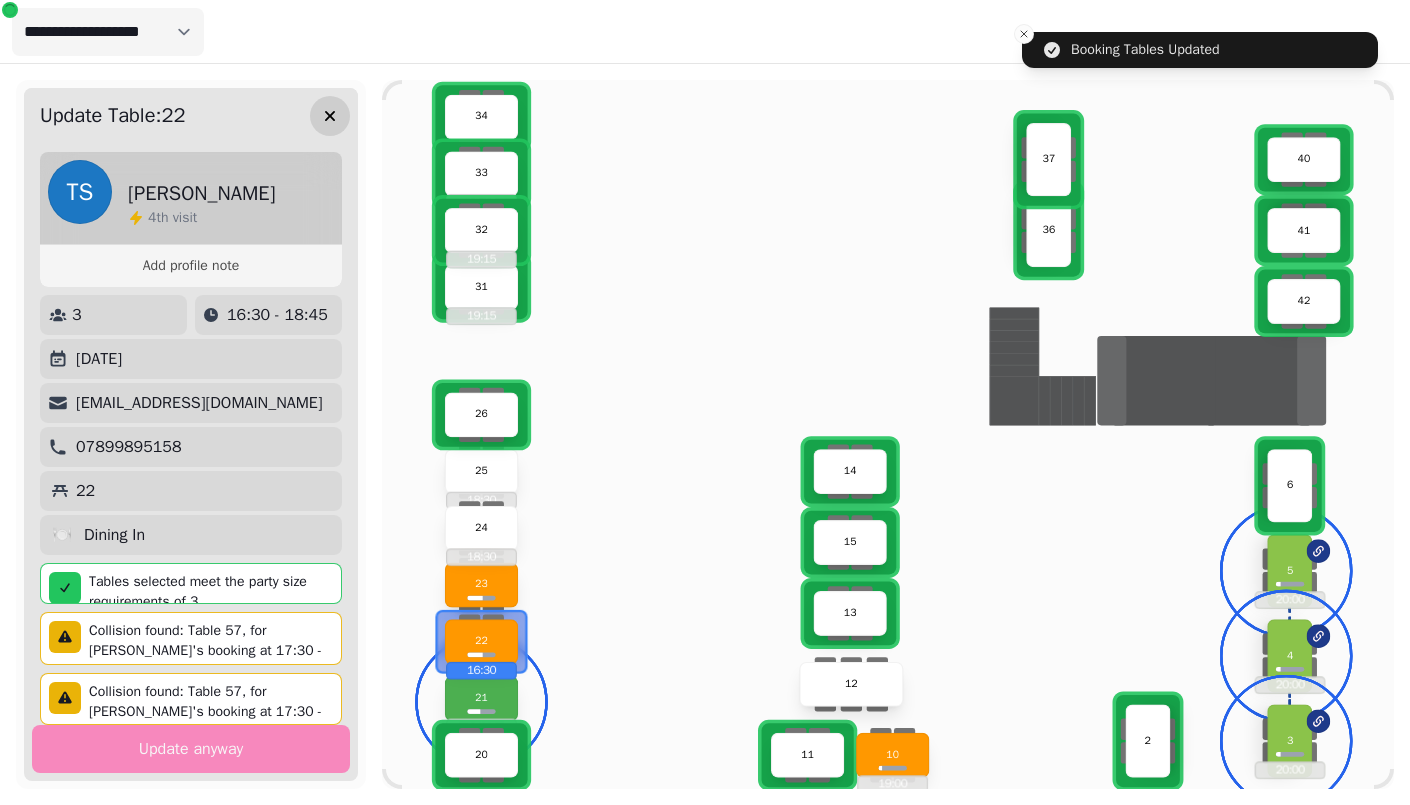 click at bounding box center [330, 116] 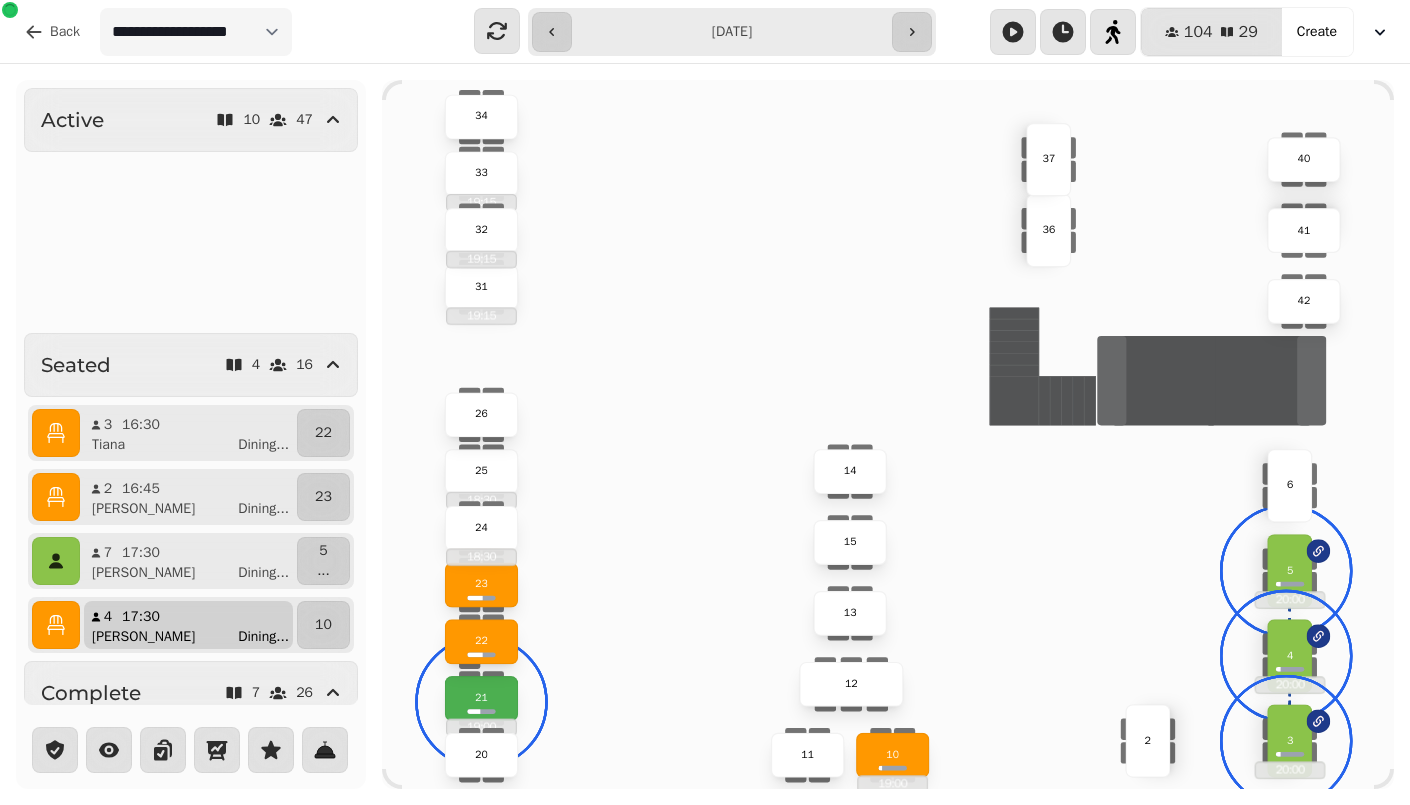 scroll, scrollTop: 906, scrollLeft: 0, axis: vertical 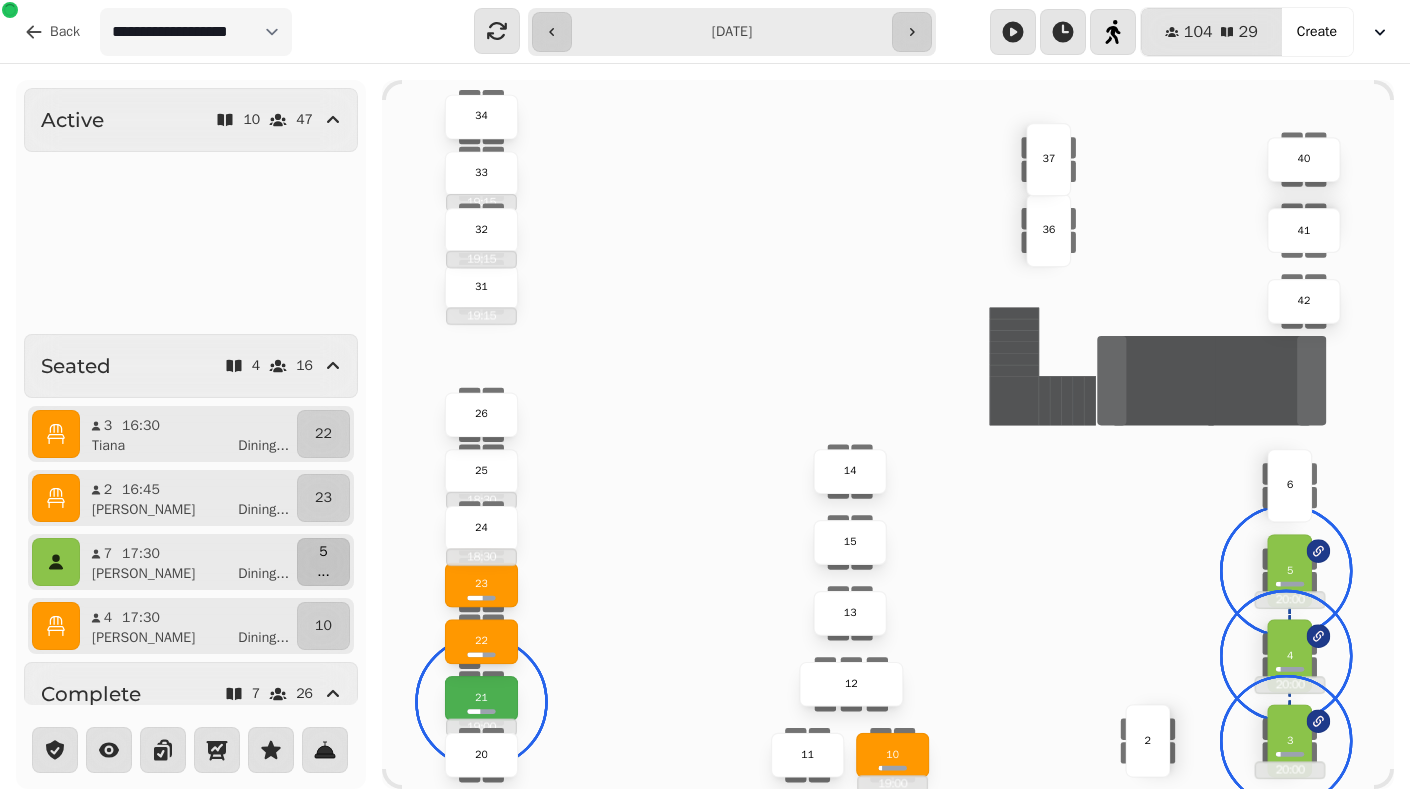 click on "5" at bounding box center (323, 552) 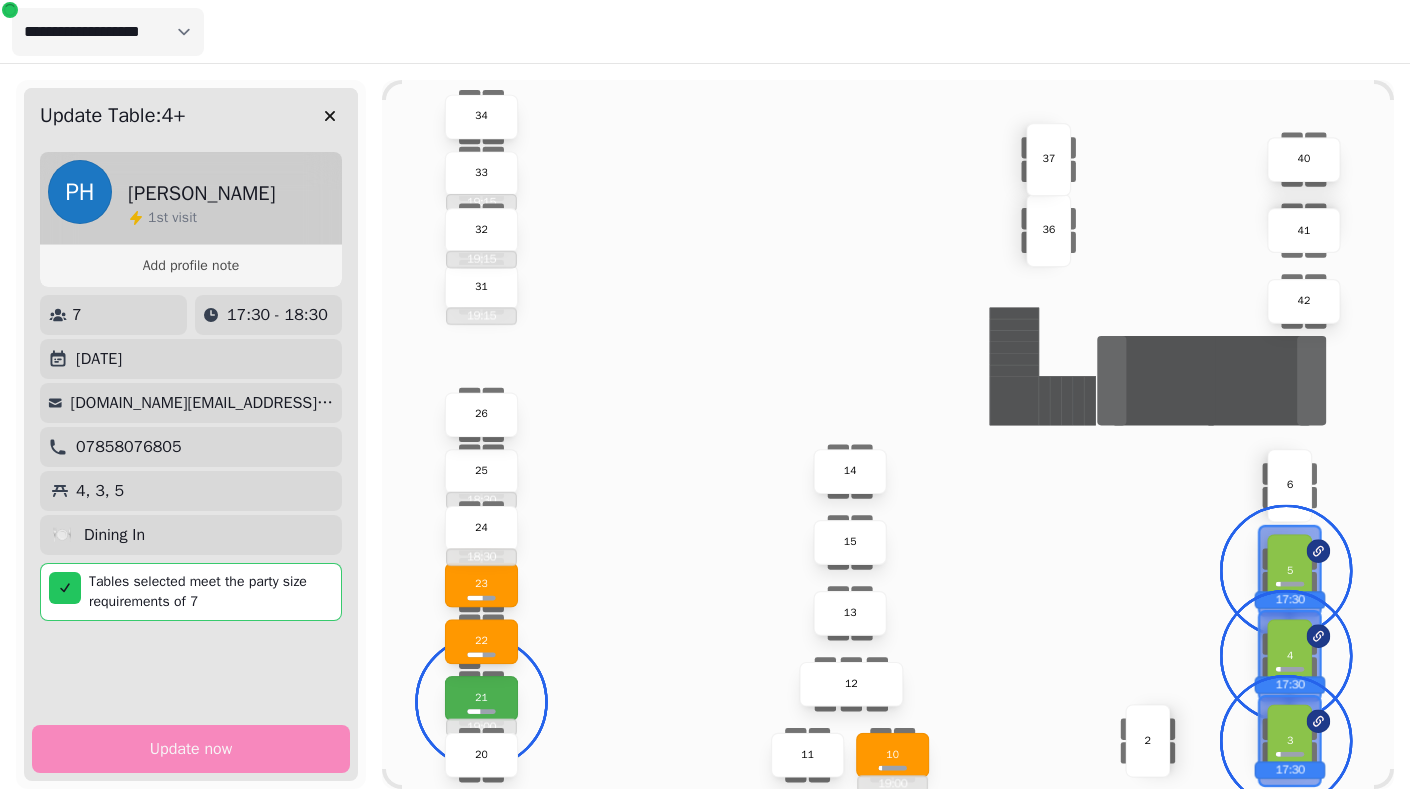click on "11" at bounding box center (807, 755) 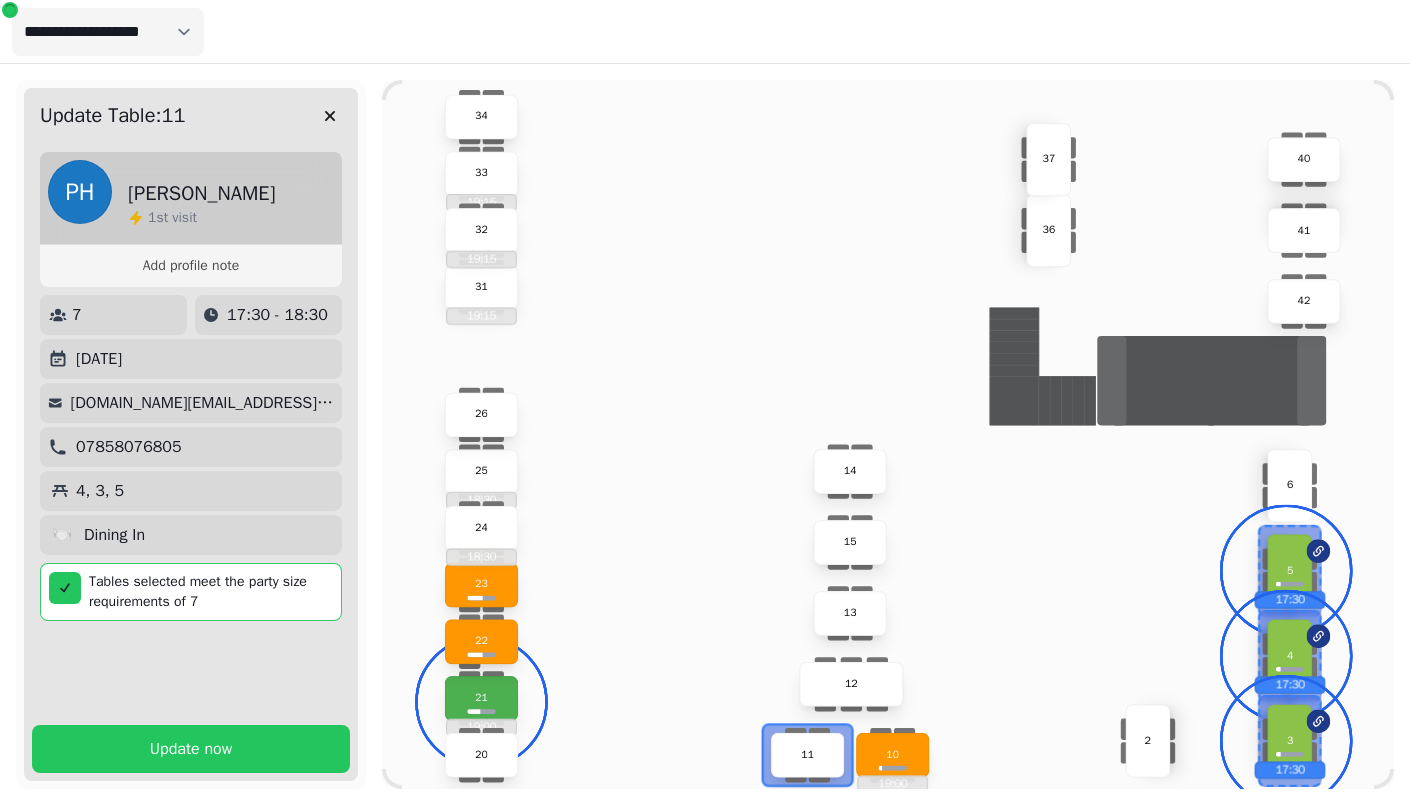 click on "10" at bounding box center (892, 755) 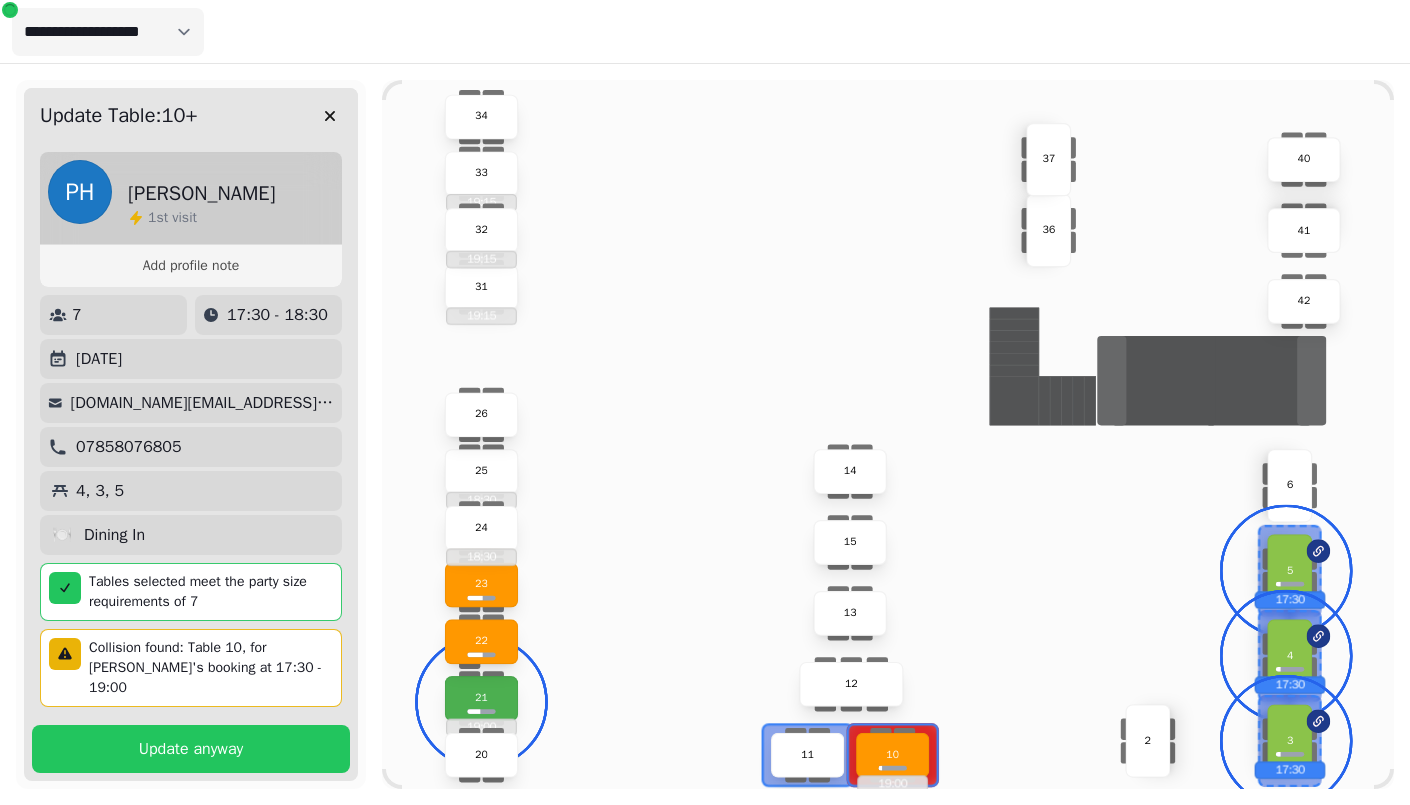 click on "5" at bounding box center (1289, 570) 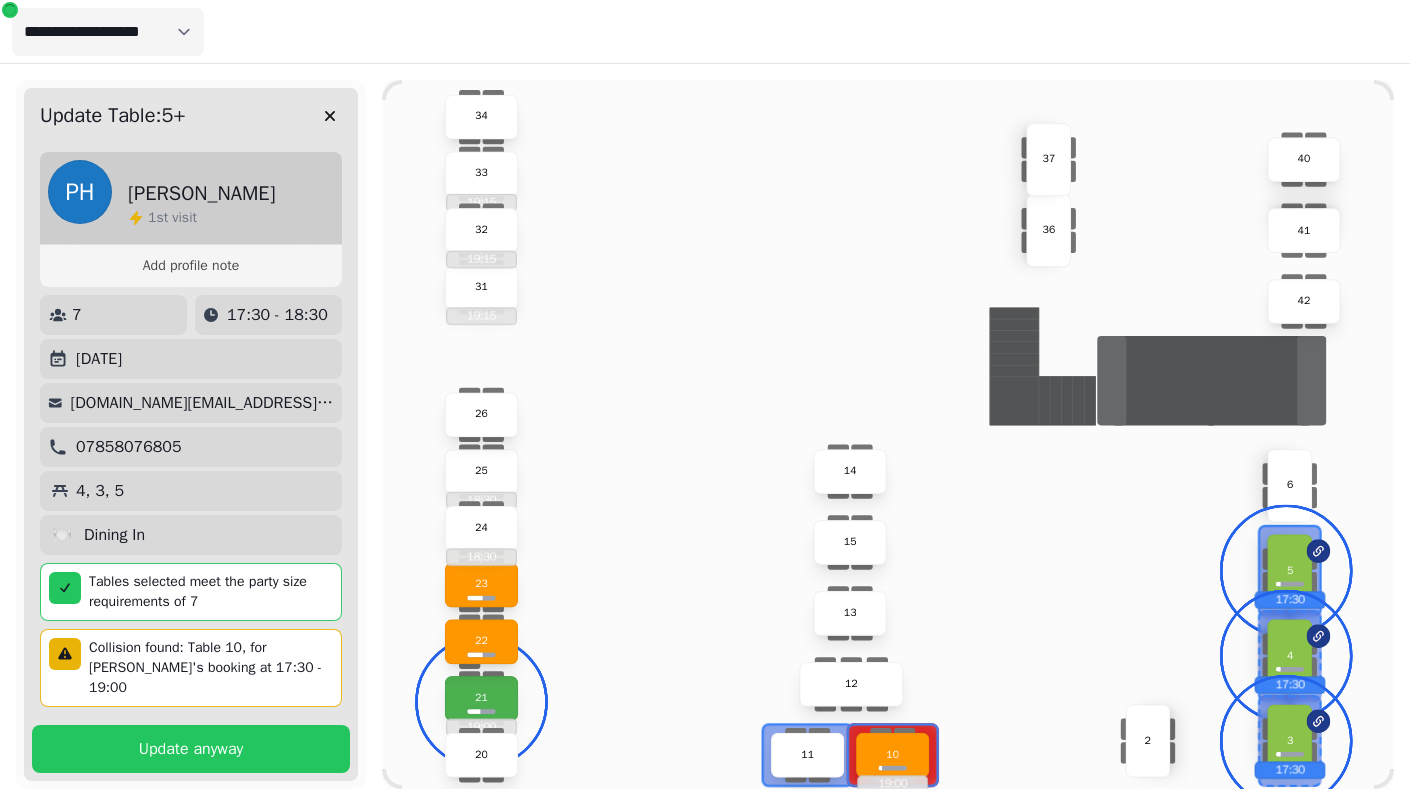 click on "4 17:30" at bounding box center (1289, 655) 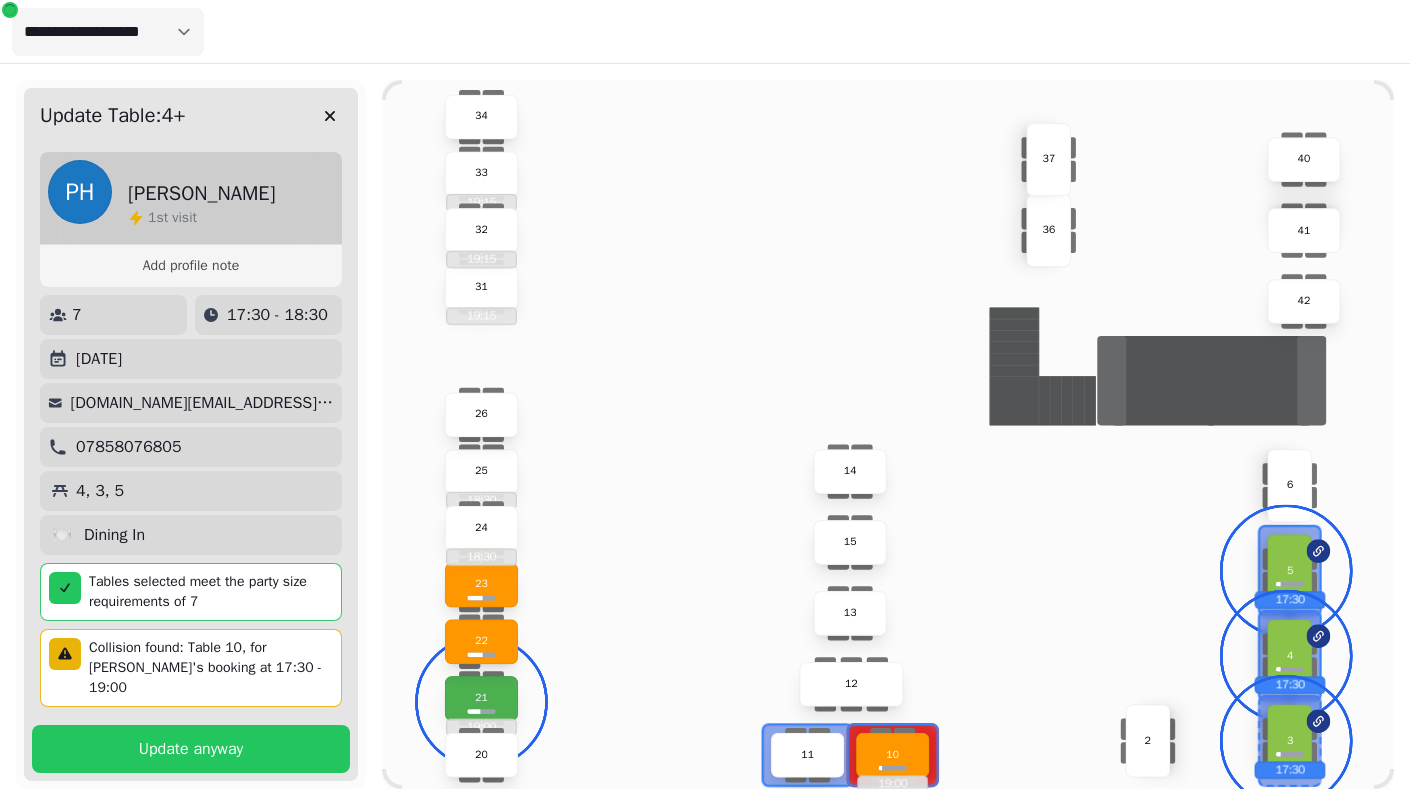 click on "3" at bounding box center [1289, 741] 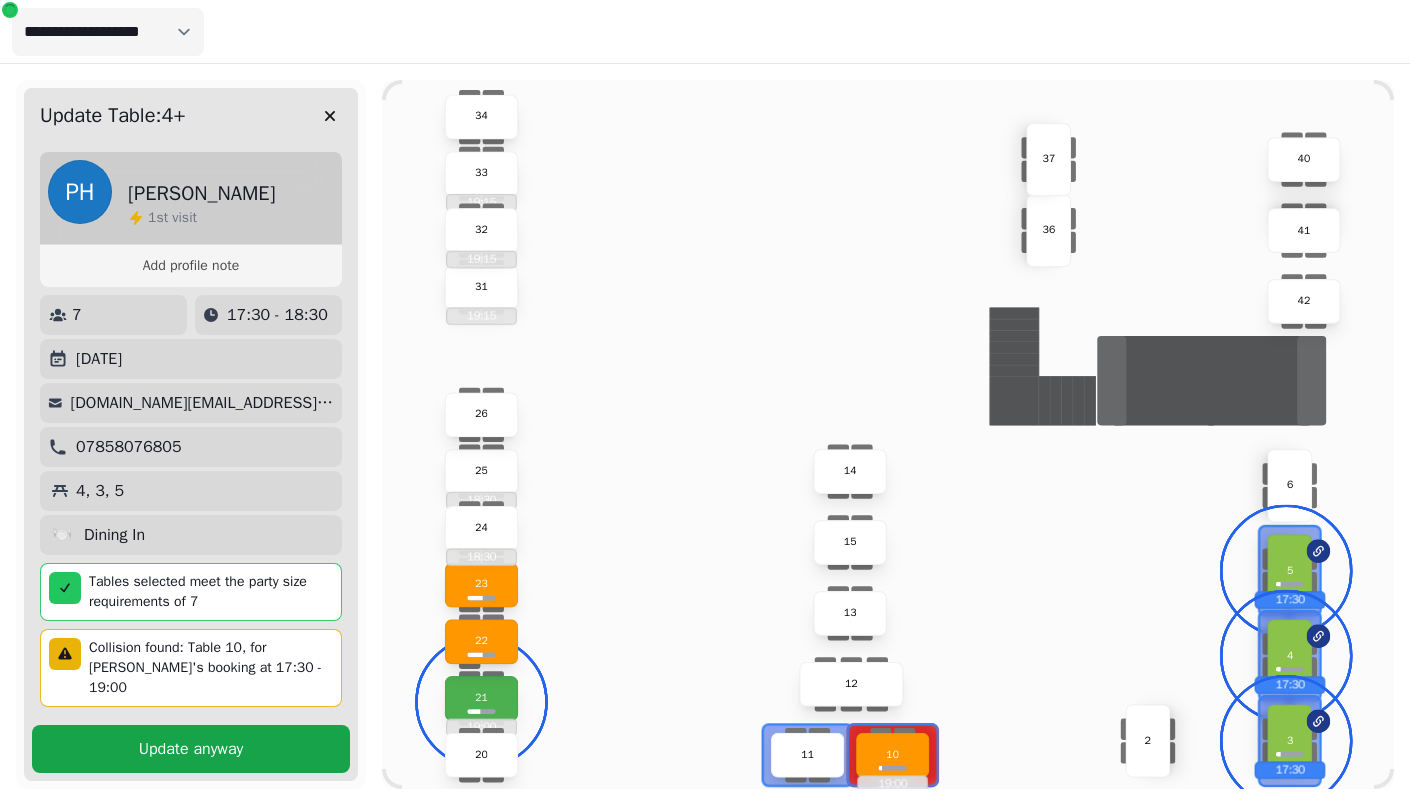 click on "Update anyway" at bounding box center (191, 749) 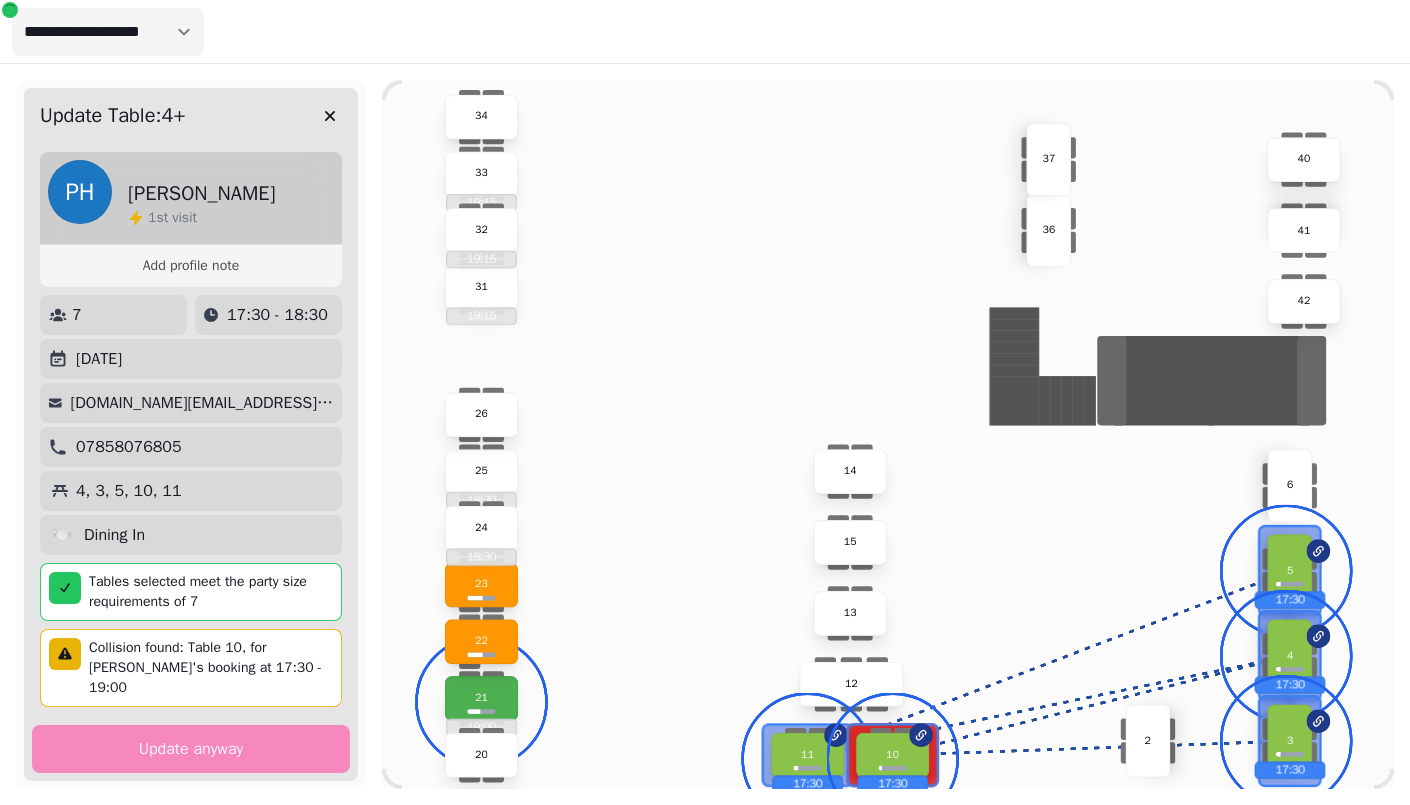 click on "5" at bounding box center (1289, 570) 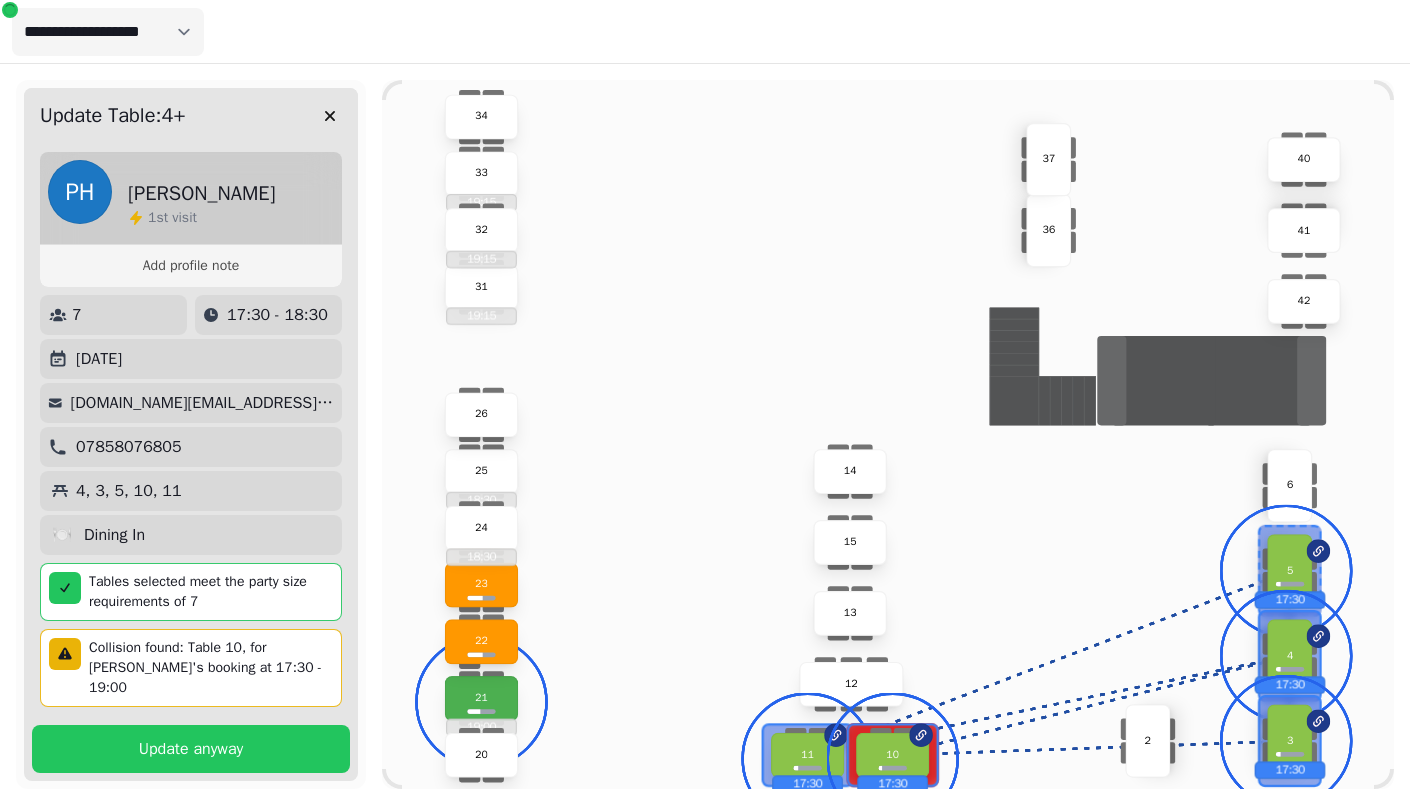 click on "4 17:30" at bounding box center (1289, 655) 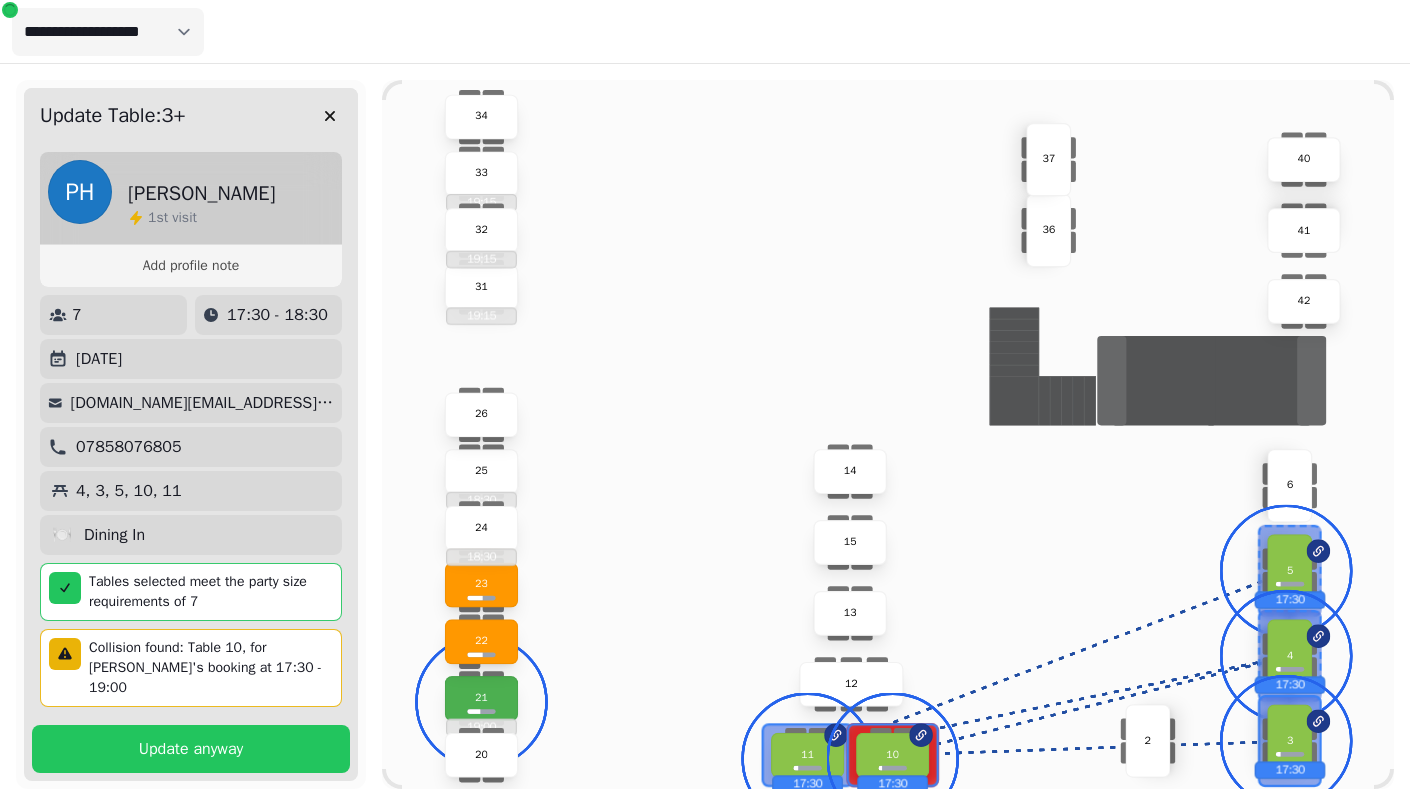 click on "3 17:30" at bounding box center (1289, 740) 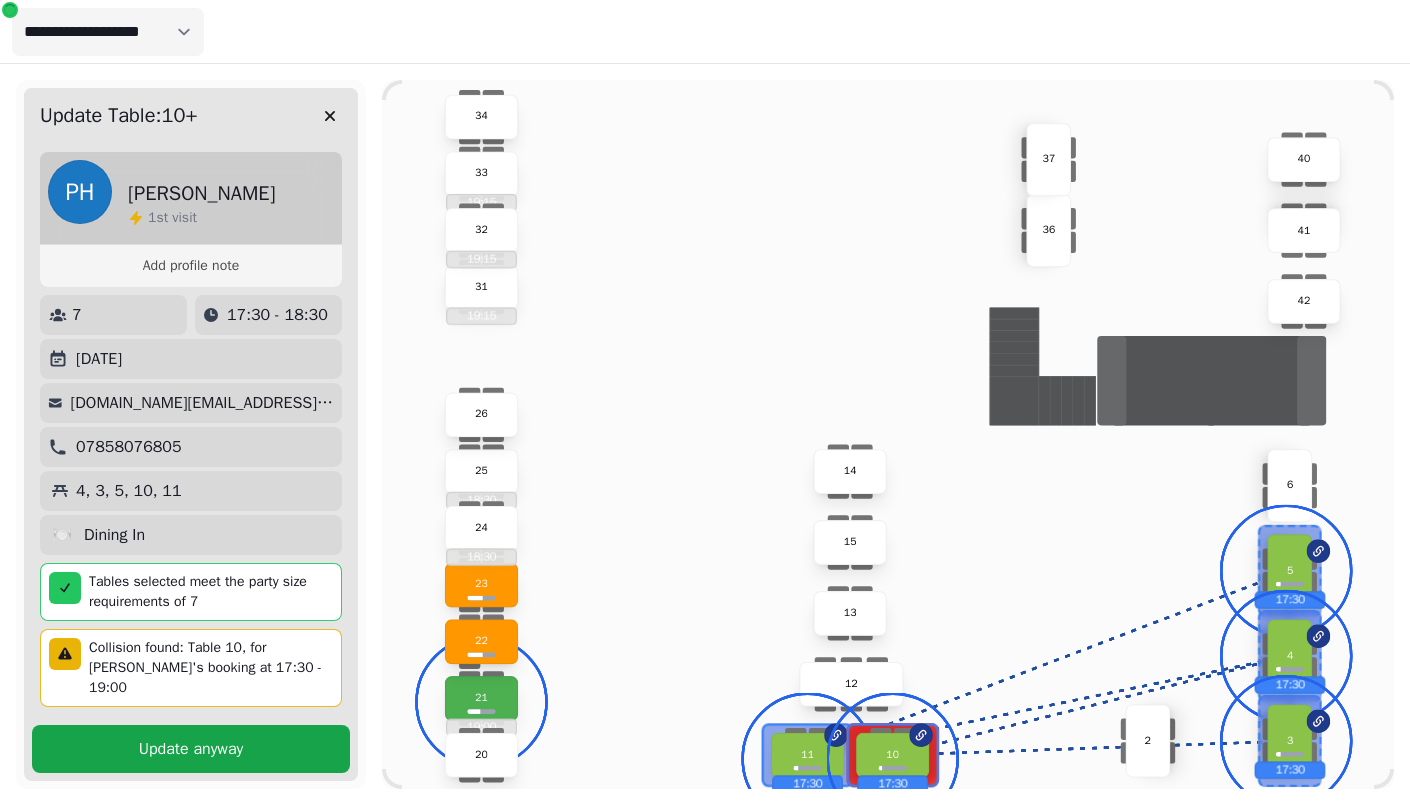 click on "Update anyway" at bounding box center (191, 749) 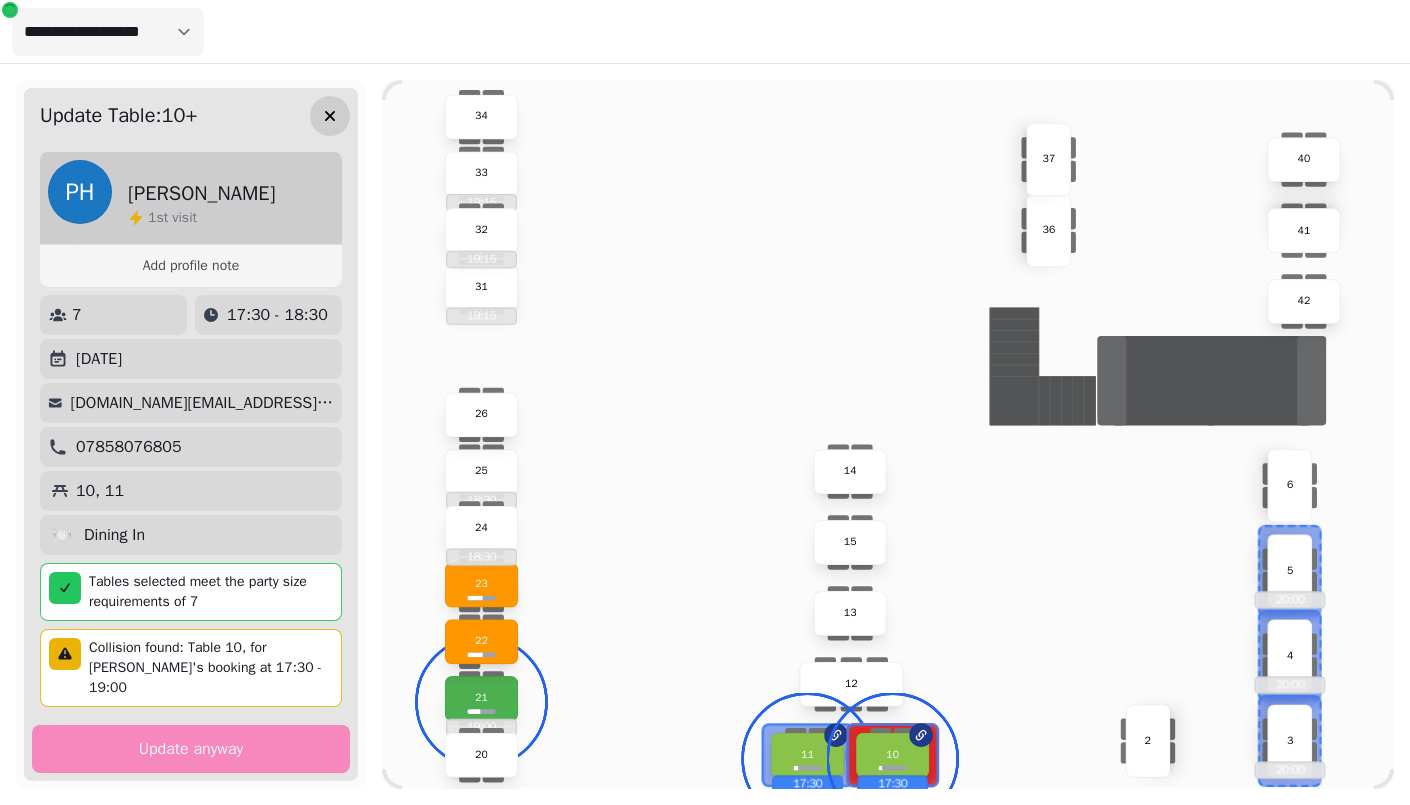 click 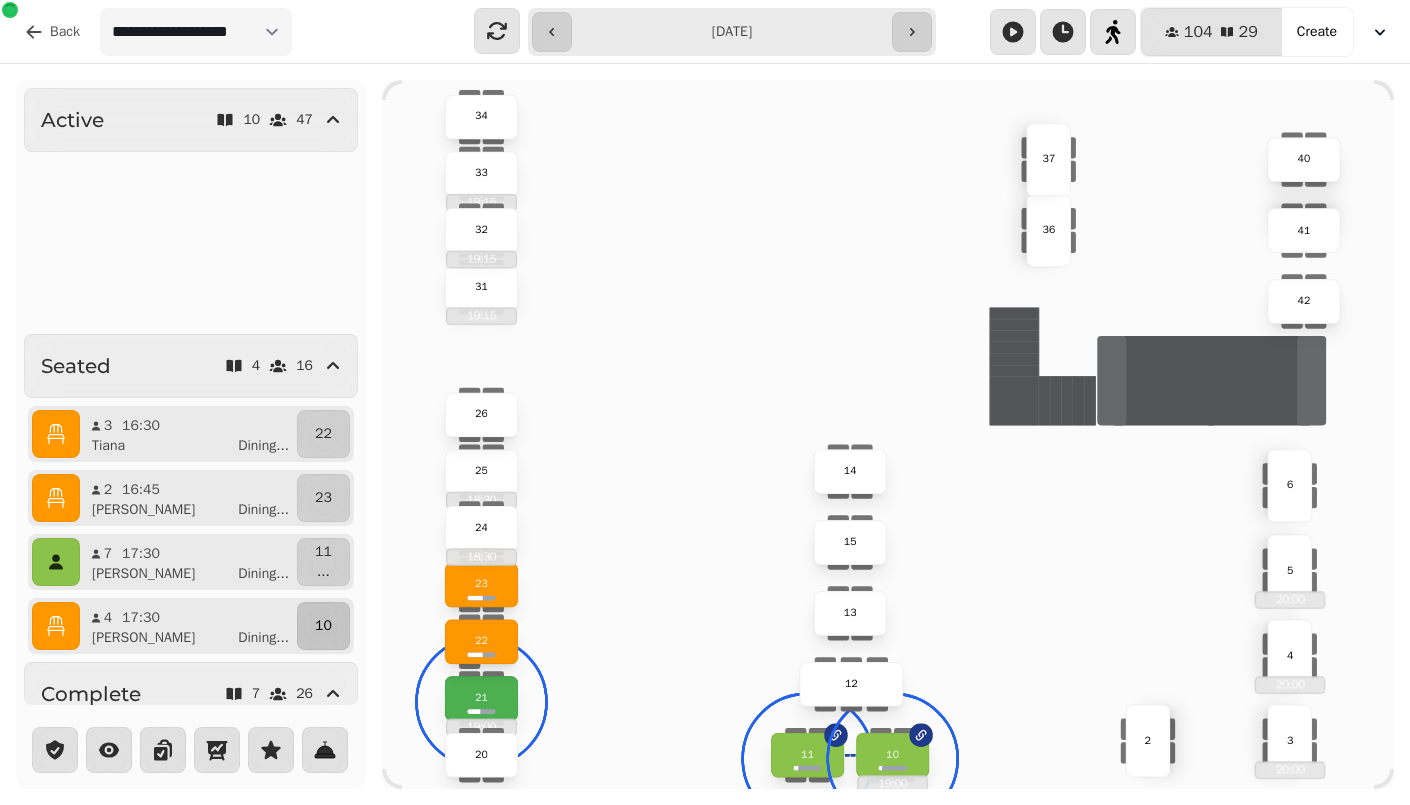 click on "10" at bounding box center [323, 626] 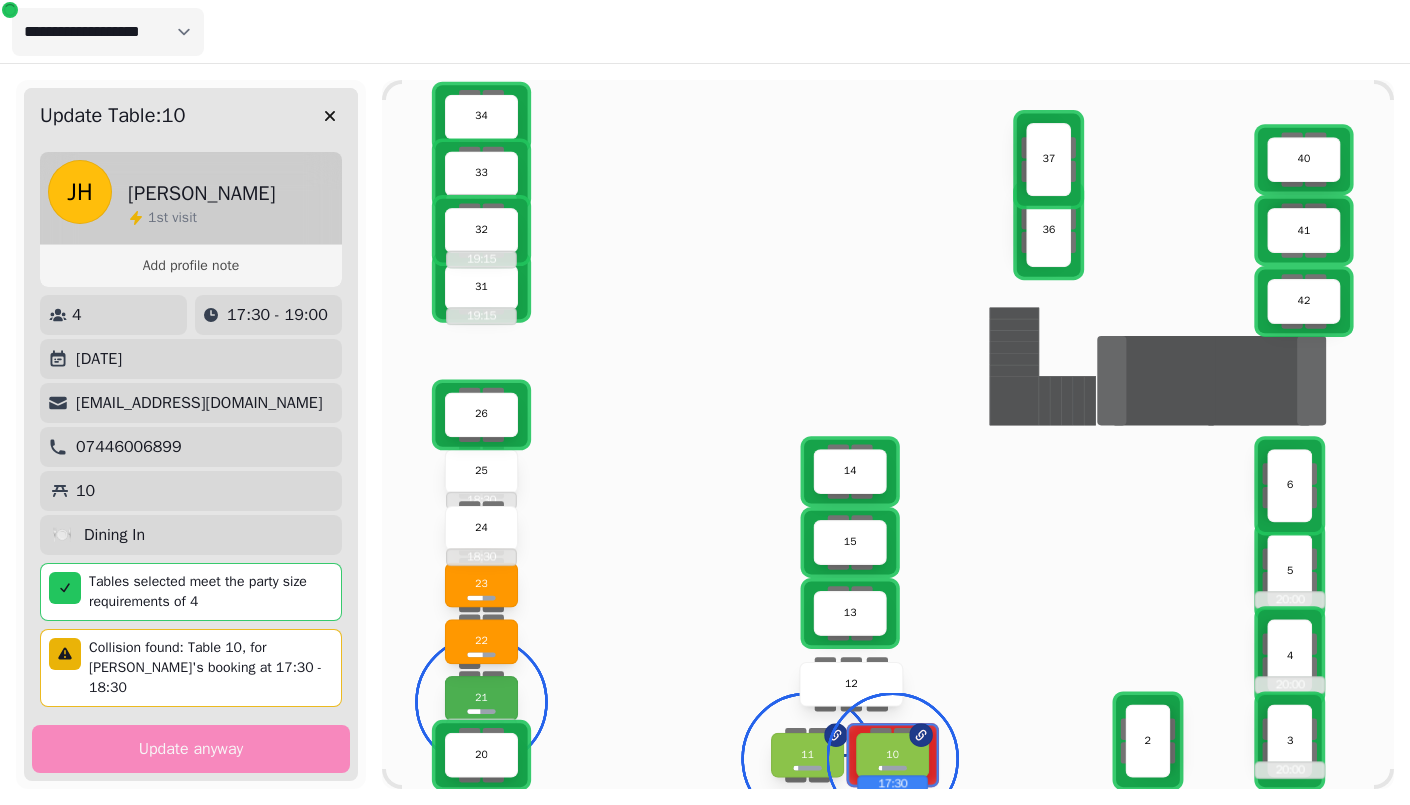 click on "13" at bounding box center [850, 613] 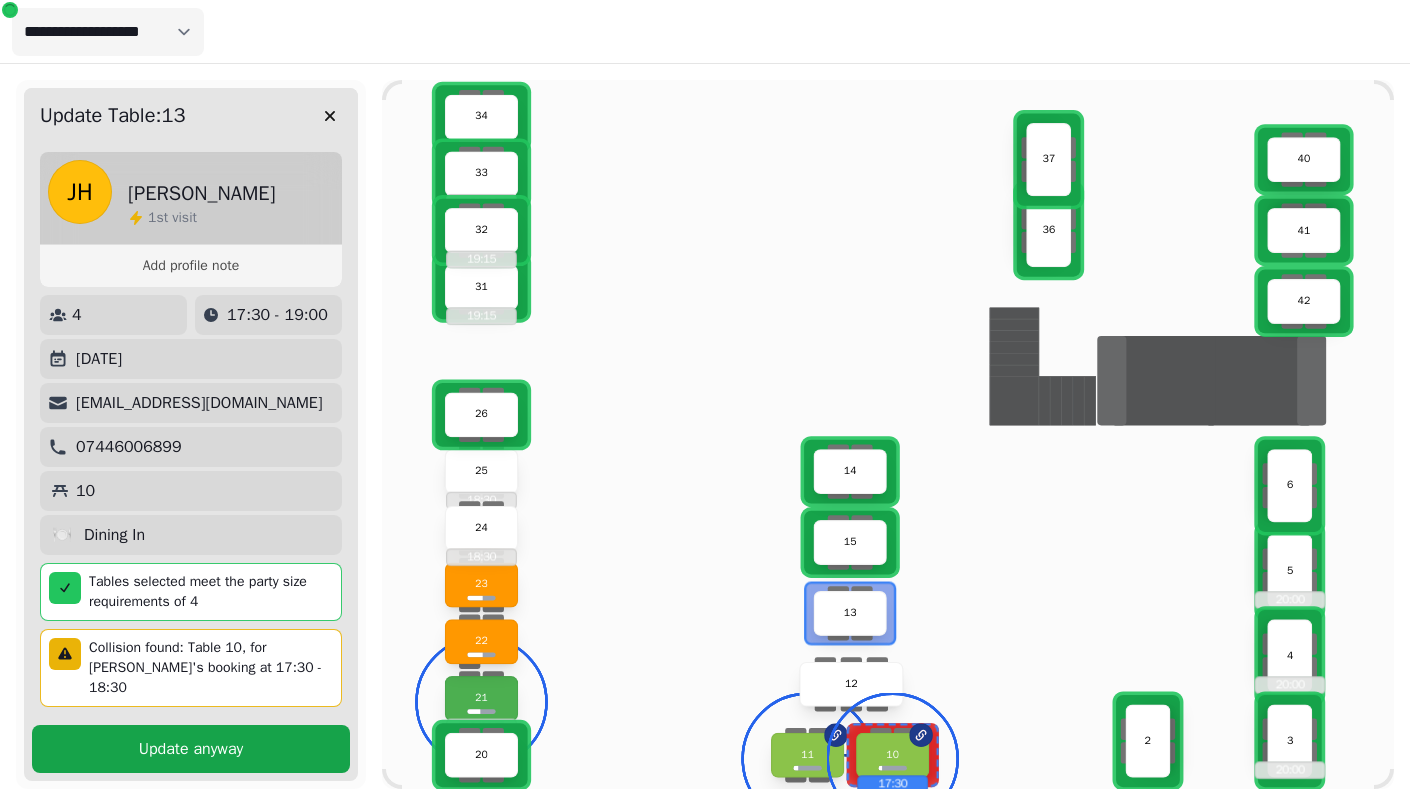 click on "Update anyway" at bounding box center (191, 749) 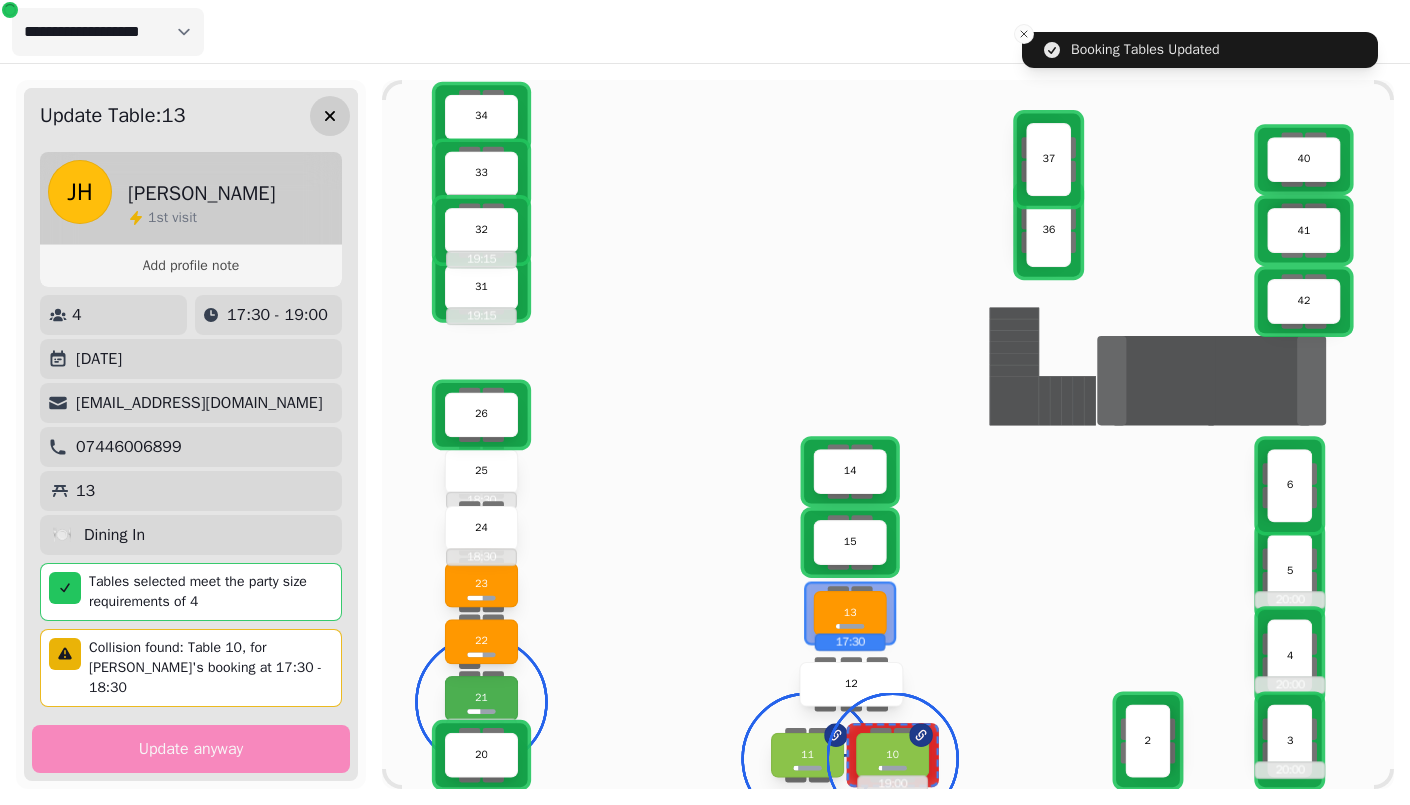 click 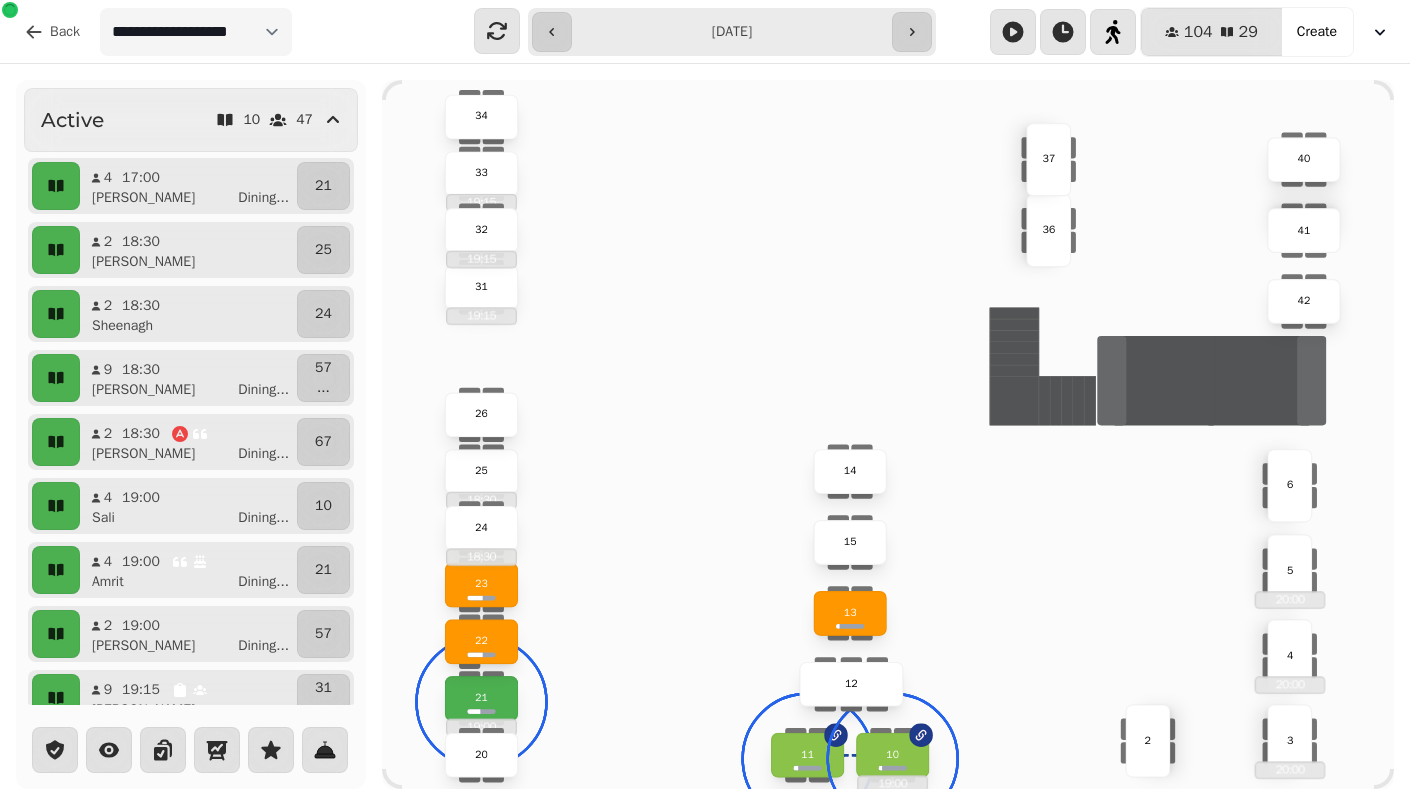 scroll, scrollTop: 0, scrollLeft: 0, axis: both 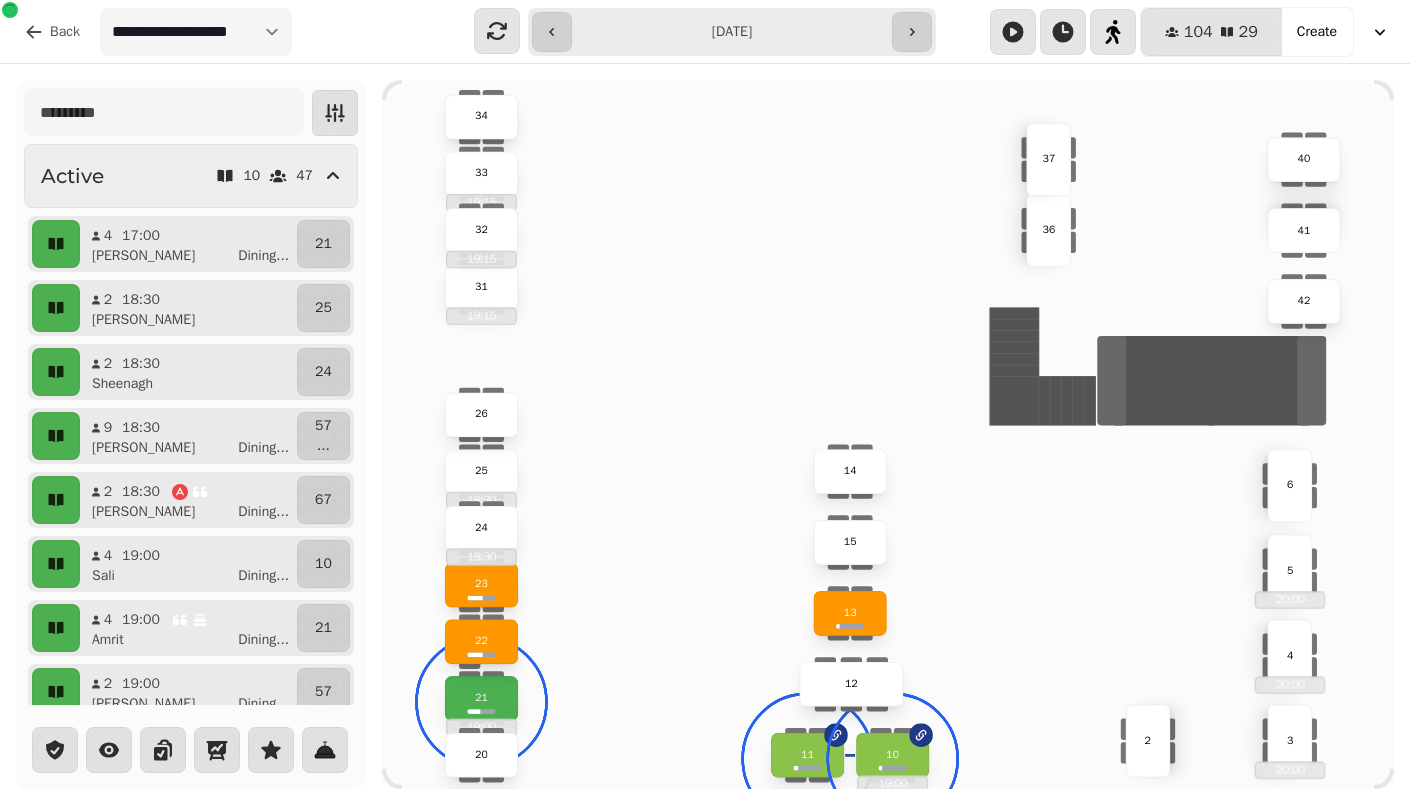 click on "11" at bounding box center (807, 755) 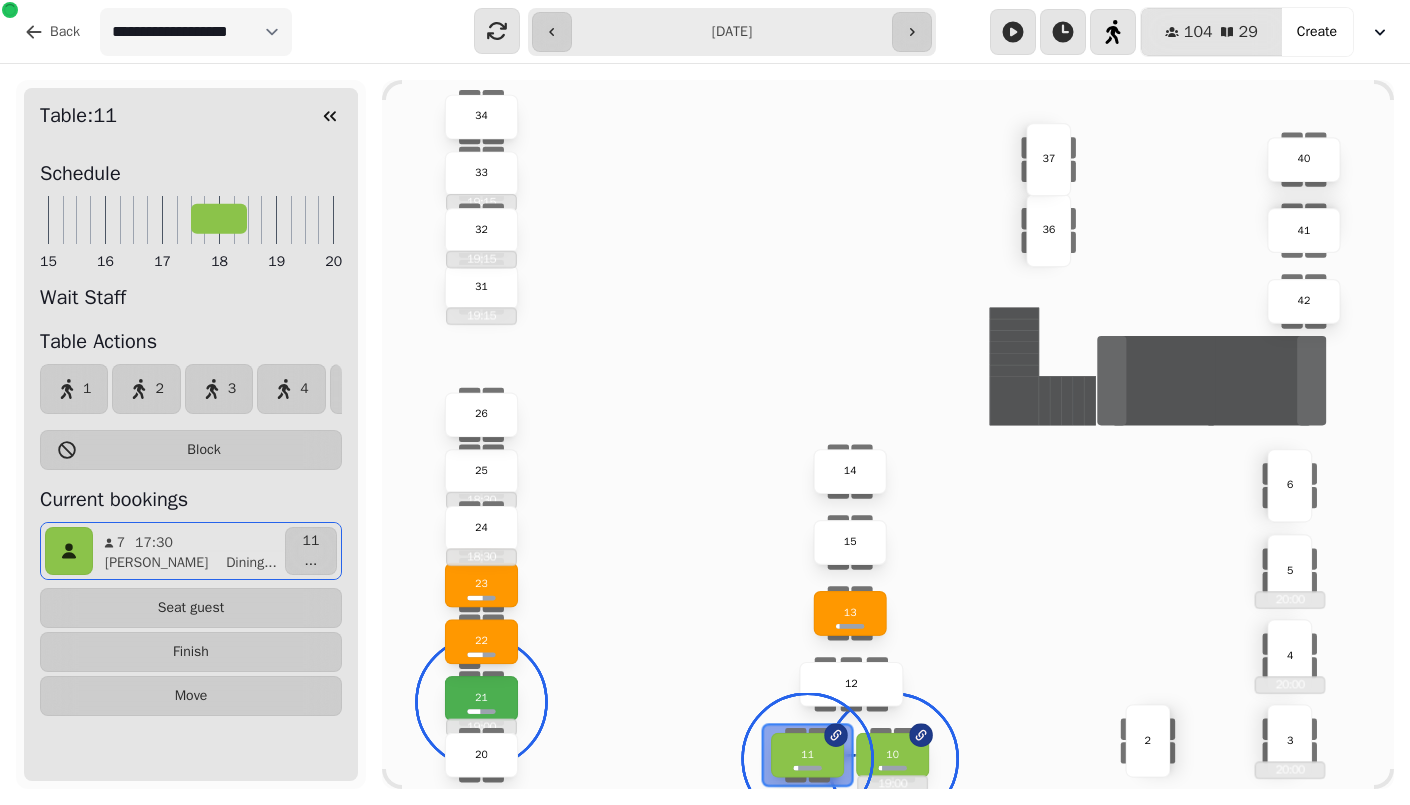 click on "10" at bounding box center (892, 755) 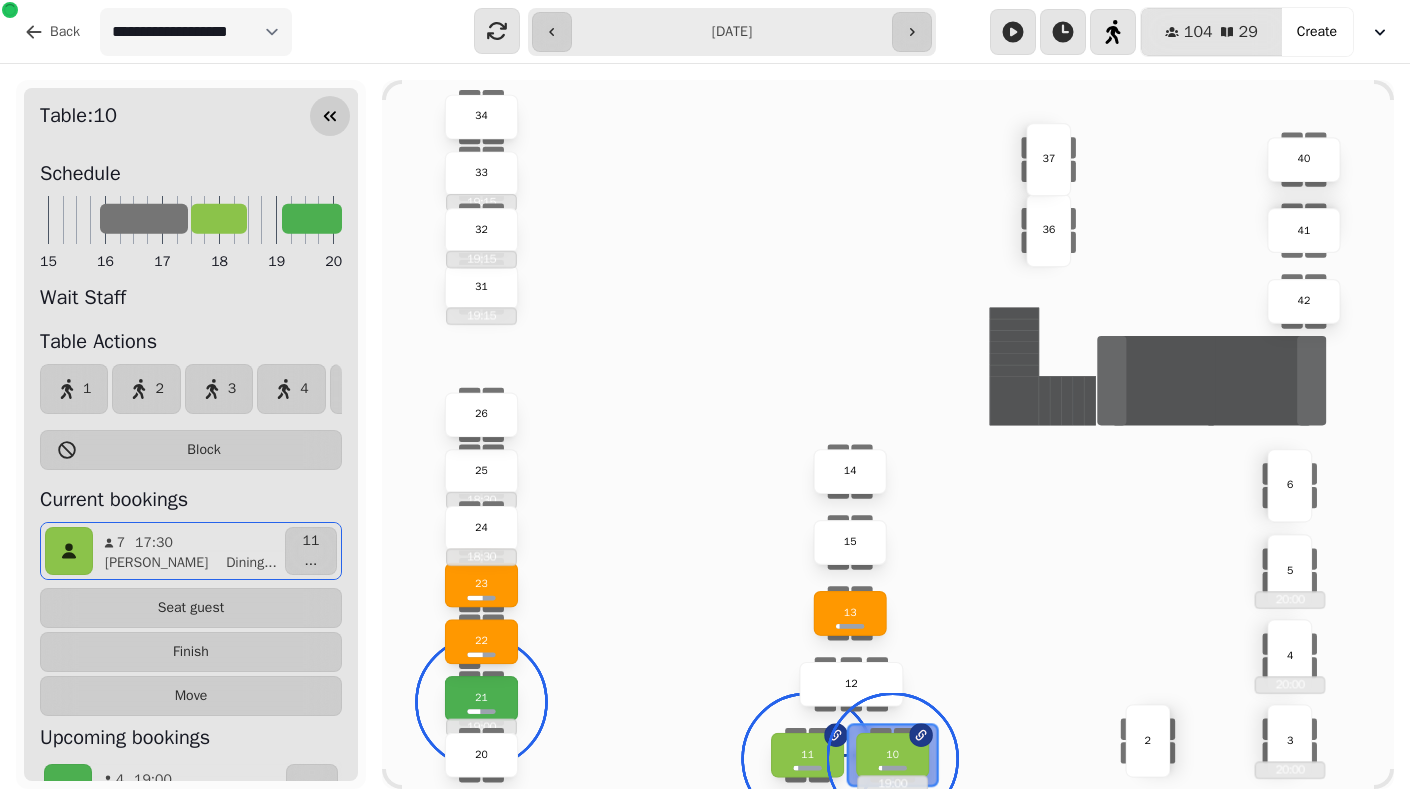 click 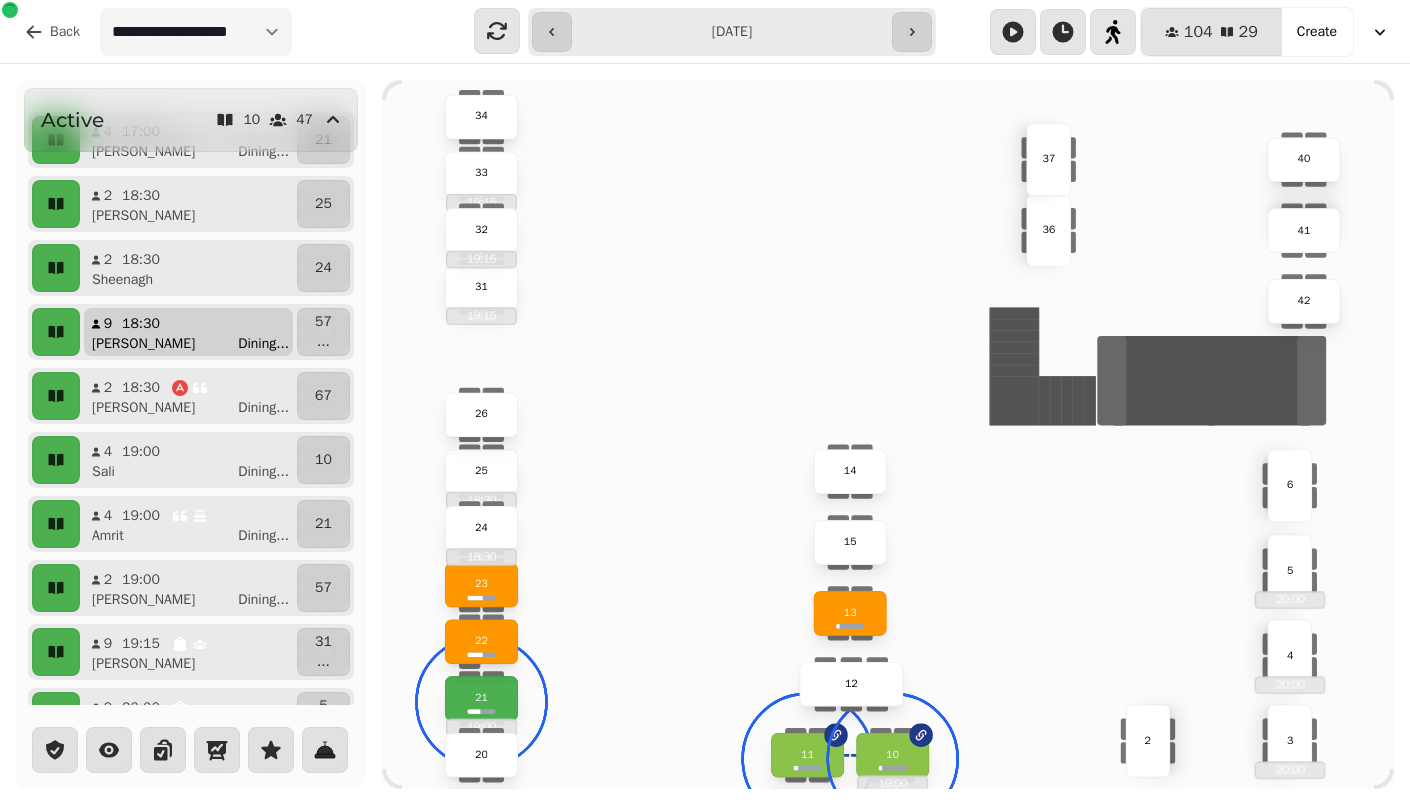 scroll, scrollTop: 101, scrollLeft: 0, axis: vertical 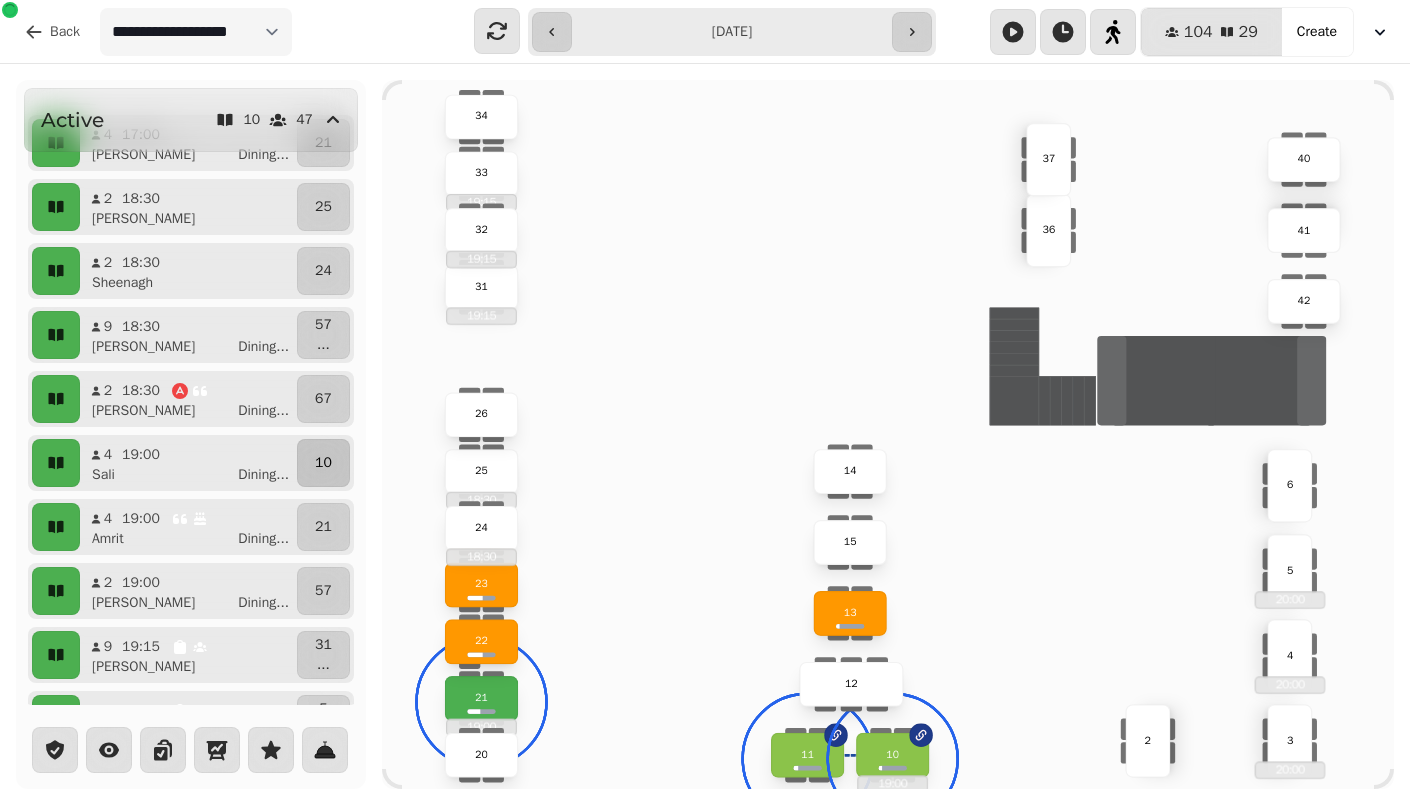 click on "10" at bounding box center [323, 463] 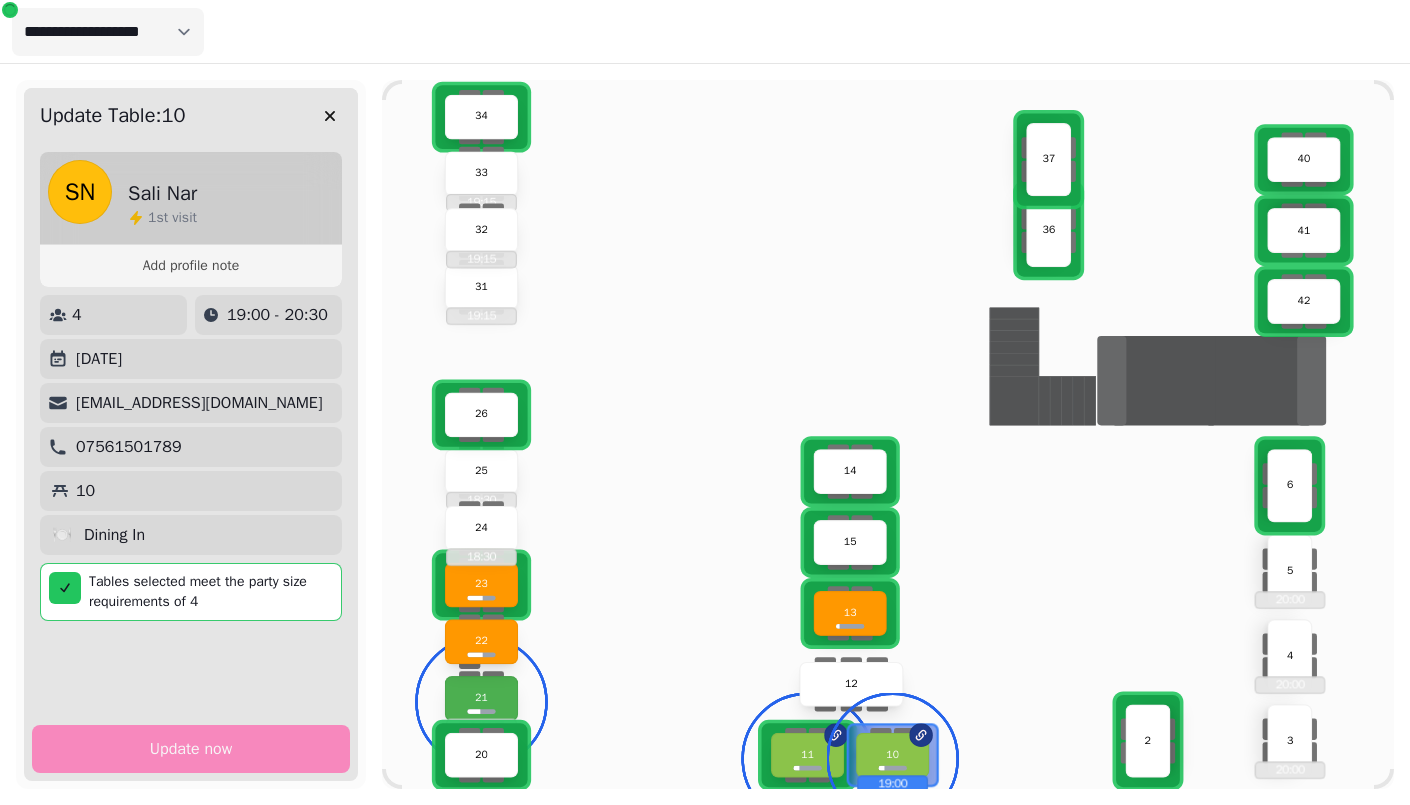 click on "15" at bounding box center [850, 542] 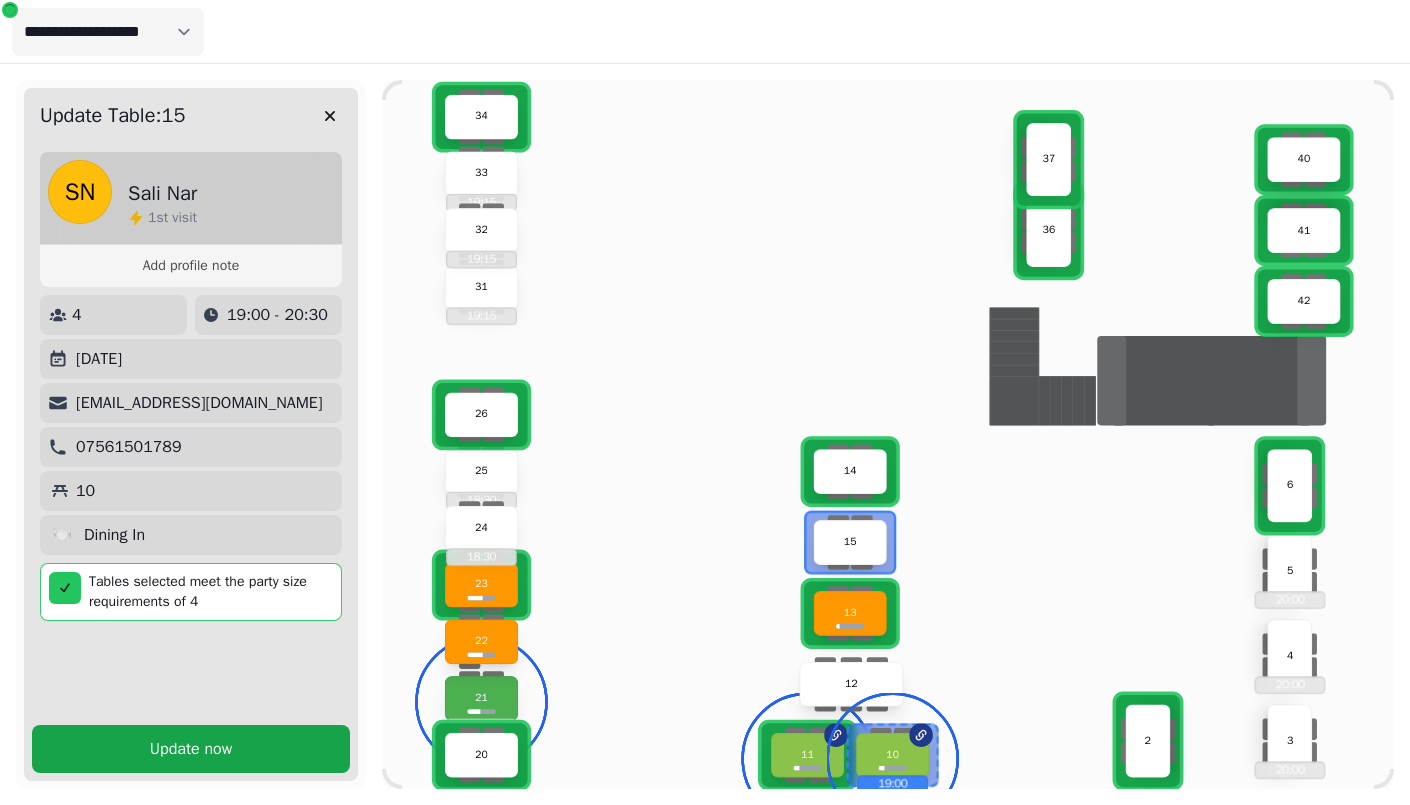 click on "Update now" at bounding box center (191, 749) 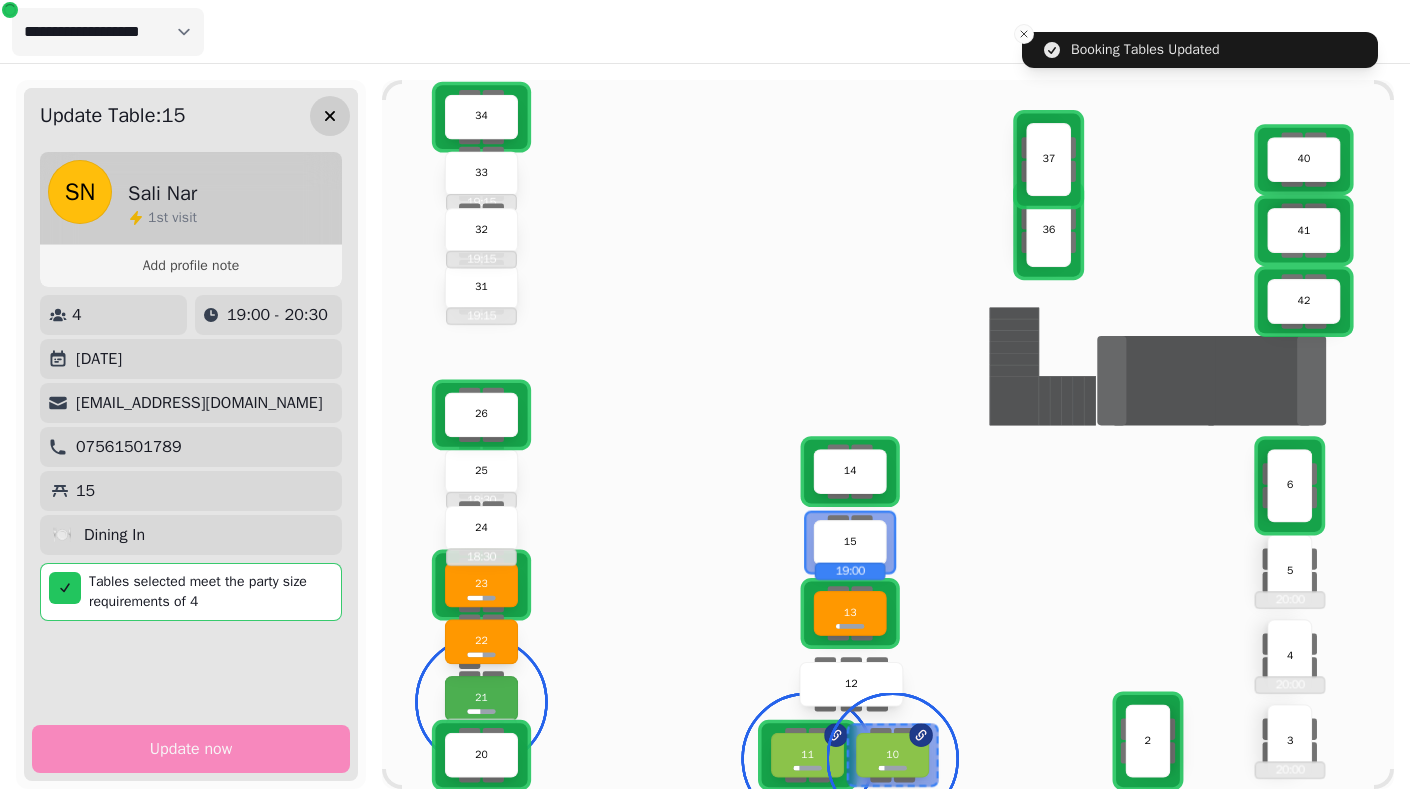 click 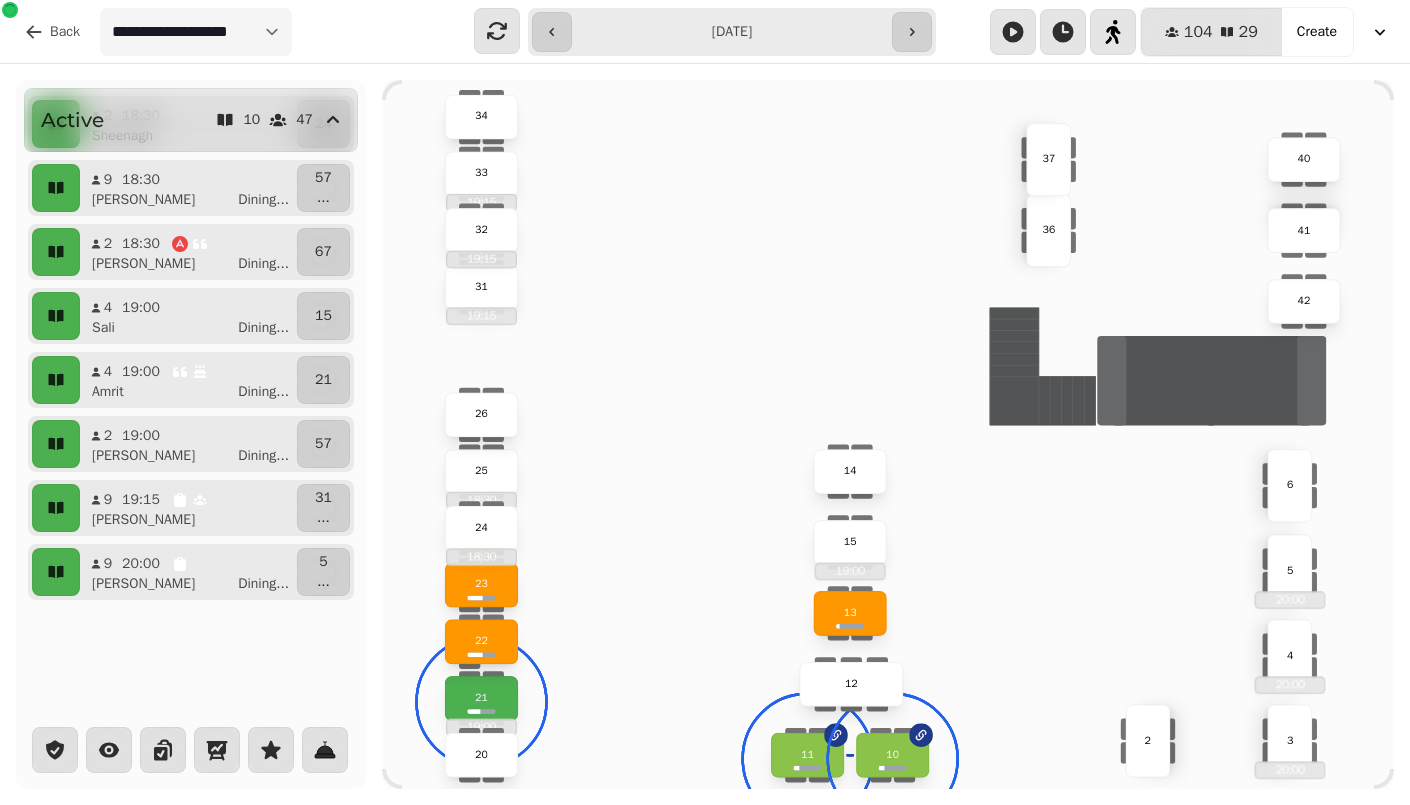 scroll, scrollTop: 252, scrollLeft: 0, axis: vertical 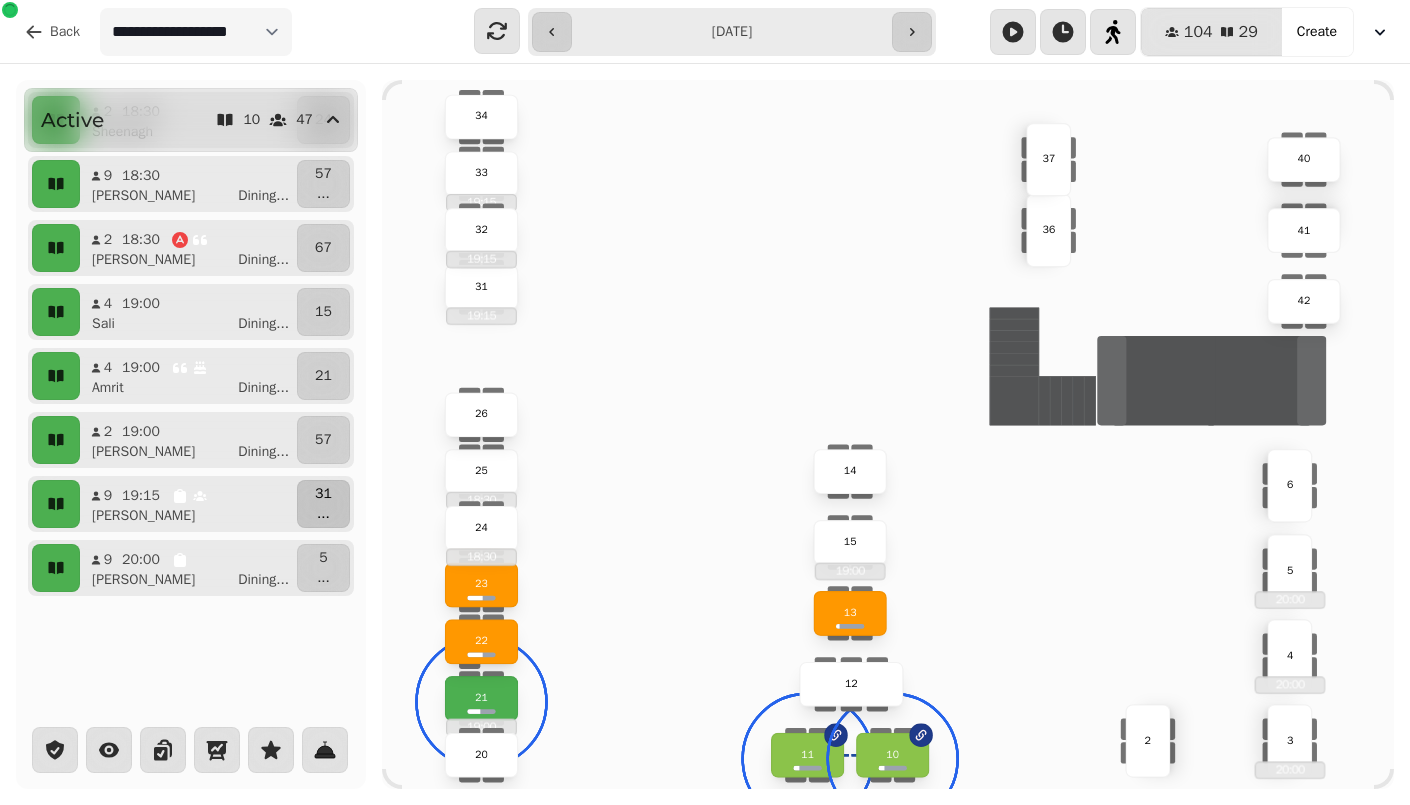 click on "31" at bounding box center [323, 494] 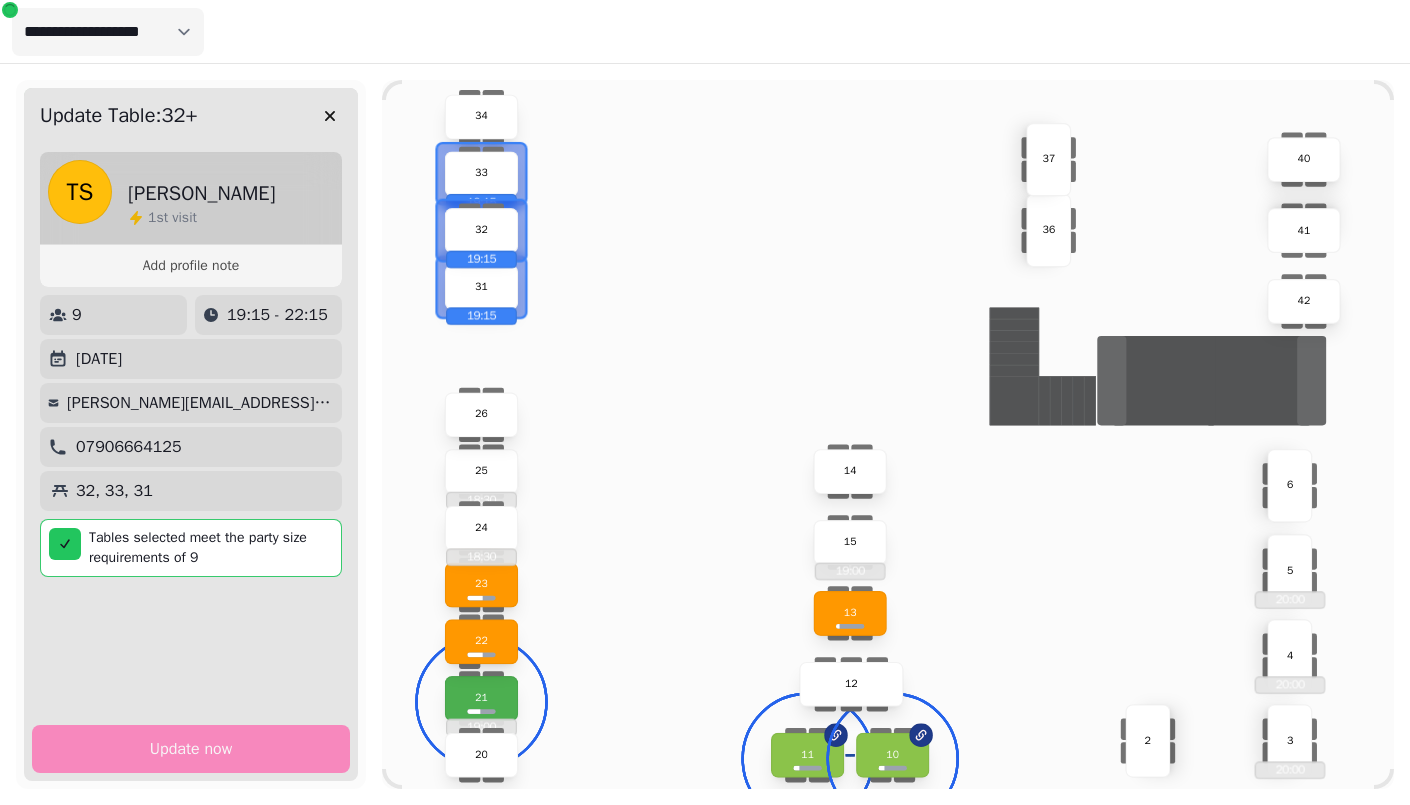 click on "4" at bounding box center (1289, 655) 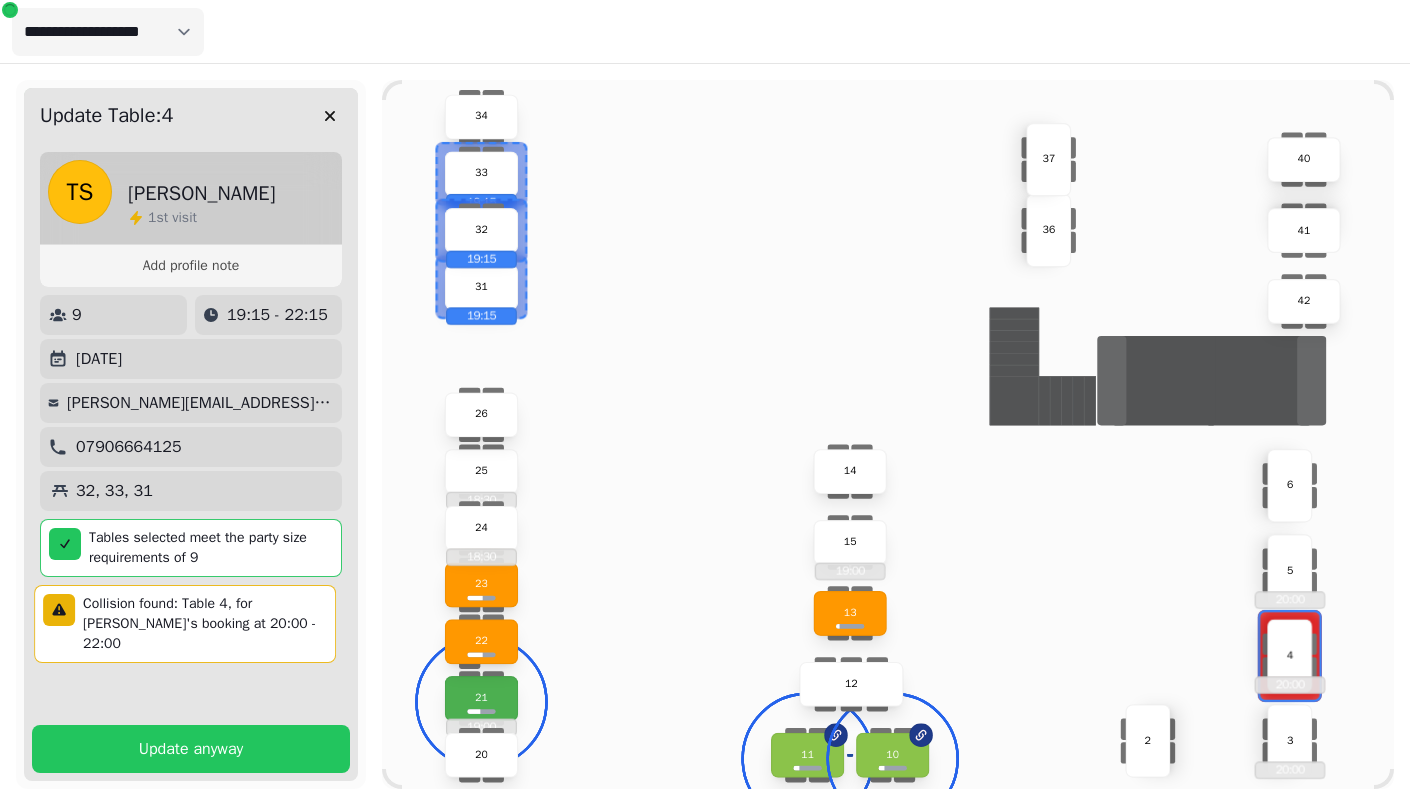 click on "5" at bounding box center [1289, 570] 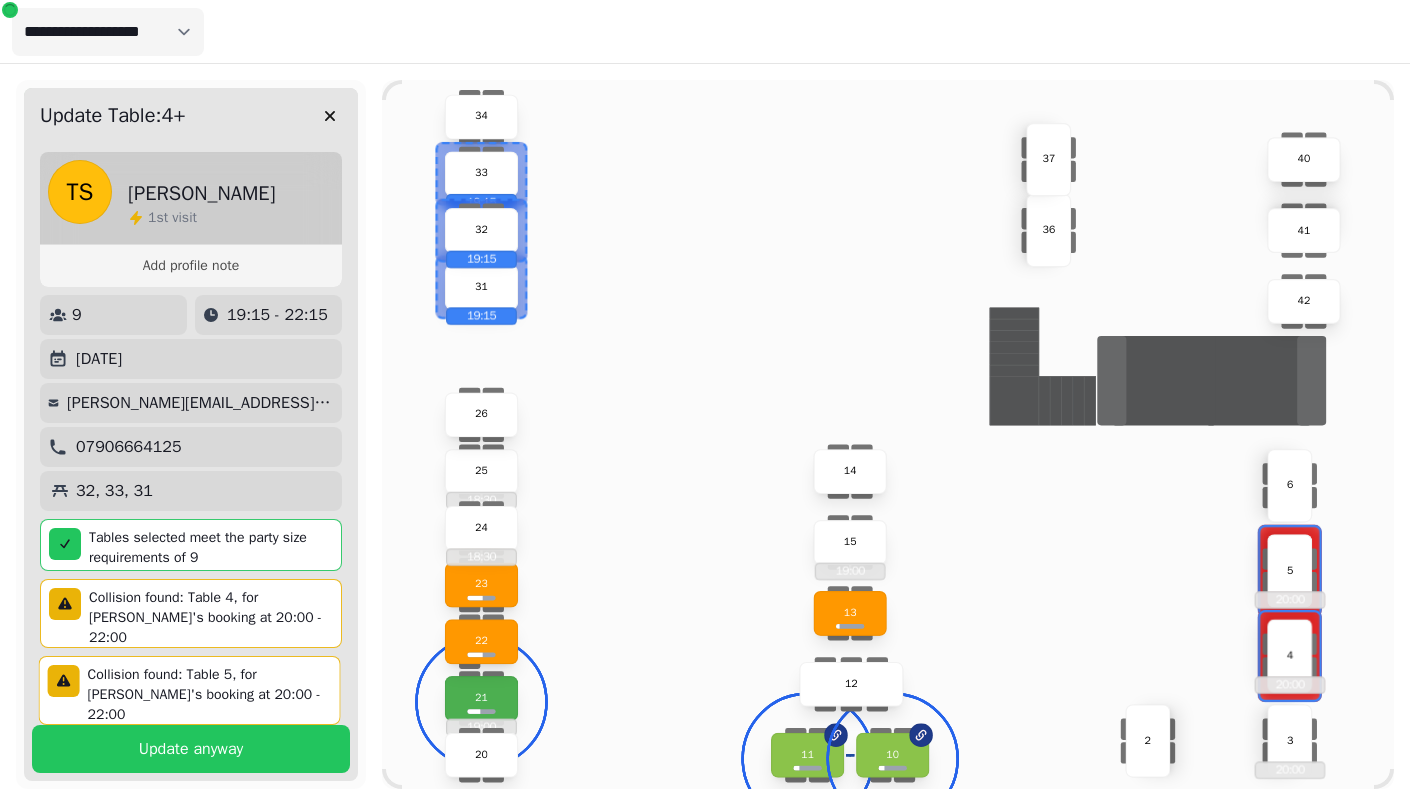 click on "6" at bounding box center [1289, 485] 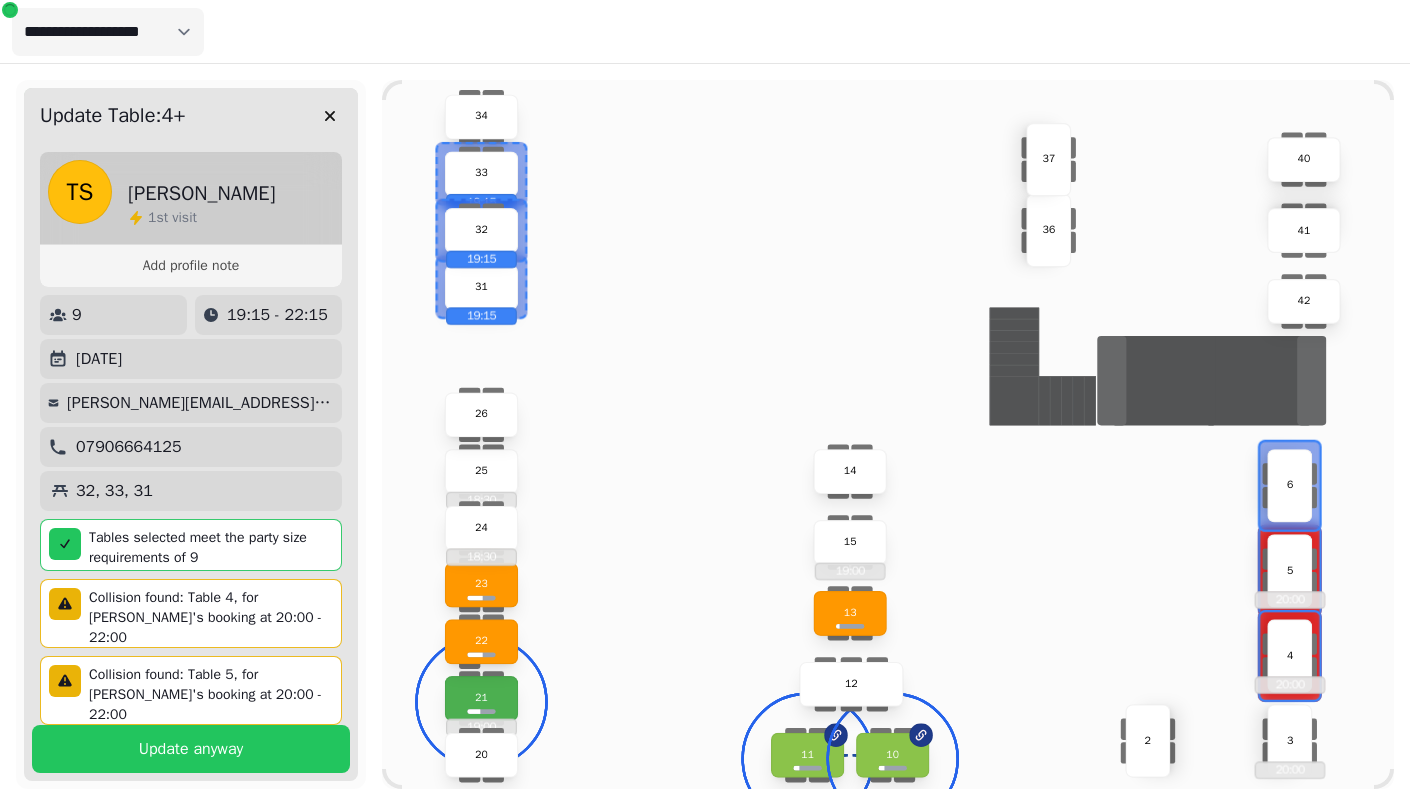 click on "33" at bounding box center [481, 173] 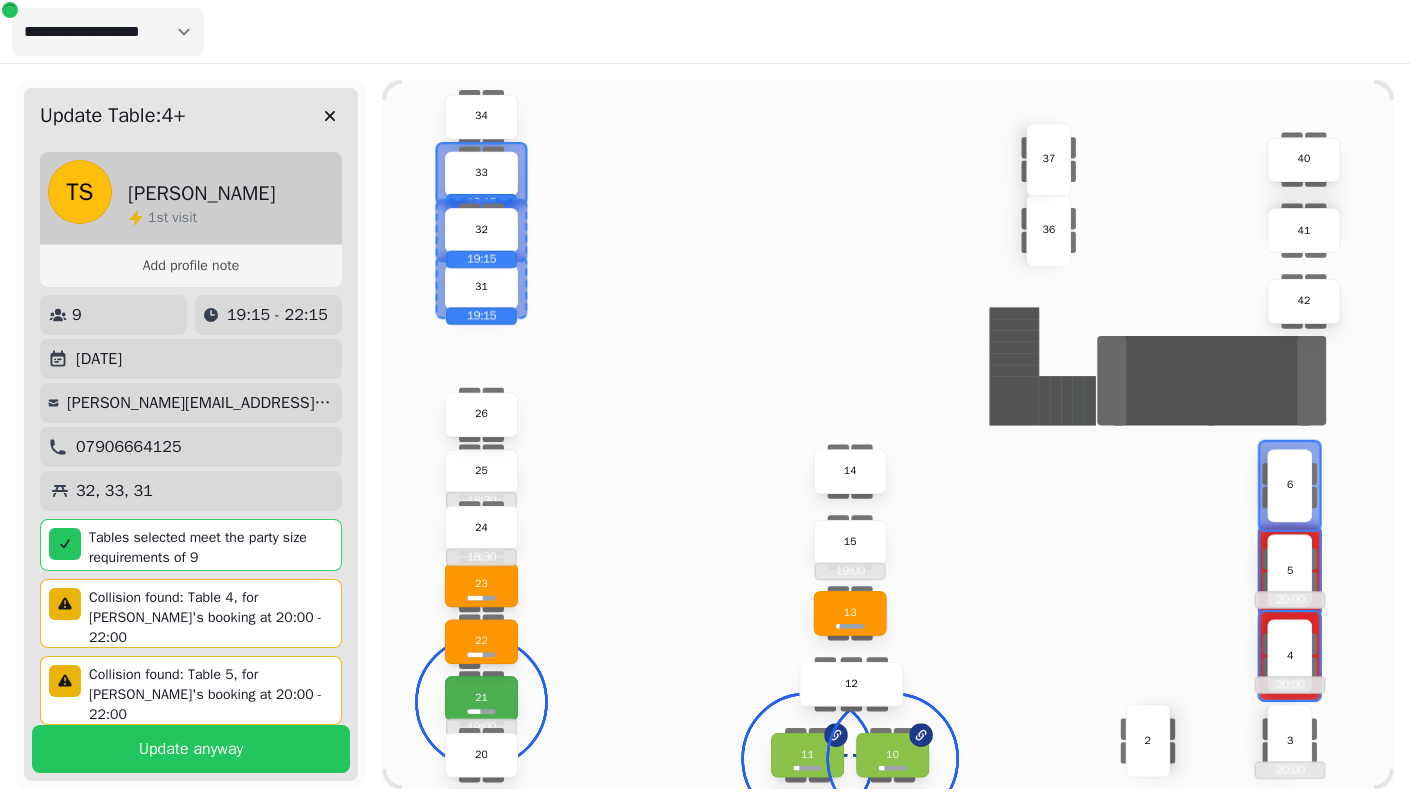 click on "32" at bounding box center (481, 230) 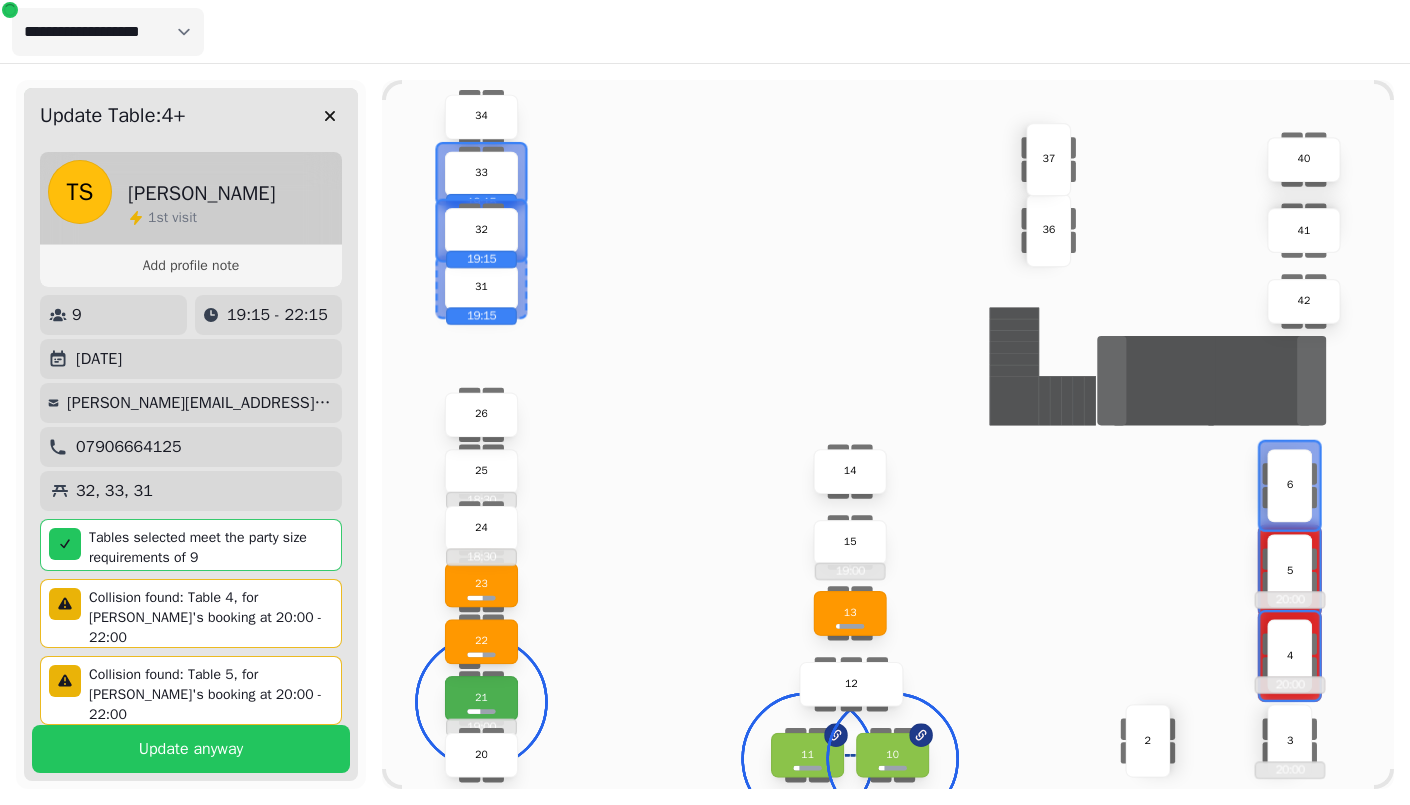 click on "31" at bounding box center [481, 287] 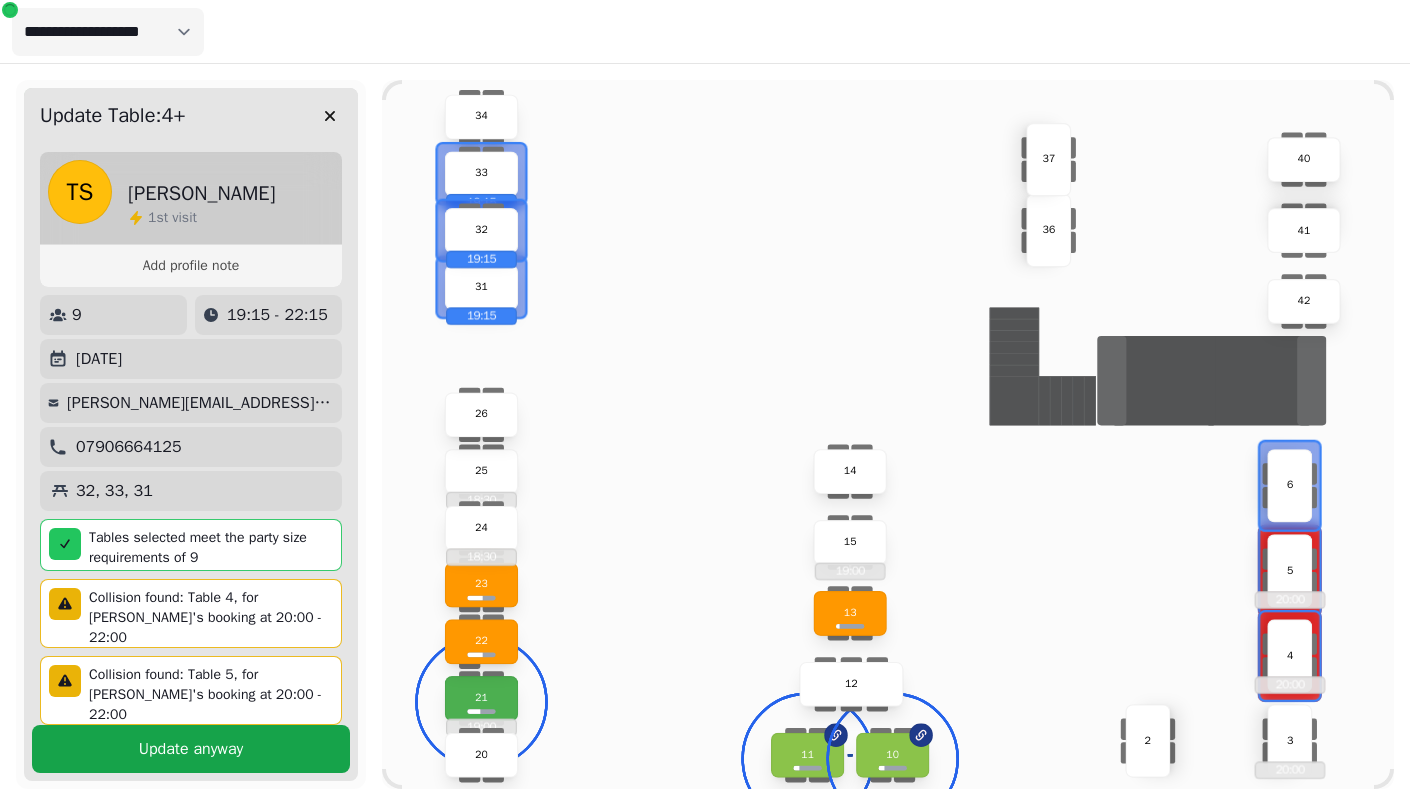 click on "Update anyway" at bounding box center (191, 749) 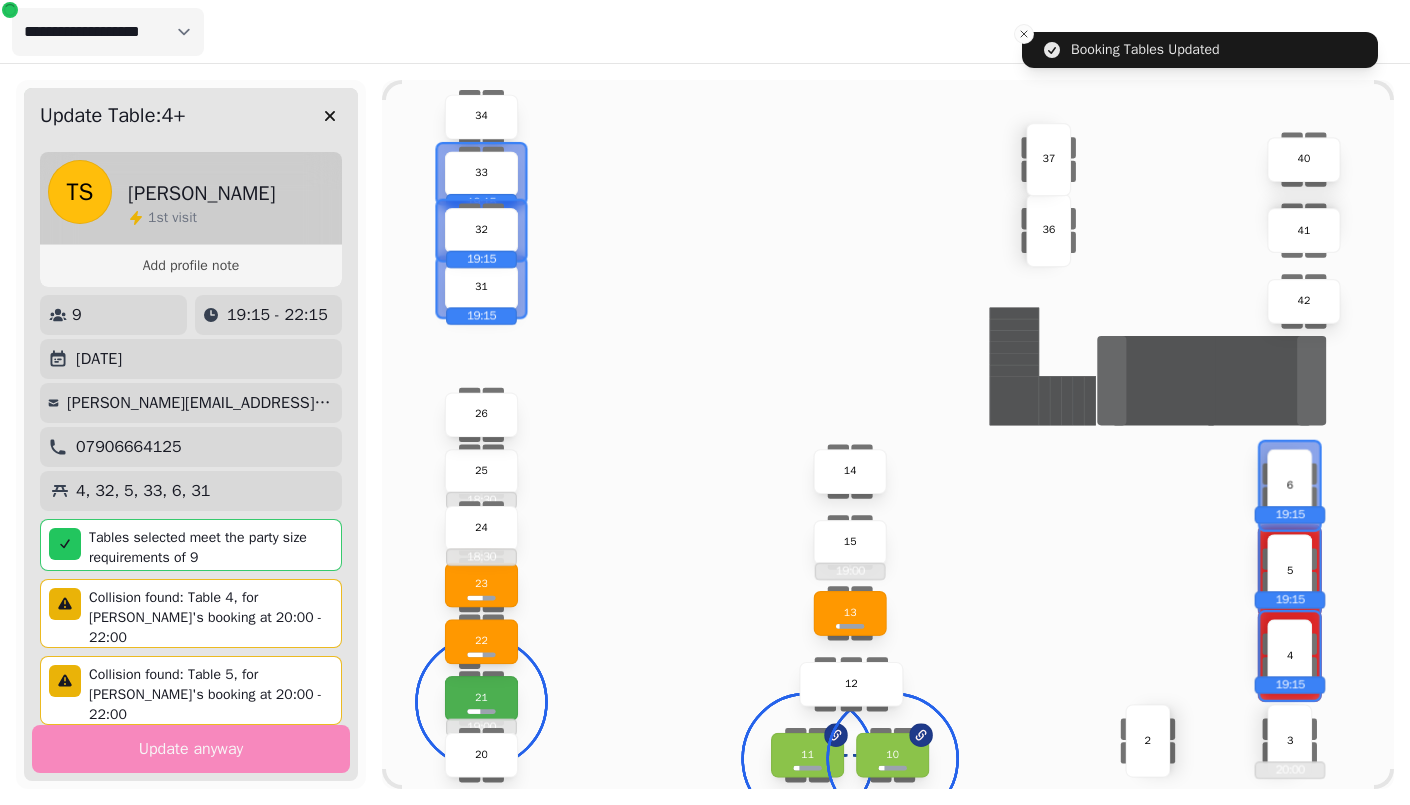click on "33" at bounding box center [481, 173] 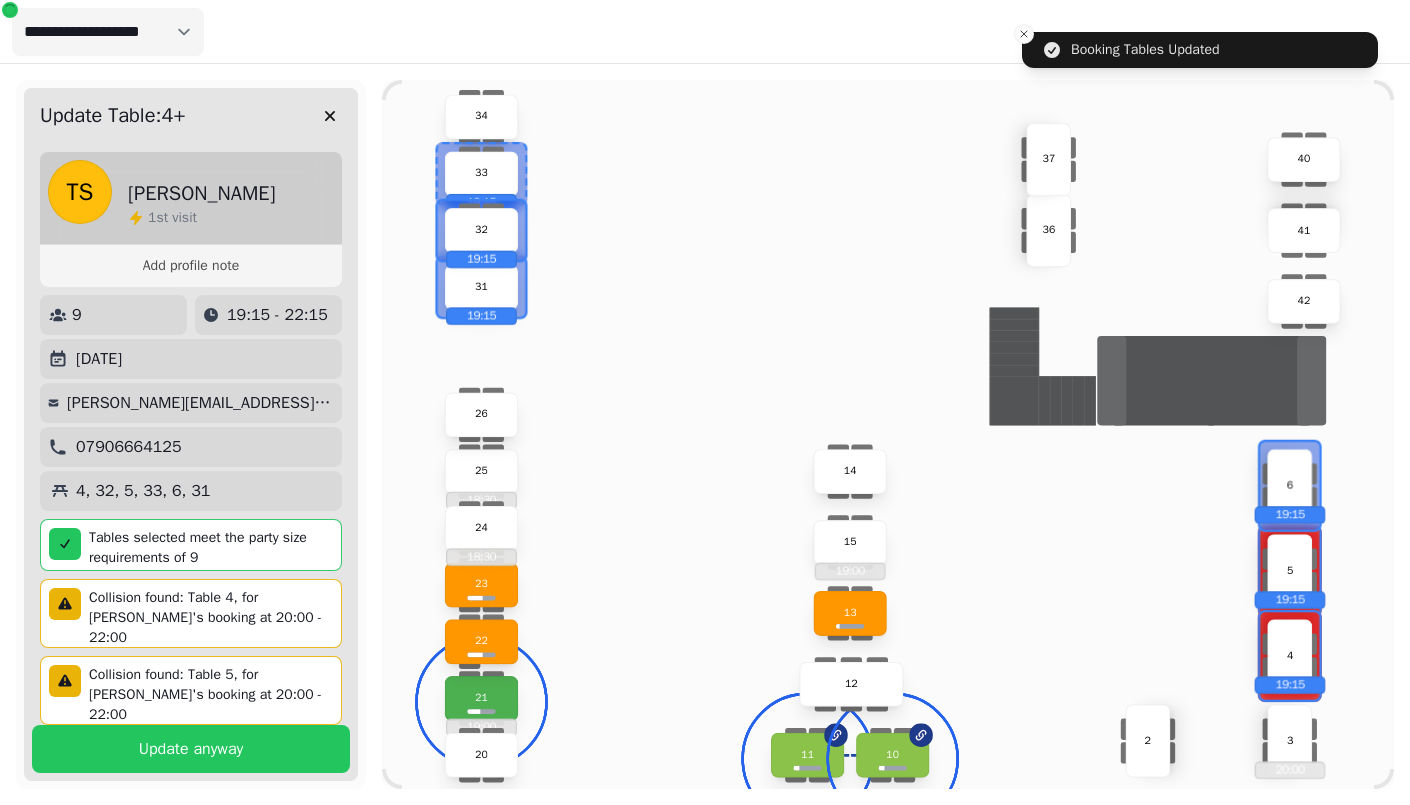 click on "32 19:15" at bounding box center [481, 230] 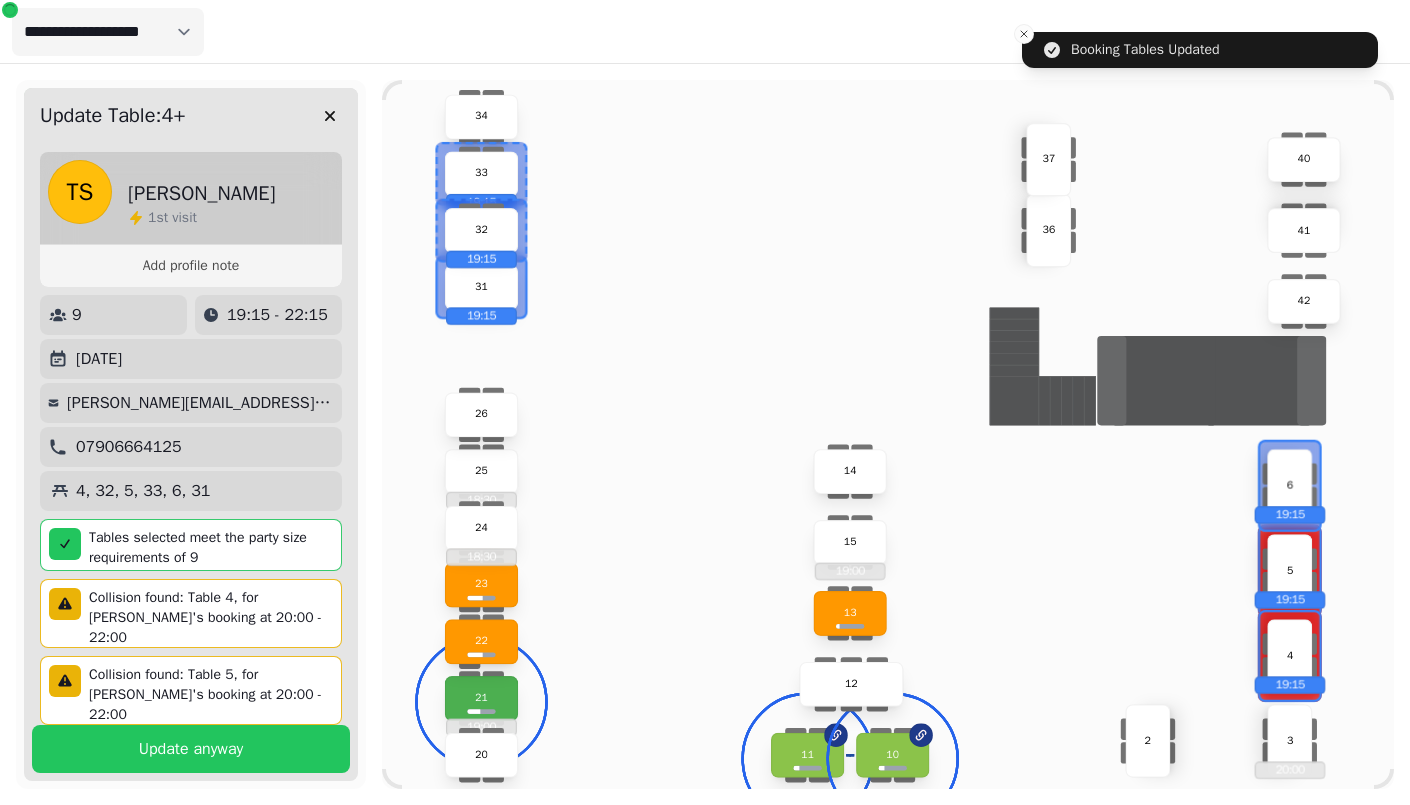 click on "31" at bounding box center [481, 287] 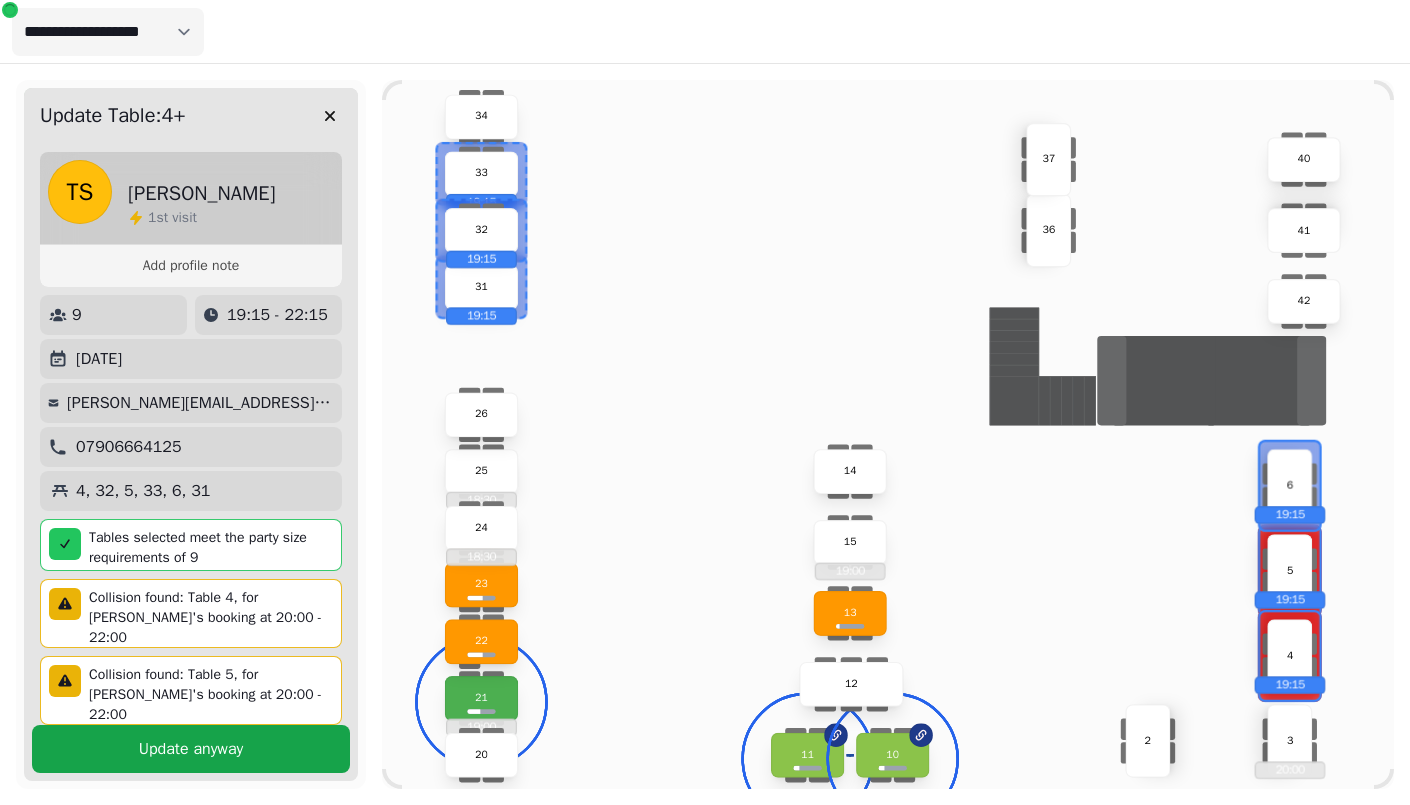 click on "Update anyway" at bounding box center [191, 749] 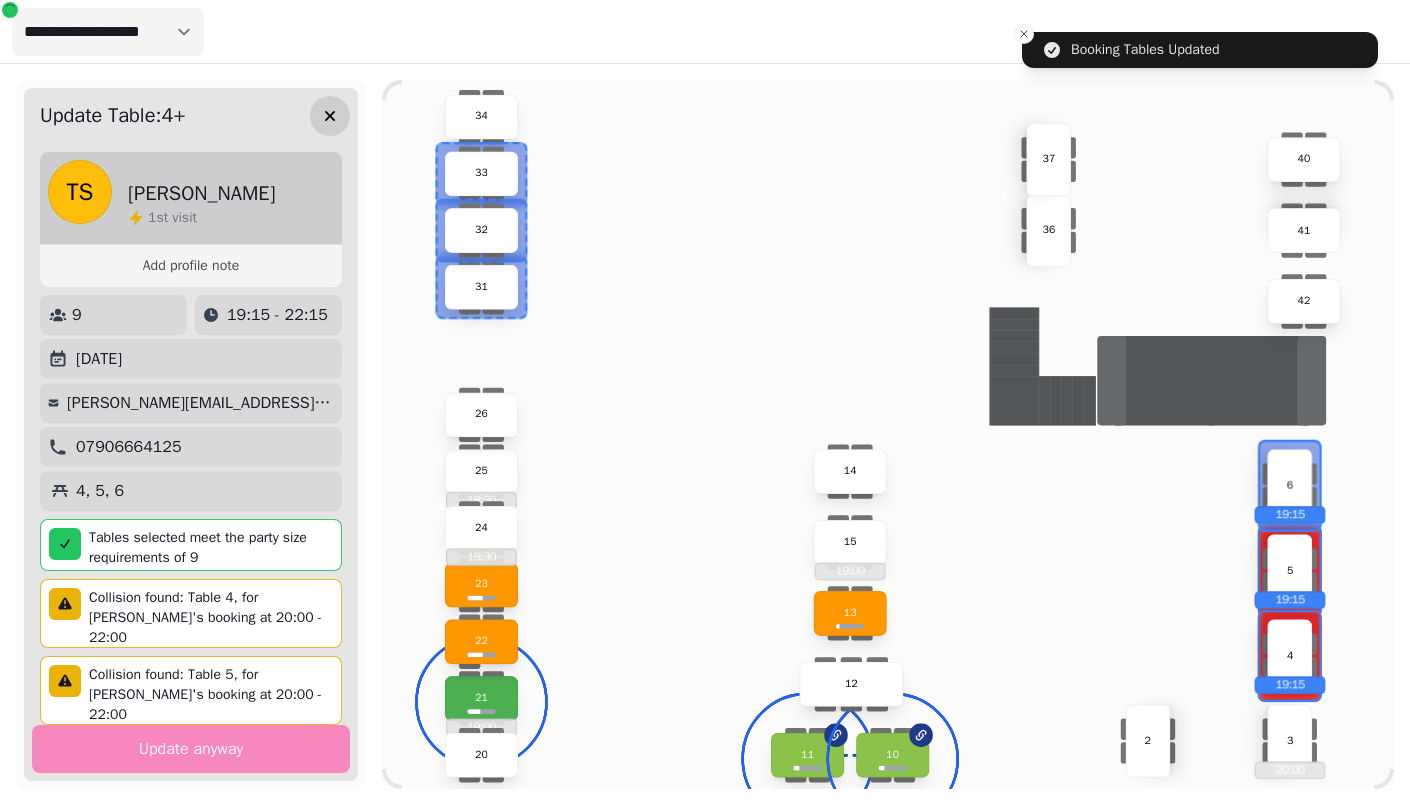 click 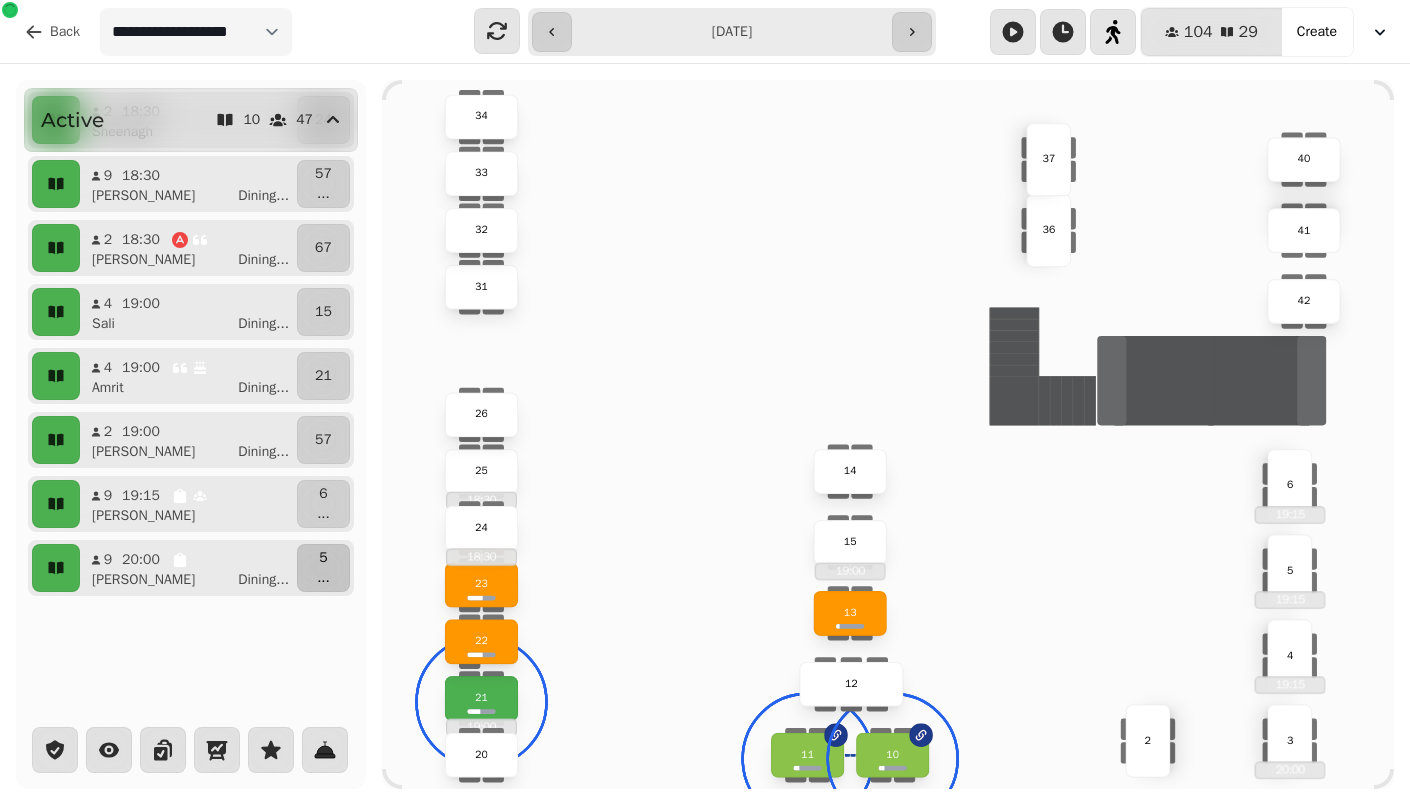 click on "..." at bounding box center (323, 578) 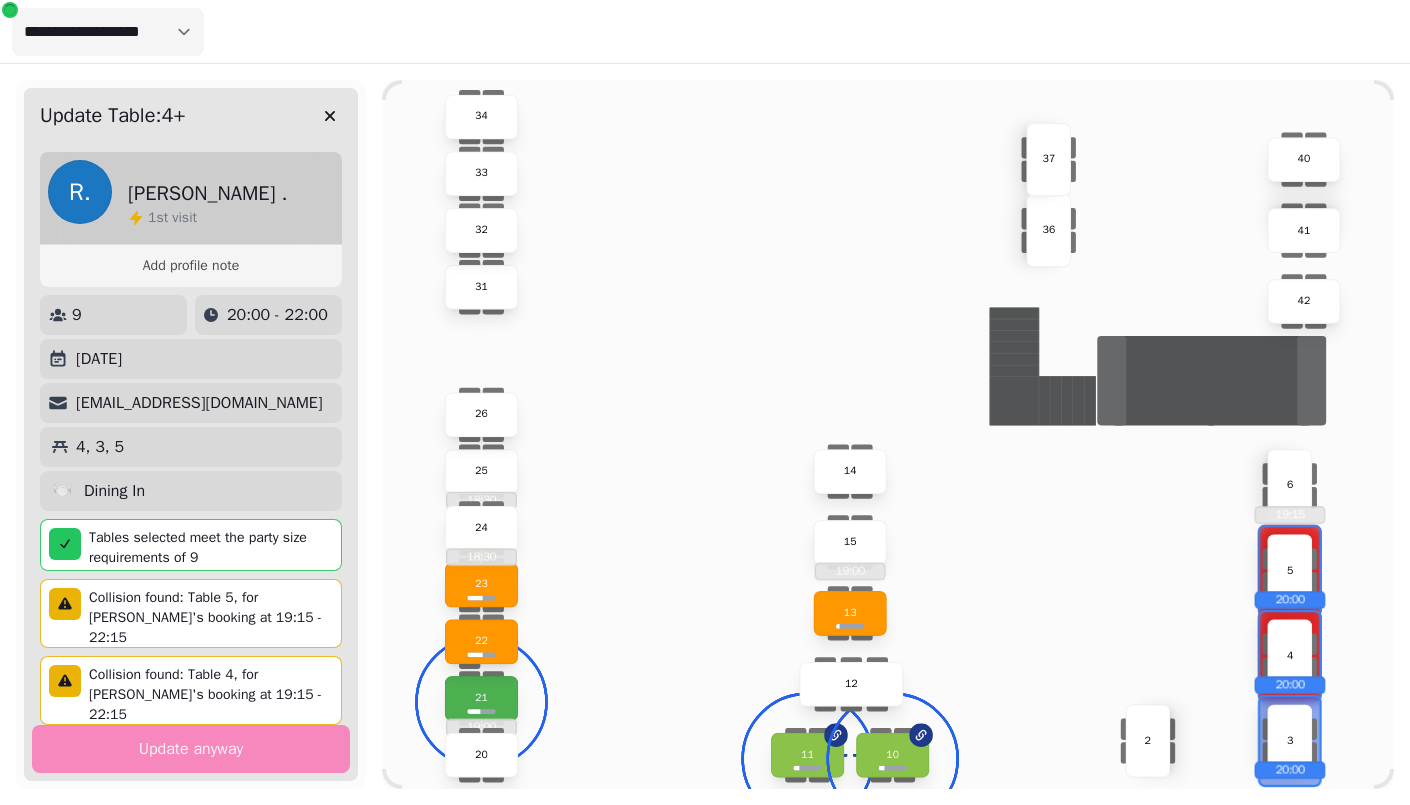 click on "10" at bounding box center [892, 755] 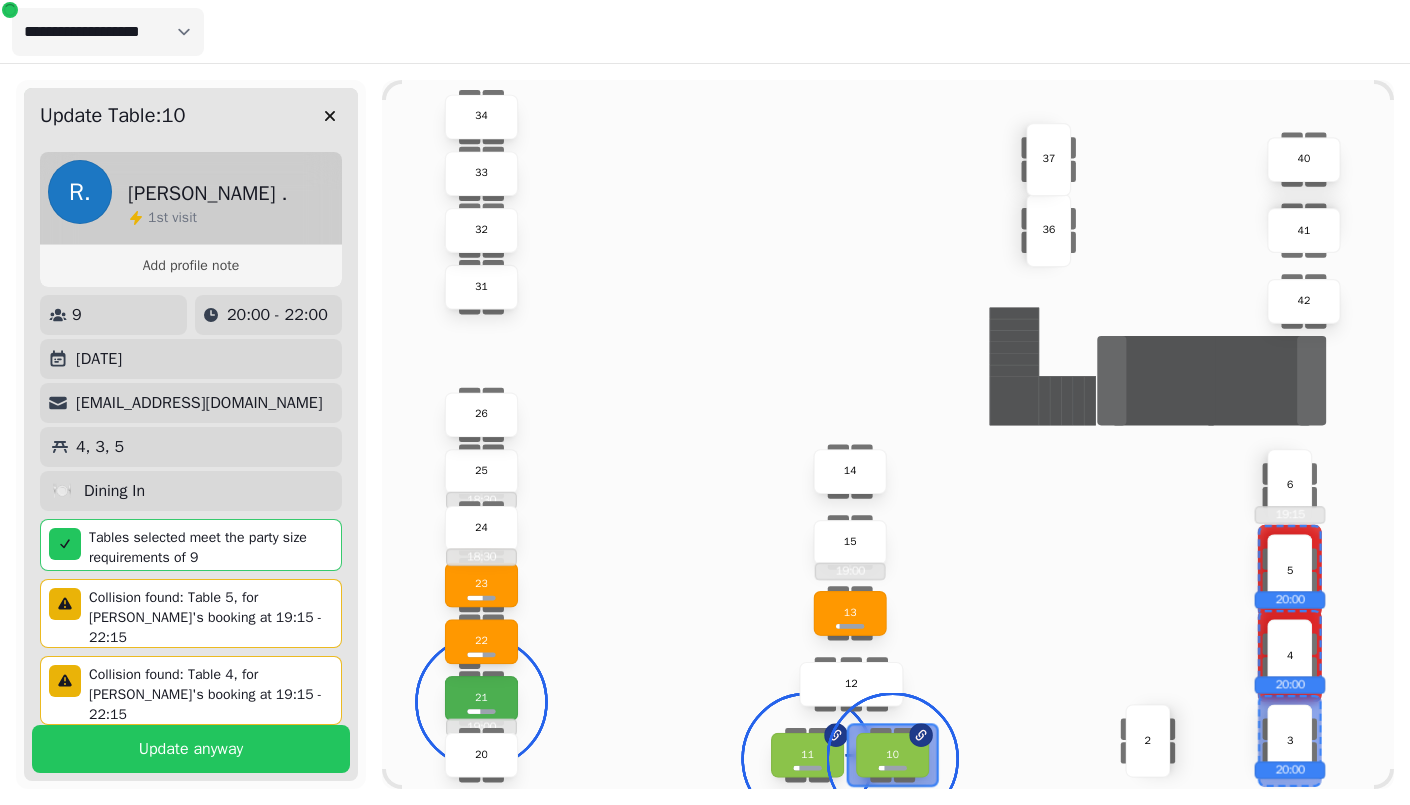 click at bounding box center [893, 758] 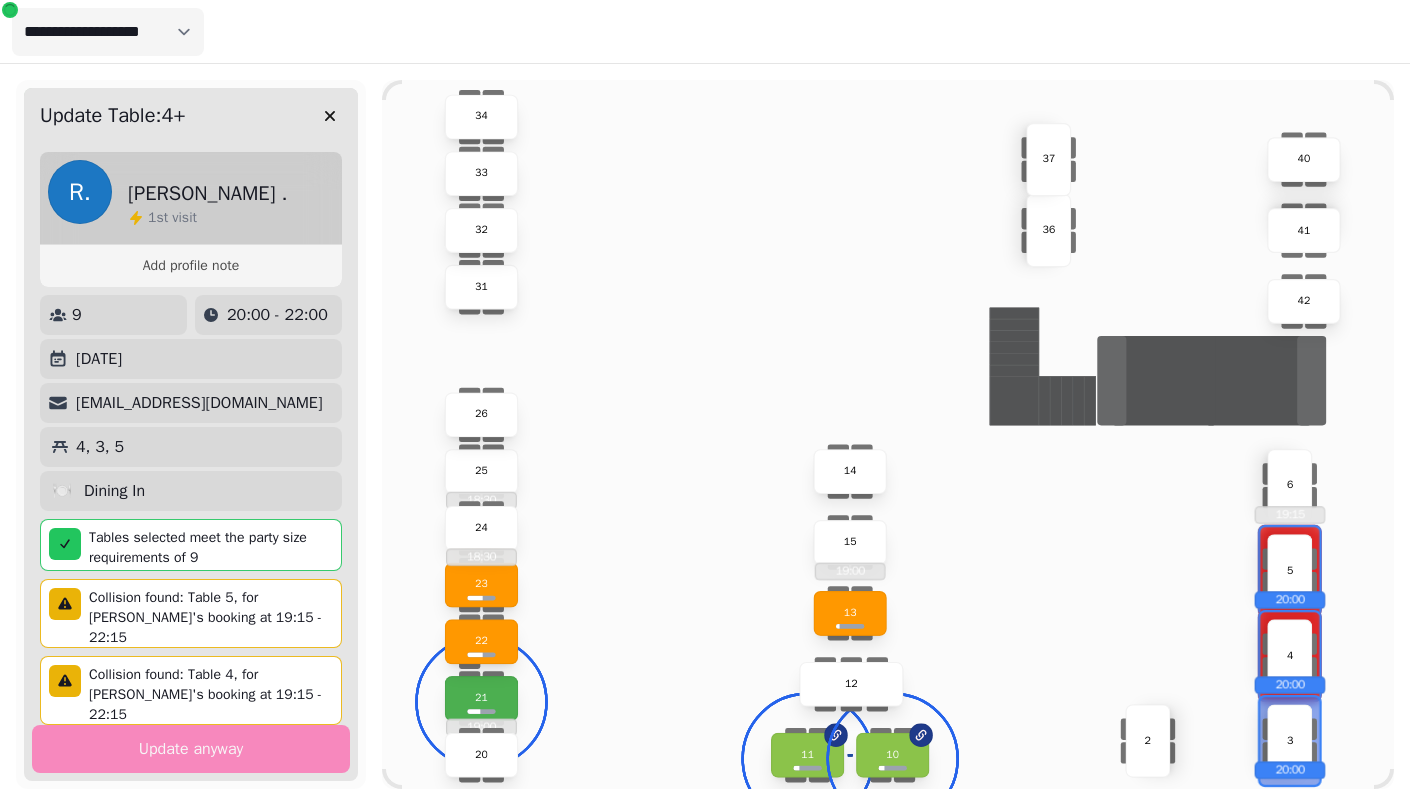 click on "2" at bounding box center (1148, 741) 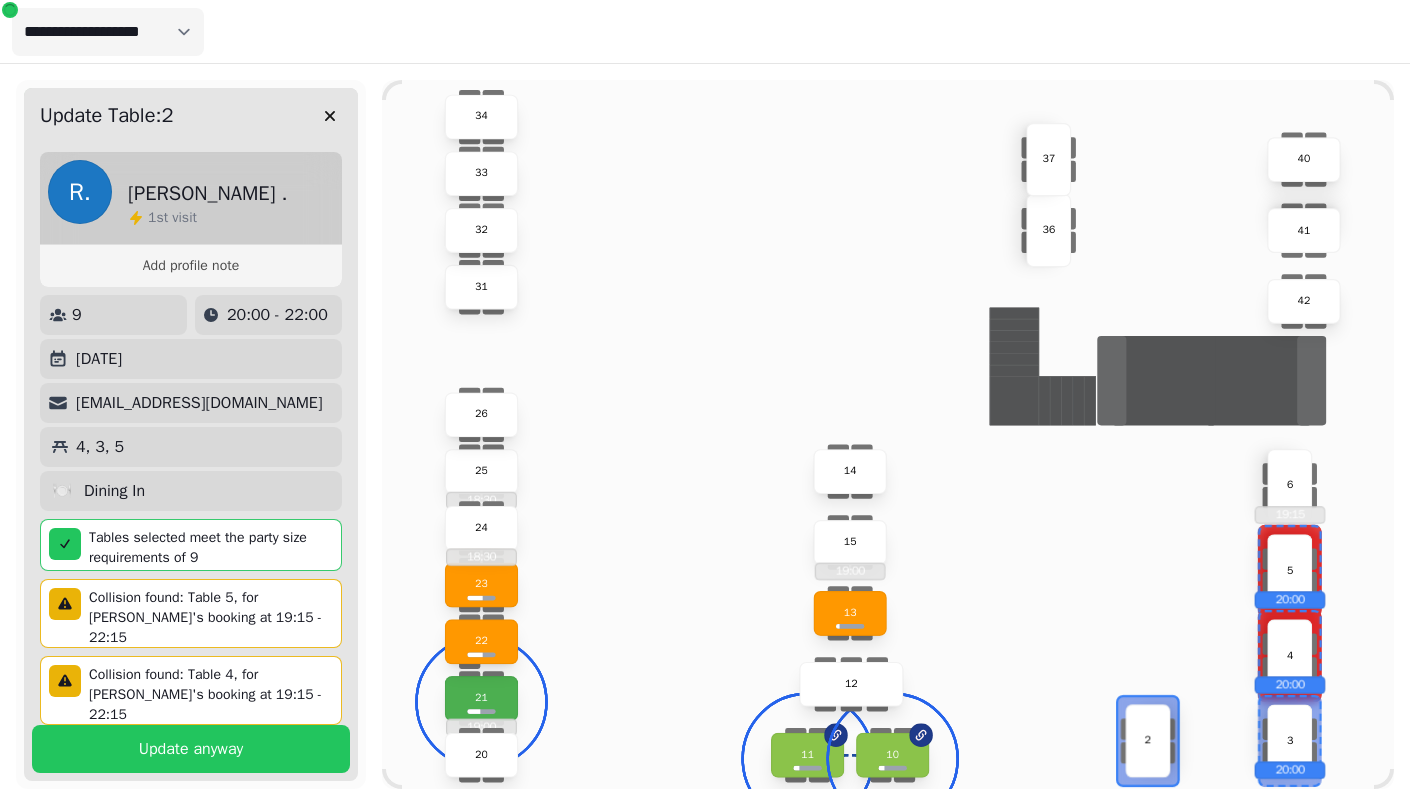 click on "5" at bounding box center (1290, 570) 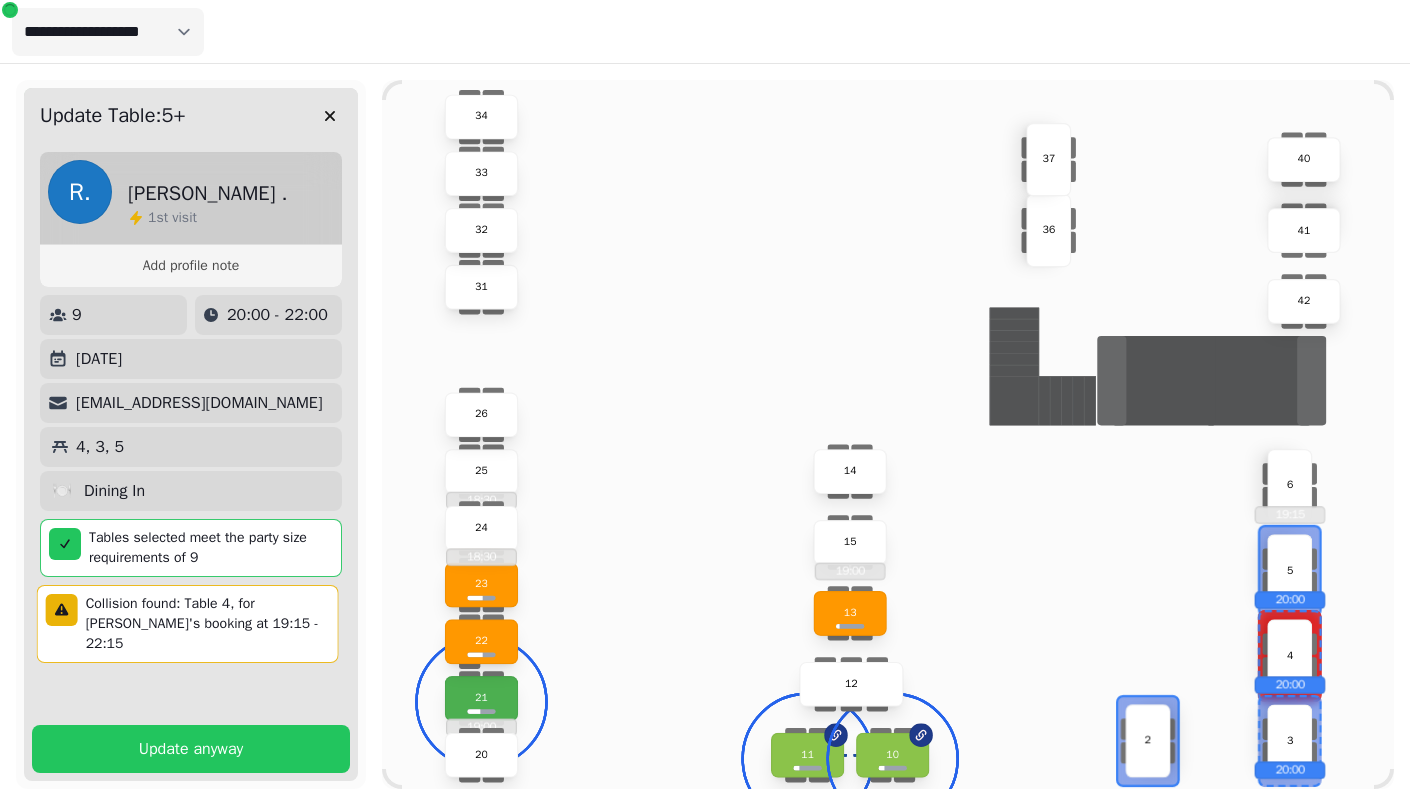 click on "4" at bounding box center [1290, 655] 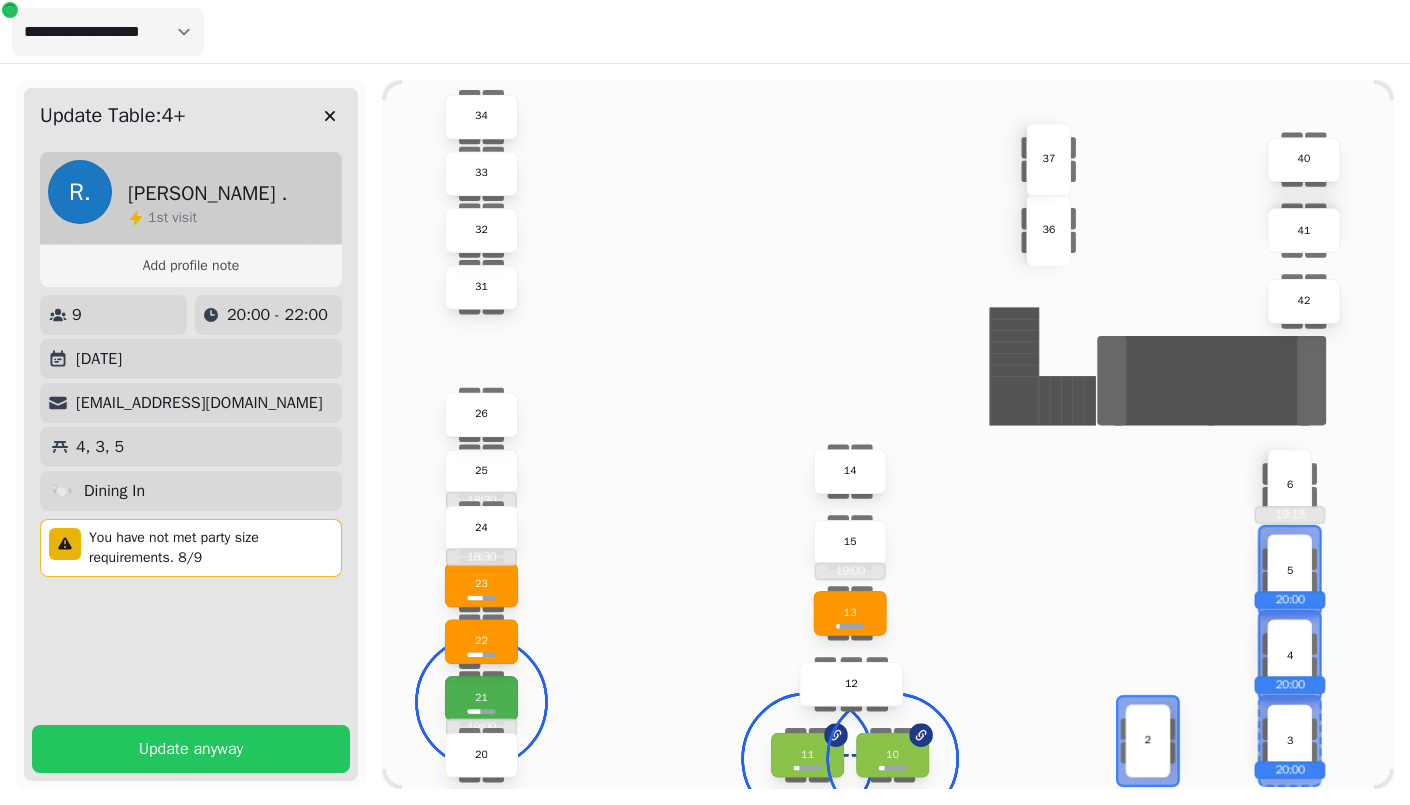 click on "3 20:00" at bounding box center [1289, 740] 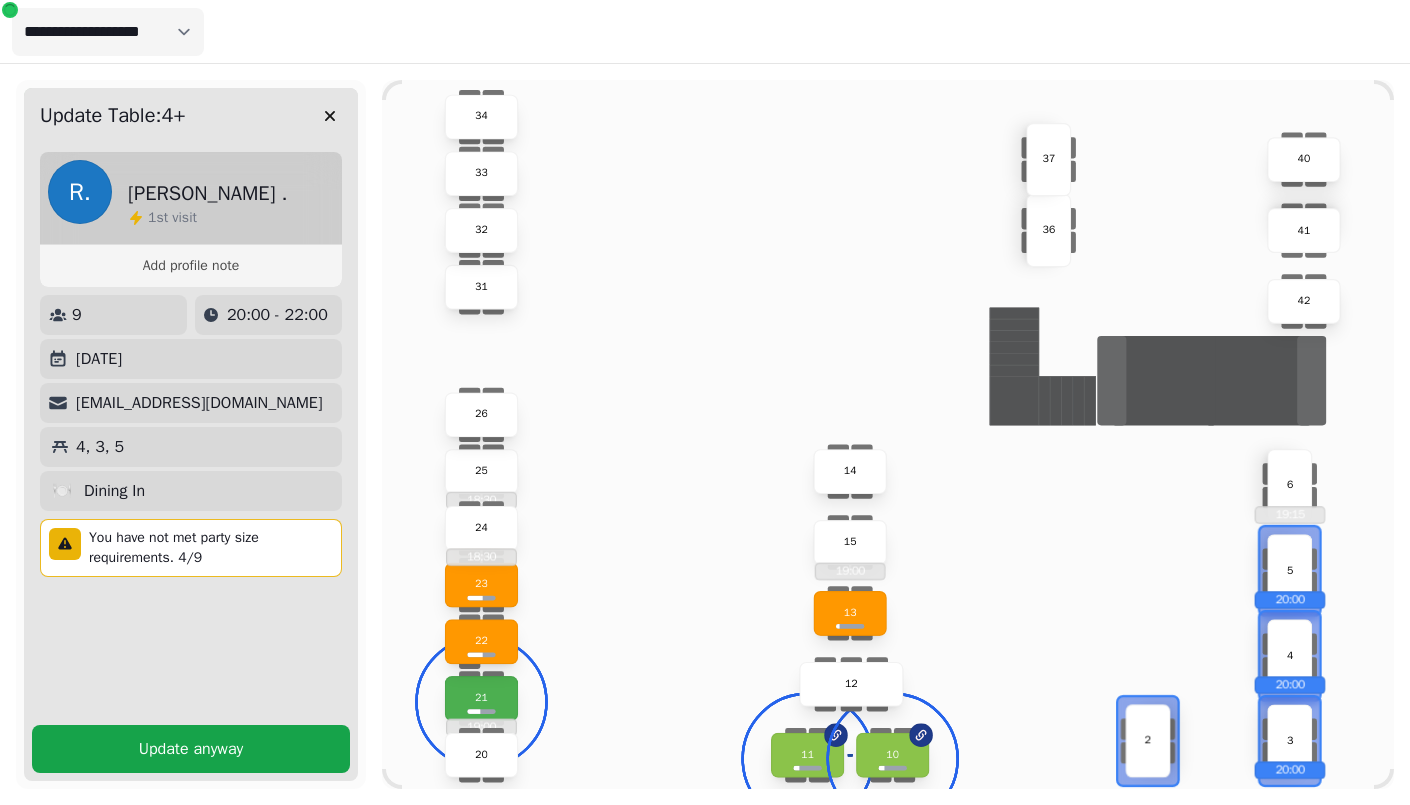 click on "Update anyway" at bounding box center (191, 749) 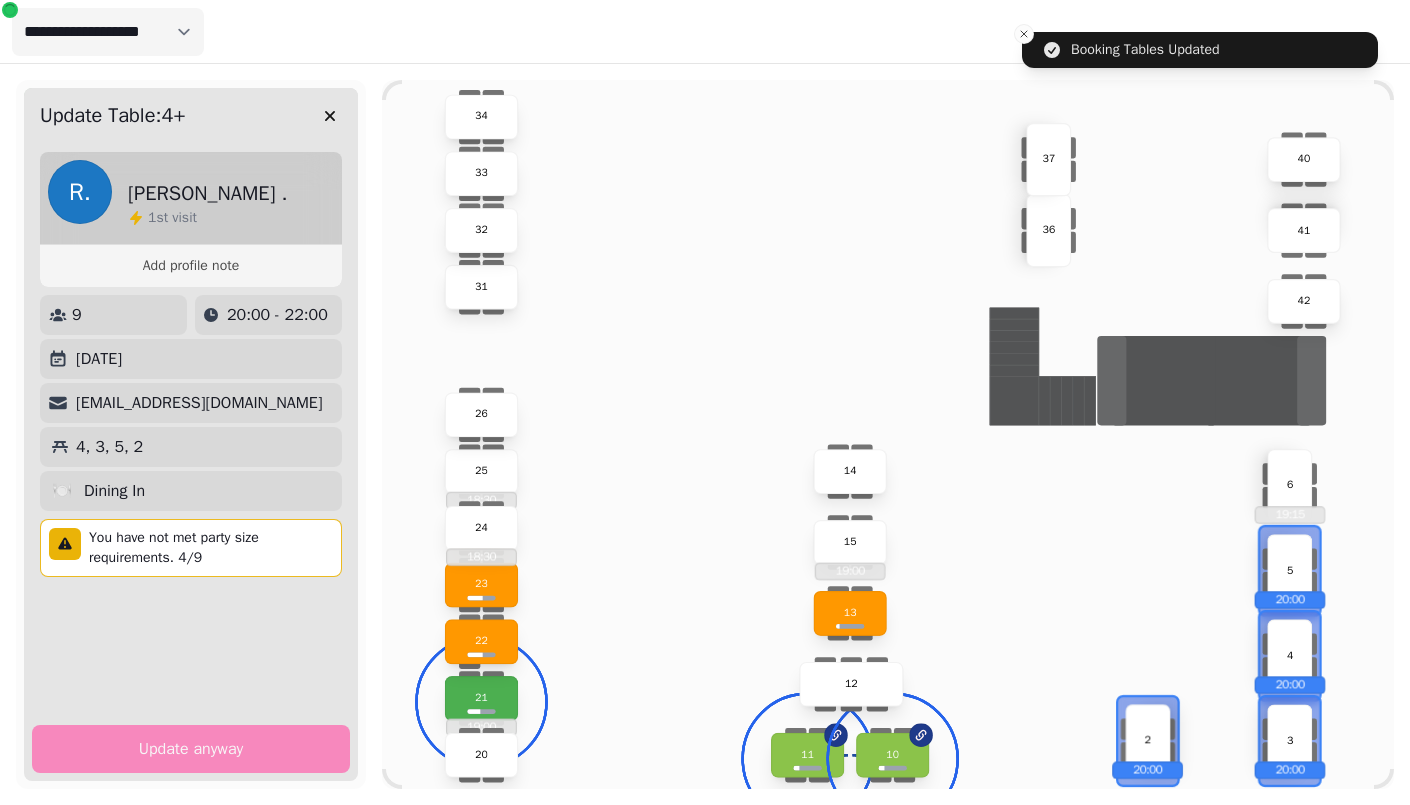 click on "11" at bounding box center (807, 755) 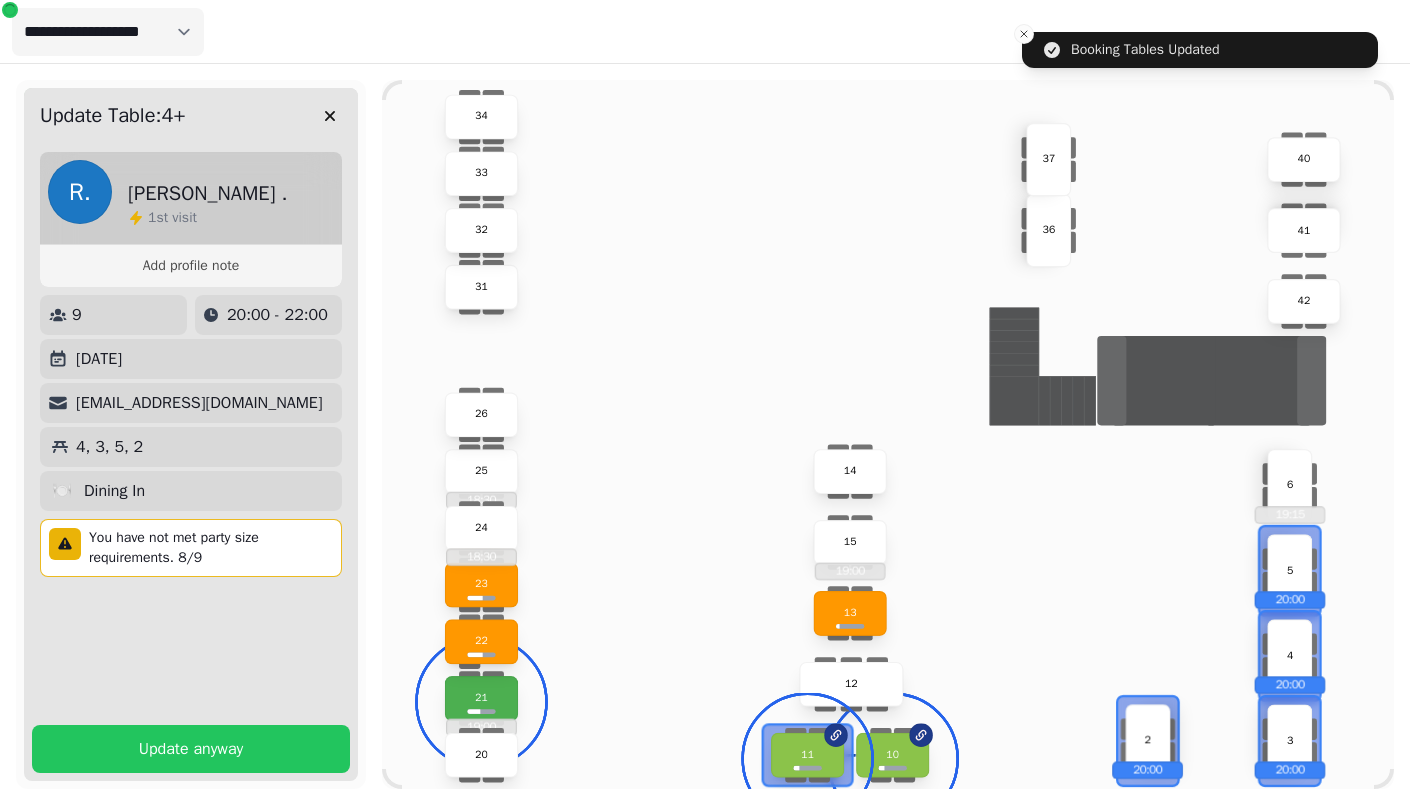 click on "10" at bounding box center (892, 755) 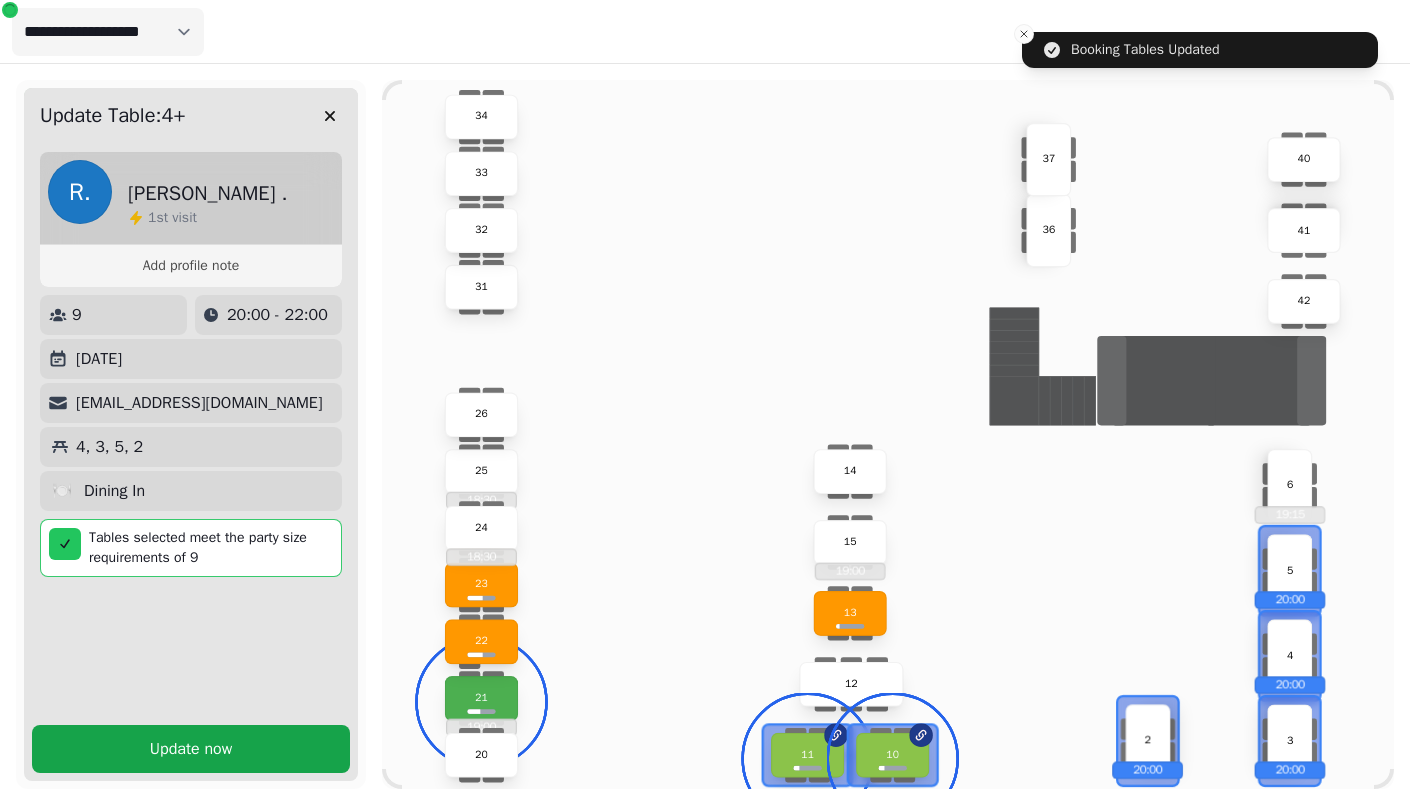 click on "Update now" at bounding box center [191, 749] 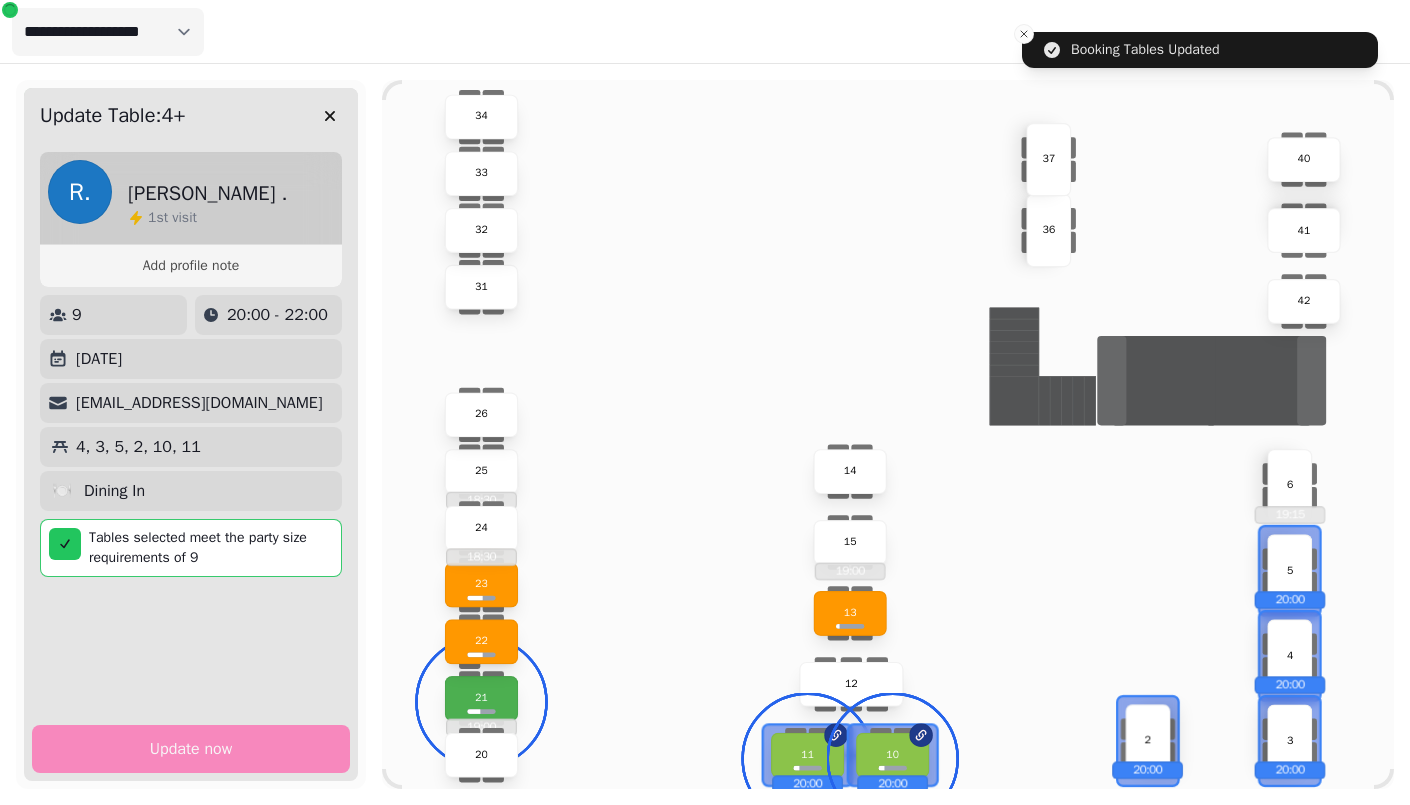click on "5" at bounding box center (1289, 570) 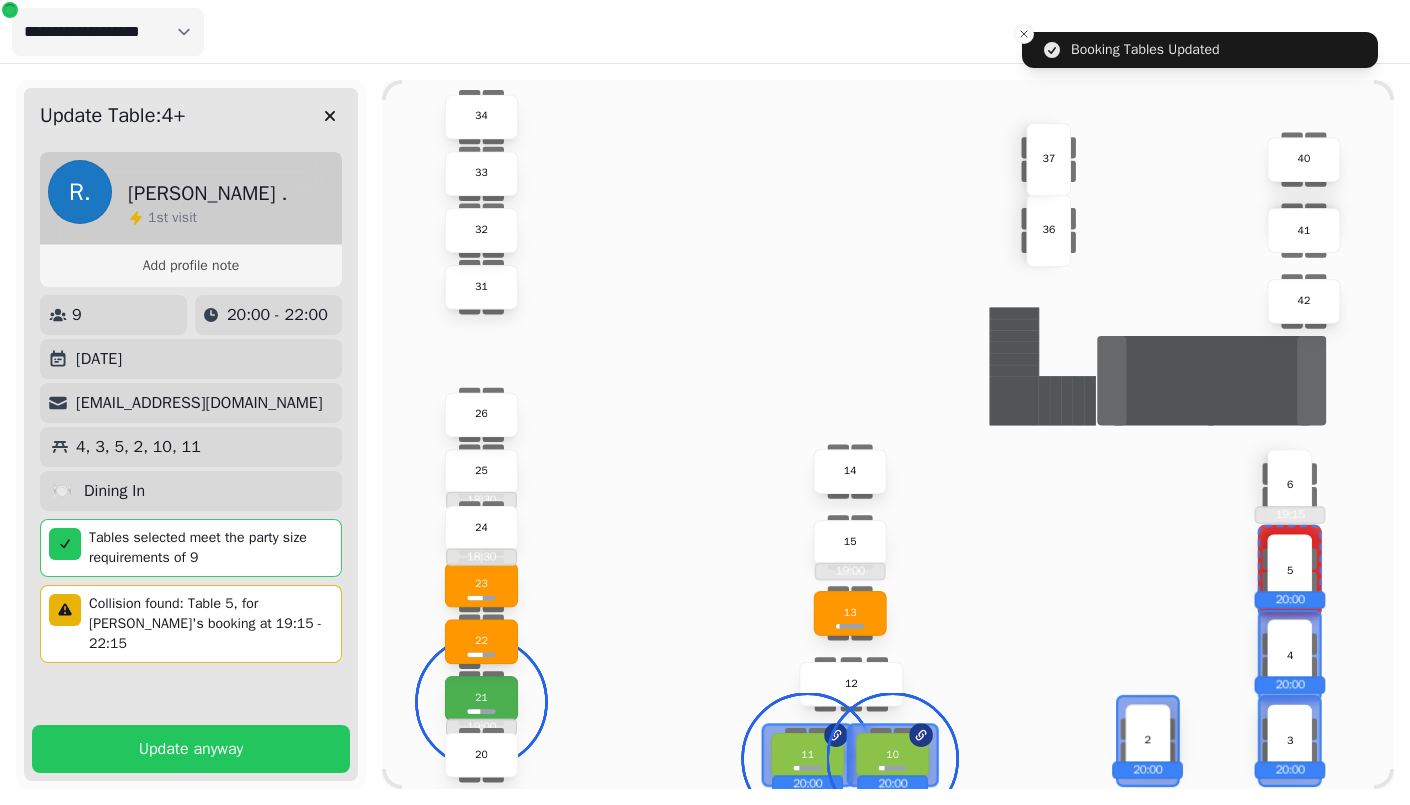 click on "4" at bounding box center [1290, 655] 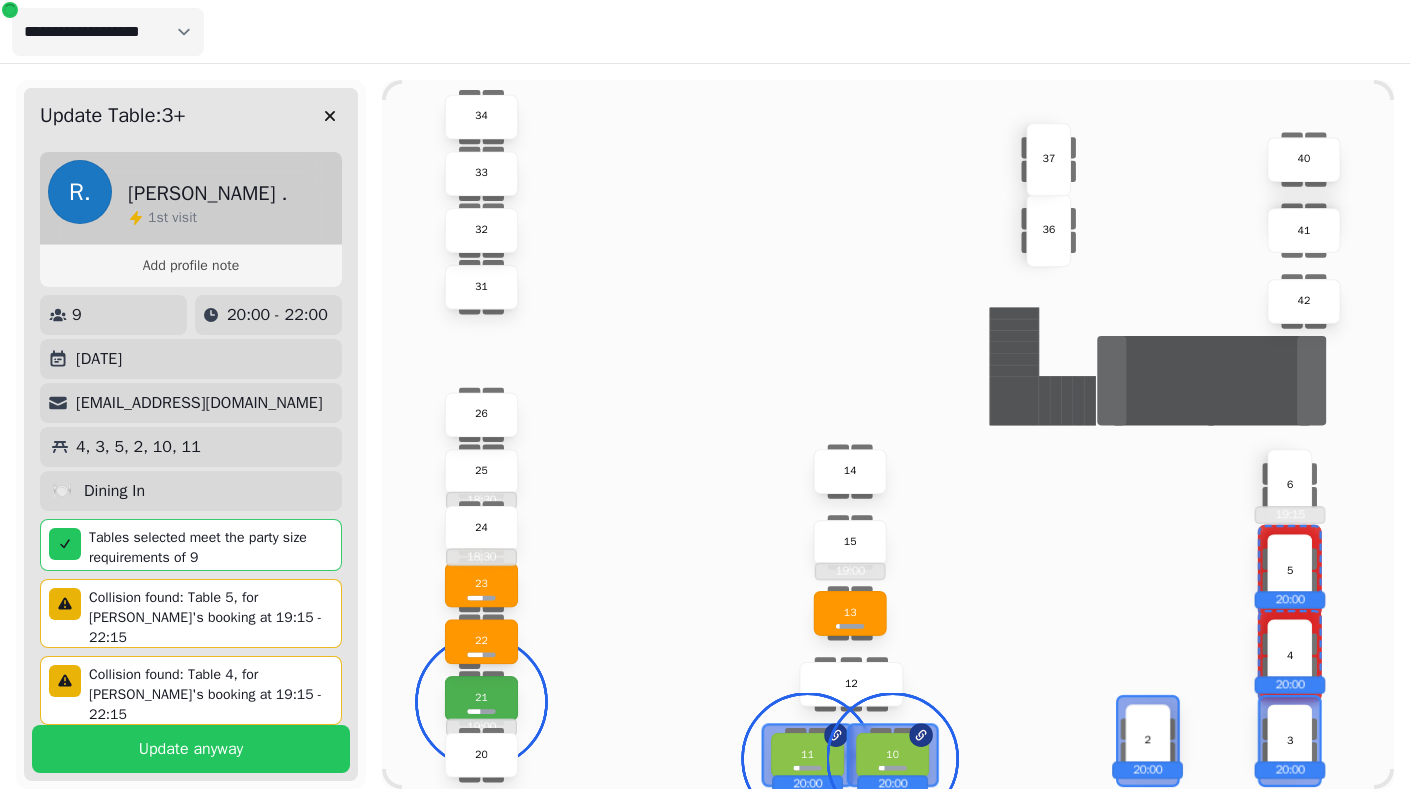 click on "3 20:00" at bounding box center (1289, 740) 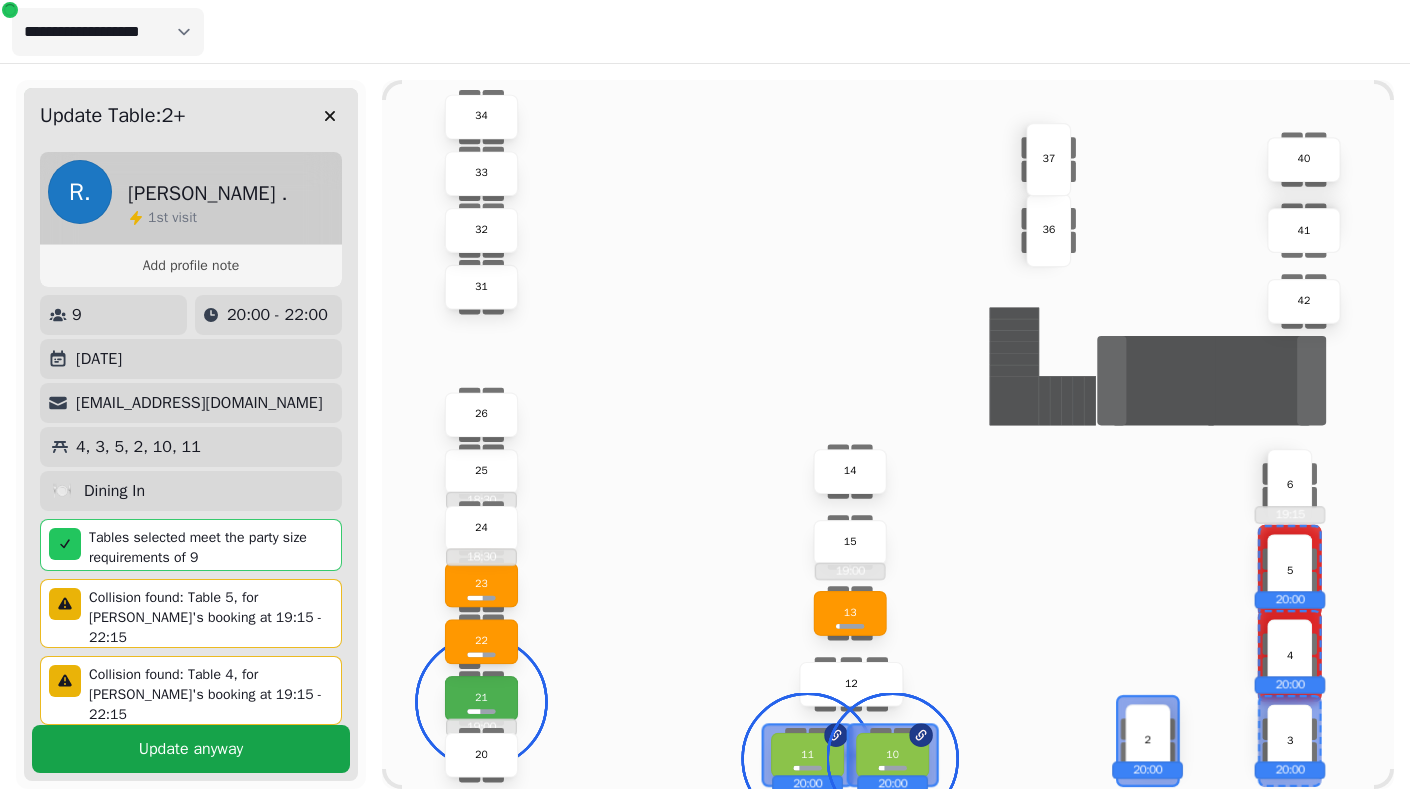 click on "Update anyway" at bounding box center [191, 749] 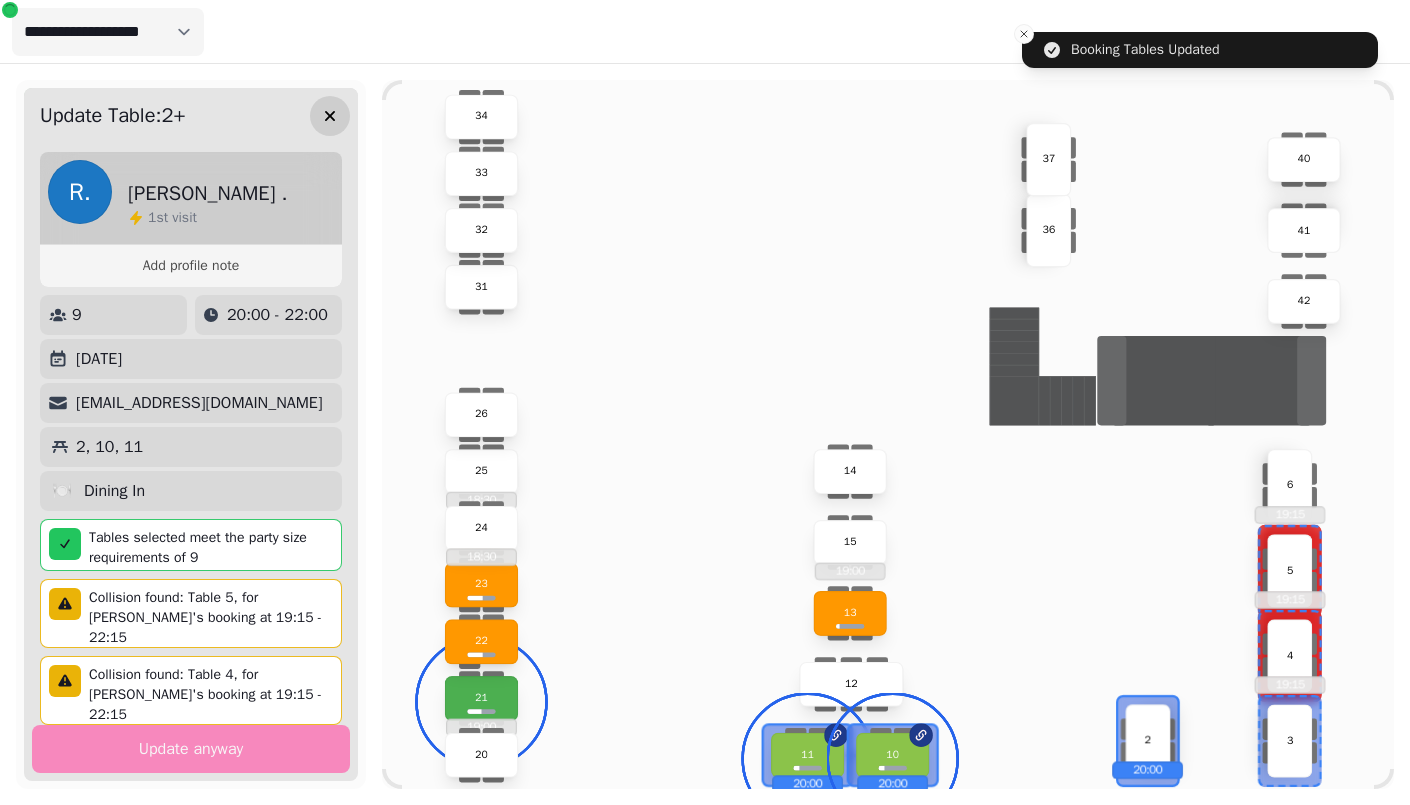 click 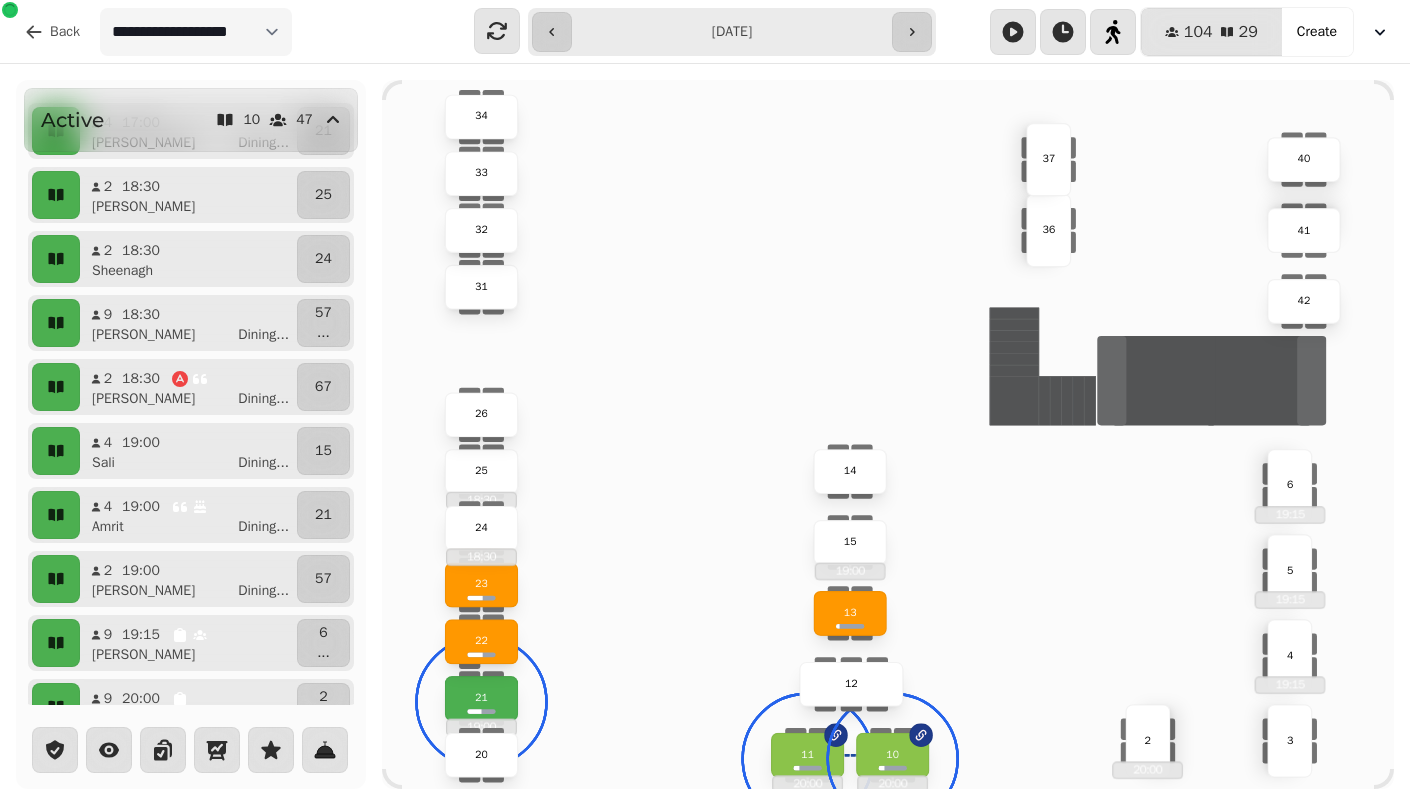 scroll, scrollTop: 0, scrollLeft: 0, axis: both 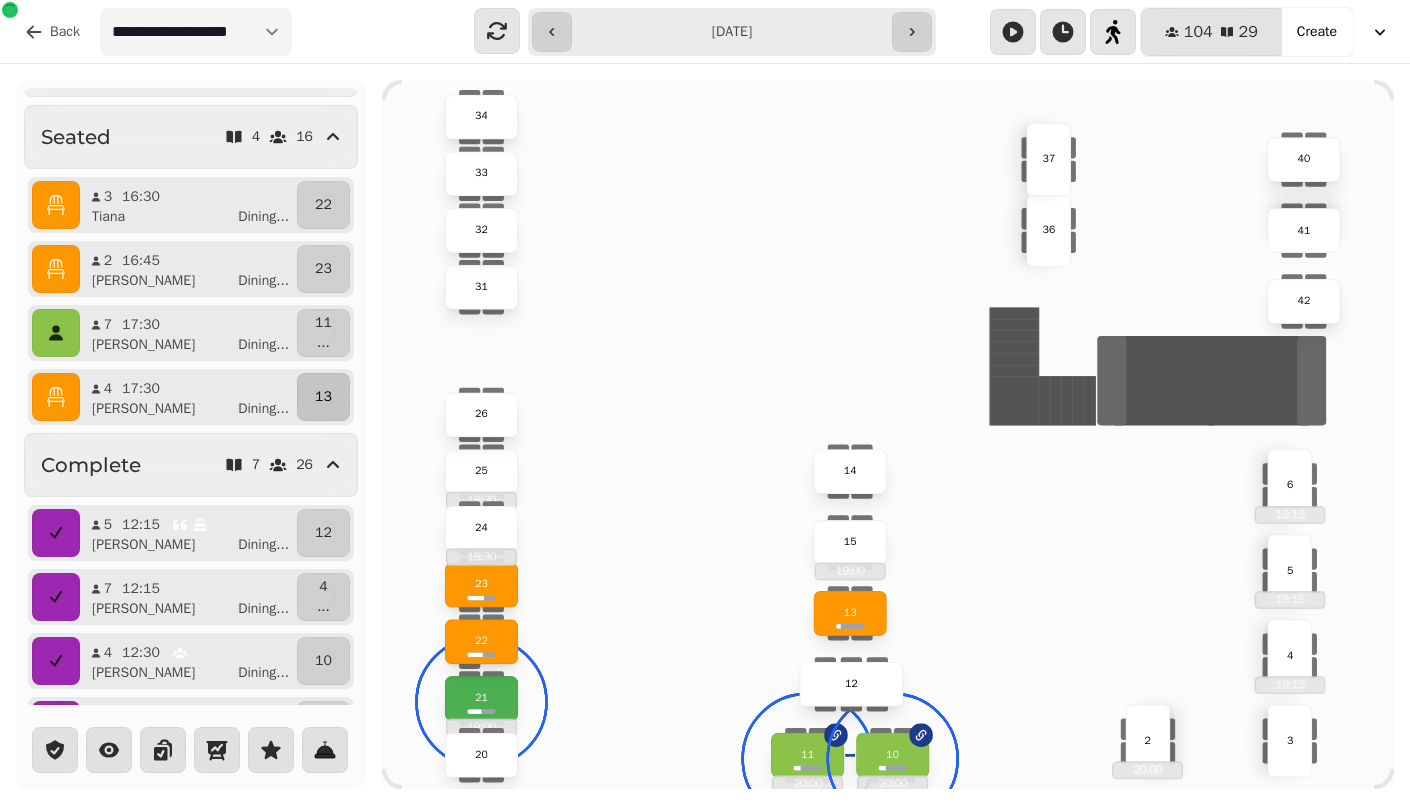 click on "13" at bounding box center (323, 397) 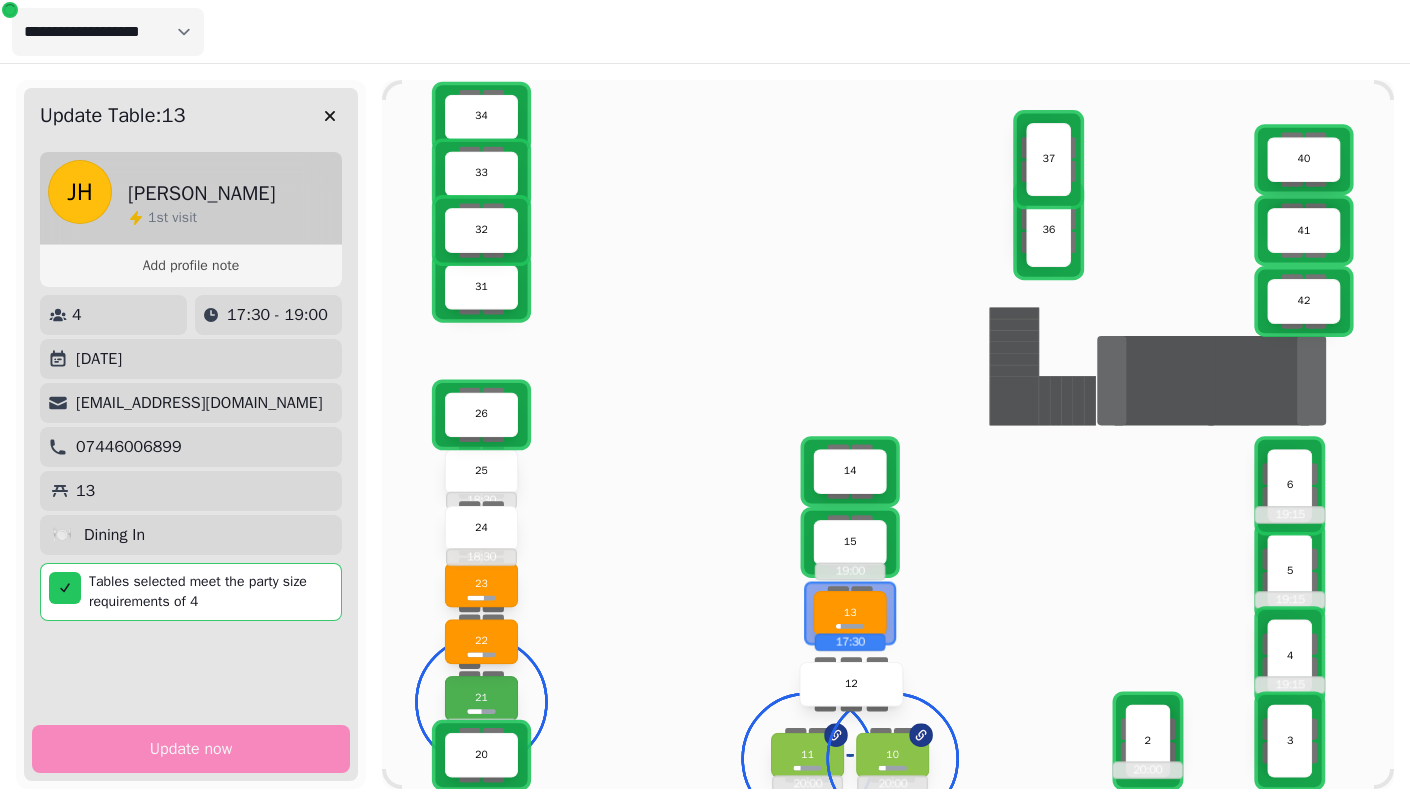click on "13" at bounding box center [850, 613] 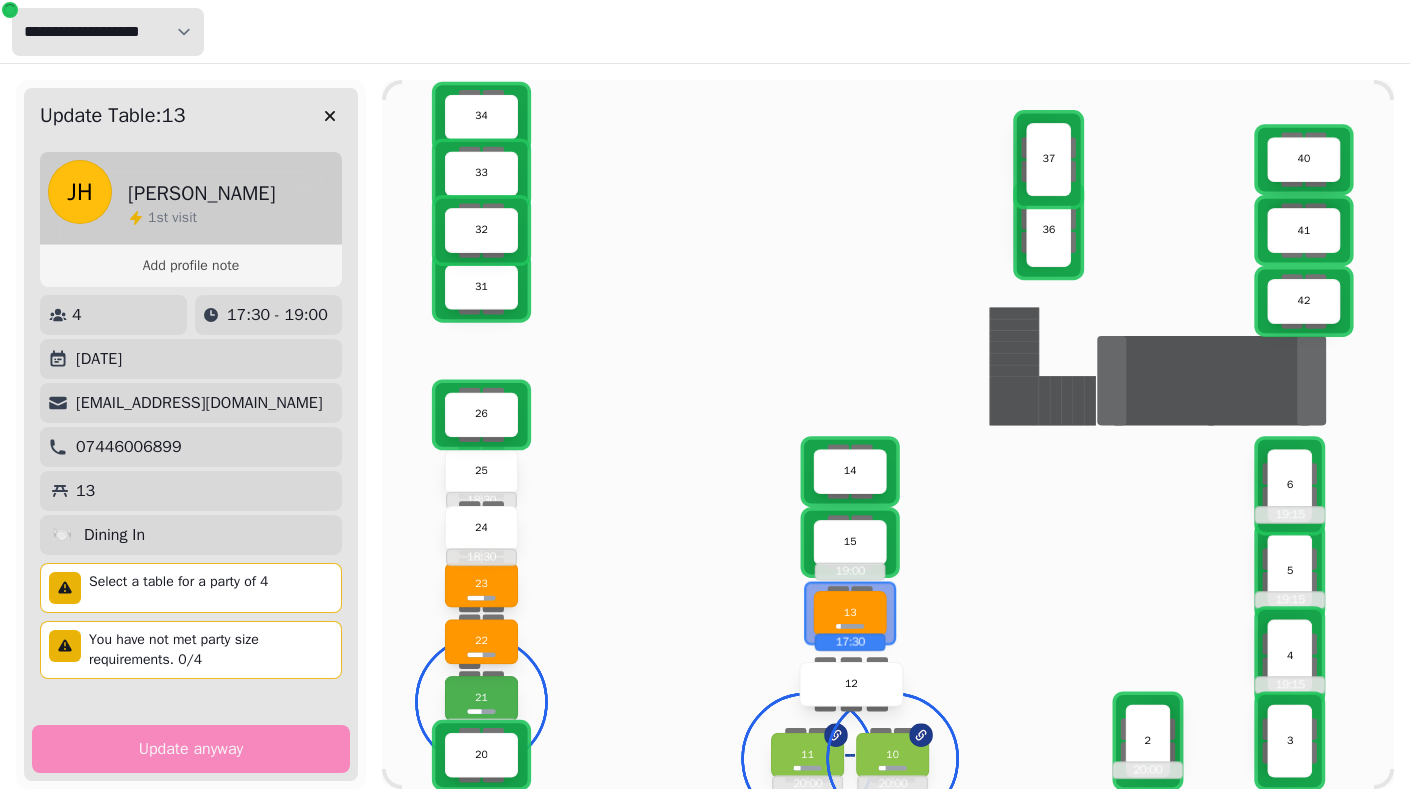 click on "**********" at bounding box center [108, 32] 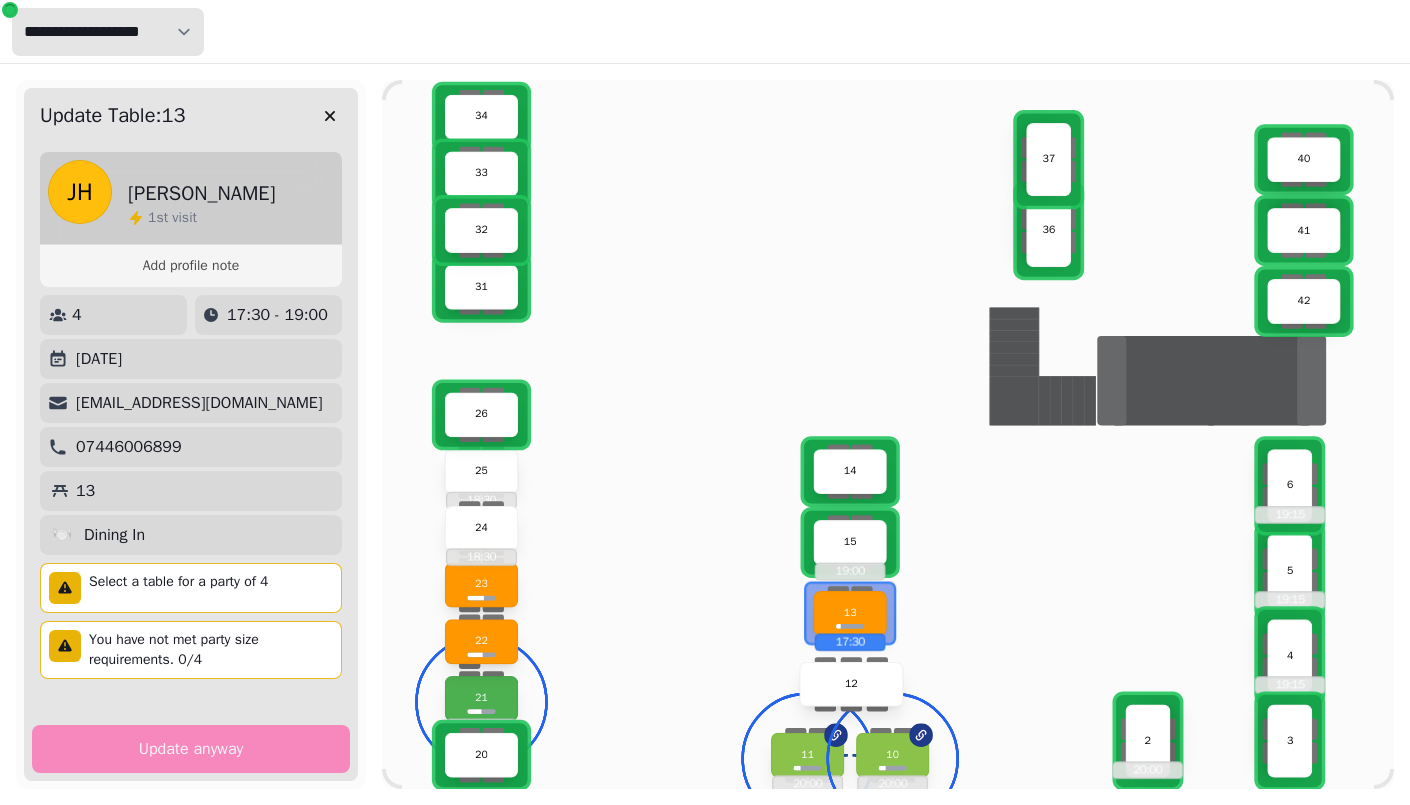 select on "**********" 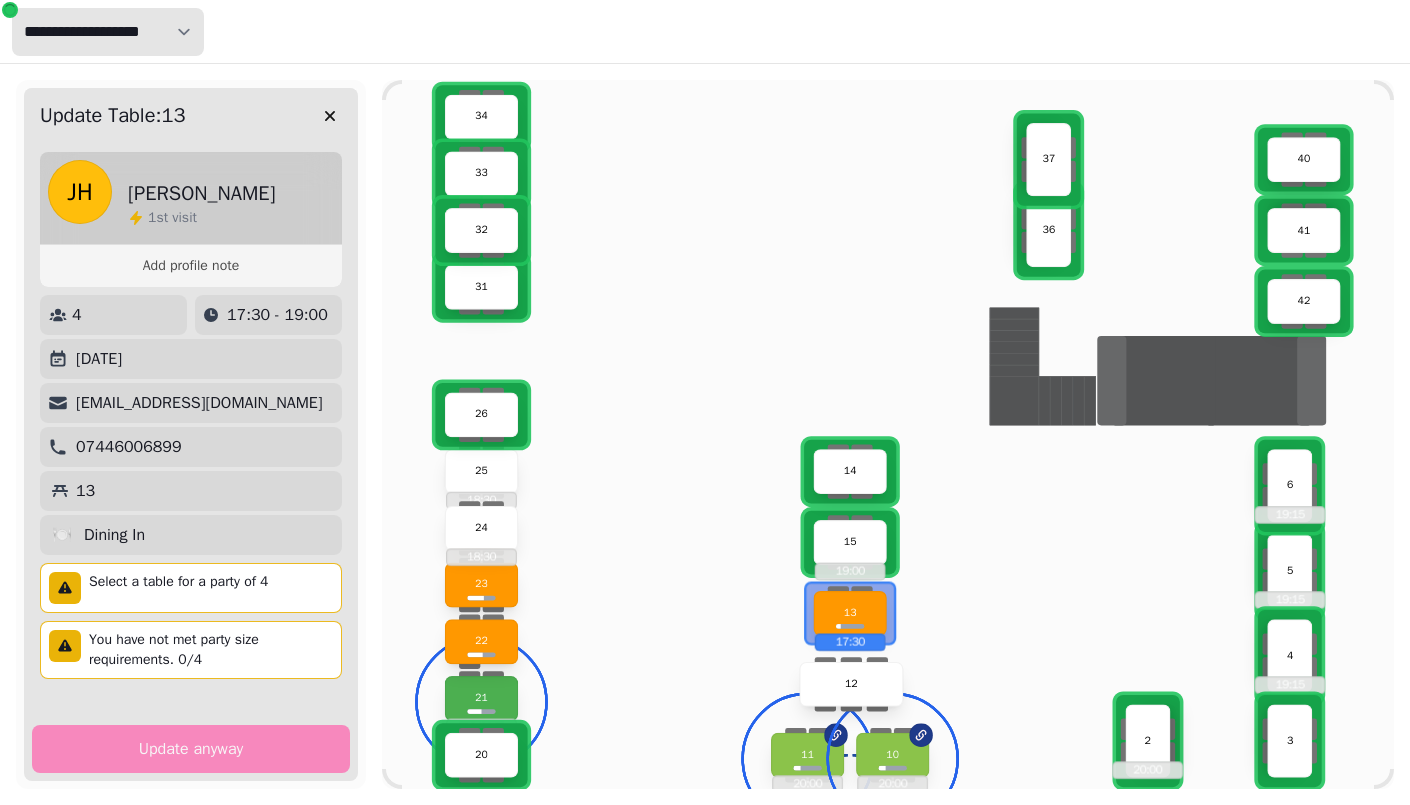 click on "**********" at bounding box center (108, 32) 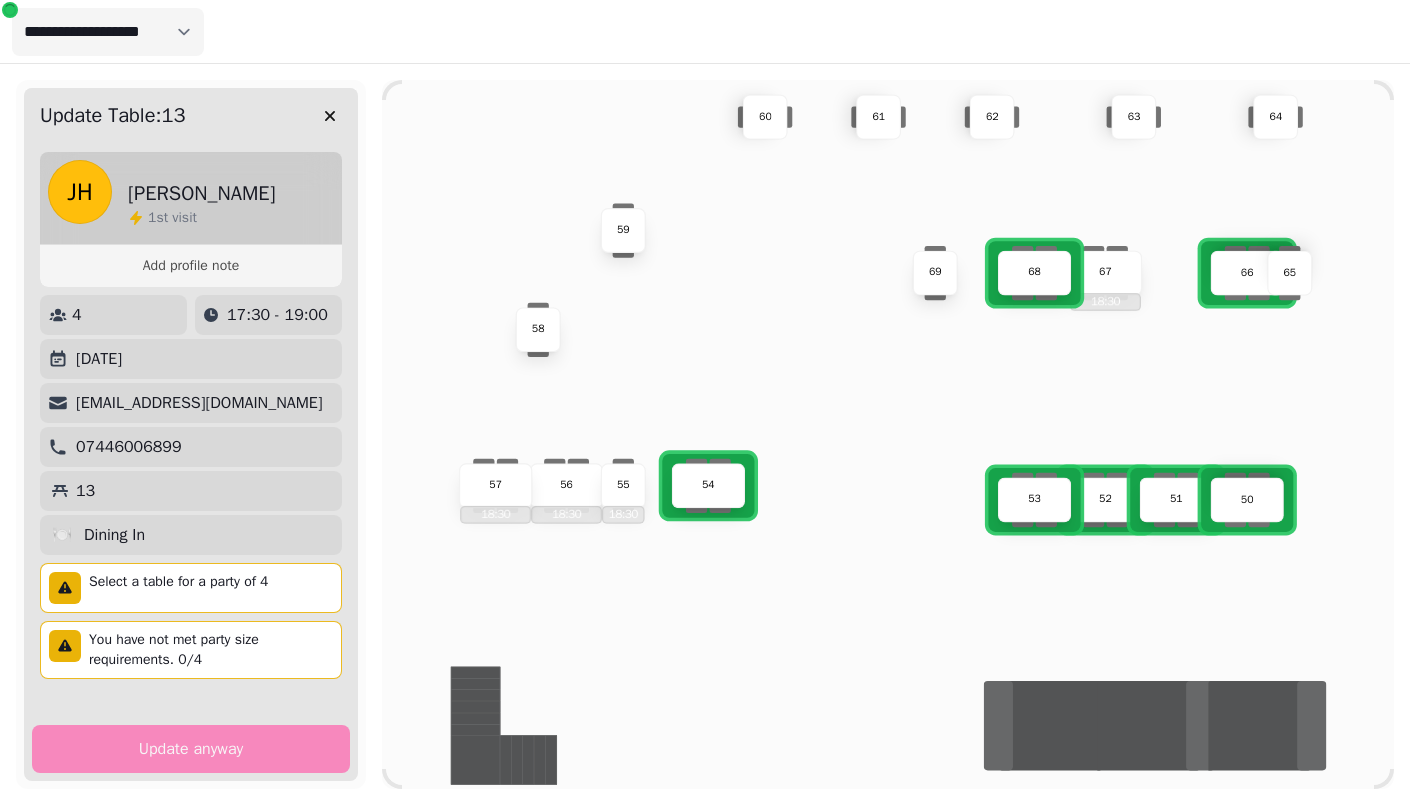 click on "66" at bounding box center (1247, 272) 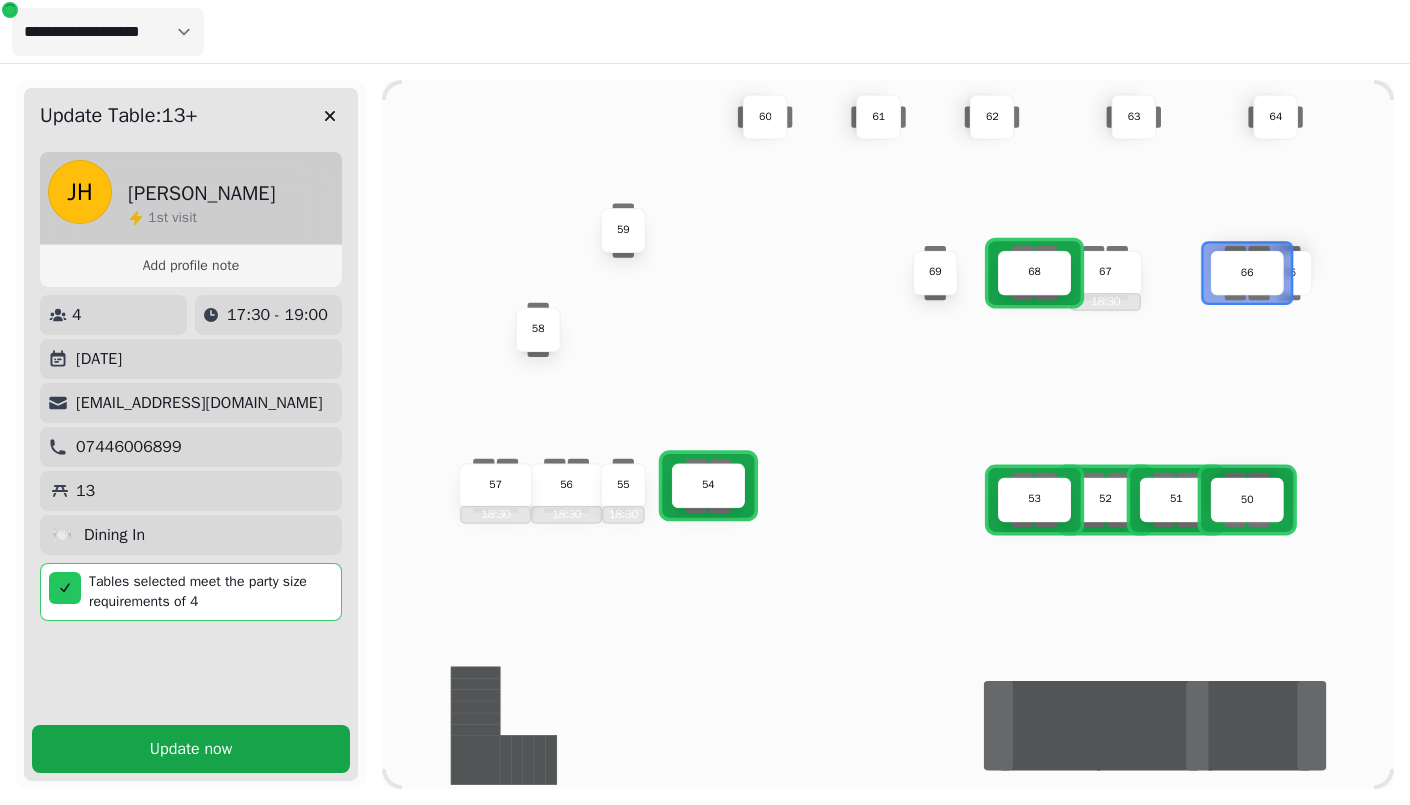 click on "Update now" at bounding box center [191, 749] 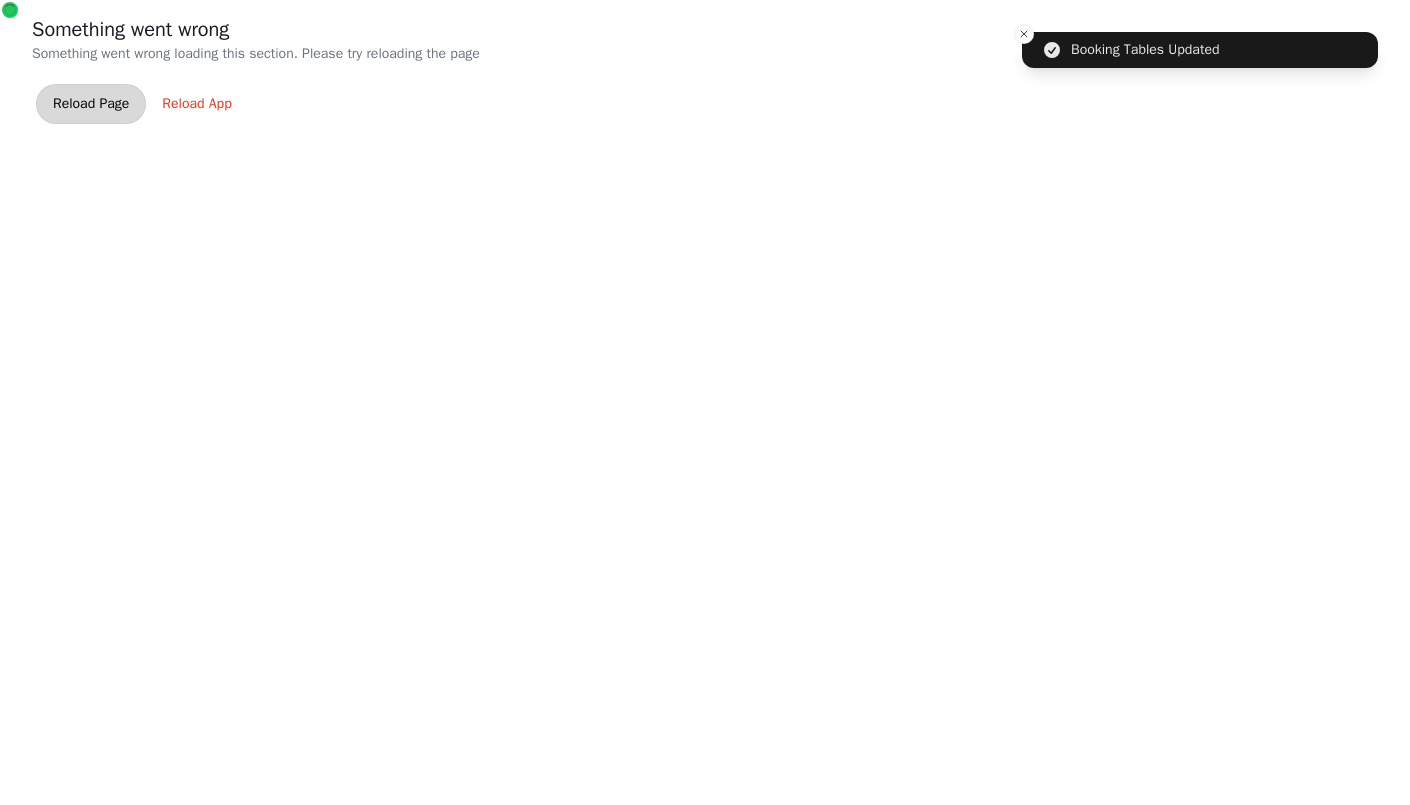click on "Reload Page" at bounding box center (91, 104) 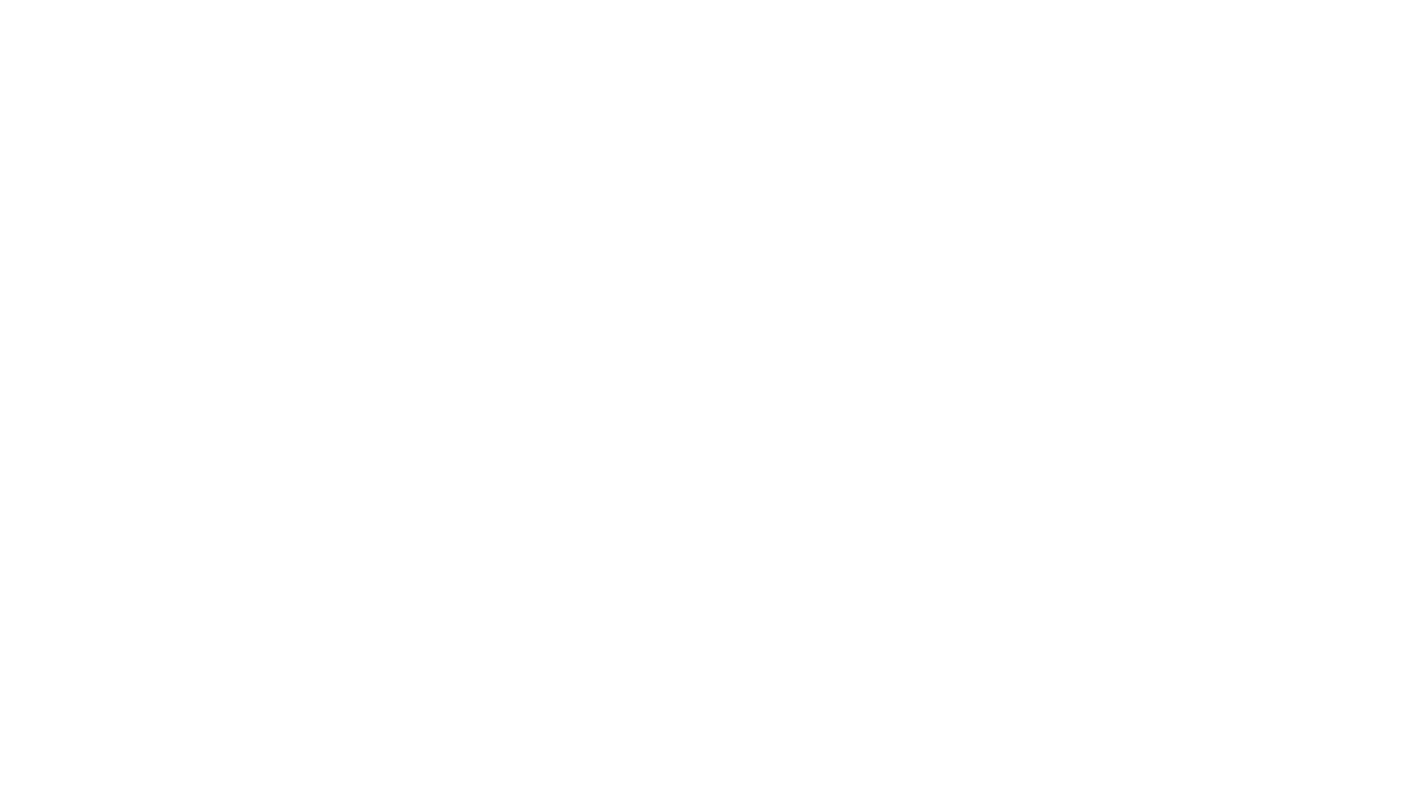 scroll, scrollTop: 0, scrollLeft: 0, axis: both 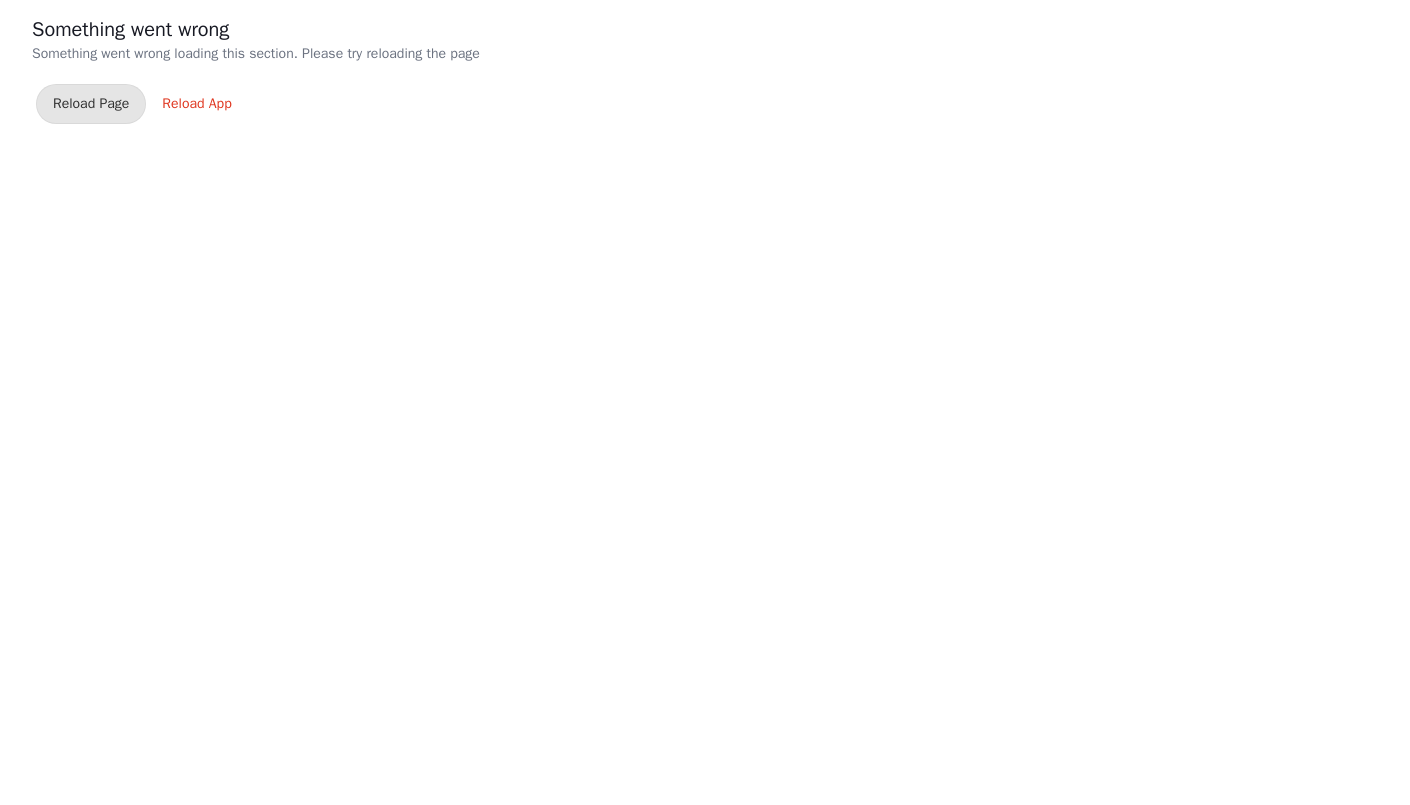 click on "Reload Page" at bounding box center [91, 104] 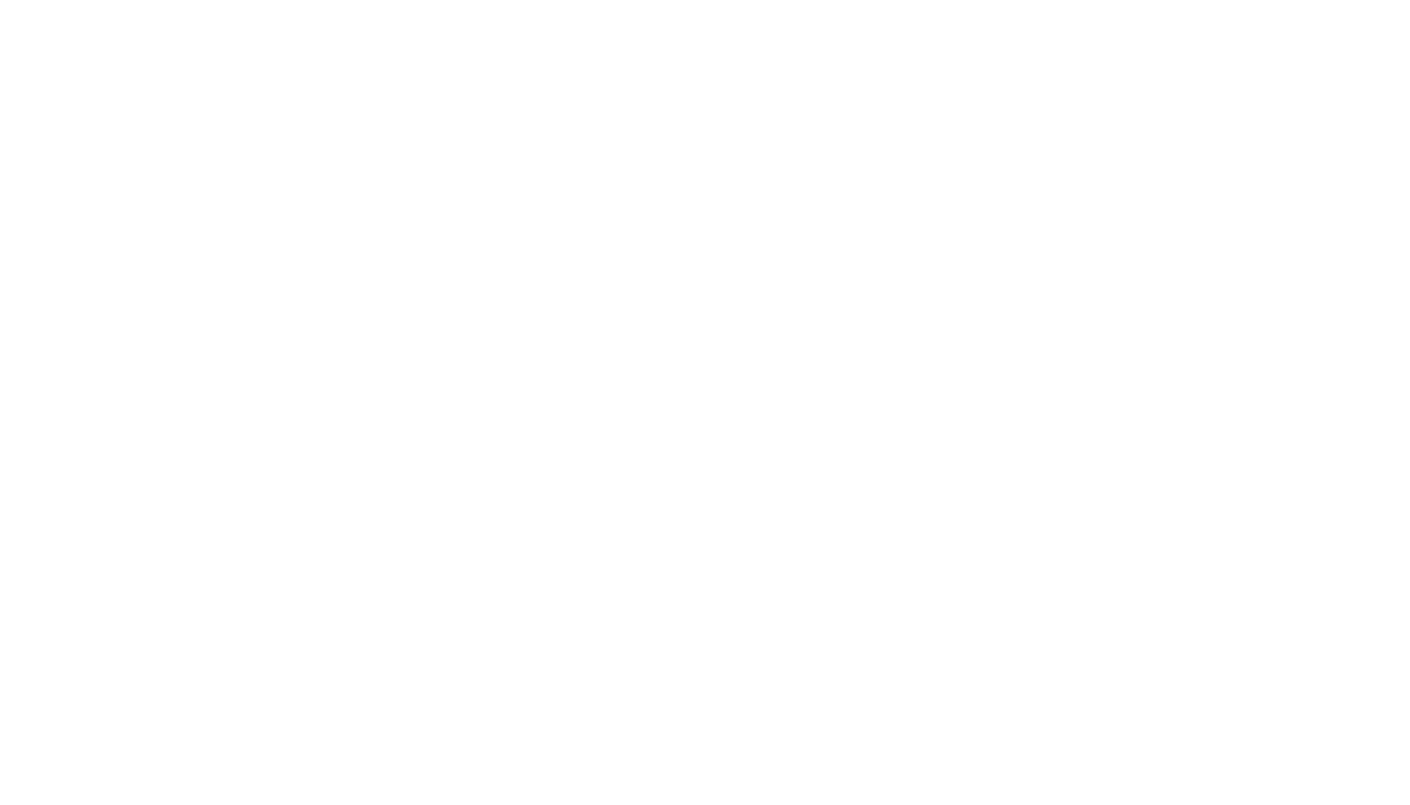 scroll, scrollTop: 0, scrollLeft: 0, axis: both 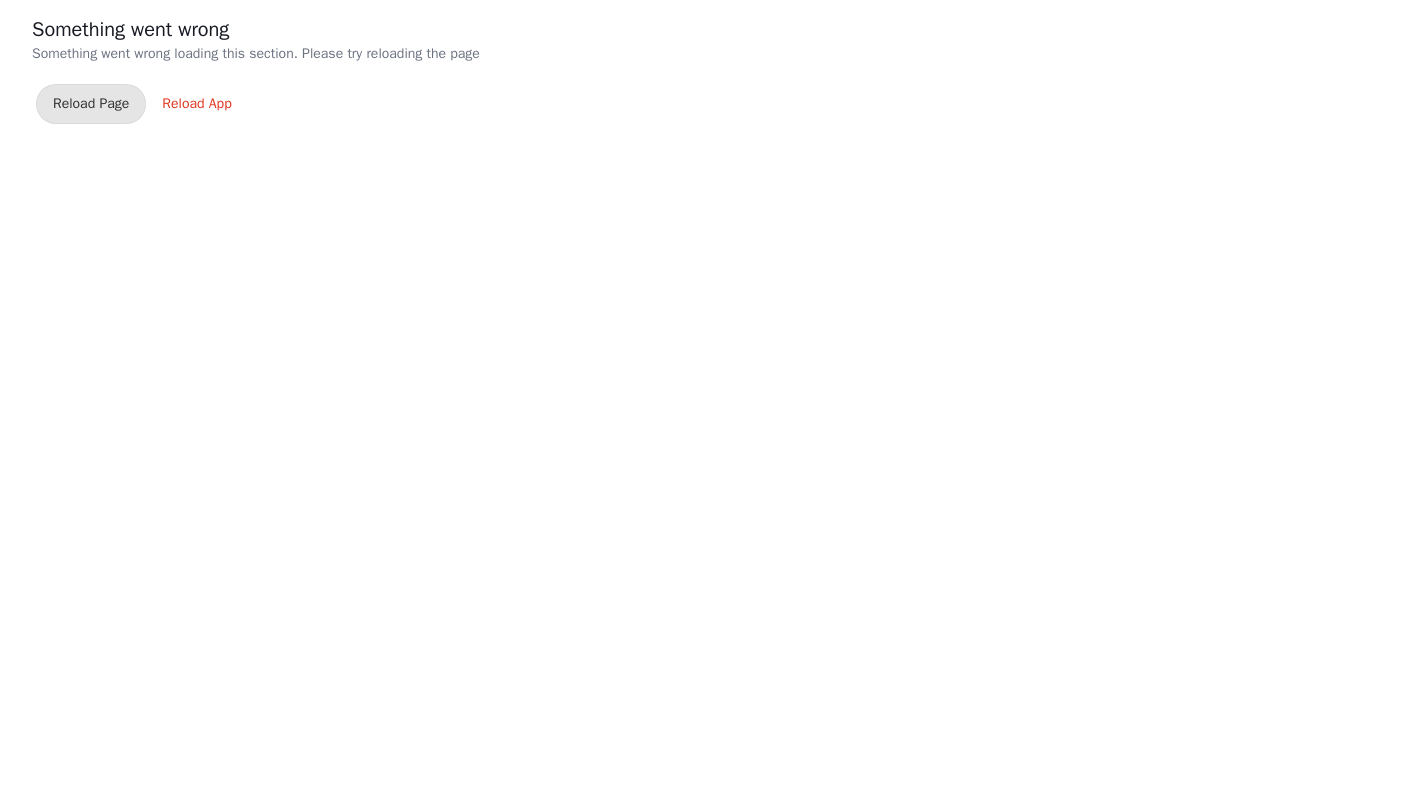 click on "Reload App" at bounding box center [196, 104] 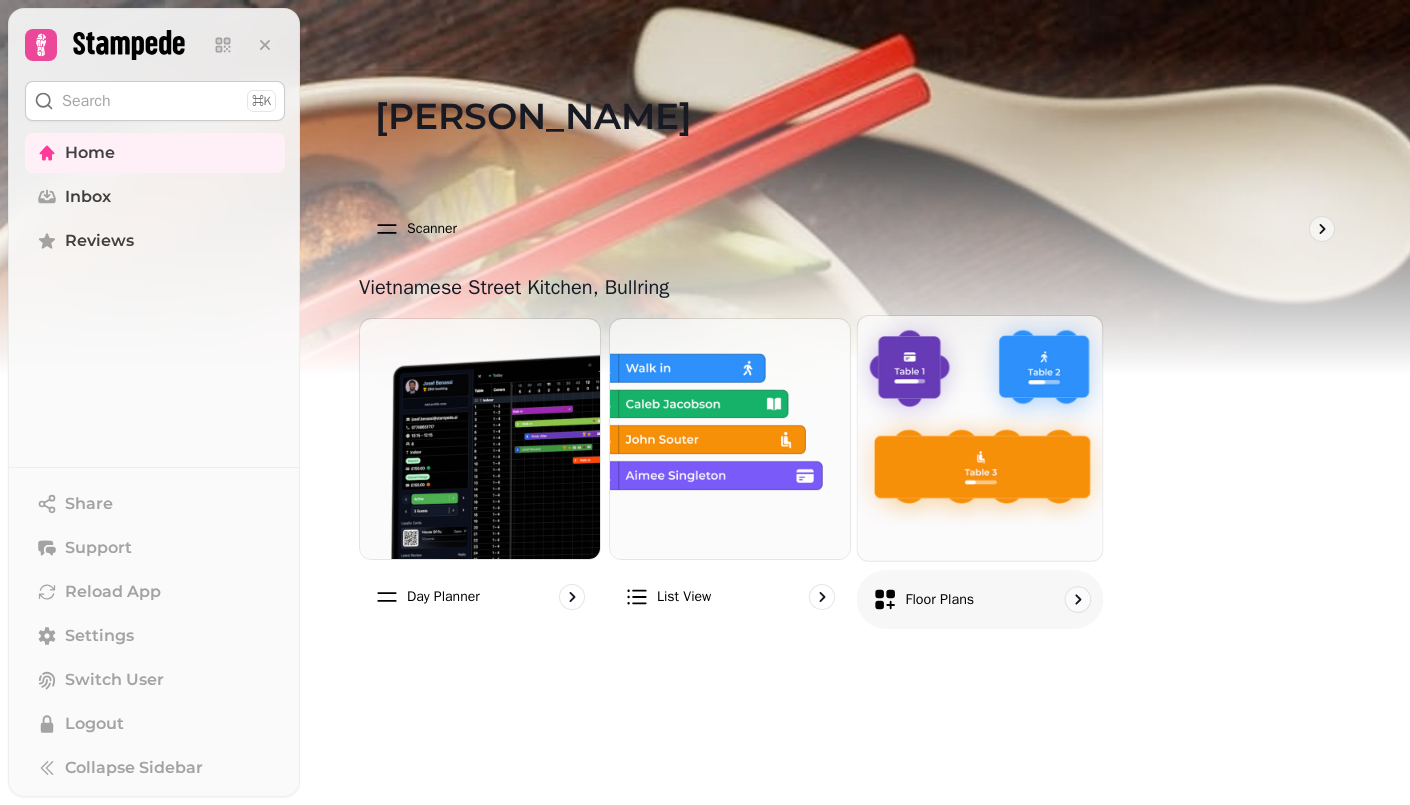 click at bounding box center [979, 438] 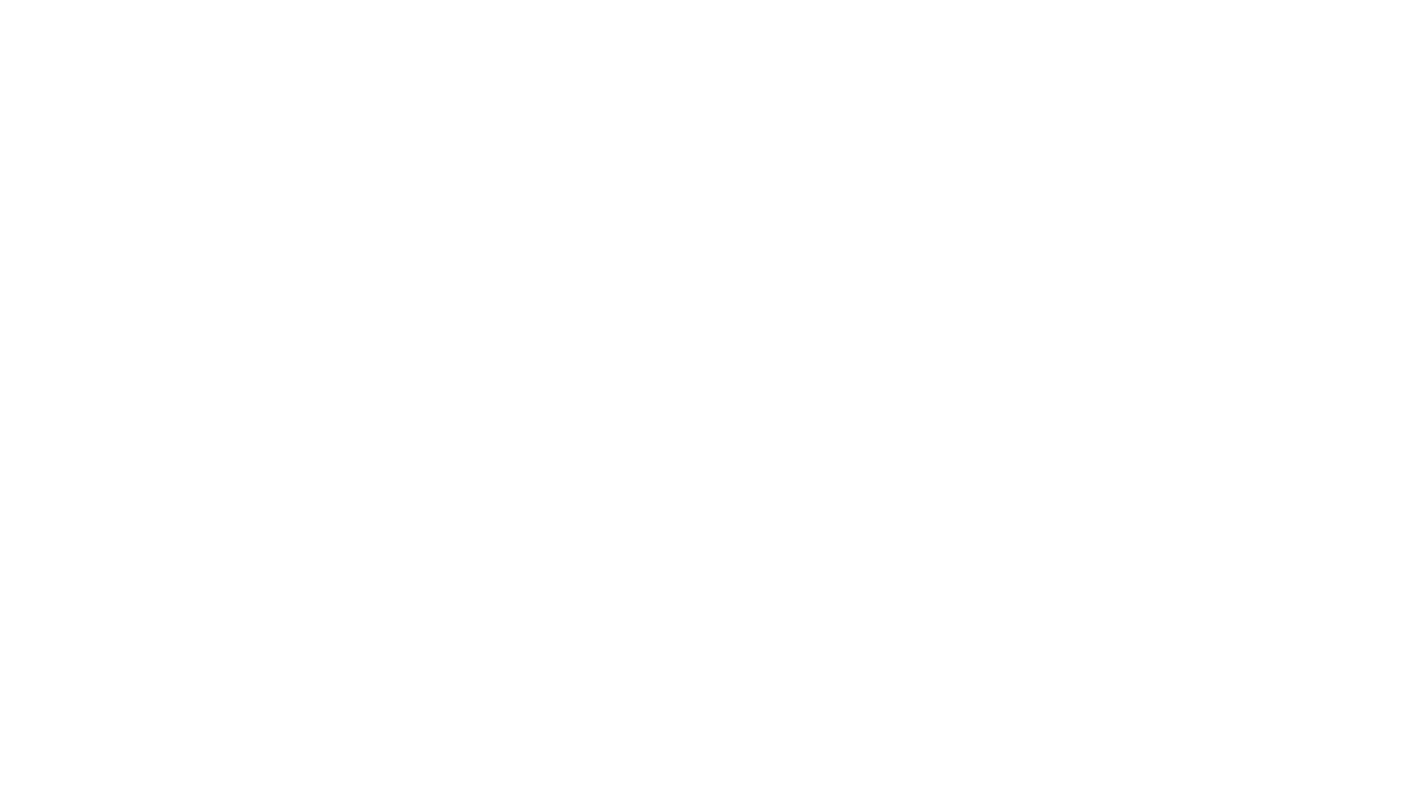 scroll, scrollTop: 0, scrollLeft: 0, axis: both 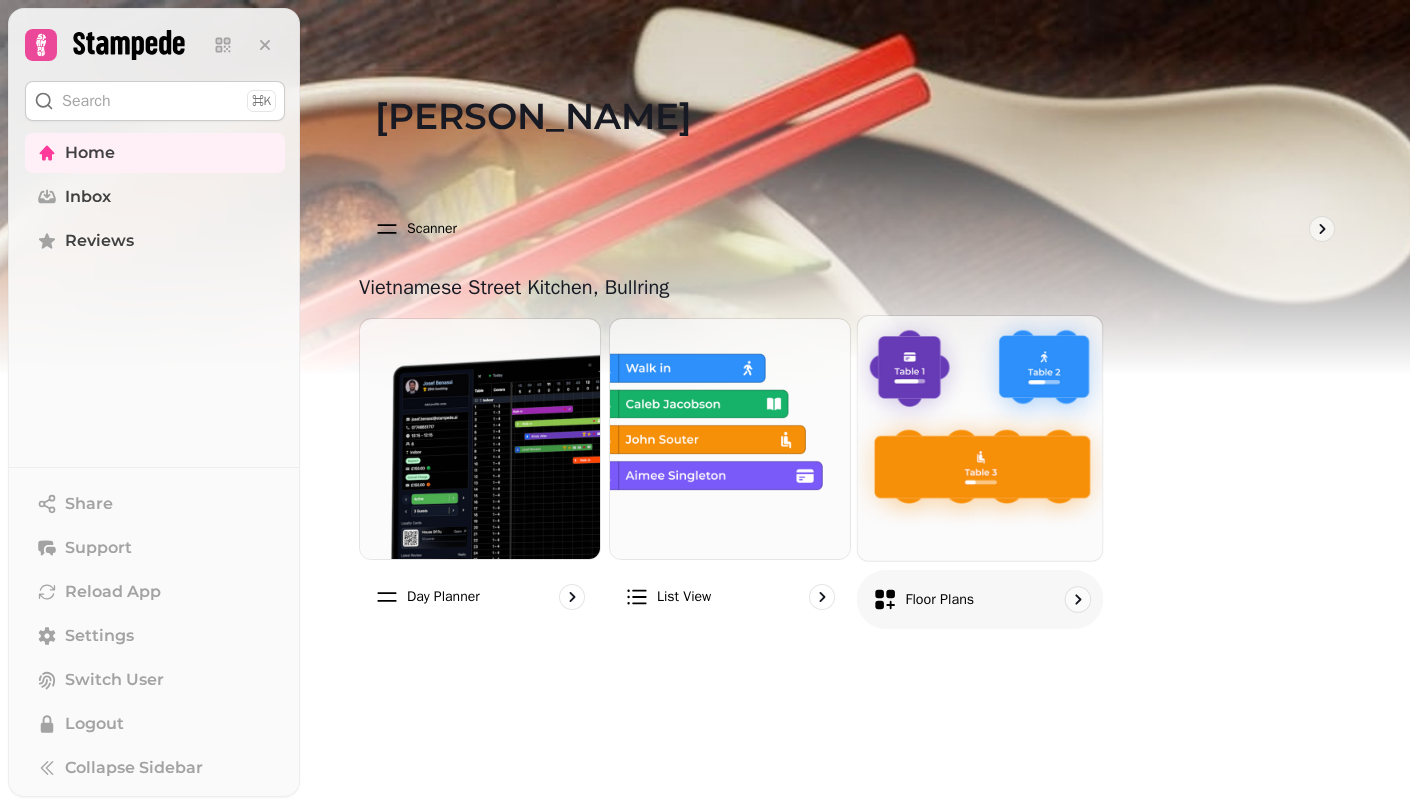 click at bounding box center [979, 438] 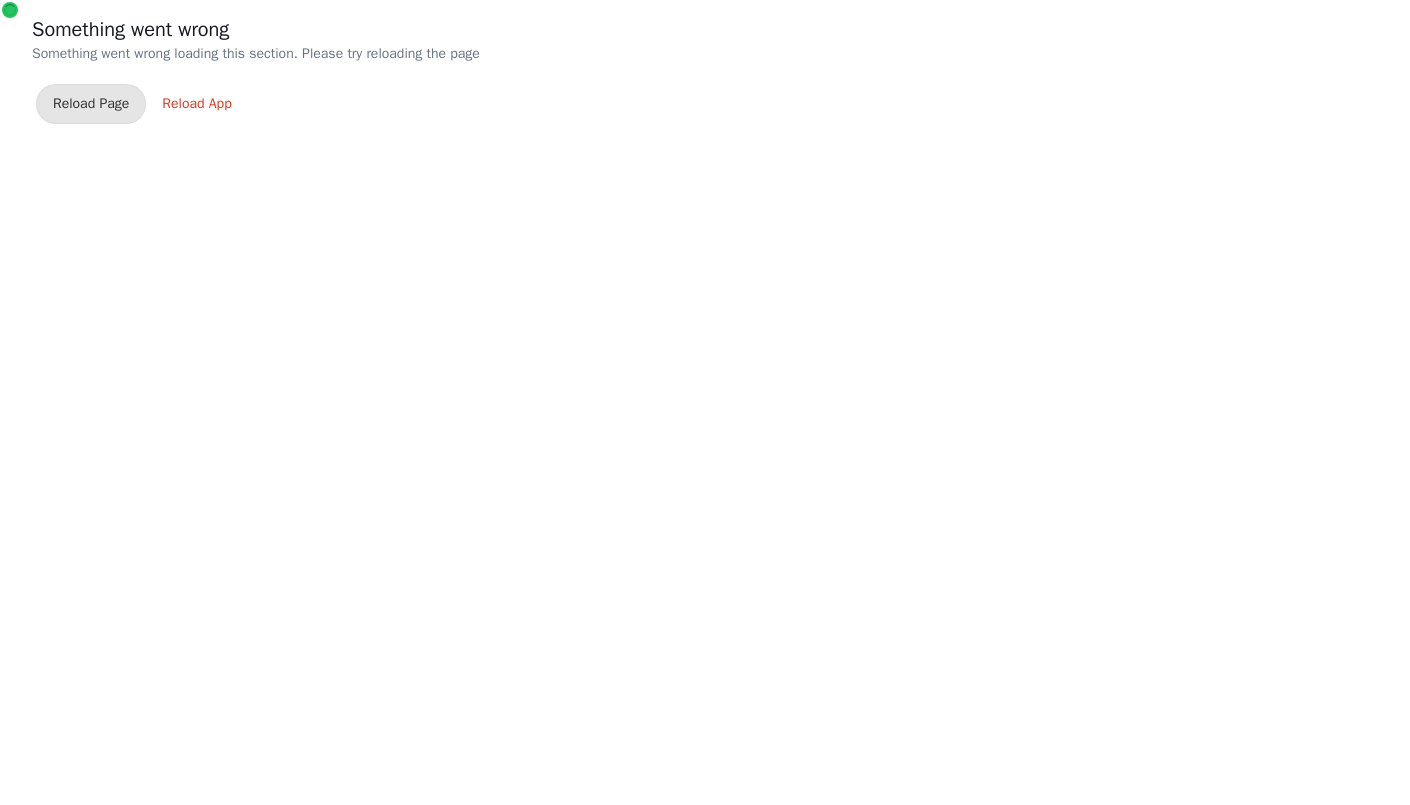 click on "Reload Page Reload App" at bounding box center [705, 104] 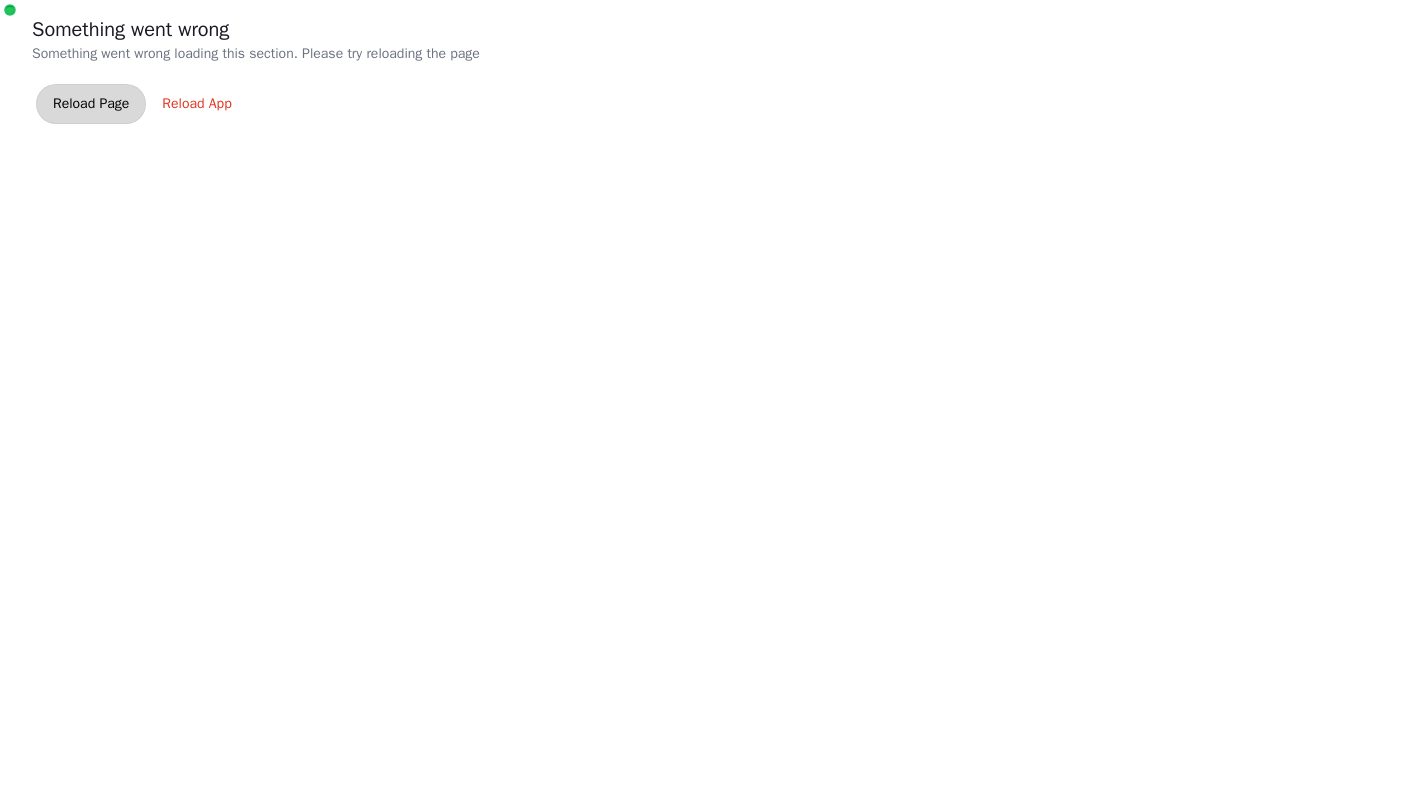 click on "Reload Page" at bounding box center [91, 104] 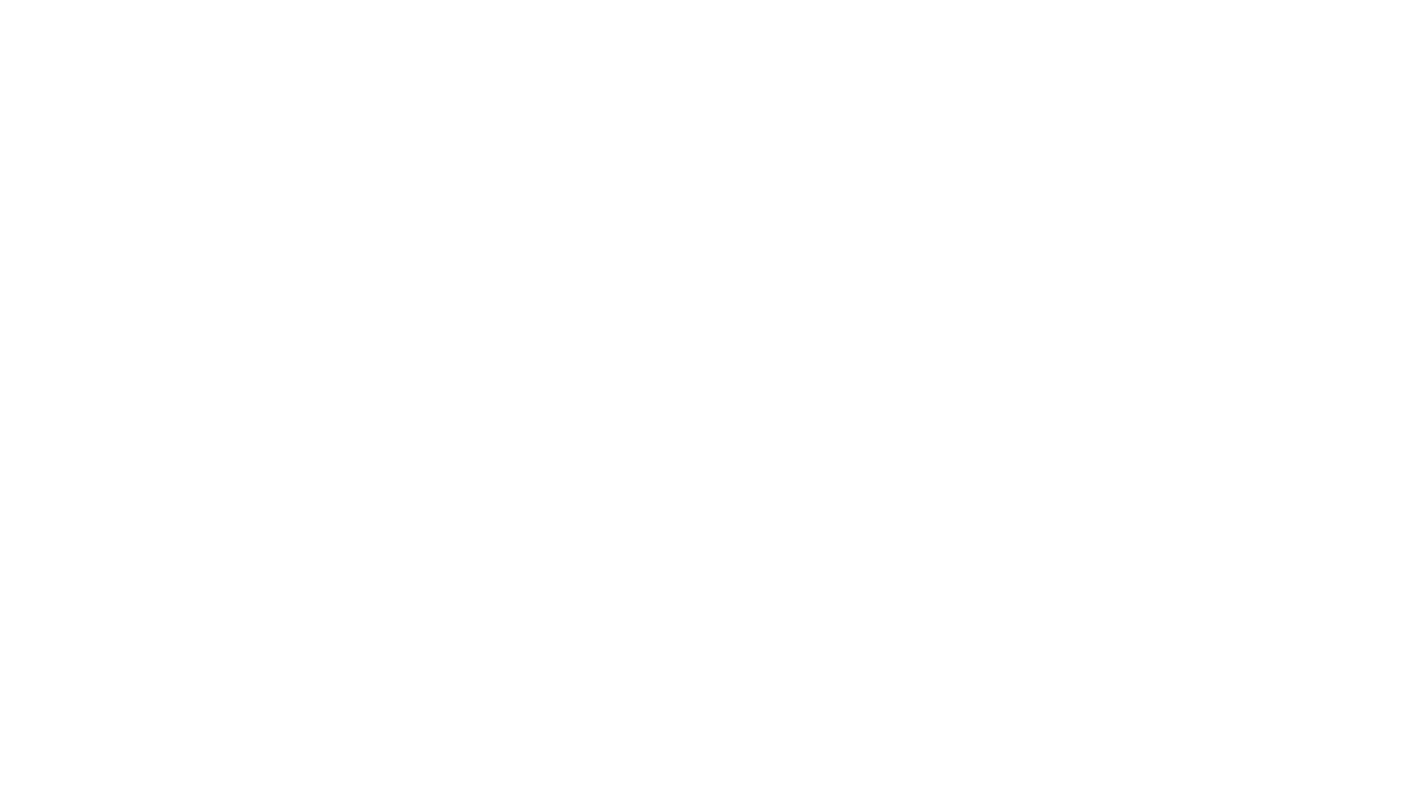 scroll, scrollTop: 0, scrollLeft: 0, axis: both 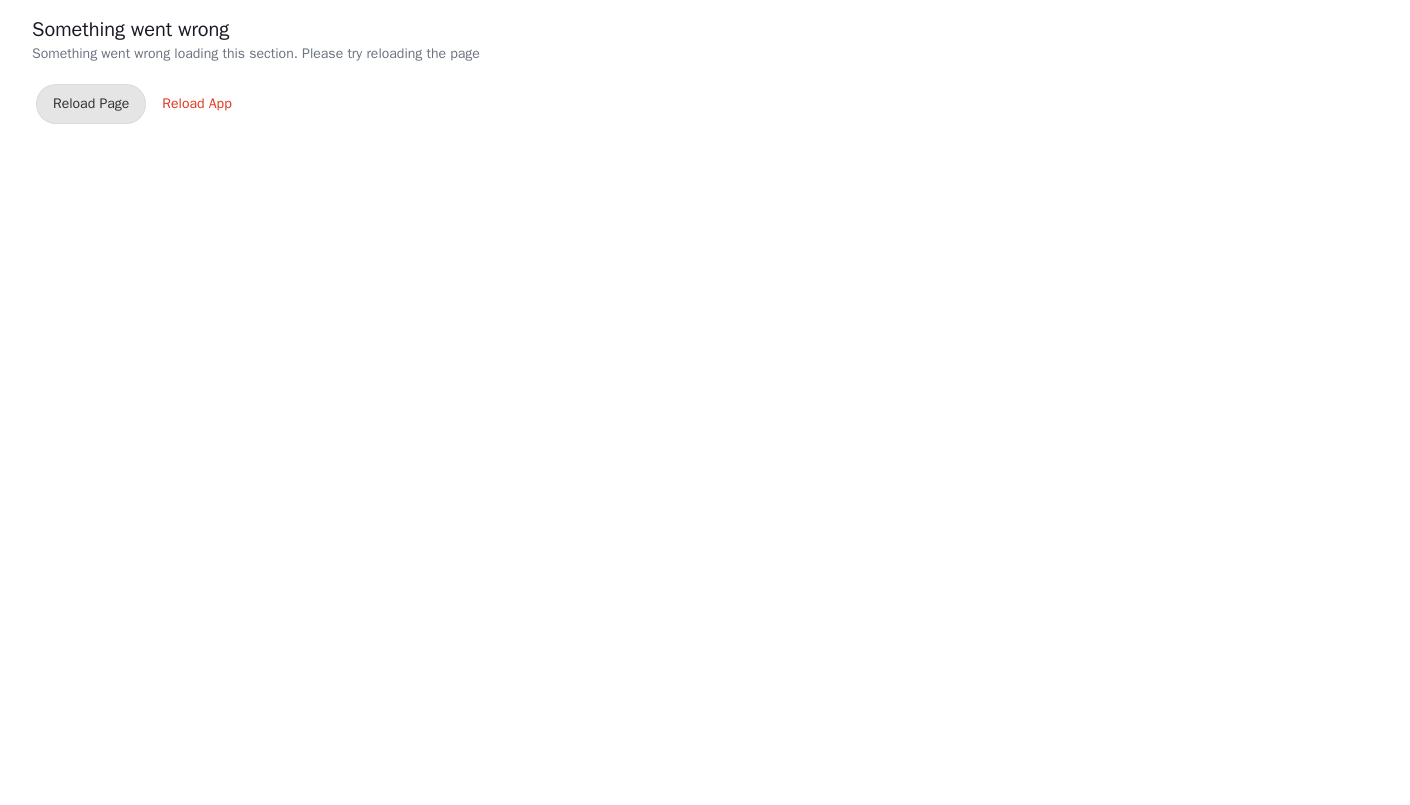 click on "Reload App" at bounding box center (196, 104) 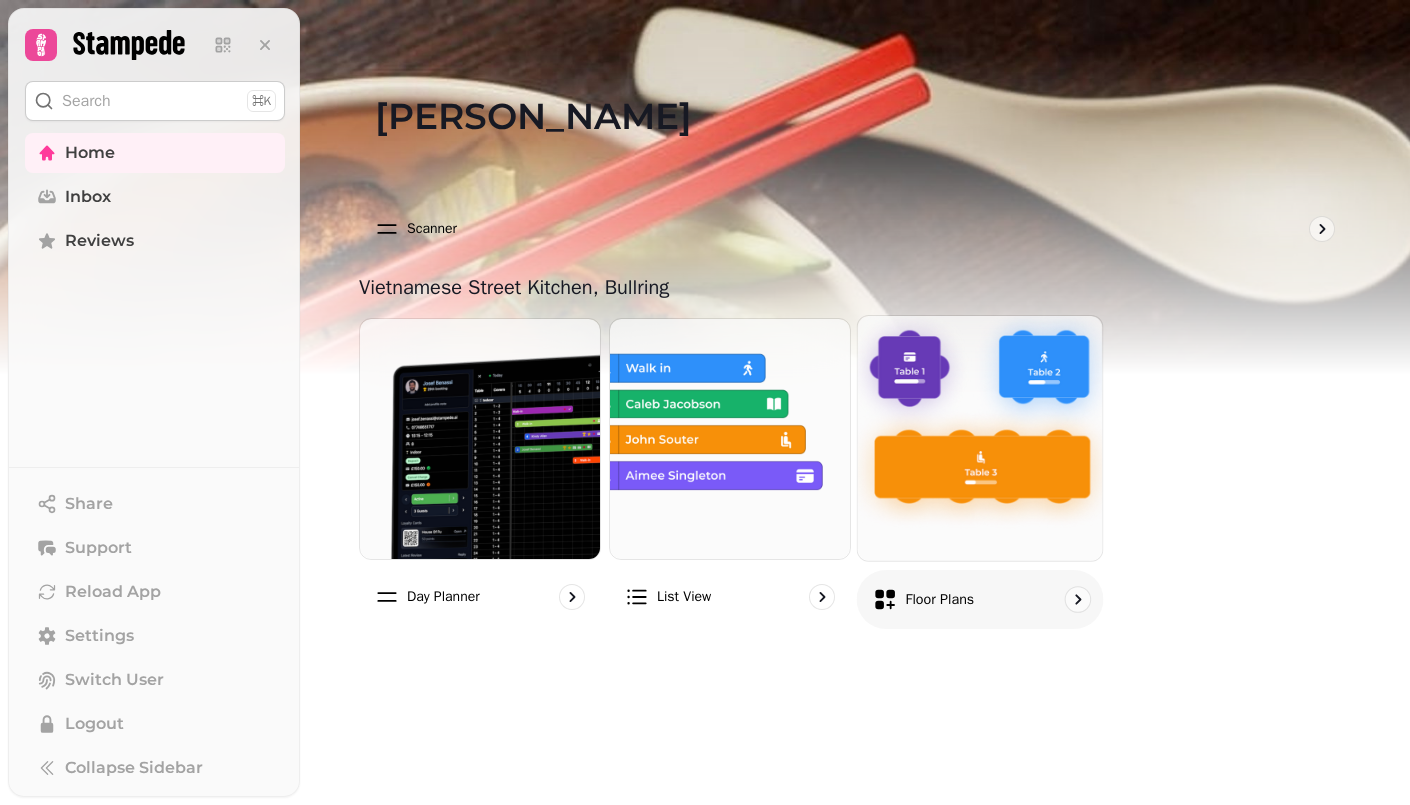 click at bounding box center (979, 438) 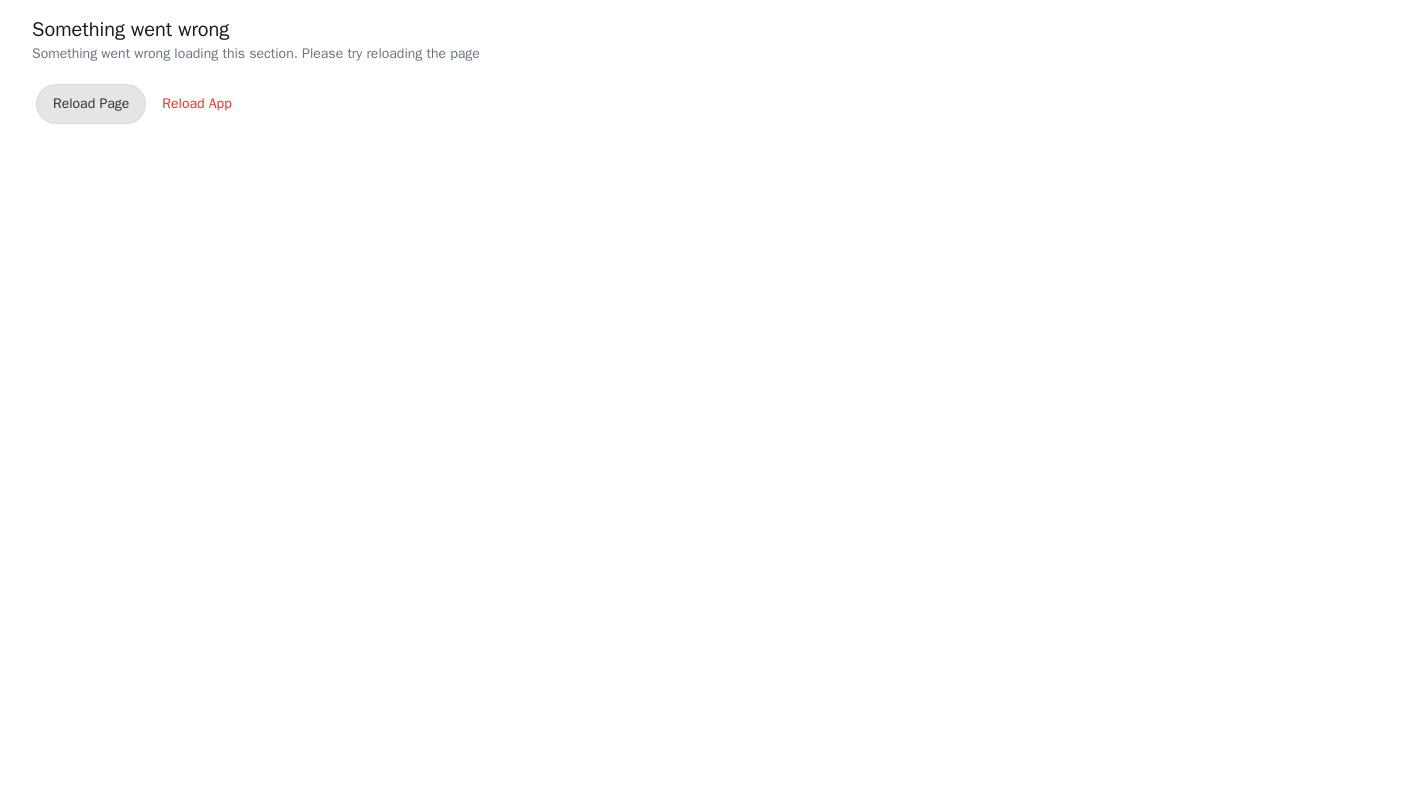 click on "Reload App" at bounding box center [196, 104] 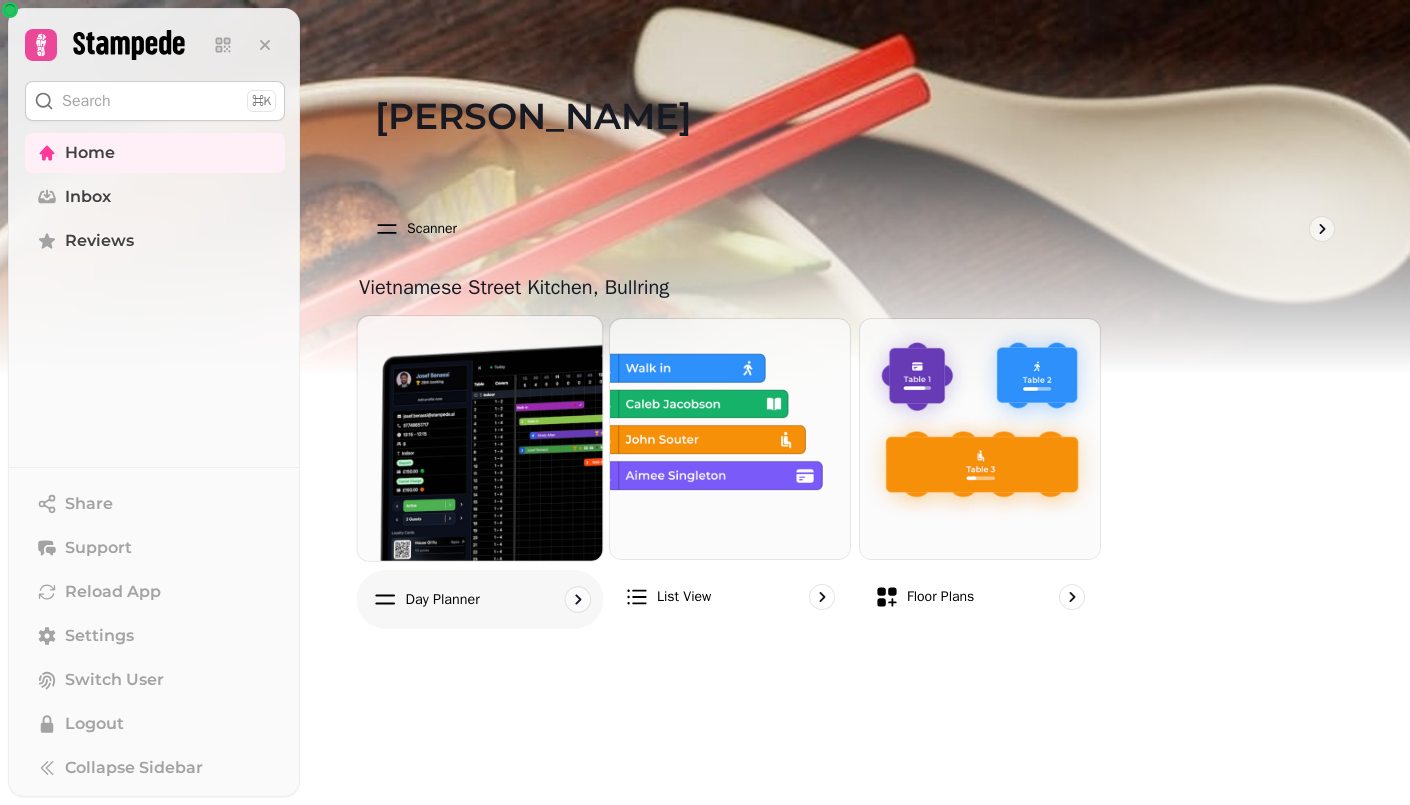 click at bounding box center [479, 438] 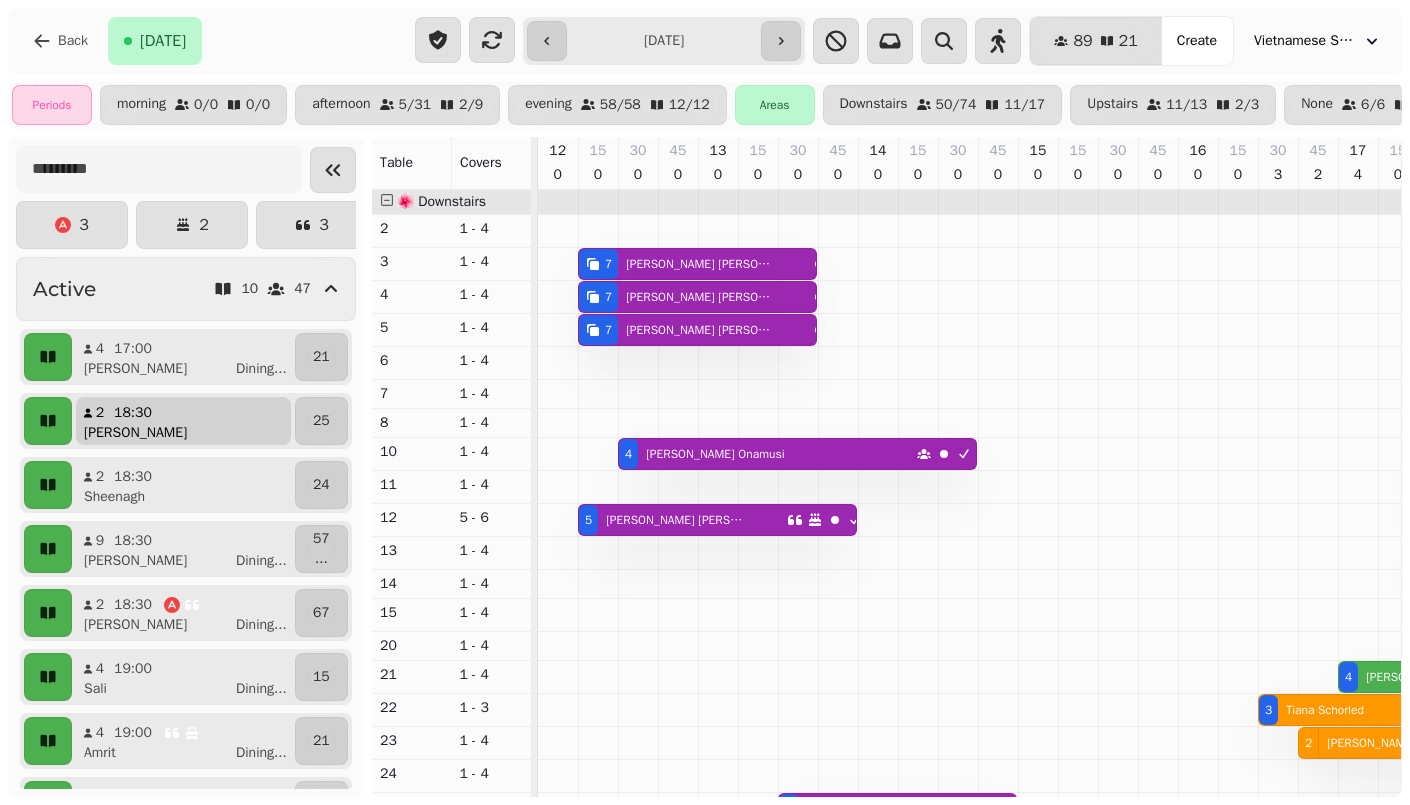 scroll, scrollTop: 0, scrollLeft: 816, axis: horizontal 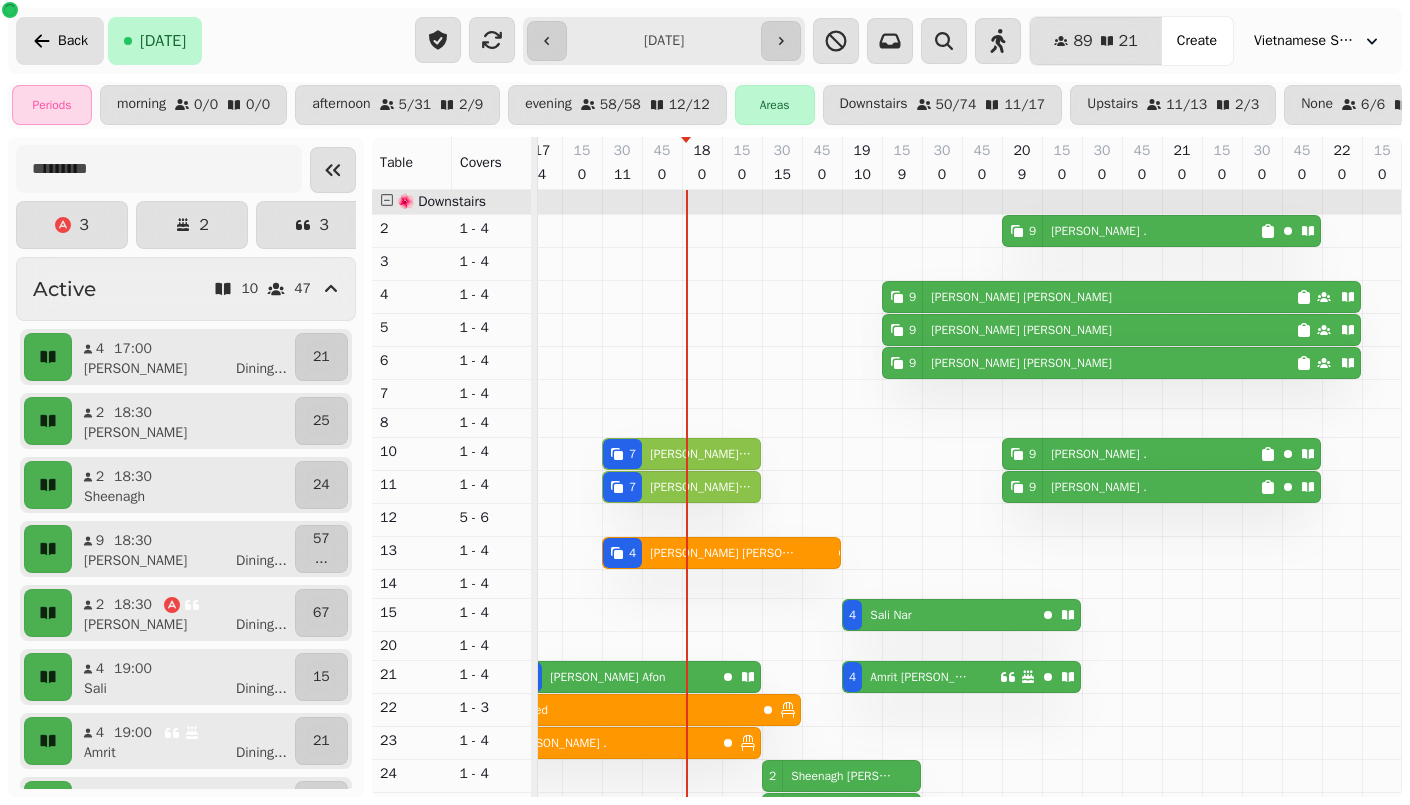 click on "Back" at bounding box center [73, 41] 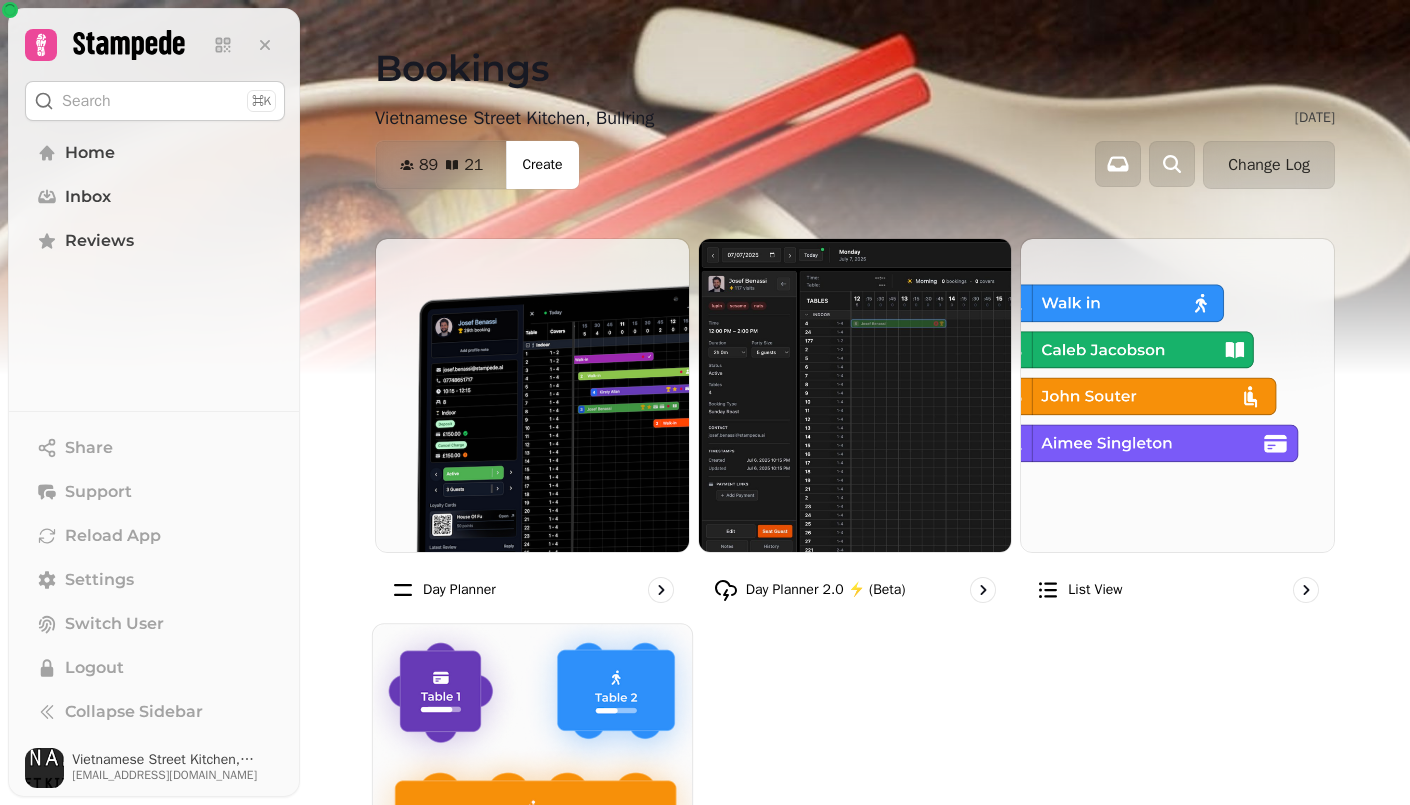 click at bounding box center (532, 783) 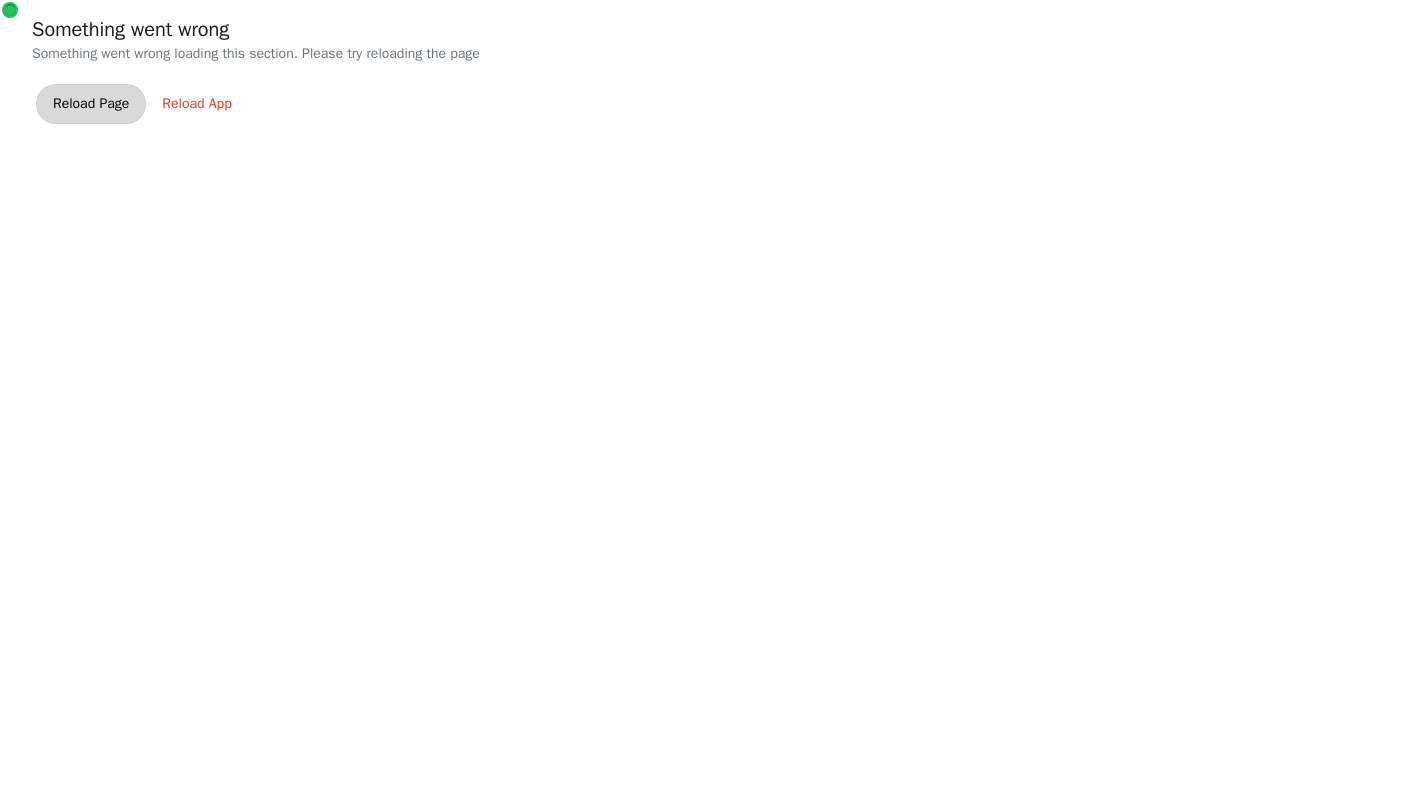 click on "Reload Page" at bounding box center (91, 104) 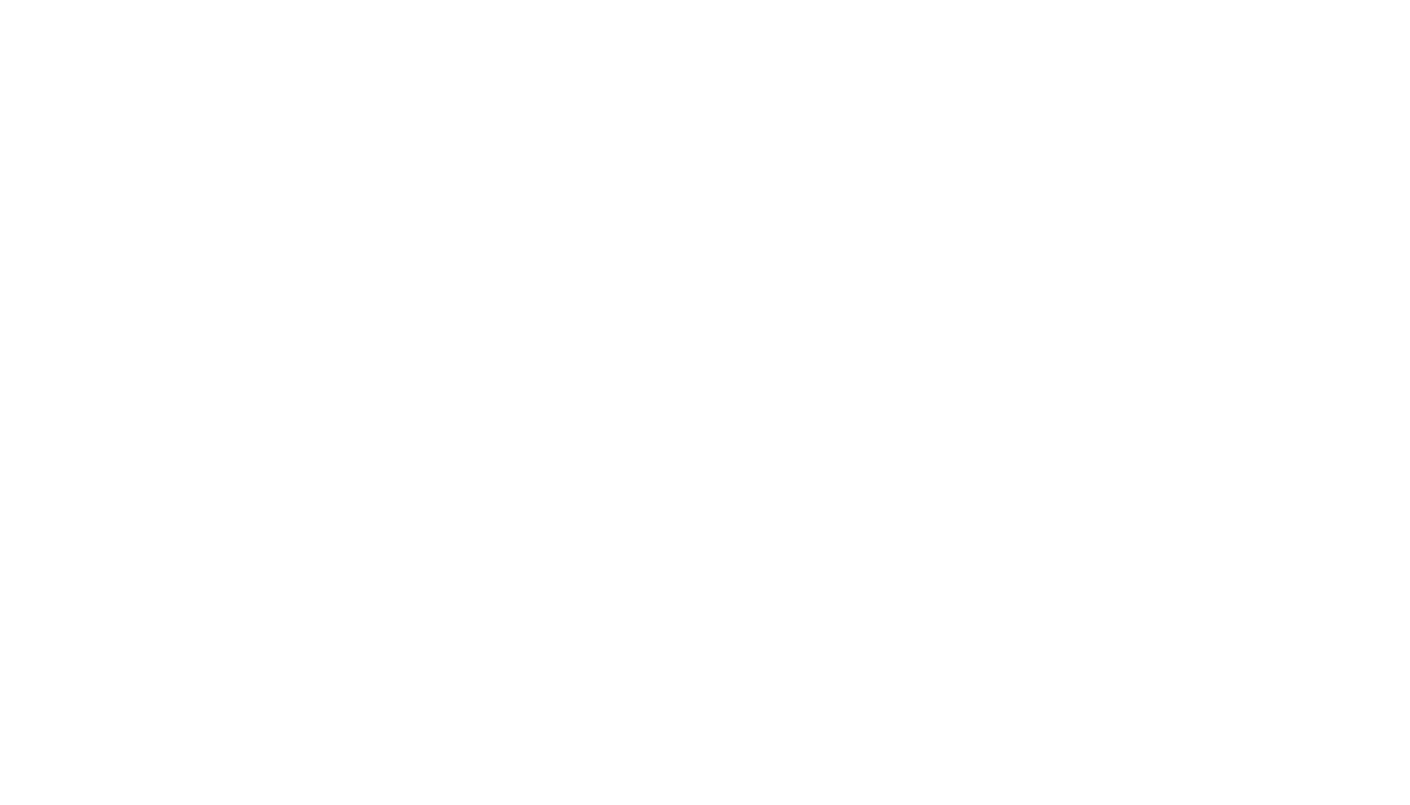 scroll, scrollTop: 0, scrollLeft: 0, axis: both 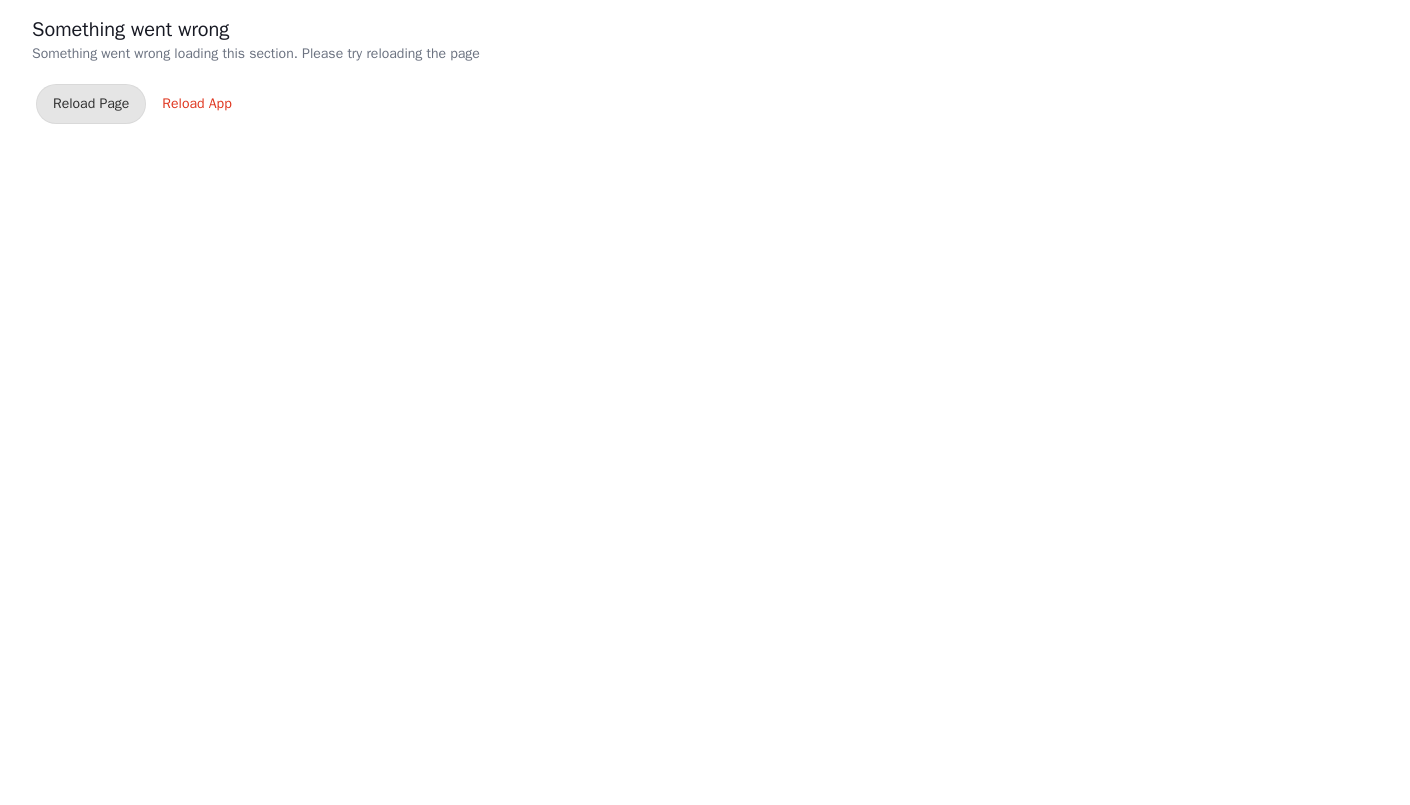 click on "Reload App" at bounding box center [196, 104] 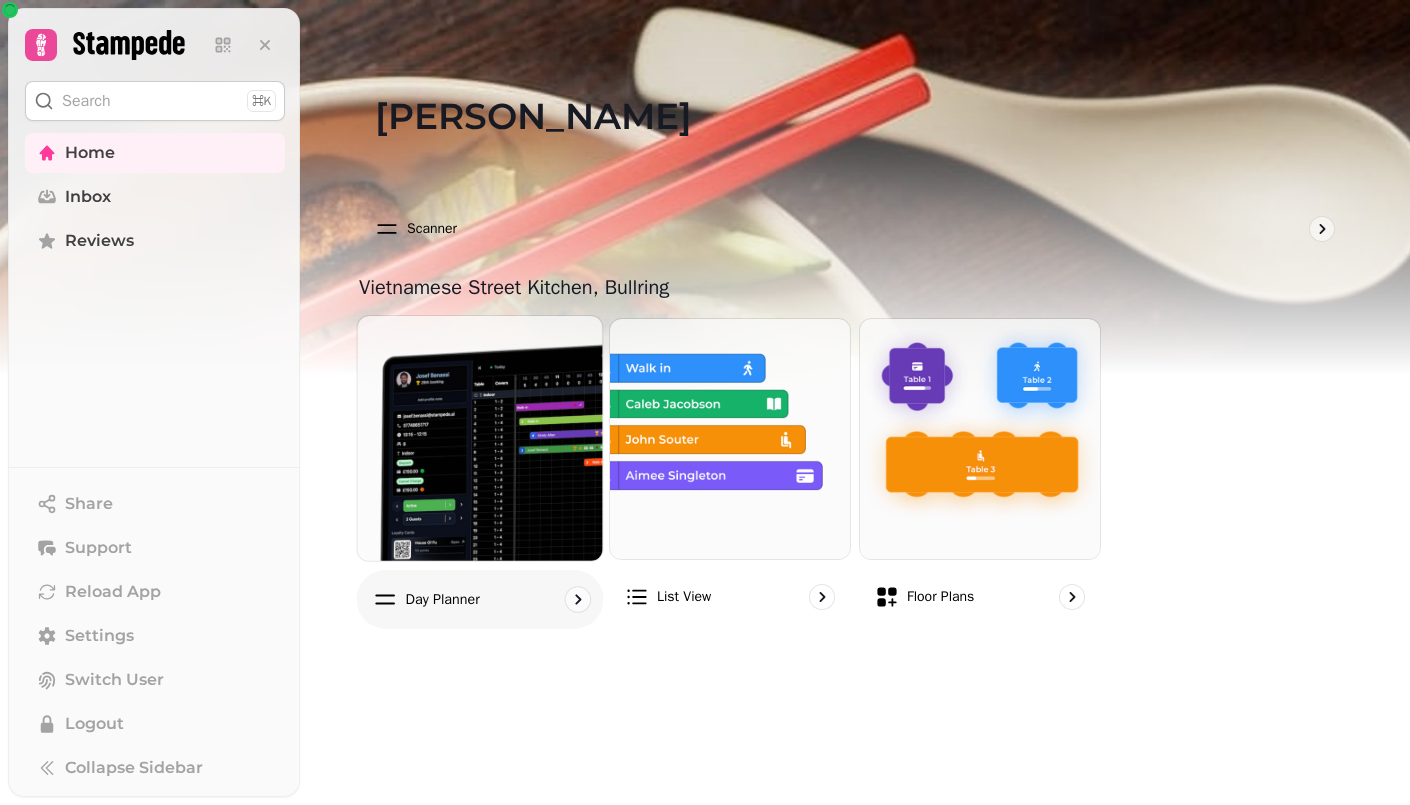 click at bounding box center (479, 438) 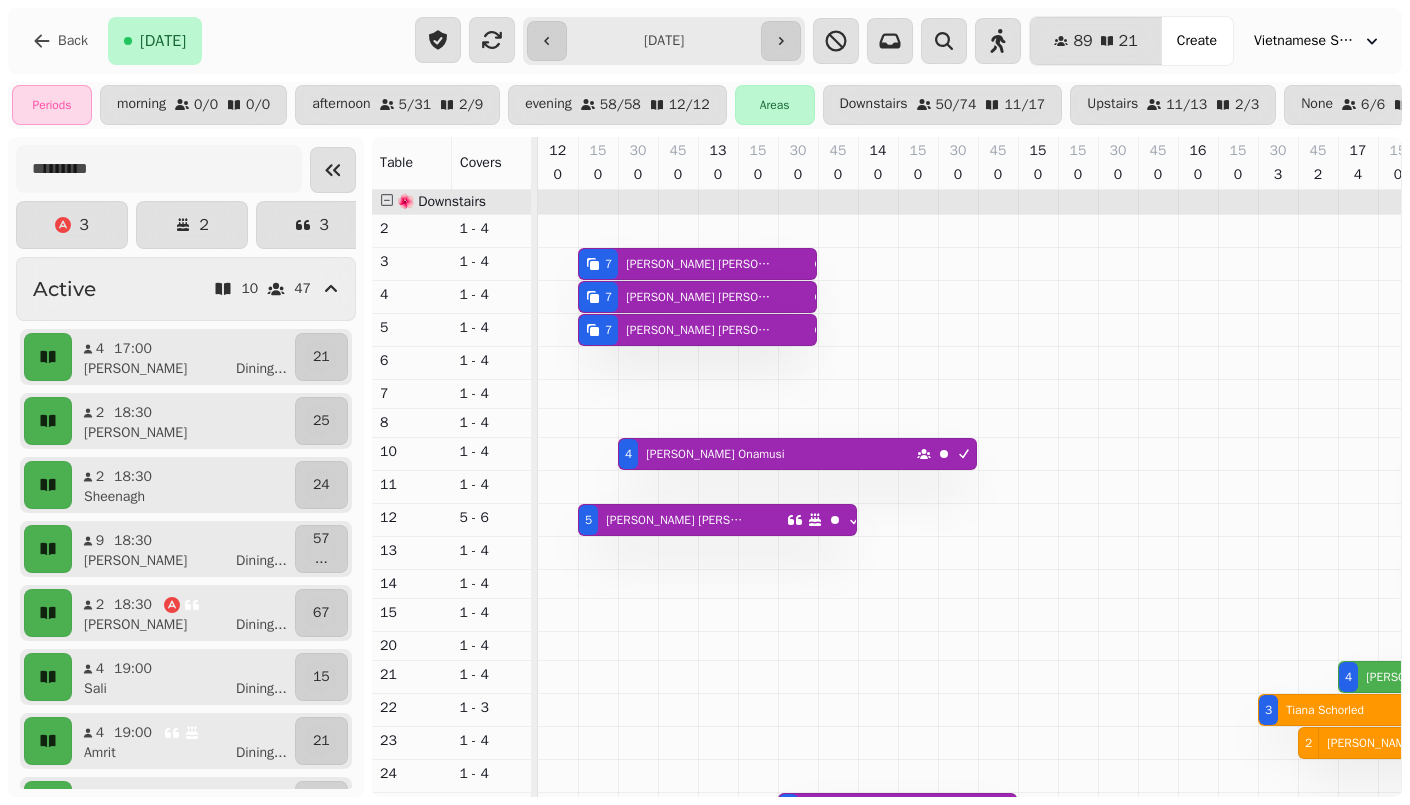 scroll, scrollTop: 0, scrollLeft: 816, axis: horizontal 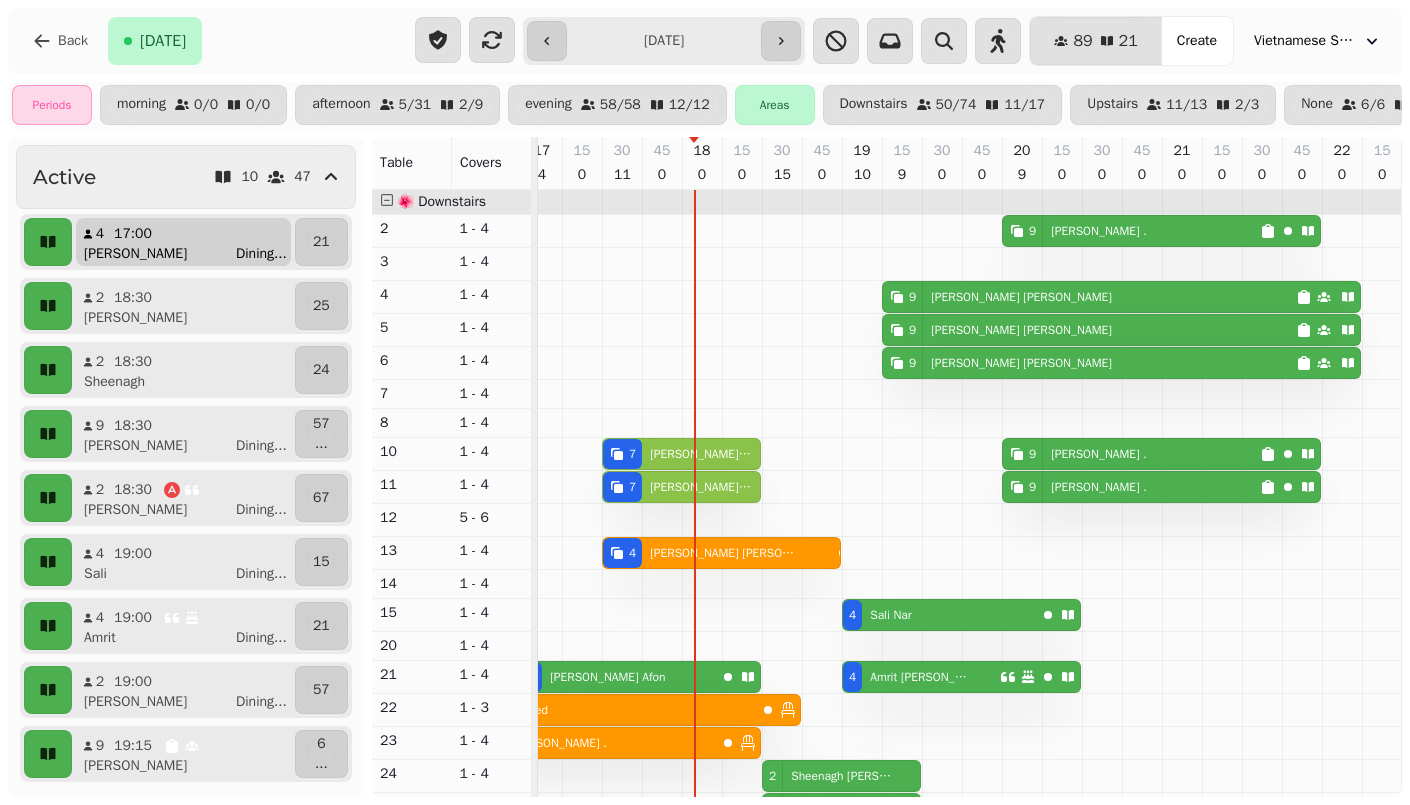 click on "4 17:00 Elizabeth Dining ..." at bounding box center (183, 242) 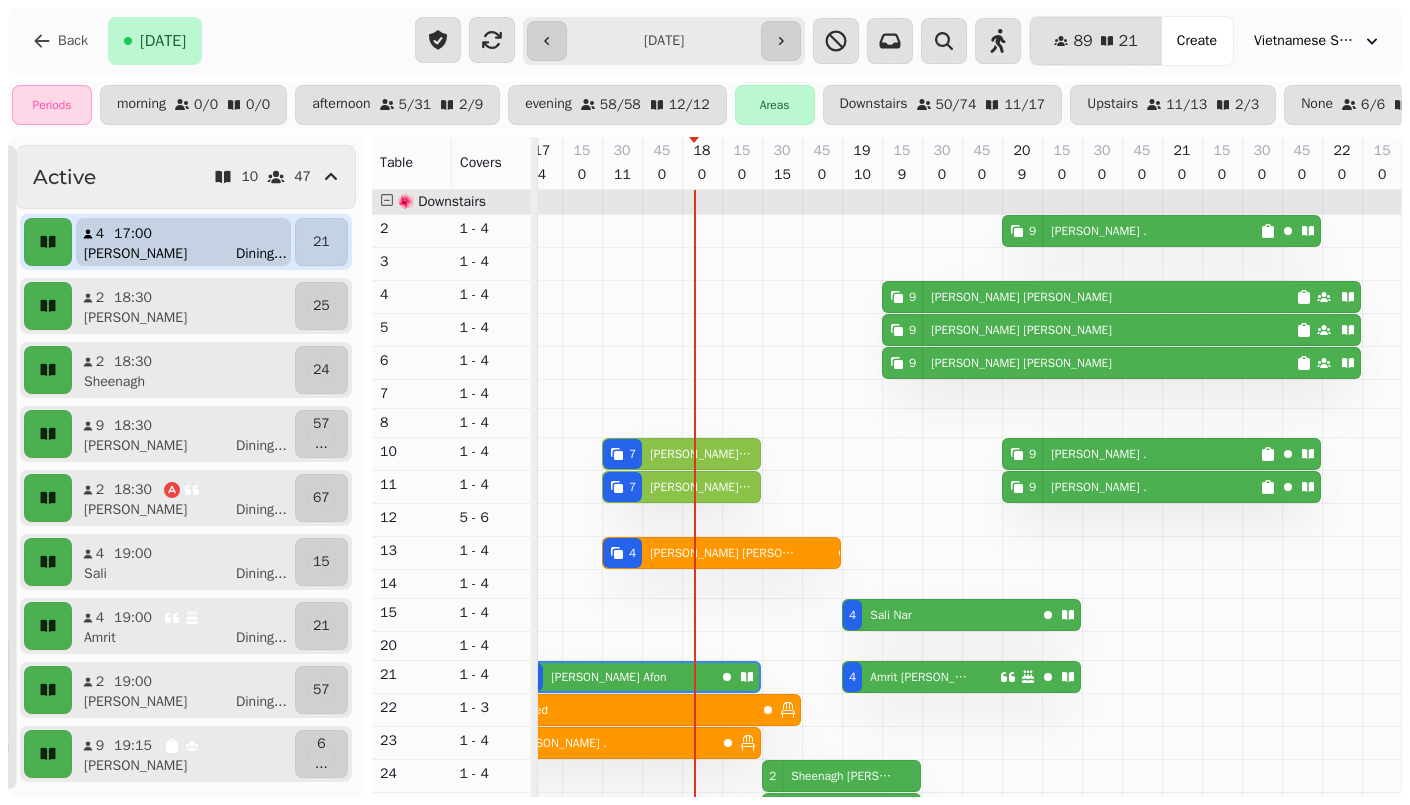 scroll, scrollTop: 0, scrollLeft: 786, axis: horizontal 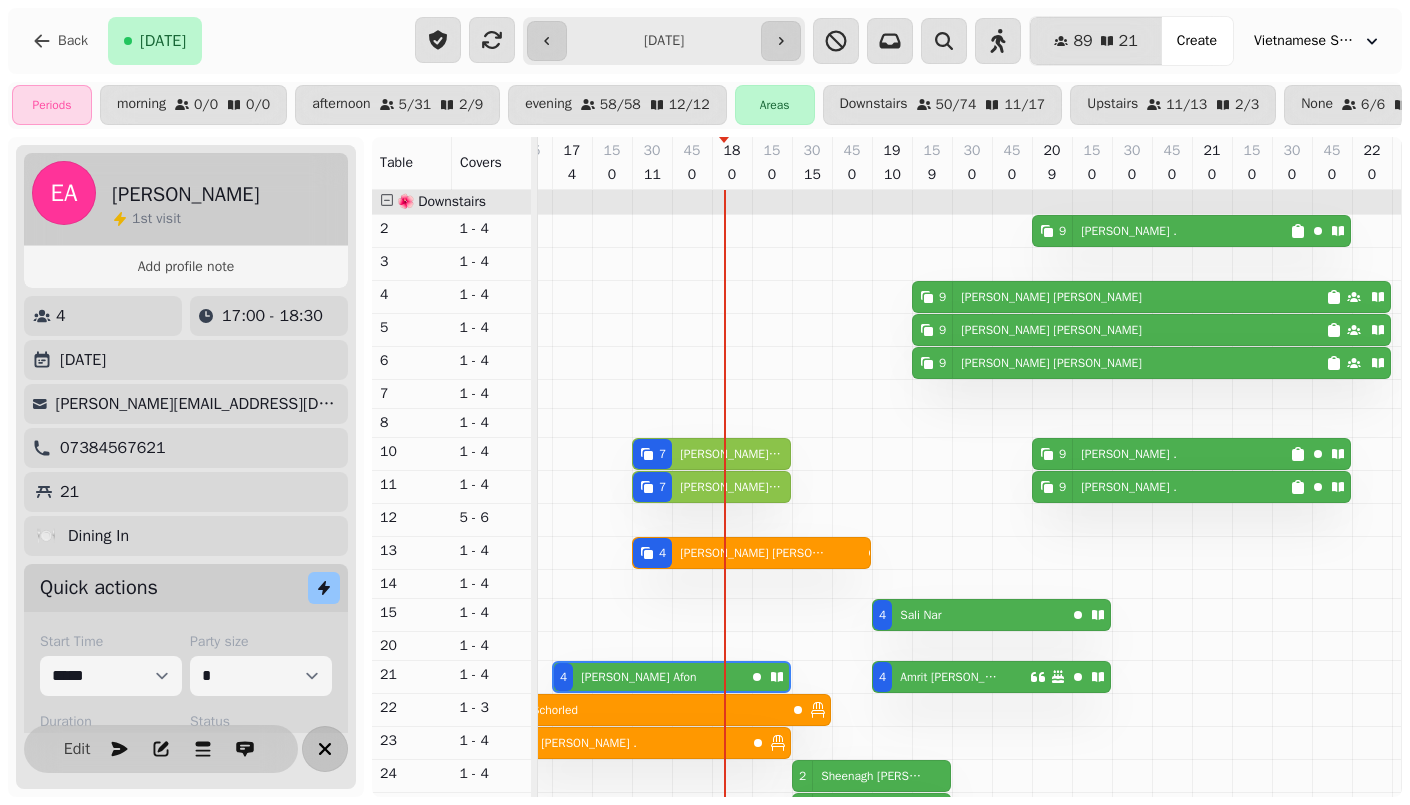 click 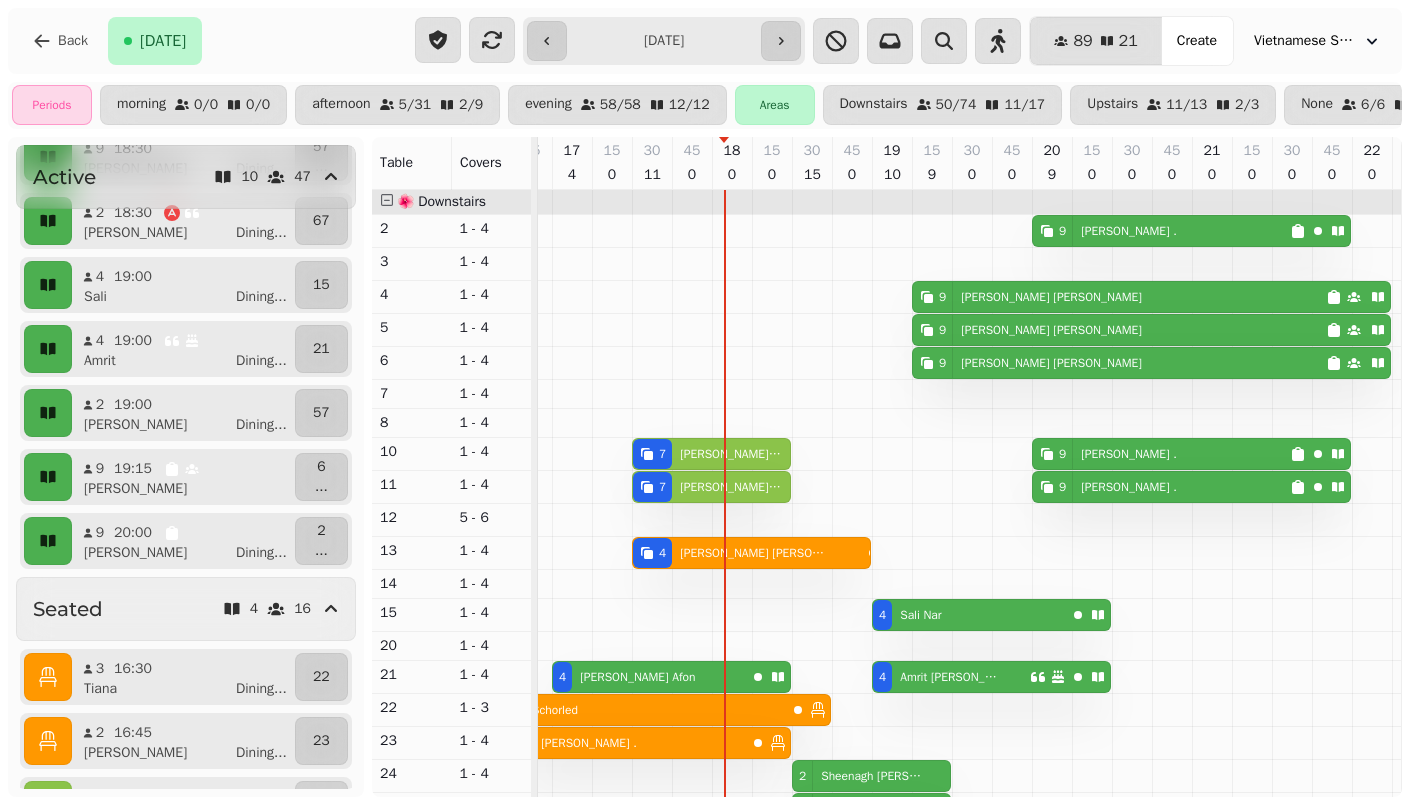scroll, scrollTop: 394, scrollLeft: 0, axis: vertical 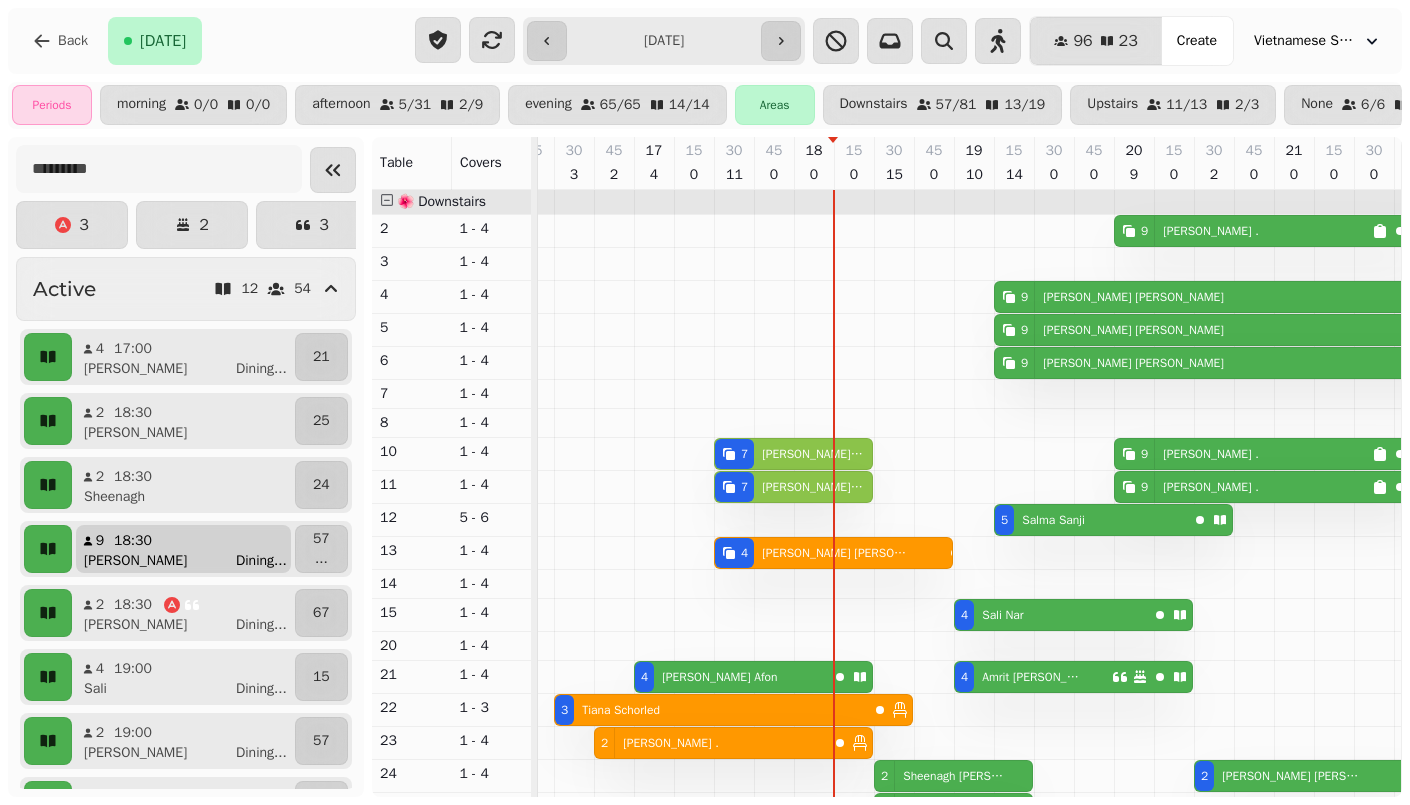 click on "Ritchie Dining ..." at bounding box center [191, 561] 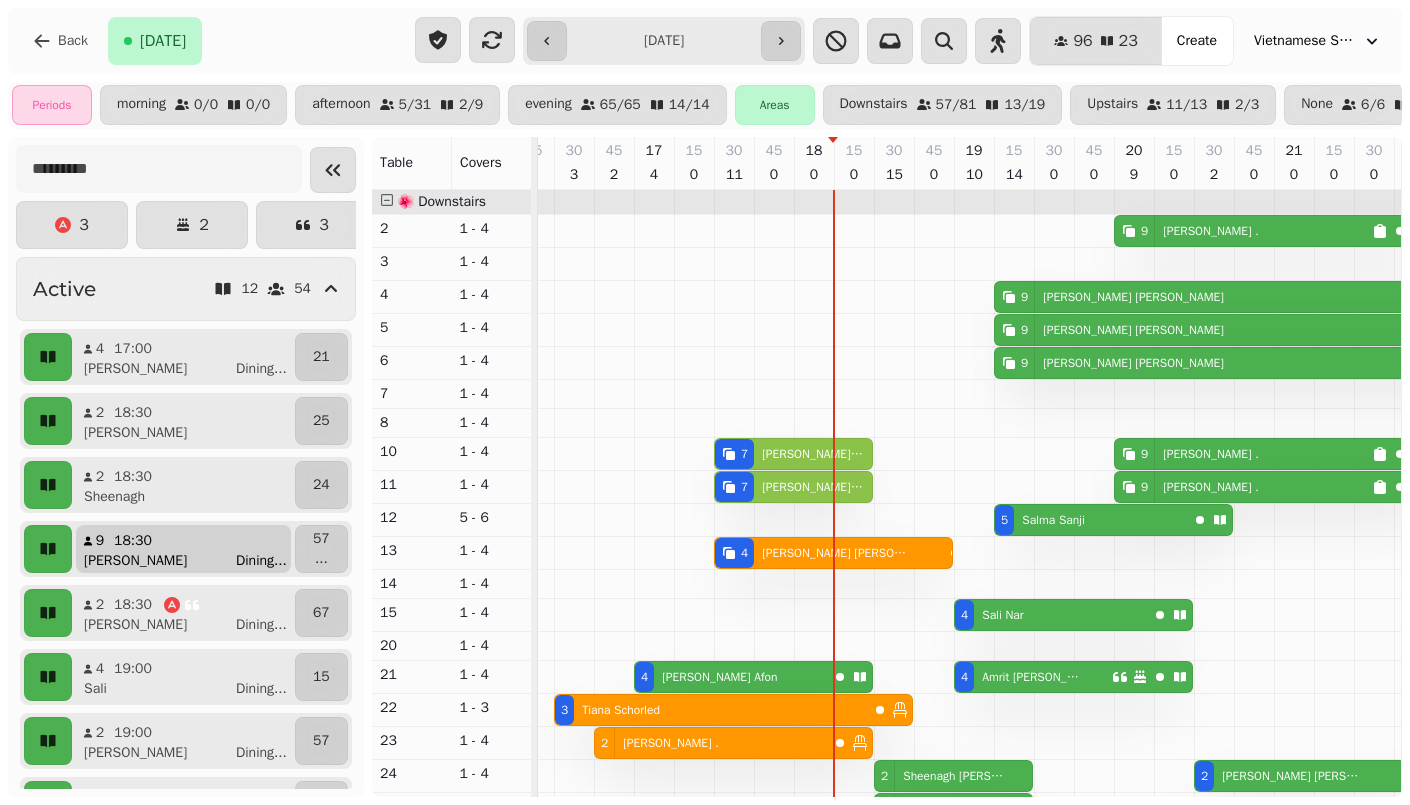 select on "*" 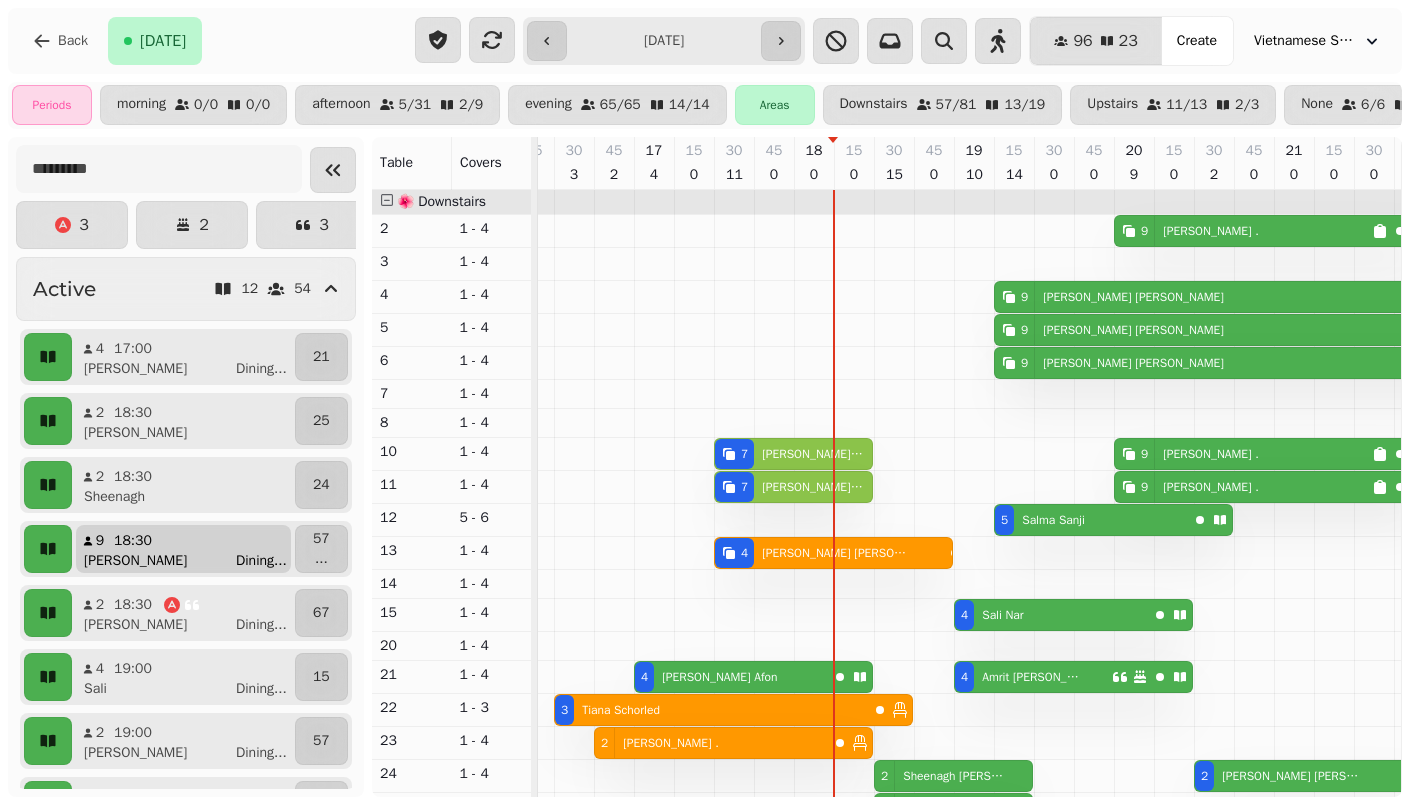 select on "****" 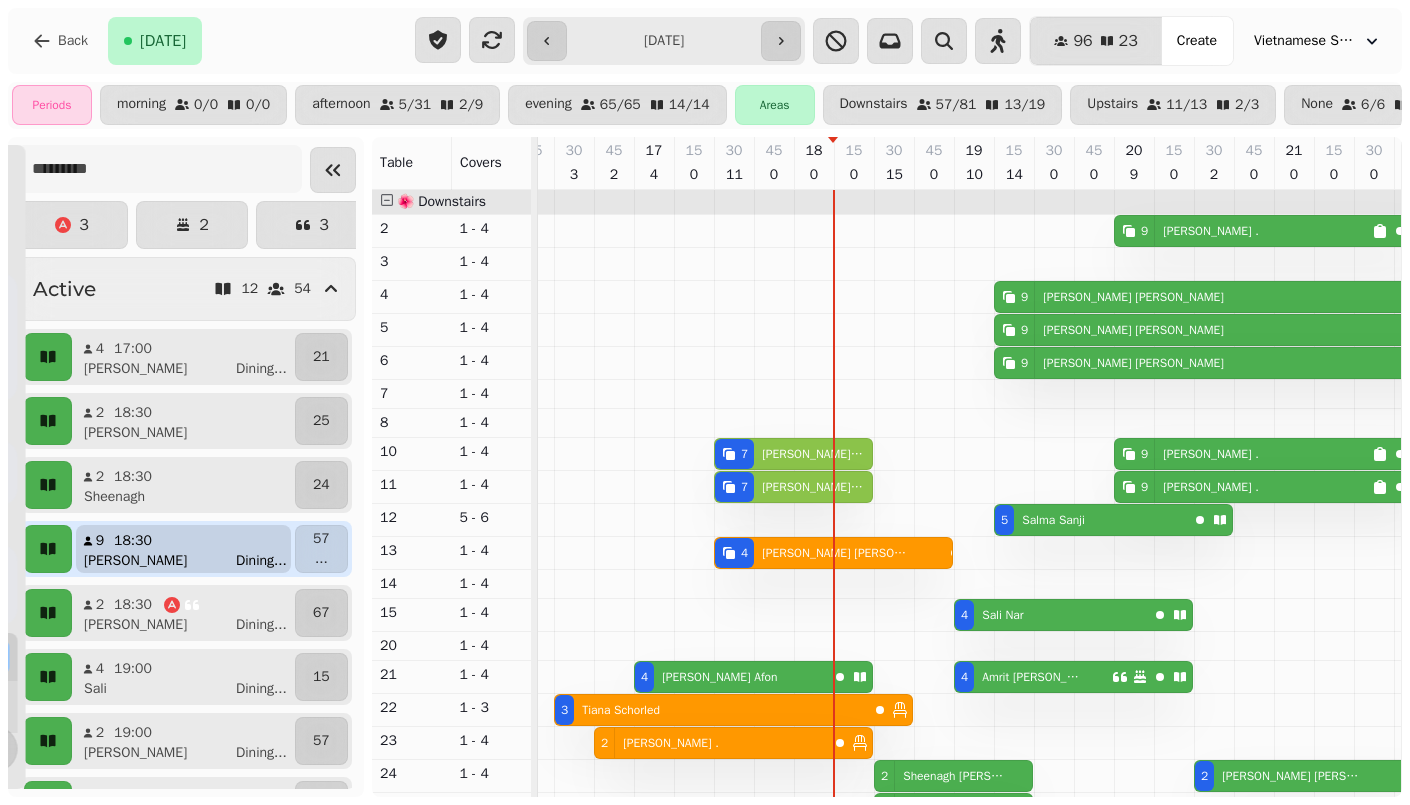 scroll, scrollTop: 0, scrollLeft: 816, axis: horizontal 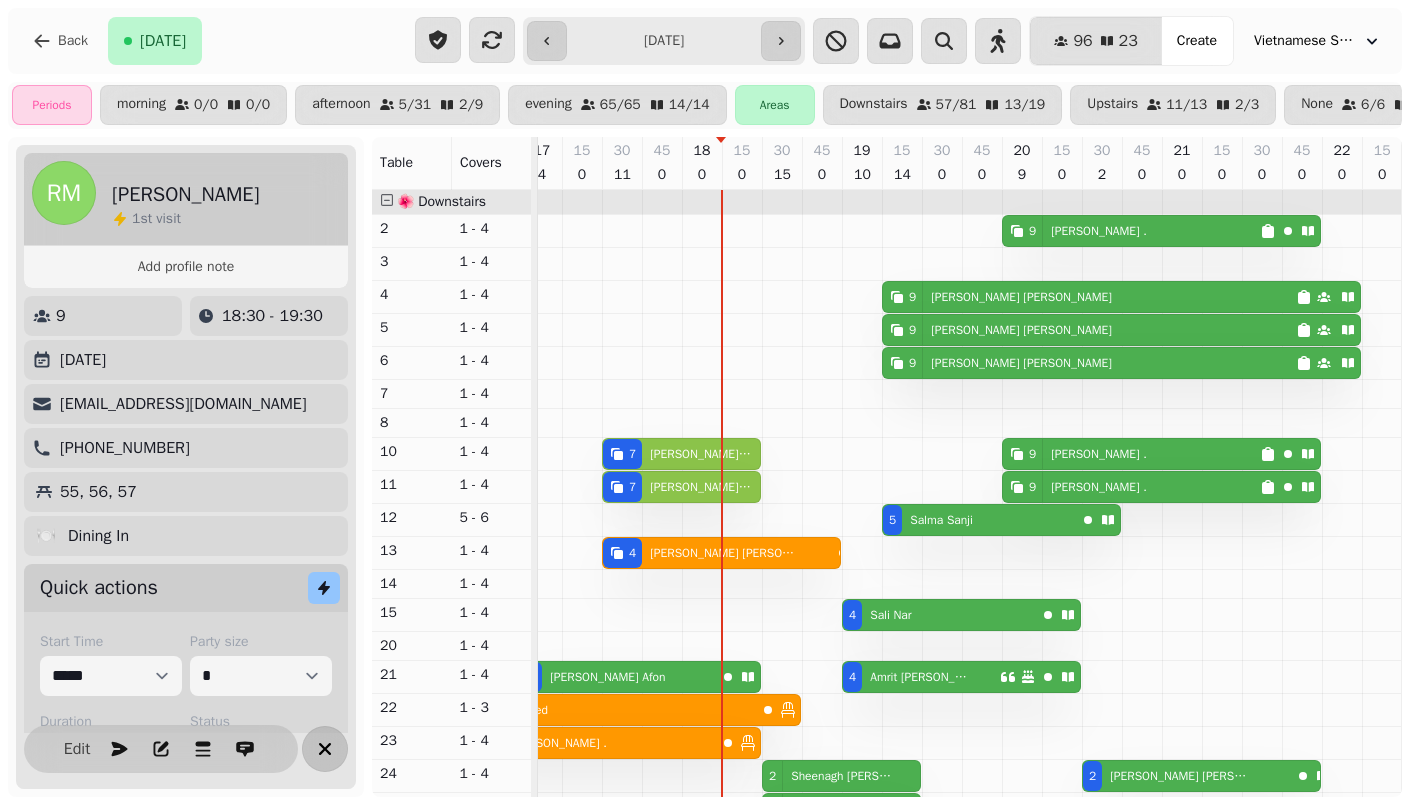 click 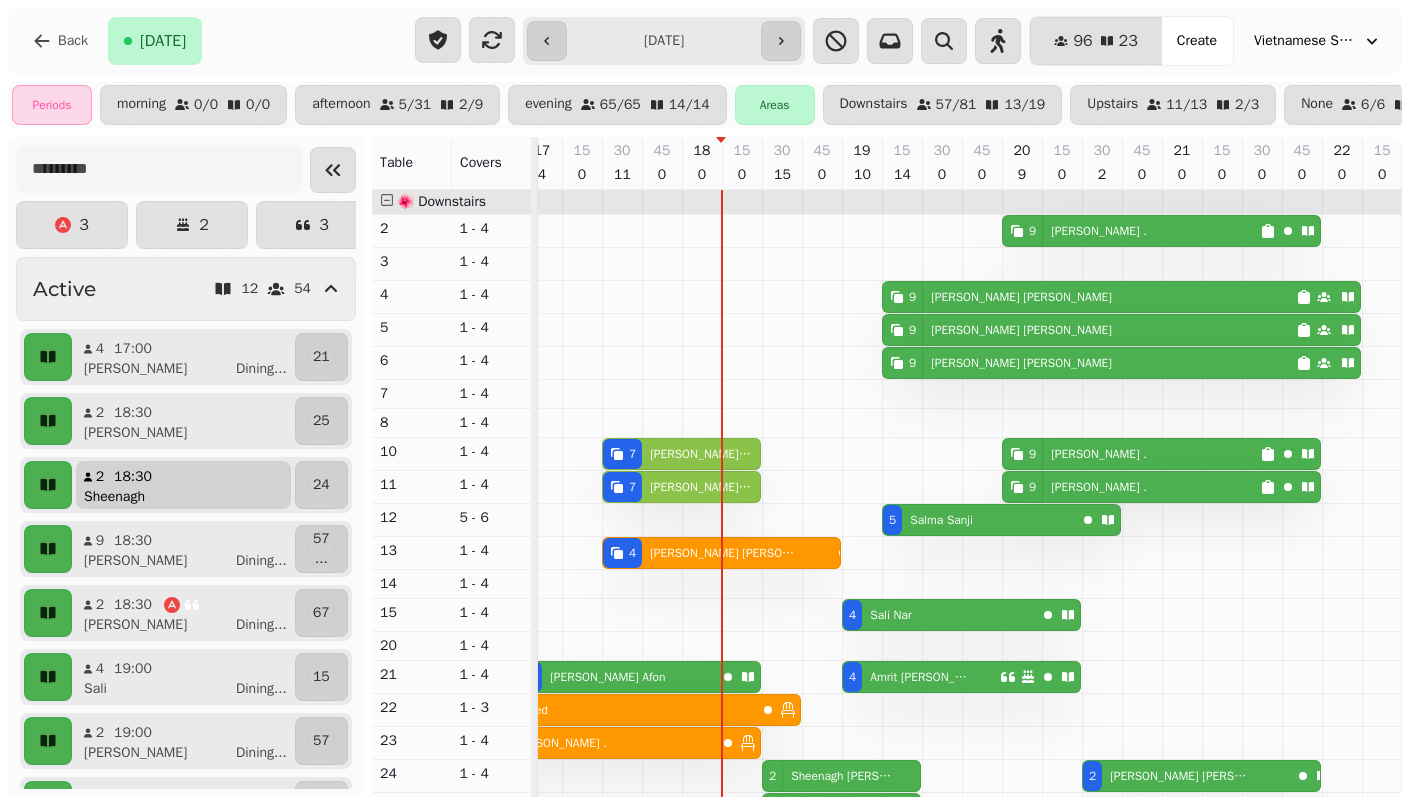 click on "Sheenagh" at bounding box center [191, 497] 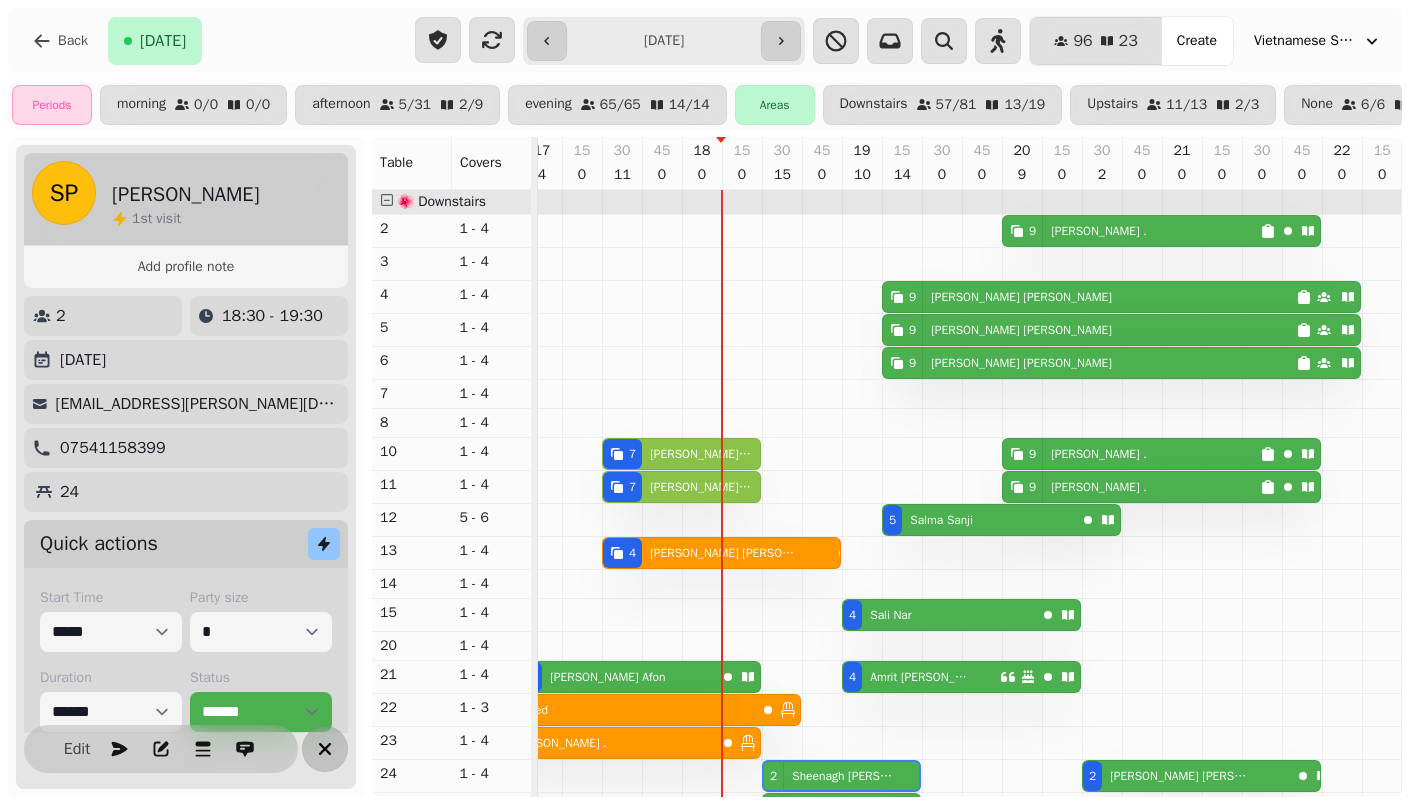 click 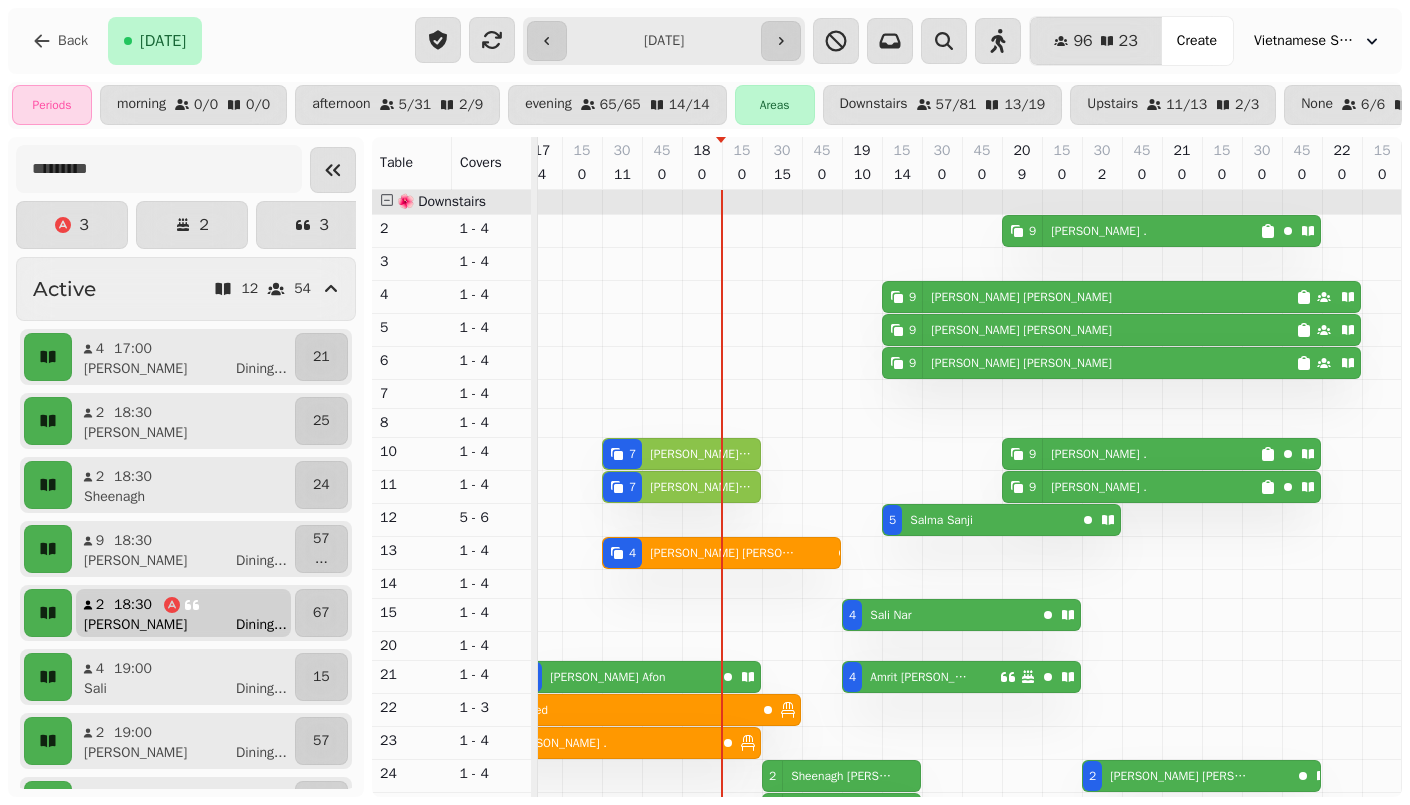 click 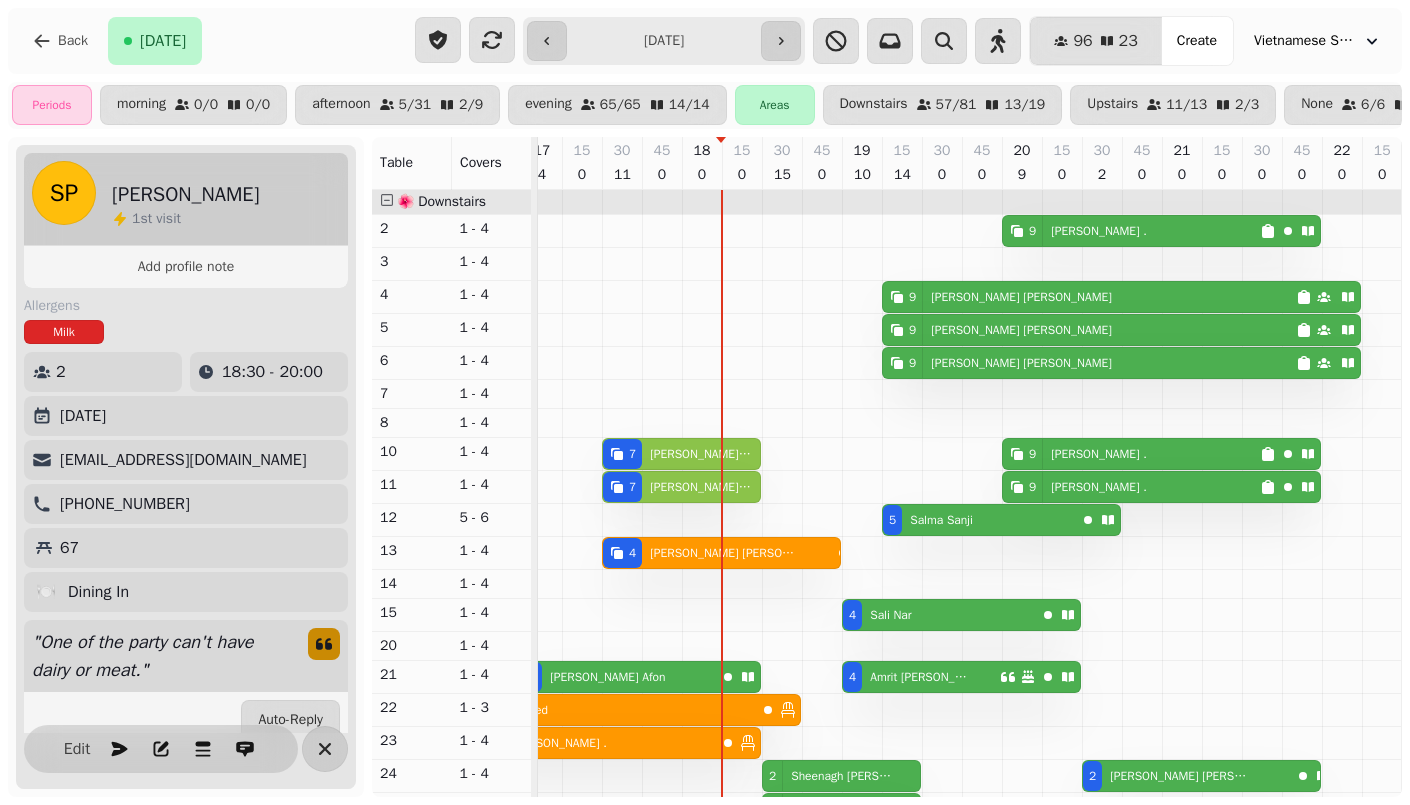 click on "SP" at bounding box center [64, 193] 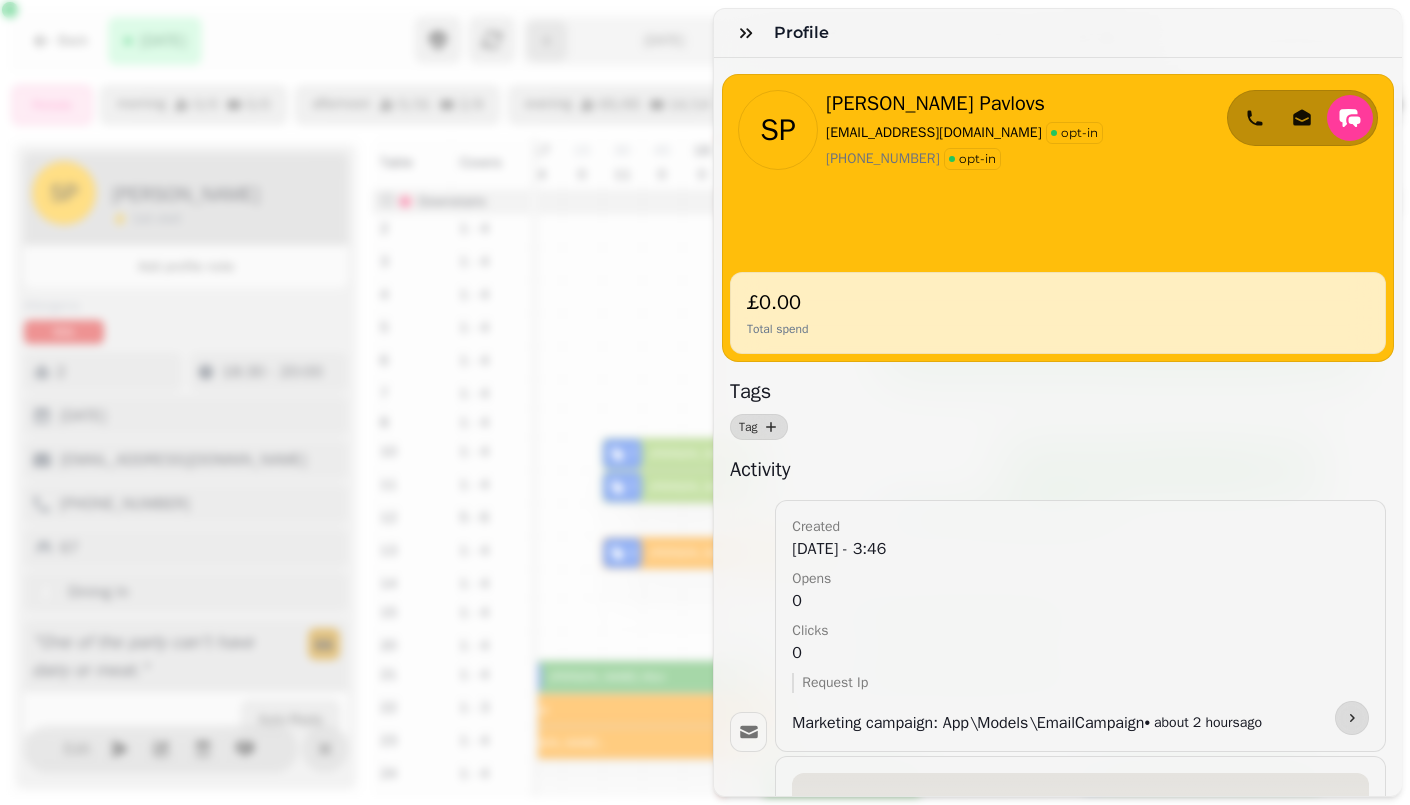 click on "Profile SP Sarah   Pavlovs sarahpavlovs@gmail.com opt-in +447711230317   opt-in £0.00 Total spend Tags Tag Activity created 19 Jul, 25 - 3:46 opens 0 clicks 0 request ip Marketing campaign: App\Models\EmailCampaign  • about 2 hours  ago To navigate the map with touch gestures double-tap and hold your finger on the map, then drag the map. start time 19 Jul, 25 - 6:30 end time 19 Jul, 25 - 8:00 updated 19 Jul, 25 - 12:46 created 19 Jul, 25 - 12:46 first name Sarah last name Pavlovs party size 2 online status active Booking for 2 guests at Vietnamese Street Kitchen, Bullring  • about 5 hours  ago" at bounding box center (705, 418) 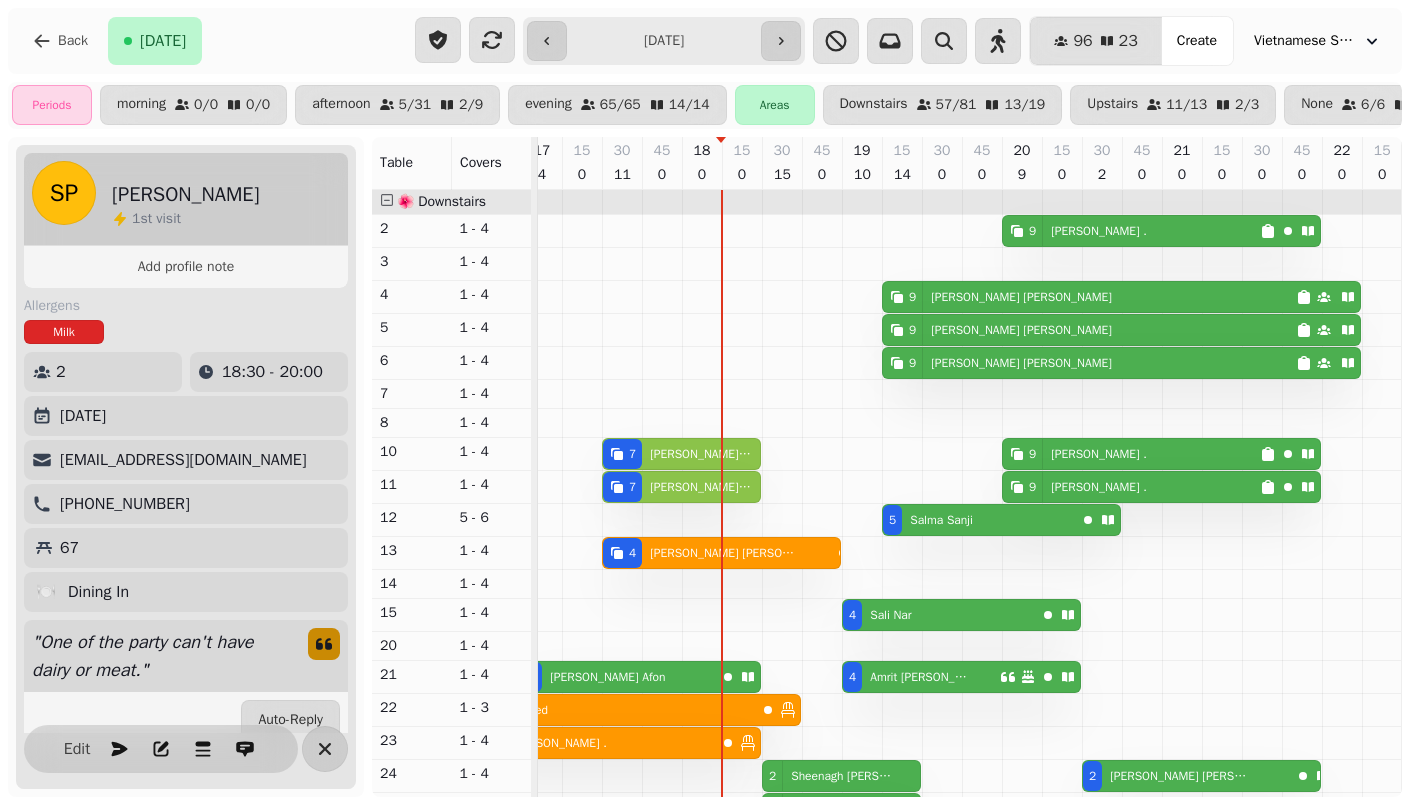 click on "SP Sarah Pavlovs 1 st   visit Add profile note Allergens Milk 2 18:30 - 20:00 Saturday 19th Jul 2025 sarahpavlovs@gmail.com +447711230317 67 🍽️ Dining In " One of the party can't have dairy or meat.  " Auto-Reply Quick actions Start Time ***** ***** ***** ***** ***** ***** ***** ***** ***** ***** ***** ***** ***** ***** ***** ***** ***** ***** ***** ***** ***** ***** ***** ***** ***** ***** ***** ***** ***** ***** ***** ***** ***** ***** ***** ***** ***** ***** ***** ***** ***** ***** ***** ***** ***** ***** ***** ***** ***** ***** ***** ***** ***** ***** ***** ***** ***** ***** ***** ***** ***** ***** ***** ***** ***** ***** ***** ***** ***** ***** ***** ***** ***** ***** ***** ***** ***** ***** ***** ***** ***** ***** ***** ***** ***** ***** ***** ***** ***** ***** ***** ***** ***** ***** ***** ***** Party size * * * * * * * * * ** ** ** ** ** ** ** ** ** ** ** ** ** ** ** ** ** ** ** ** ** ** ** ** ** ** ** ** ** ** ** ** ** ** ** ** ** ** ** ** ** ** ** ** ** ** ** ** ** ** ** ** ** ** ** ** ** ** **" at bounding box center [186, 467] 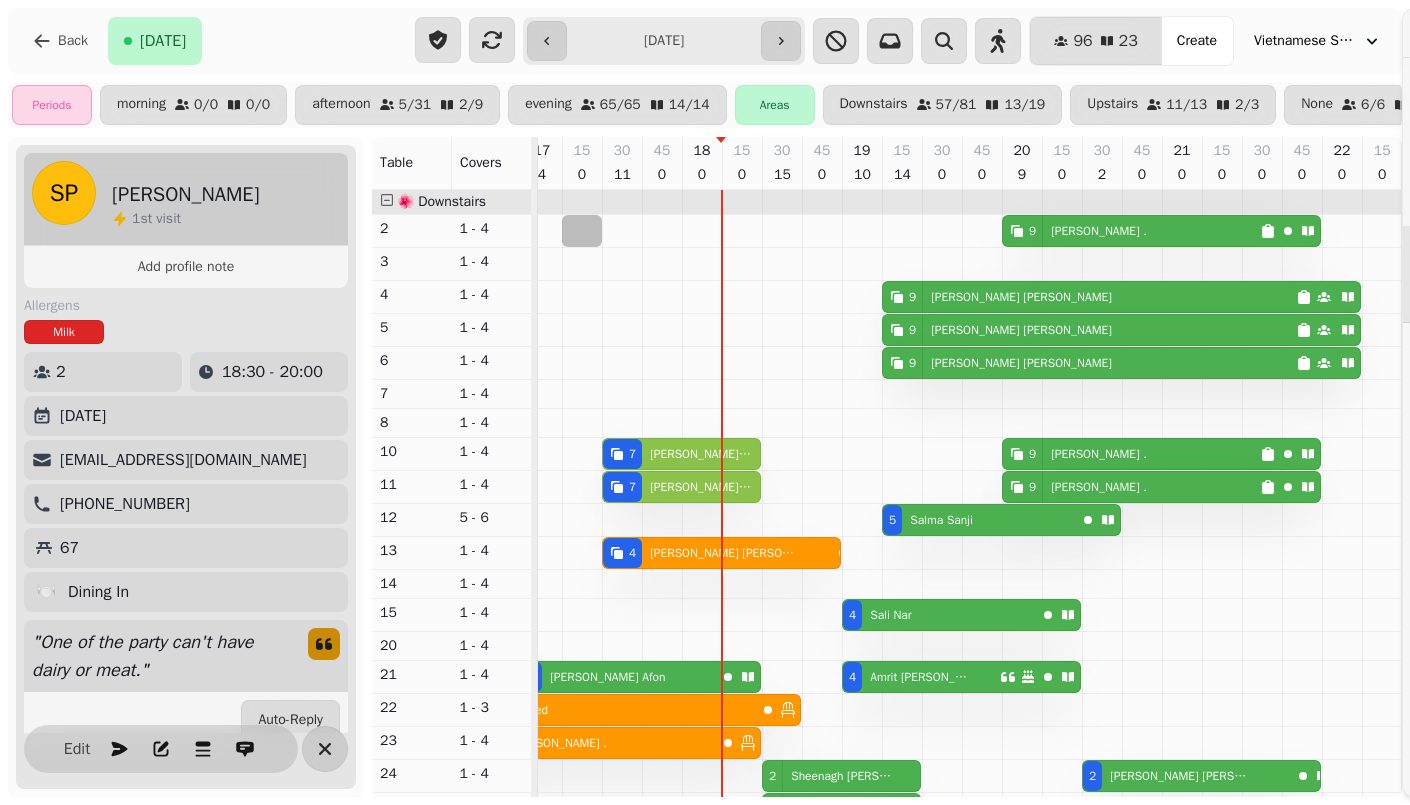 click on "Create Booking Sat, Jul 19, 25 Guests & Time Guest Select a date July 19th, 2025 Su Mo Tu We Th Fr Sa July 2025 1st 2nd 3rd 4th 5th 6th 7th 8th 9th 10th 11th 12th 13th 14th 15th 16th 17th 18th 19th 20th 21st 22nd 23rd 24th 25th 26th 27th 28th 29th 30th 31st August 2025 1st 2nd 3rd 4th 5th 6th 7th 8th 9th 10th 11th 12th 13th 14th 15th 16th 17th 18th 19th 20th 21st 22nd 23rd 24th 25th 26th 27th 28th 29th 30th 31st September 2025 1st 2nd 3rd 4th 5th 6th 7th 8th 9th 10th 11th 12th 13th 14th 15th 16th 17th 18th 19th 20th 21st 22nd 23rd 24th 25th 26th 27th 28th 29th 30th October 2025 1st 2nd 3rd 4th 5th 6th 7th 8th 9th 10th 11th 12th 13th 14th 15th 16th 17th 18th 19th 20th 21st 22nd 23rd 24th 25th 26th 27th 28th 29th 30th 31st November 2025 1st 2nd 3rd 4th 5th 6th 7th 8th 9th 10th 11th 12th 13th 14th 15th 16th 17th 18th 19th 20th 21st 22nd 23rd 24th 25th 26th 27th 28th 29th 30th December 2025 1st 2nd 3rd 4th 5th 6th 7th 8th 9th 10th 11th 12th 13th 14th 15th 16th 17th 18th 19th 20th 21st 22nd 23rd 24th 25th 26th 1st" at bounding box center [705, 418] 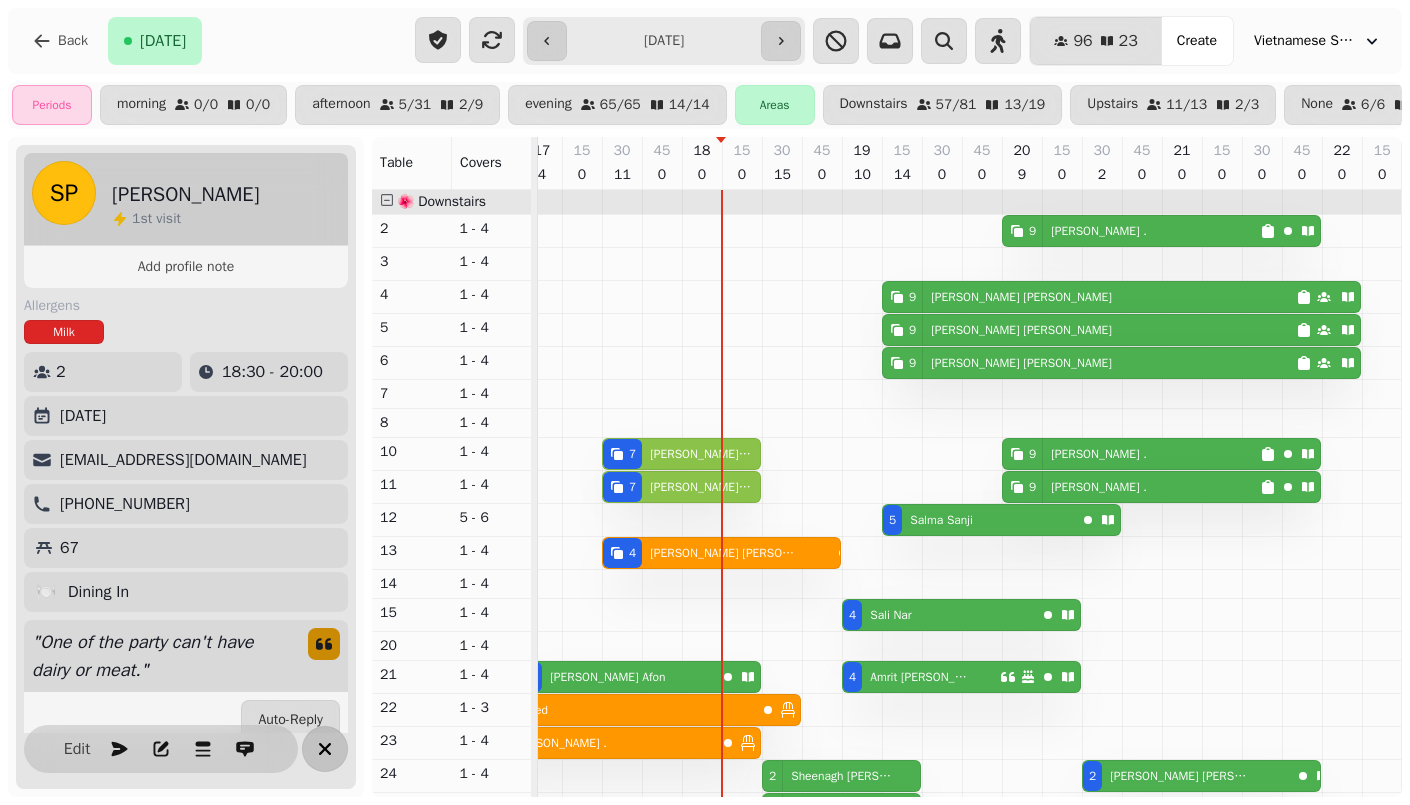 click 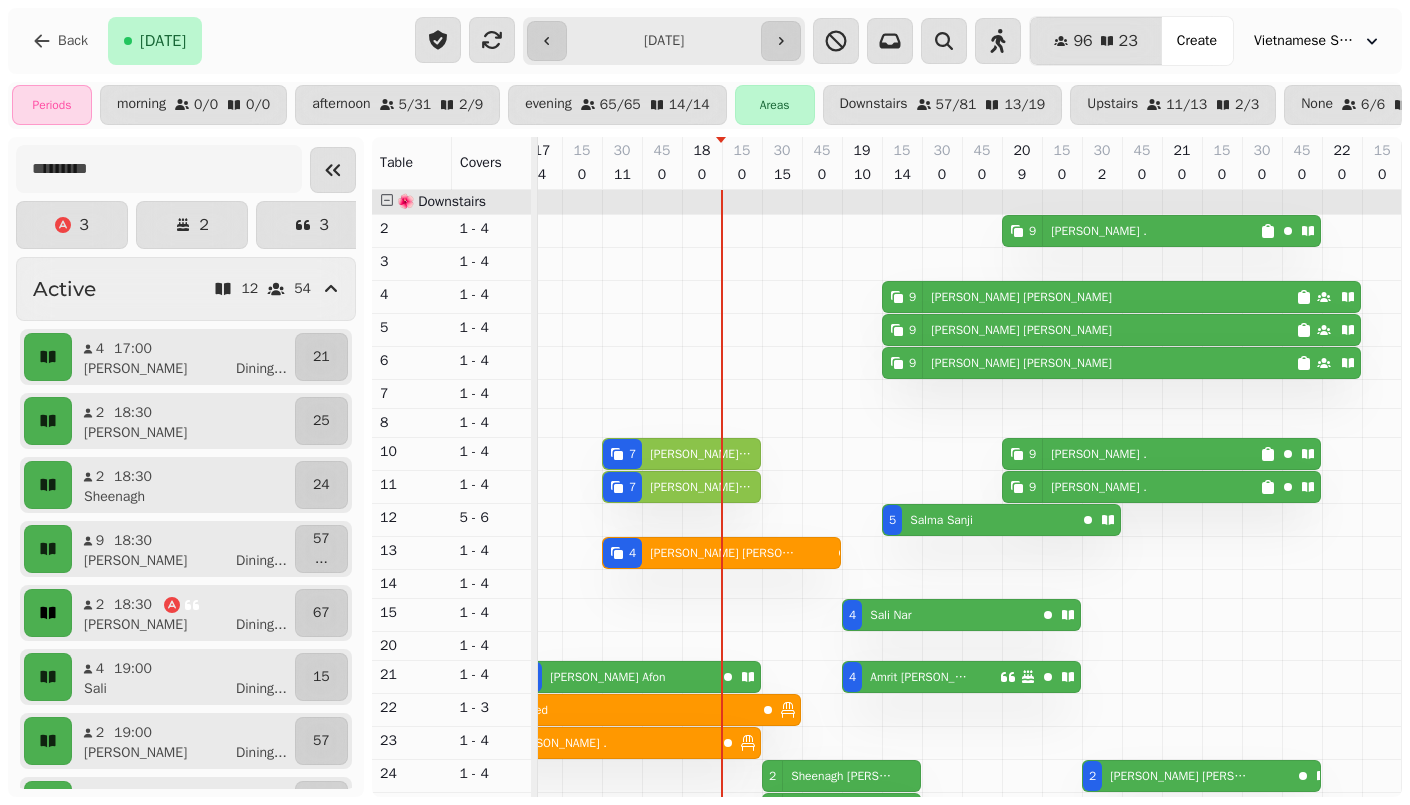 click 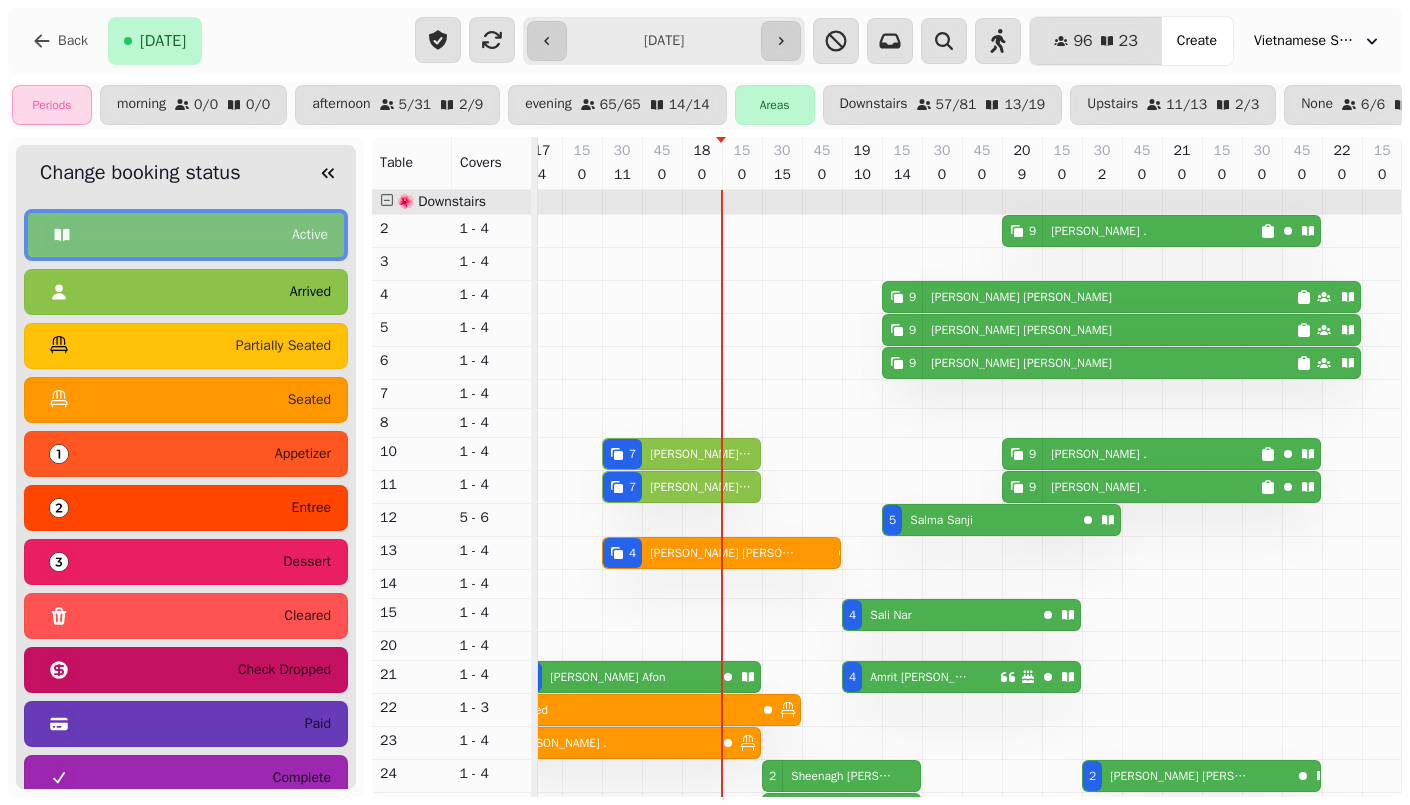click on "arrived" at bounding box center (186, 292) 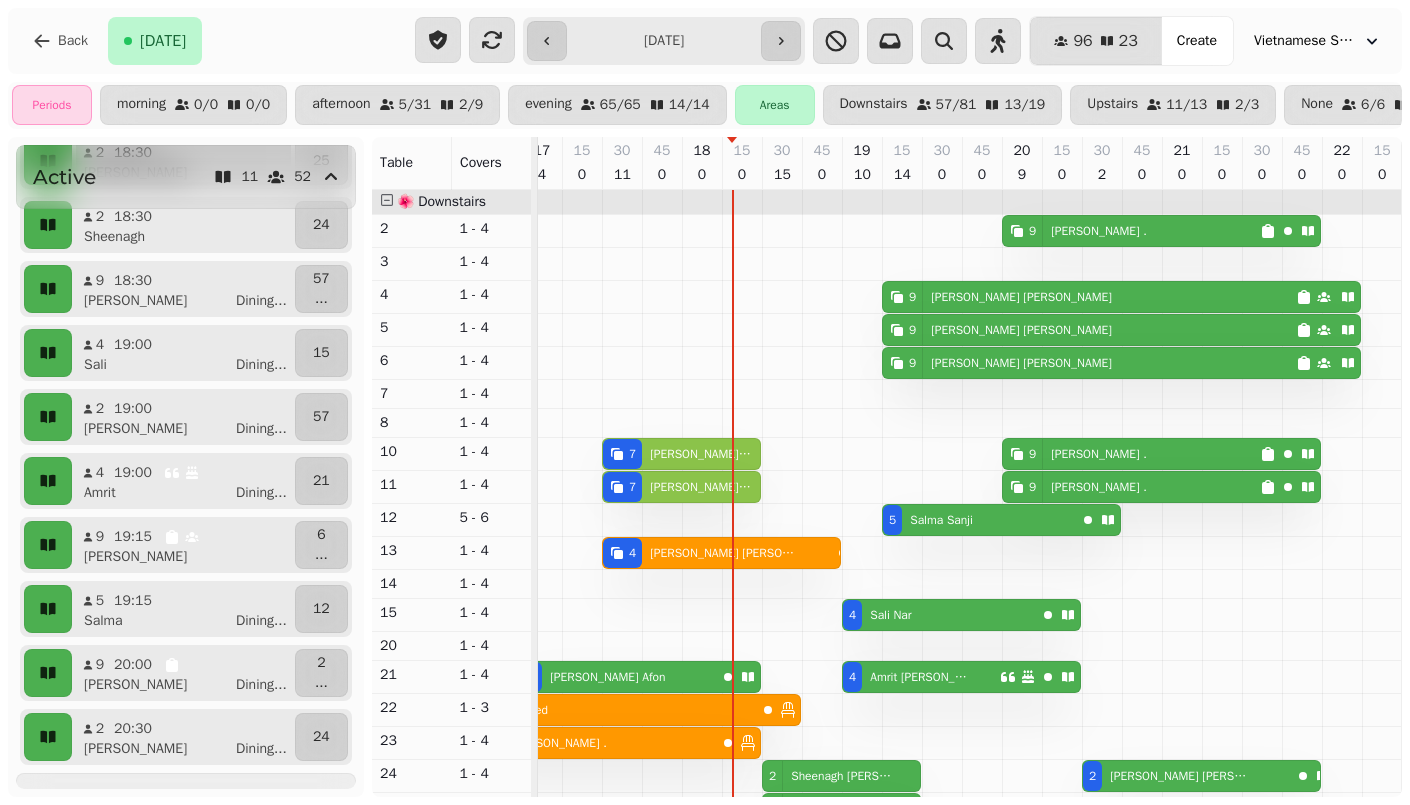 scroll, scrollTop: 276, scrollLeft: 0, axis: vertical 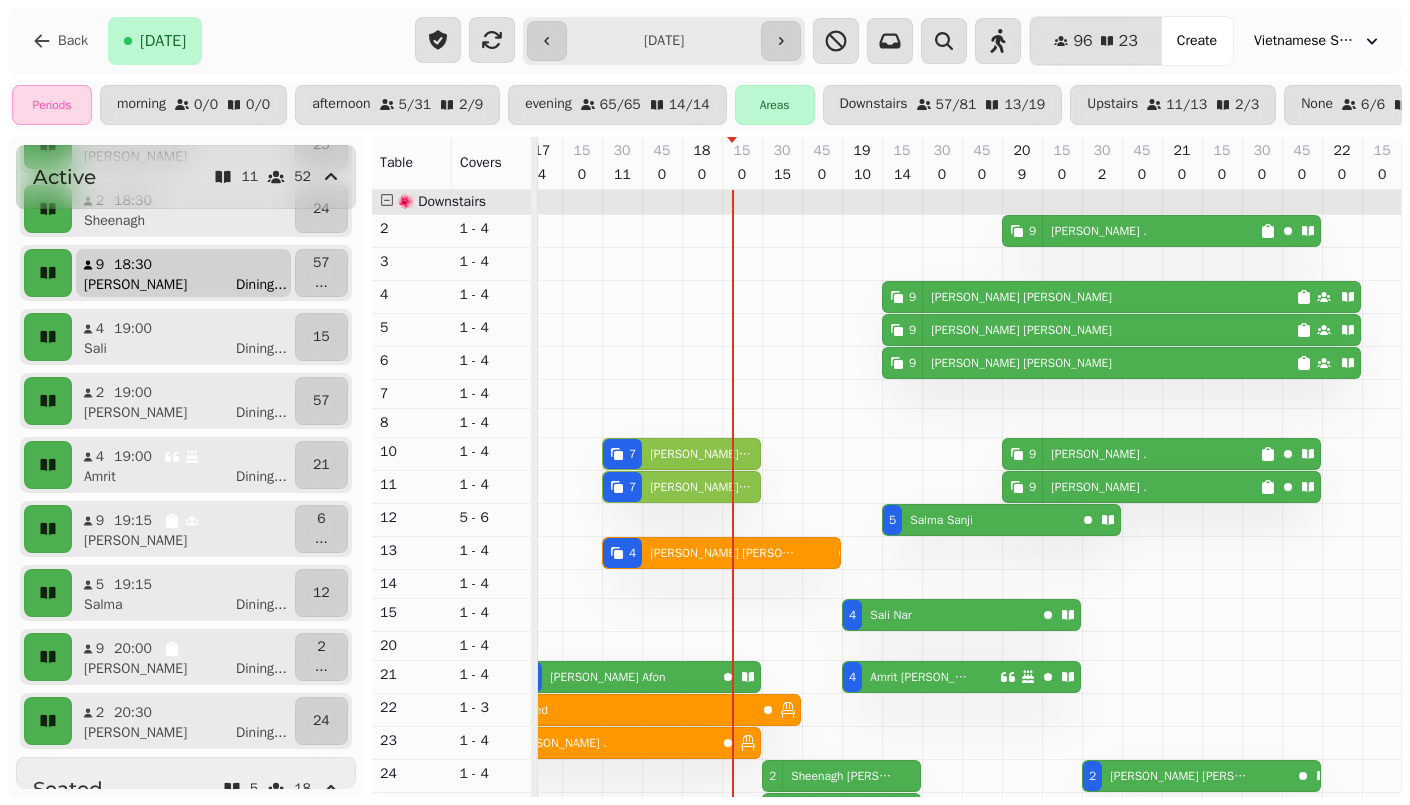 click on "Ritchie Dining ..." at bounding box center (191, 285) 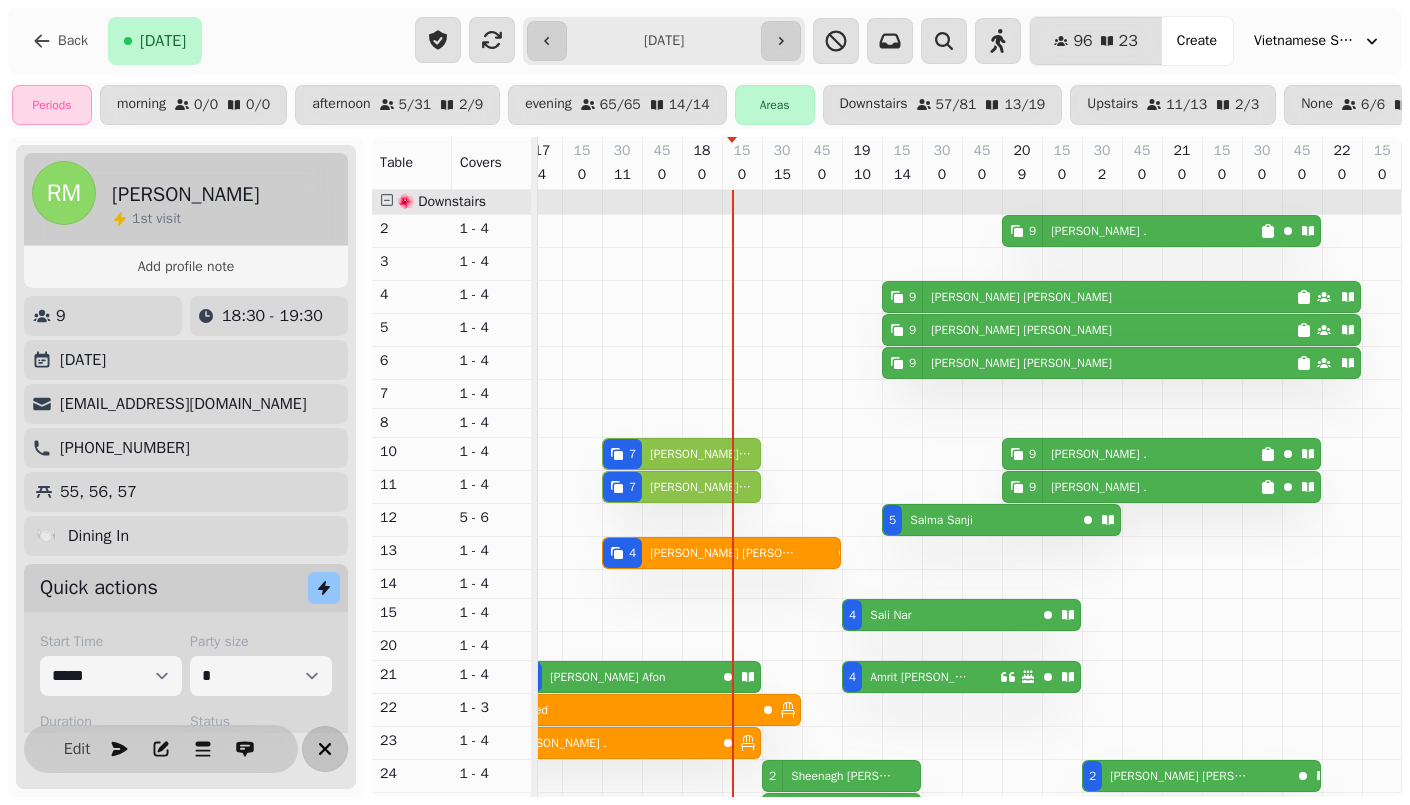 click at bounding box center [325, 749] 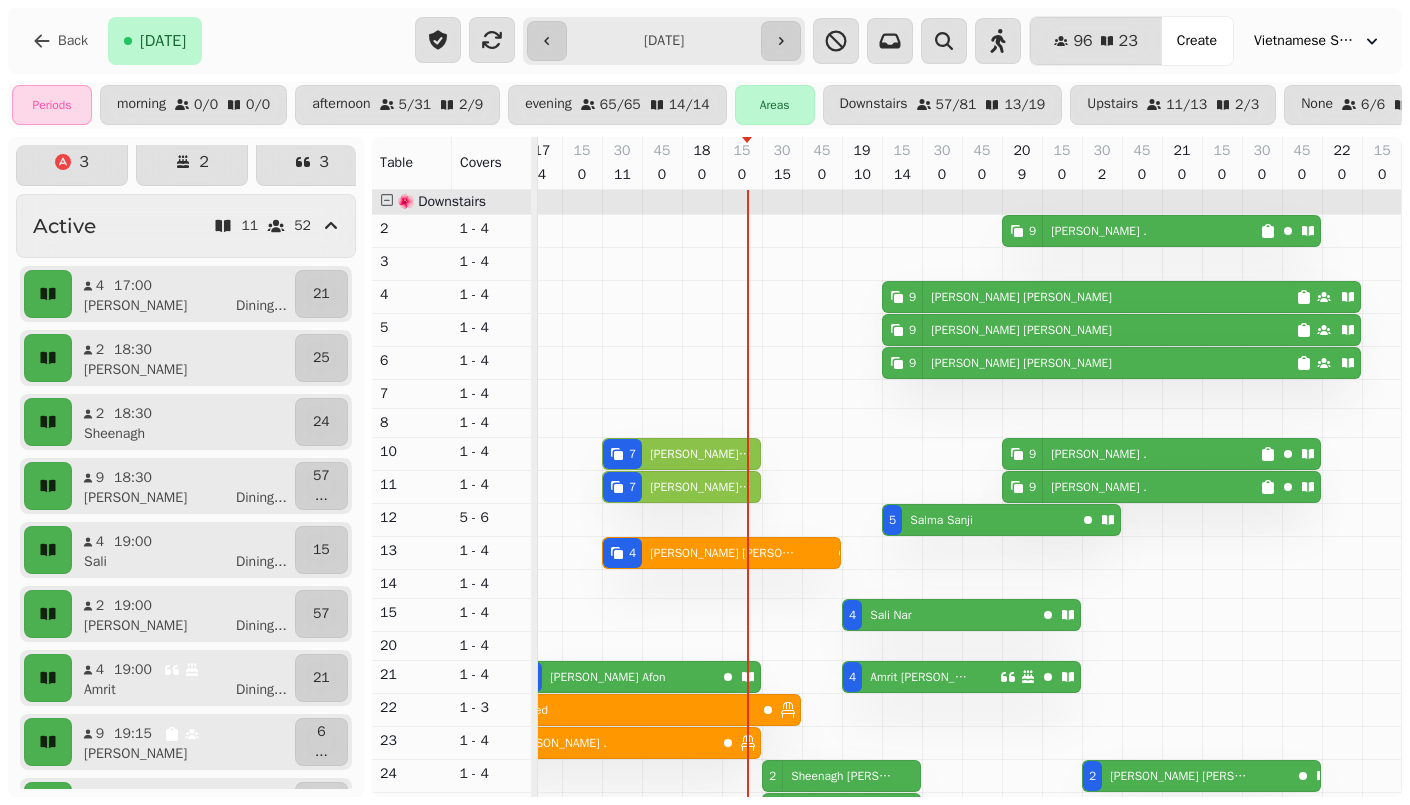 scroll, scrollTop: 0, scrollLeft: 0, axis: both 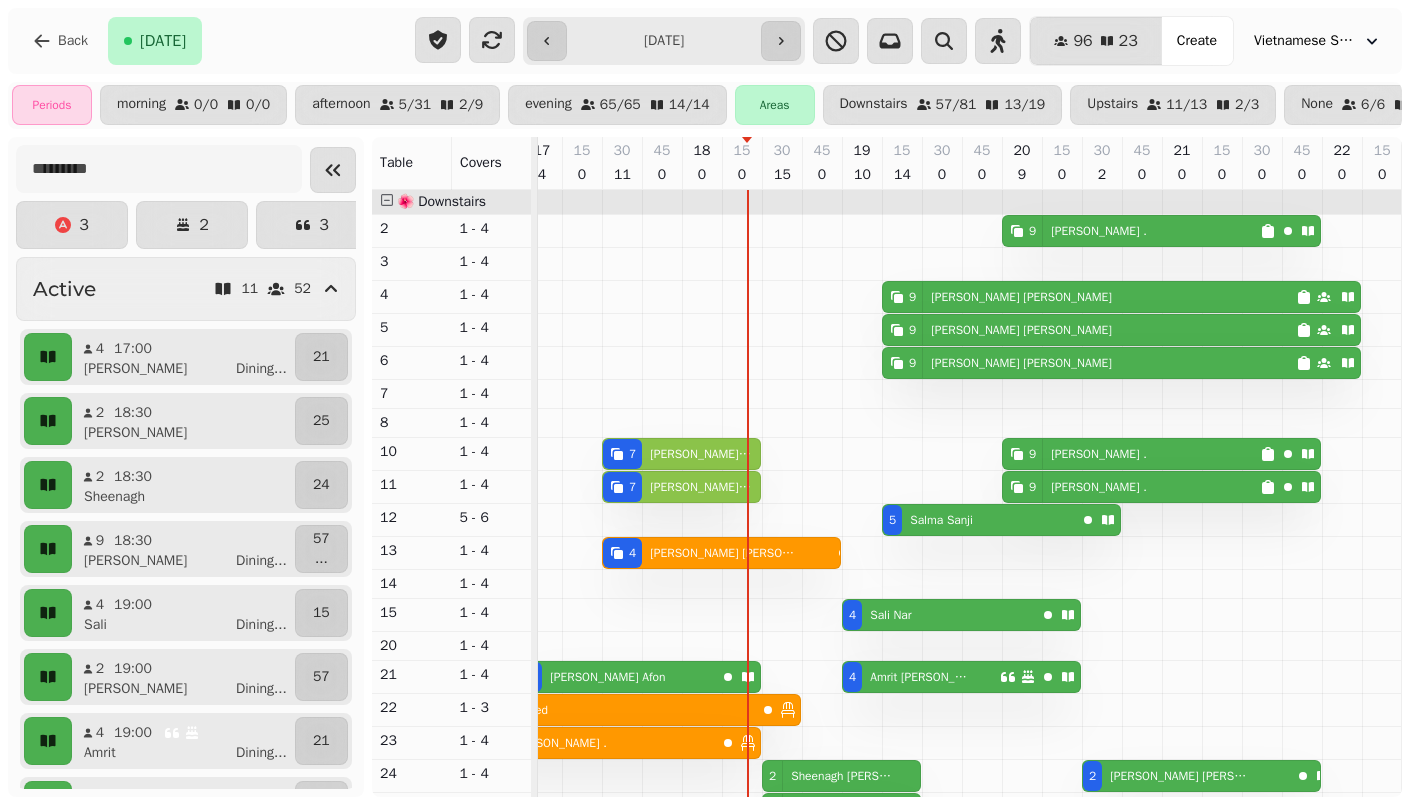click on "18:30" at bounding box center [133, 413] 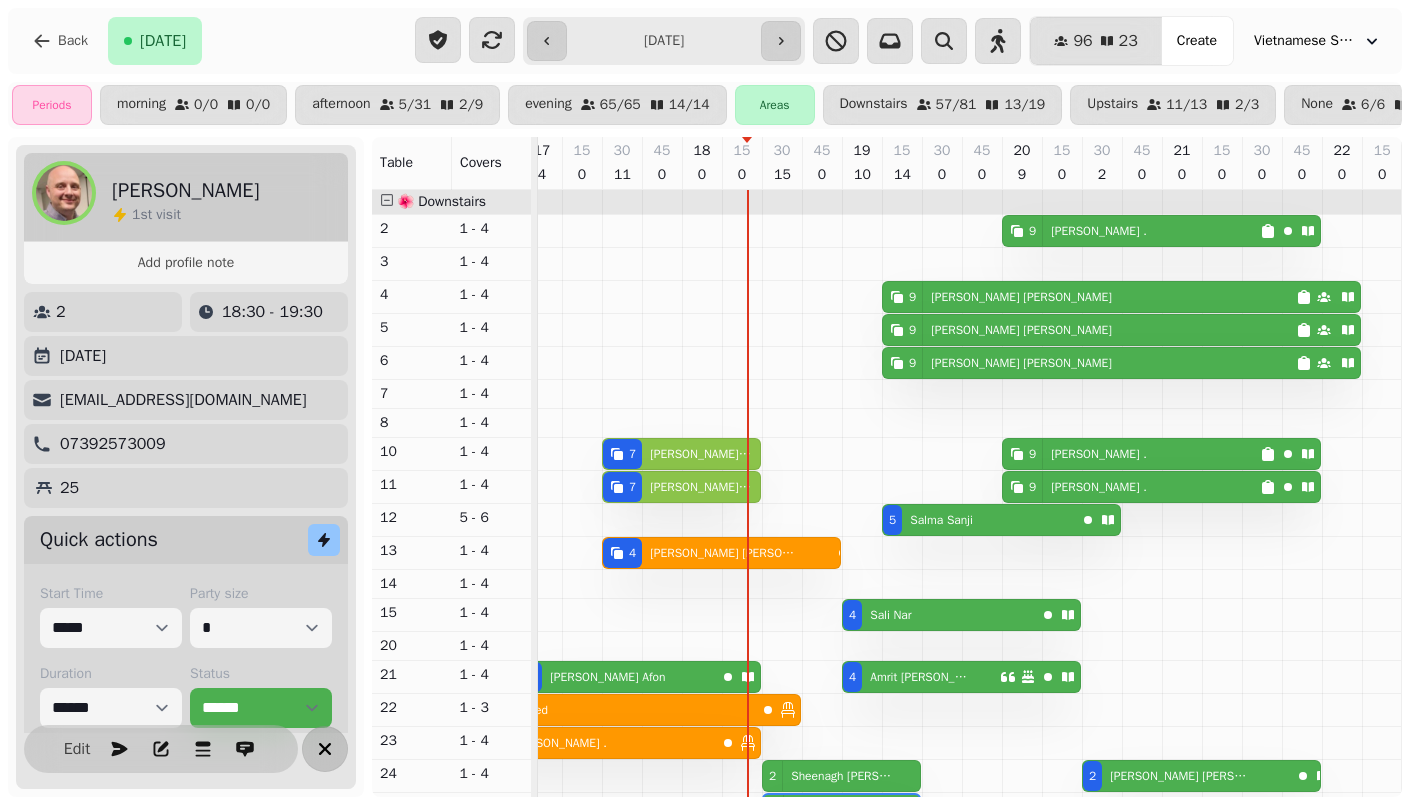 click 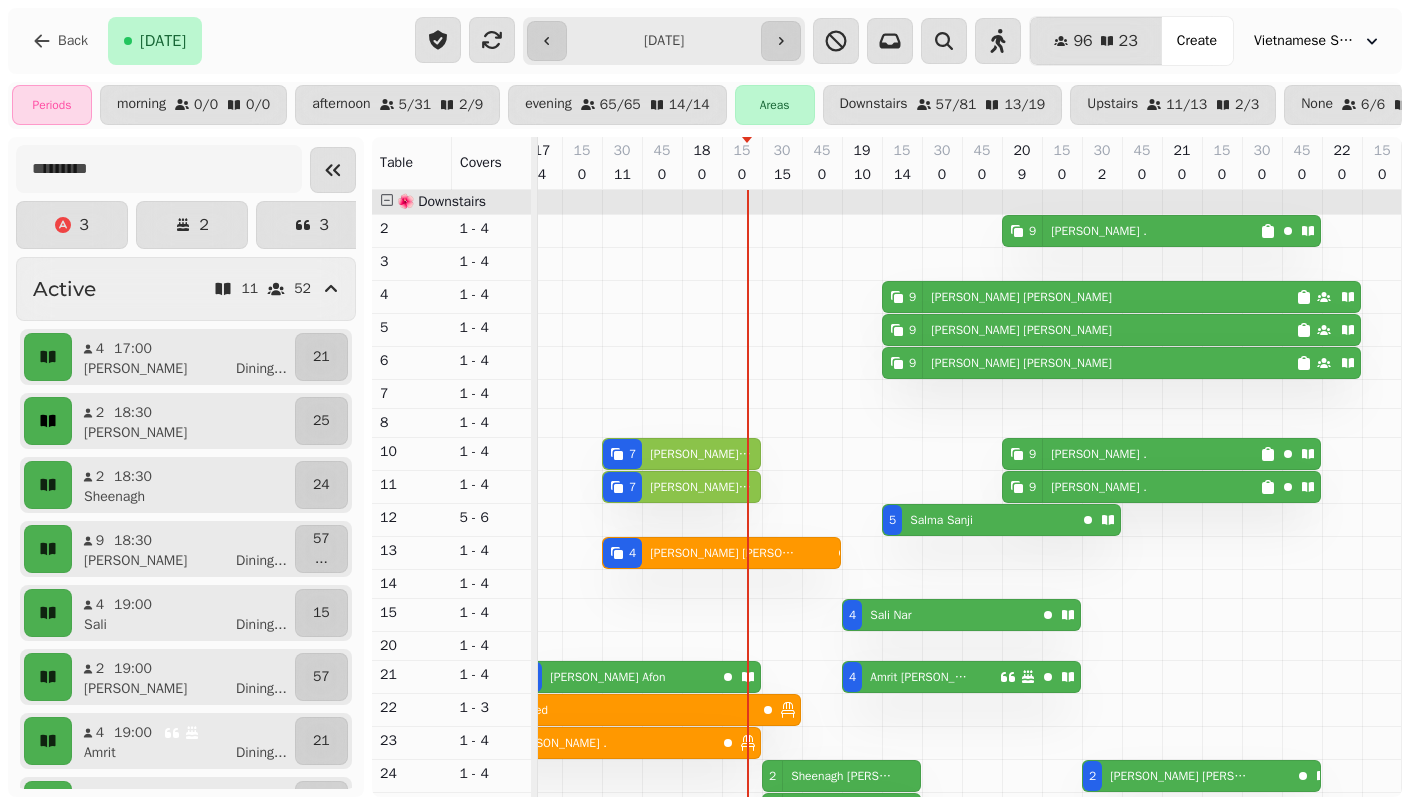 click 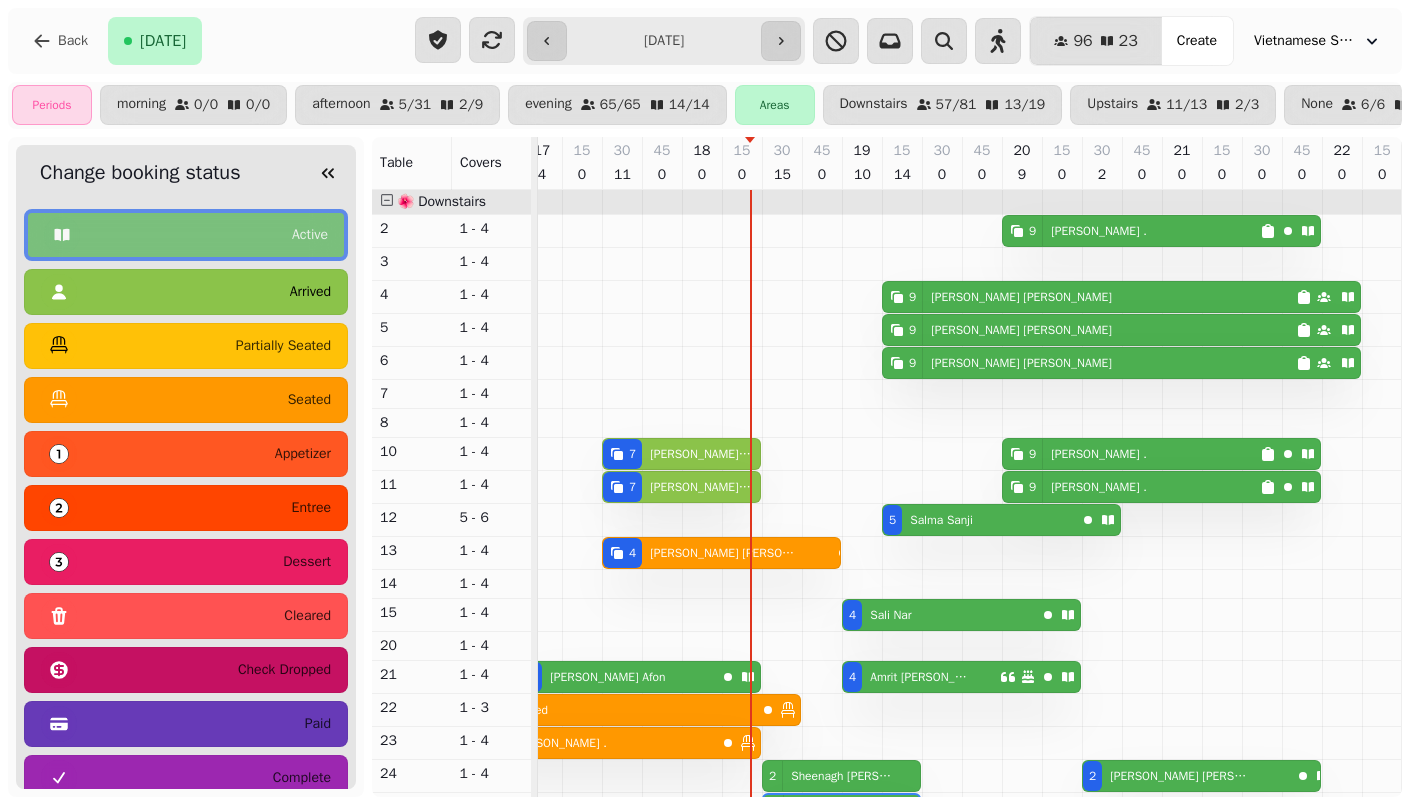 click on "arrived" at bounding box center [186, 292] 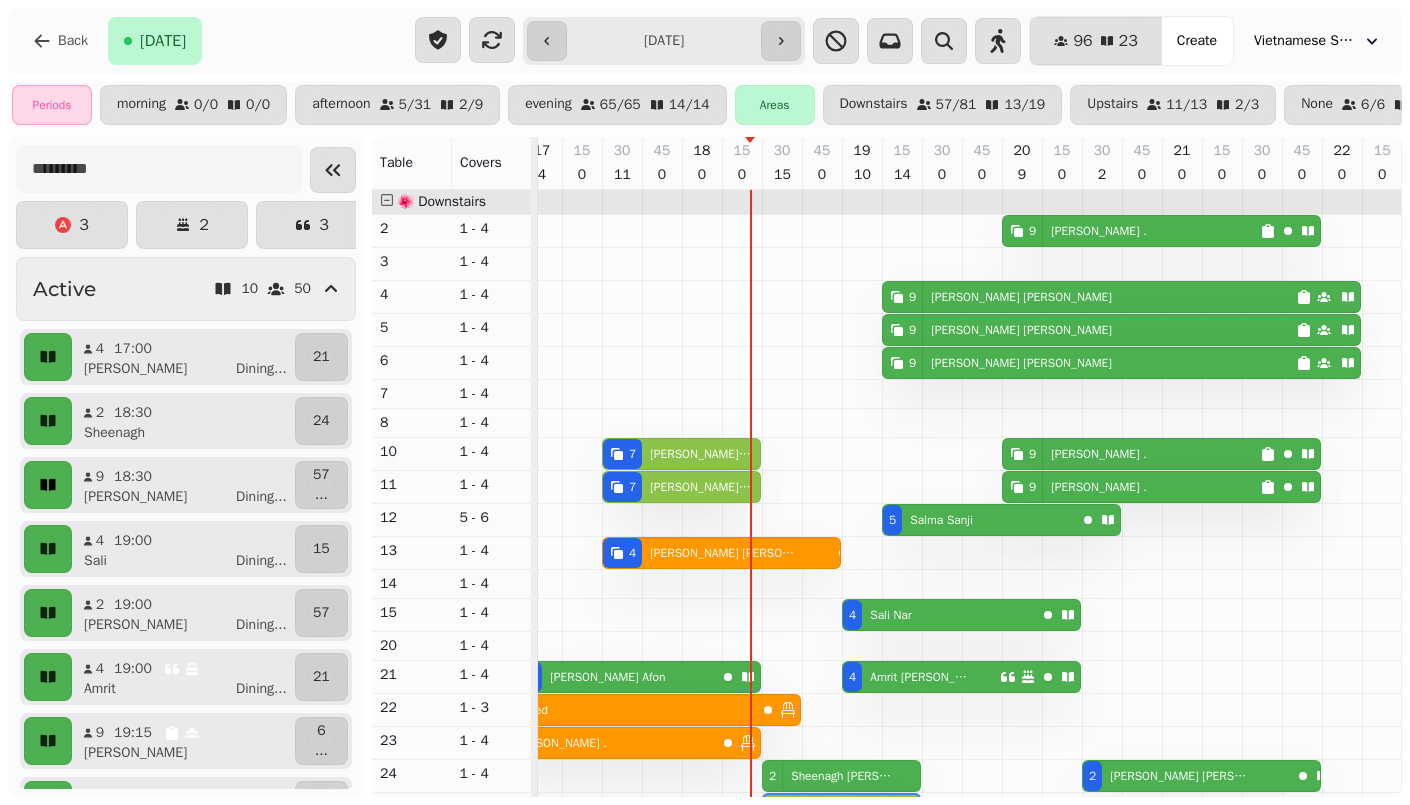 click 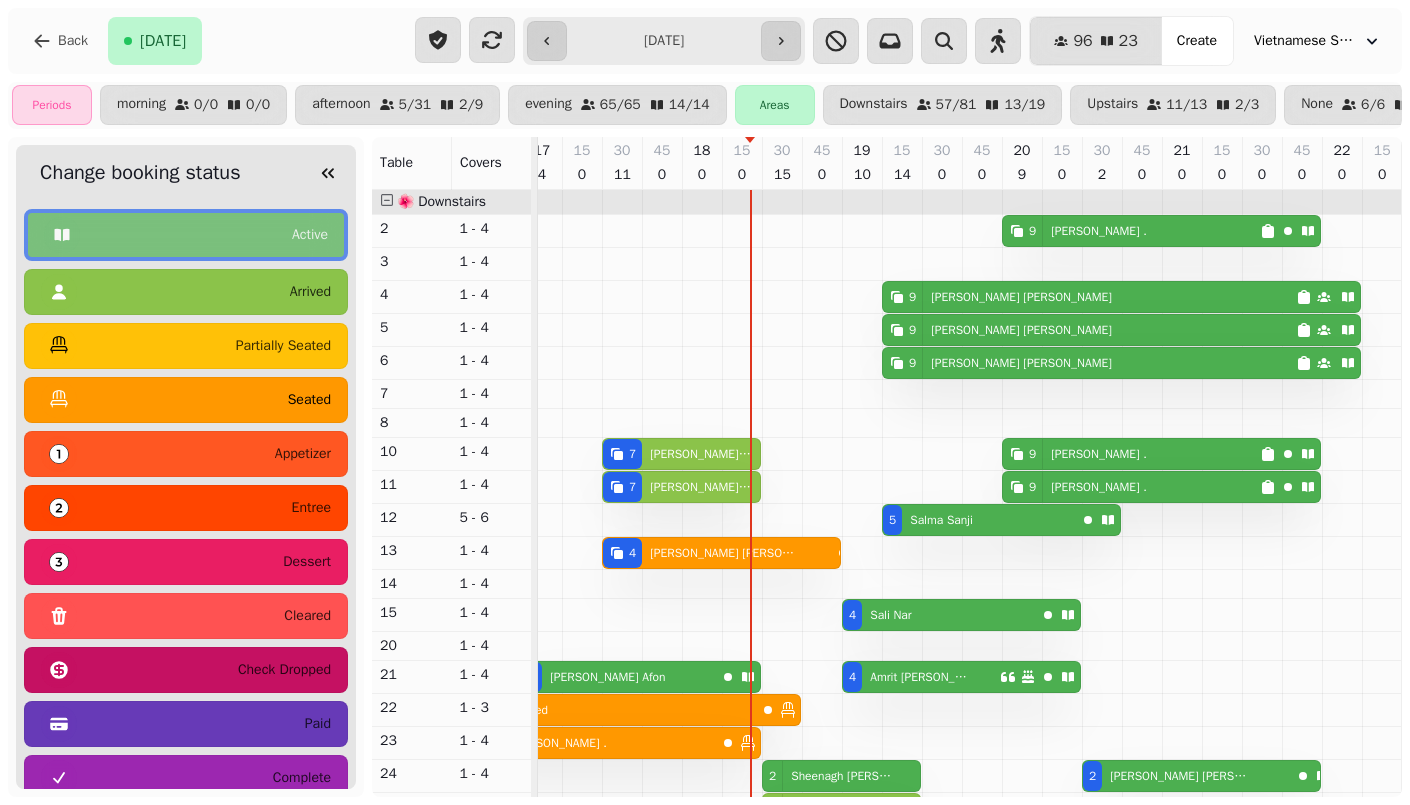 click on "seated" at bounding box center [186, 400] 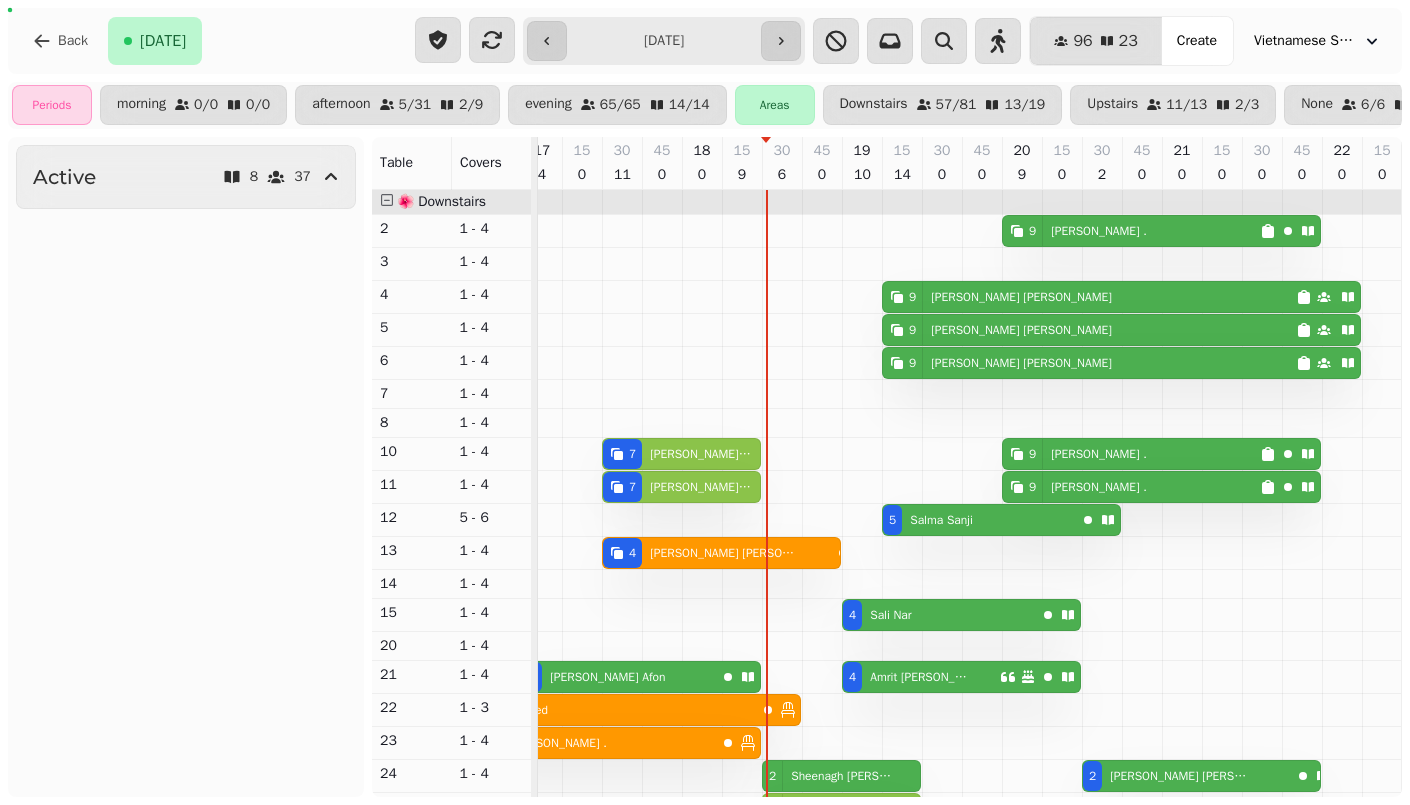 scroll, scrollTop: 0, scrollLeft: 0, axis: both 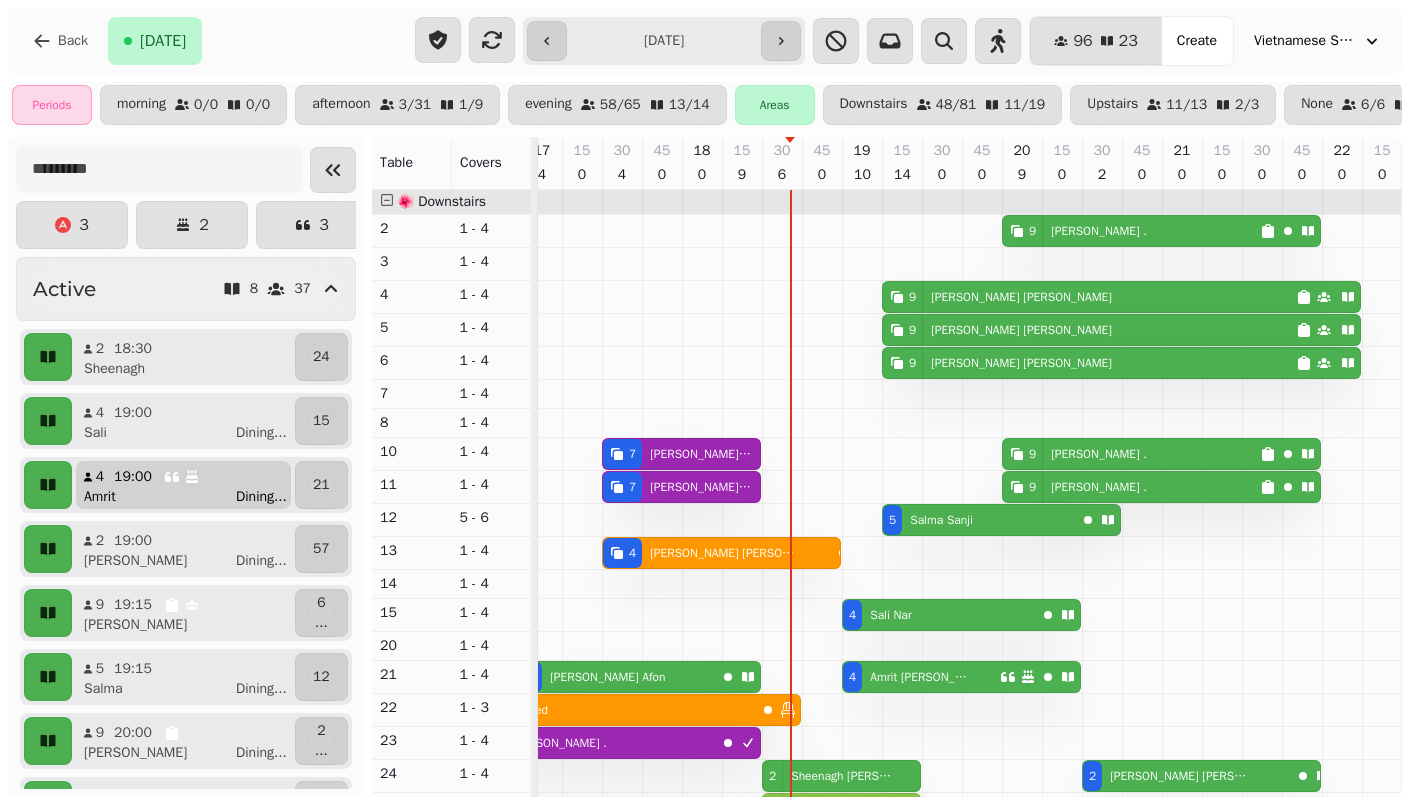 click on "Amrit Dining ..." at bounding box center (191, 497) 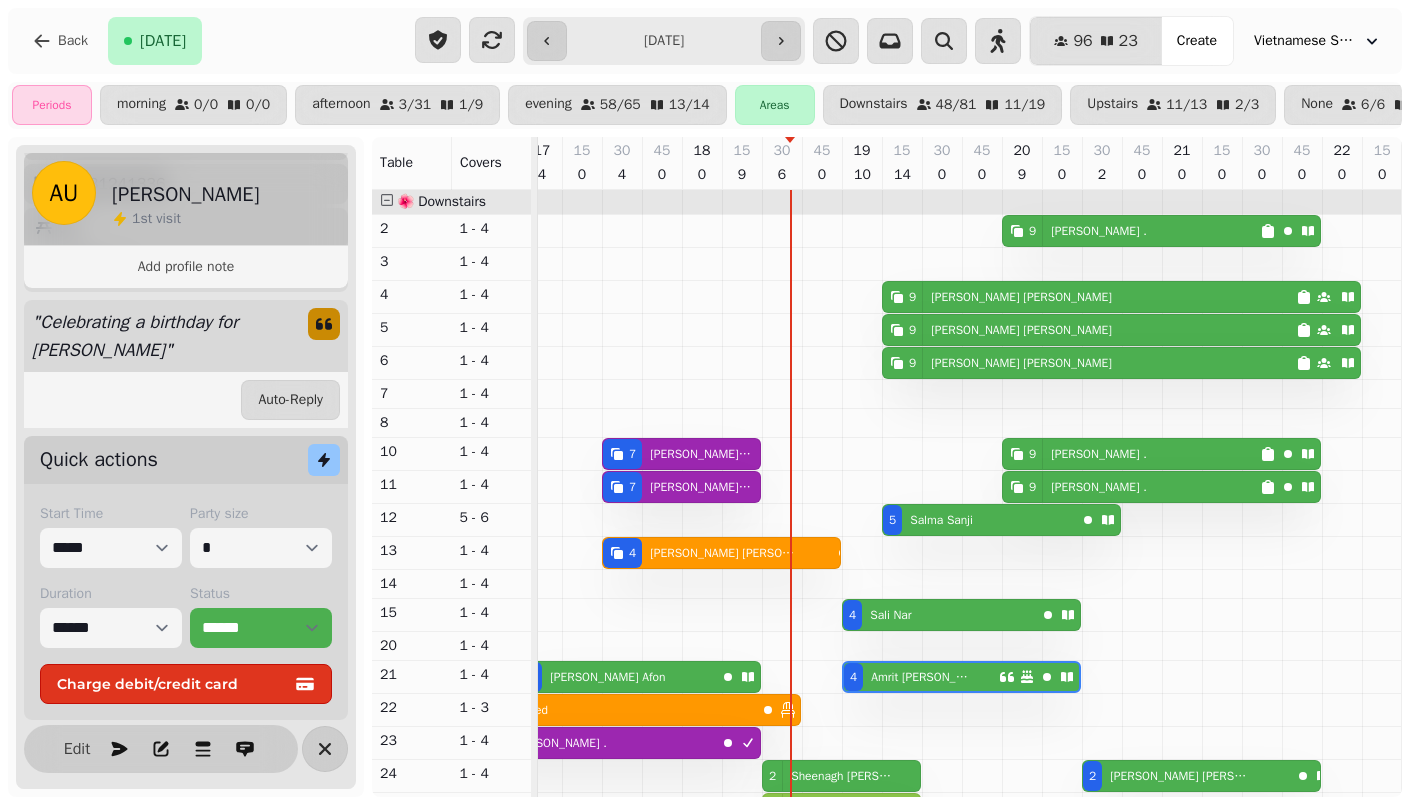 scroll, scrollTop: 262, scrollLeft: 0, axis: vertical 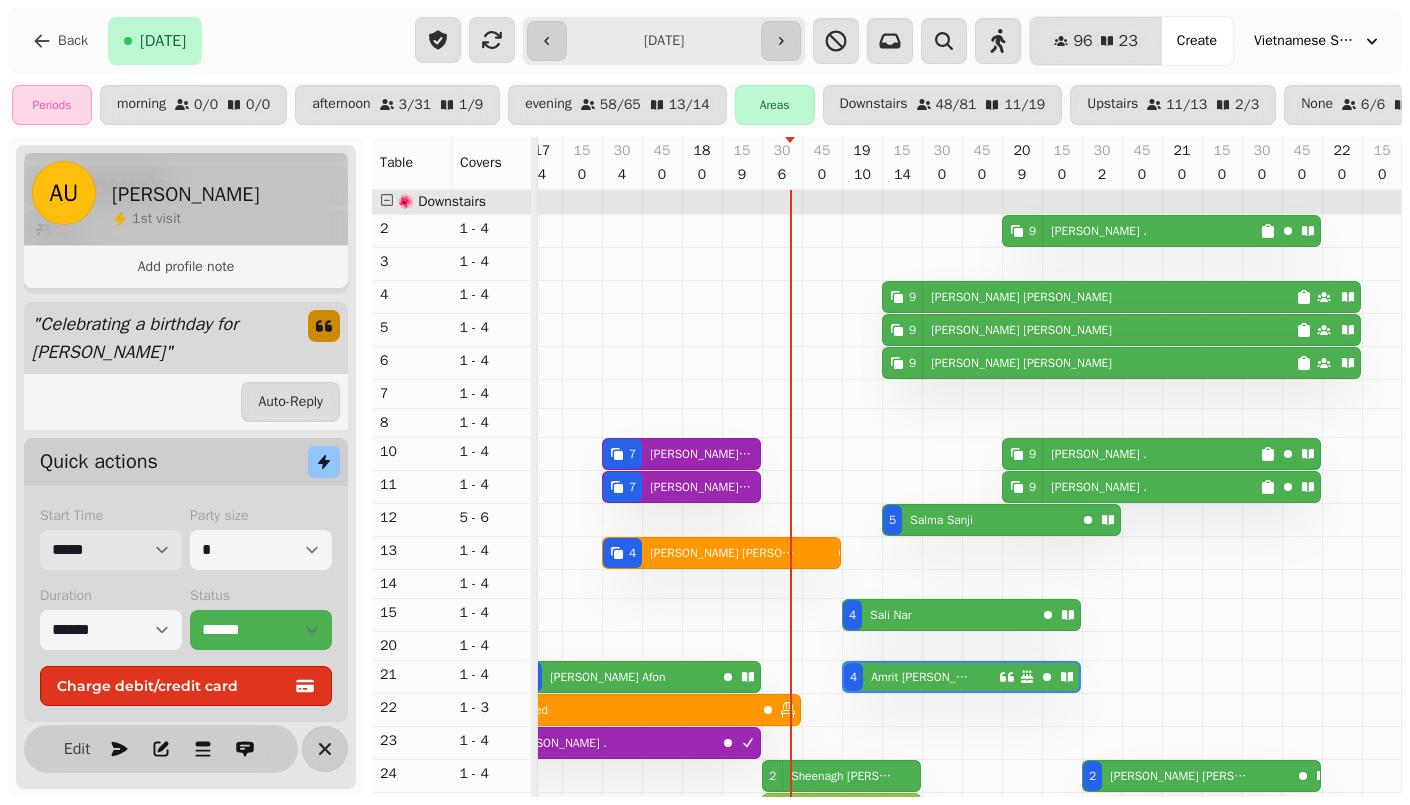 click on "***** ***** ***** ***** ***** ***** ***** ***** ***** ***** ***** ***** ***** ***** ***** ***** ***** ***** ***** ***** ***** ***** ***** ***** ***** ***** ***** ***** ***** ***** ***** ***** ***** ***** ***** ***** ***** ***** ***** ***** ***** ***** ***** ***** ***** ***** ***** ***** ***** ***** ***** ***** ***** ***** ***** ***** ***** ***** ***** ***** ***** ***** ***** ***** ***** ***** ***** ***** ***** ***** ***** ***** ***** ***** ***** ***** ***** ***** ***** ***** ***** ***** ***** ***** ***** ***** ***** ***** ***** ***** ***** ***** ***** ***** ***** *****" at bounding box center [111, 550] 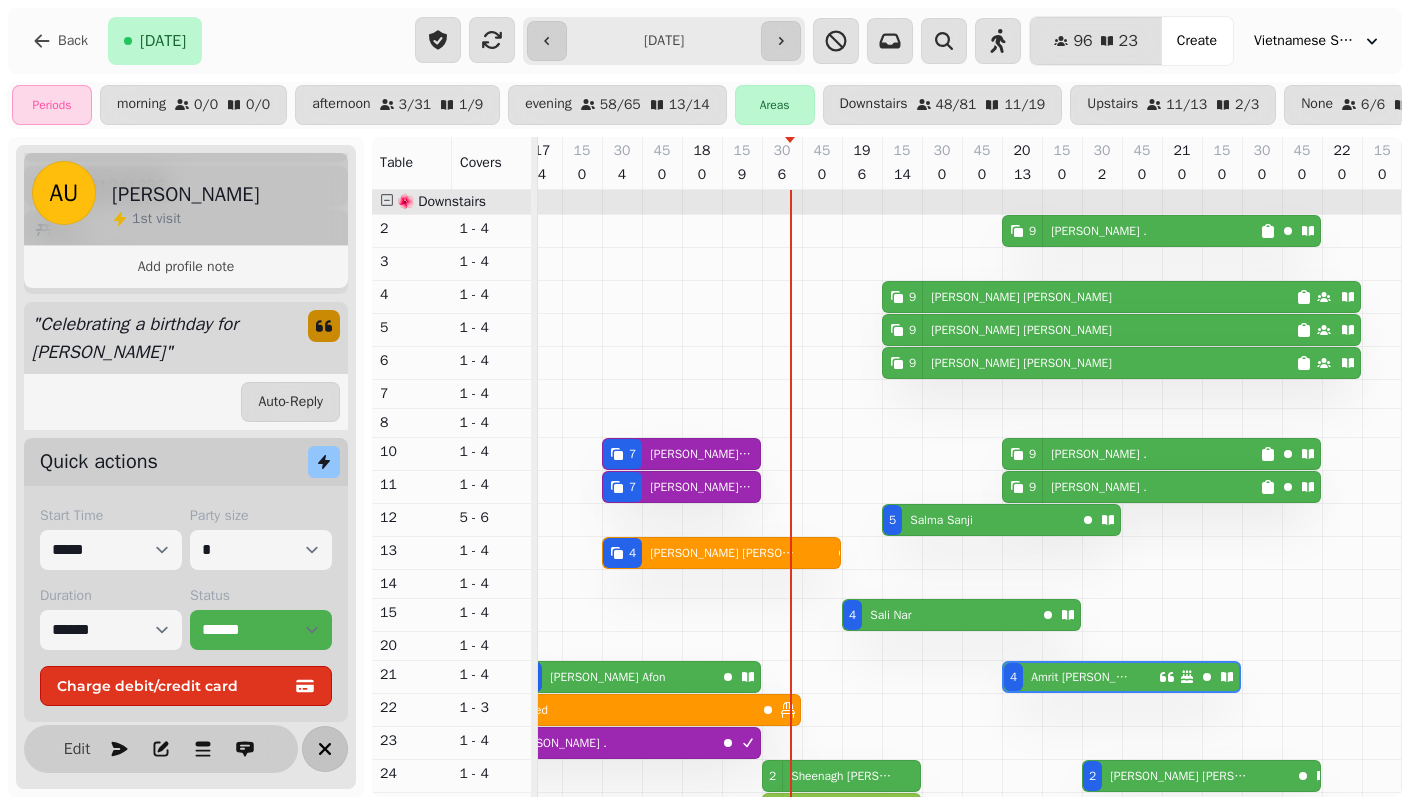 click 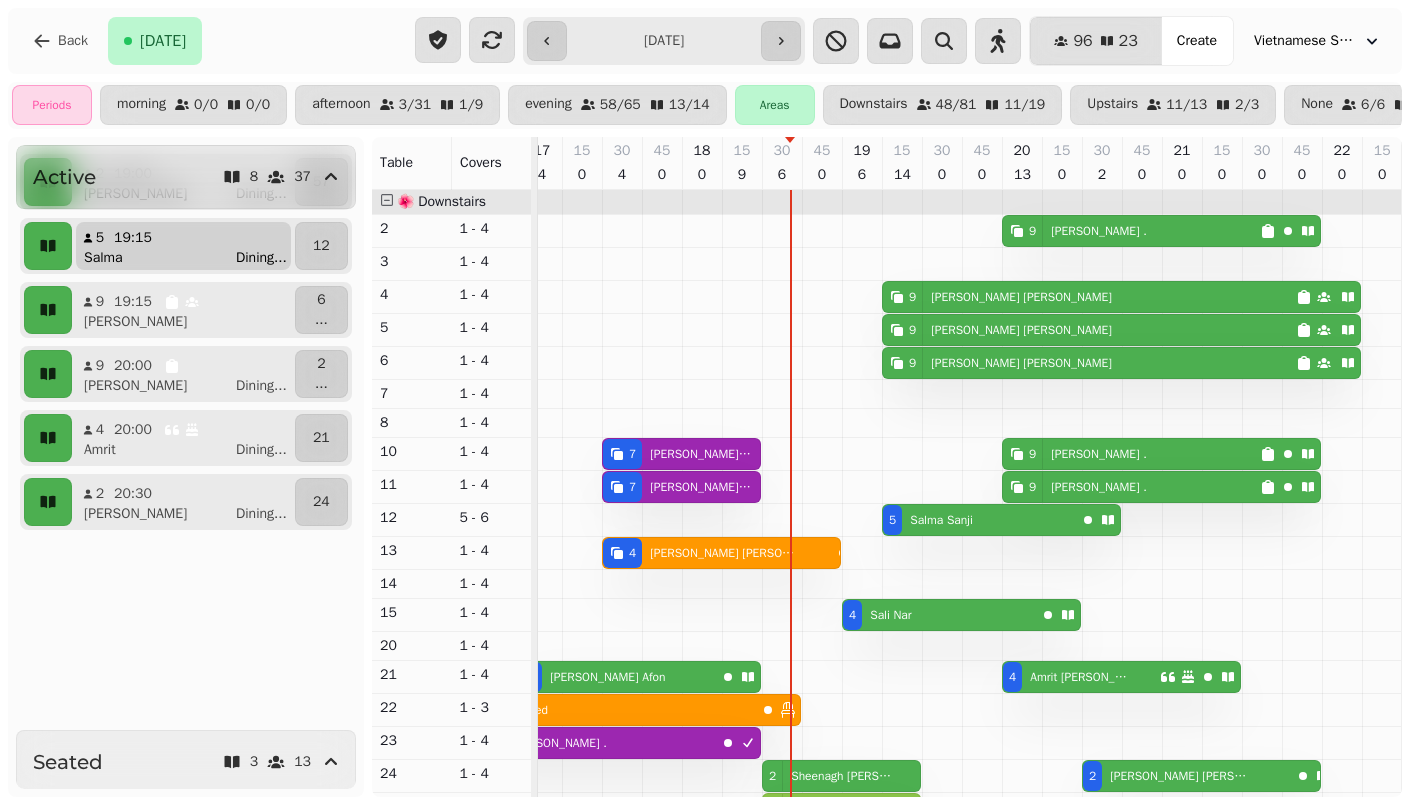 scroll, scrollTop: 270, scrollLeft: 0, axis: vertical 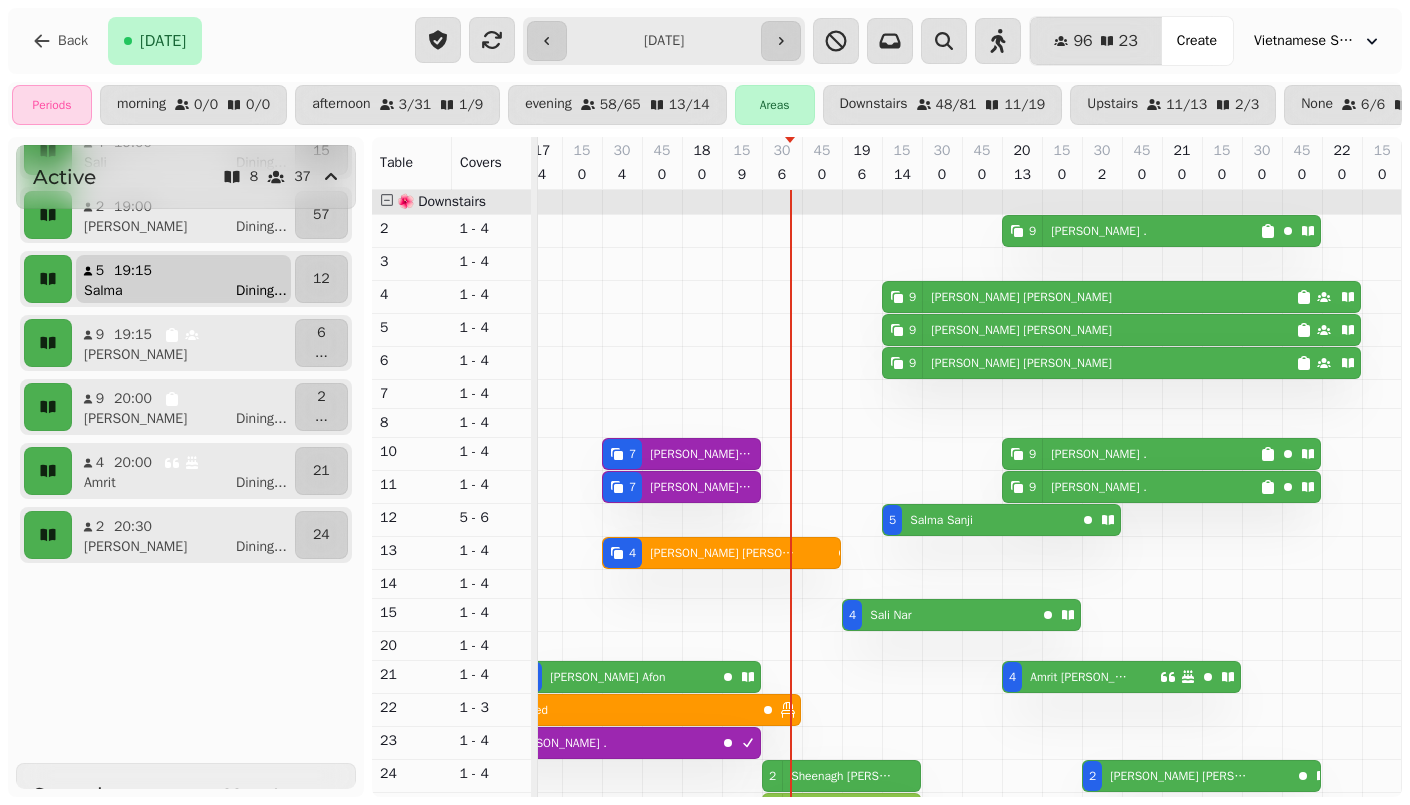 click on "Raveena Dining ..." at bounding box center (191, 547) 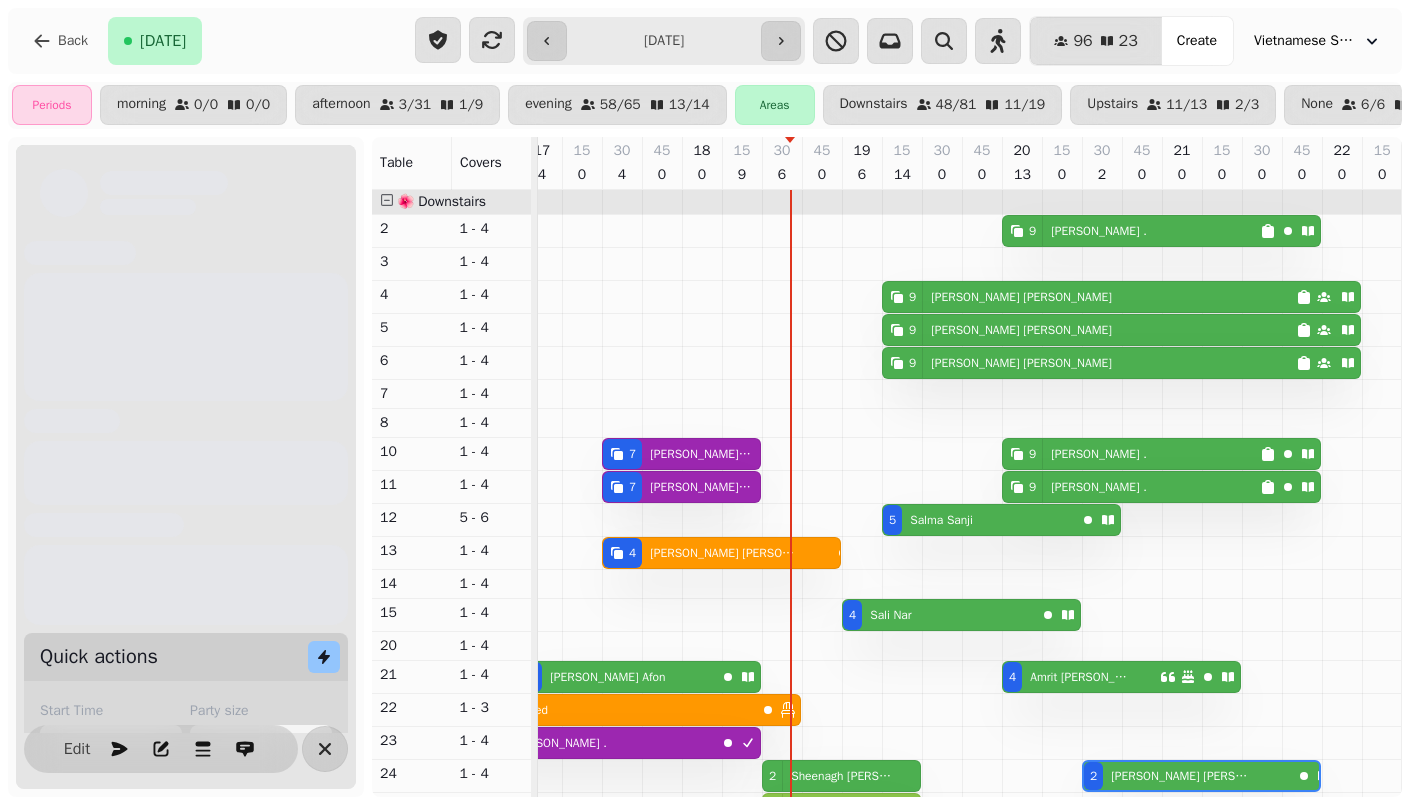 scroll, scrollTop: 36, scrollLeft: 0, axis: vertical 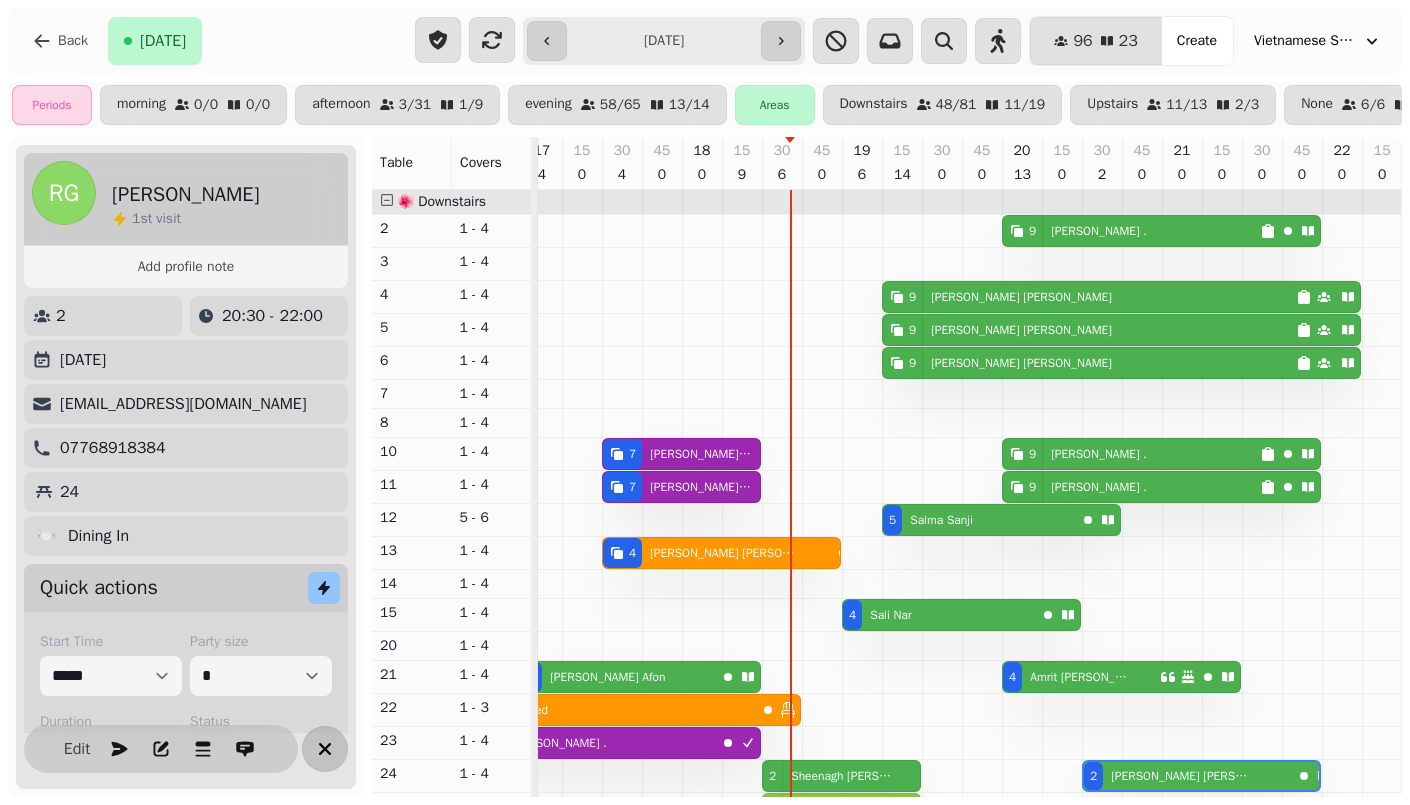 click 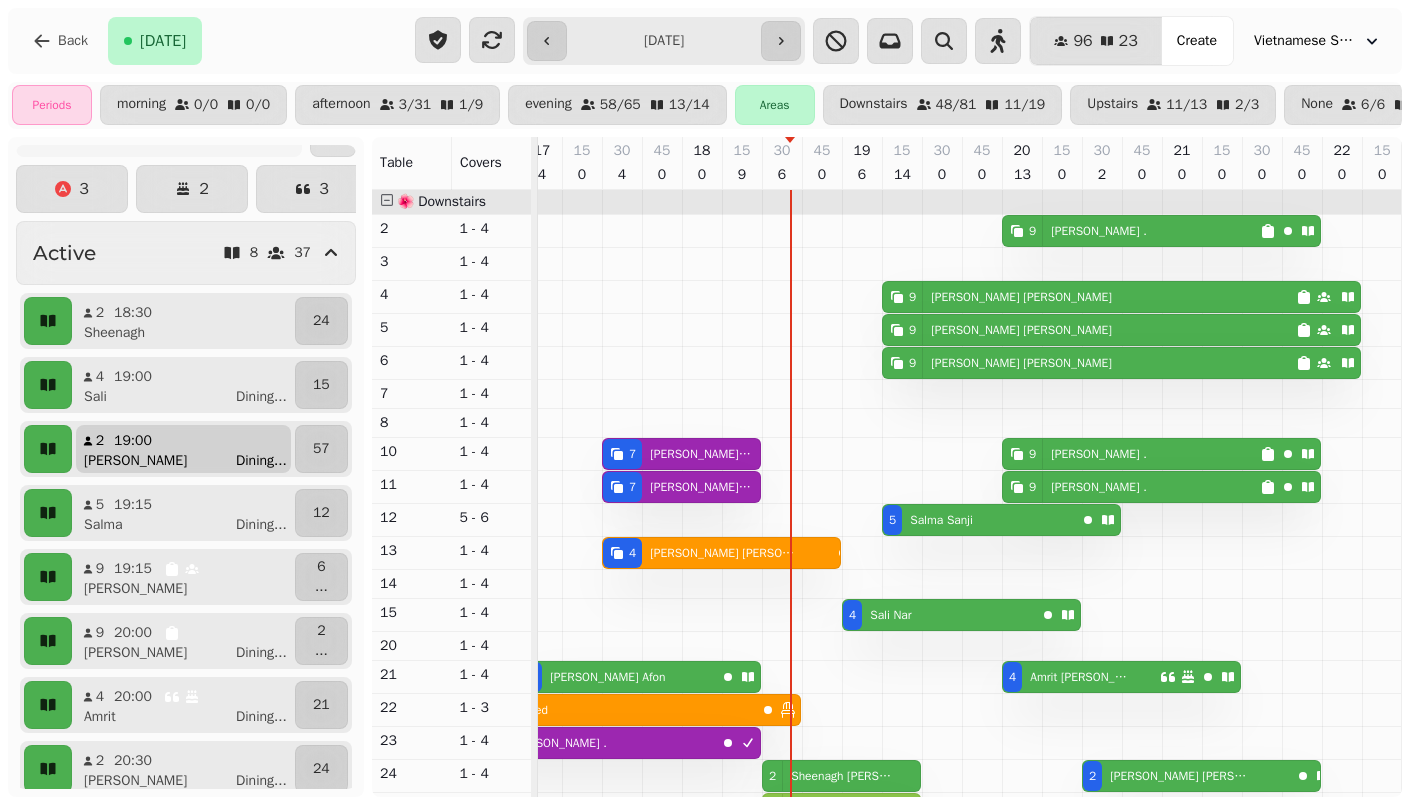 click on "Laura Dining ..." at bounding box center [191, 461] 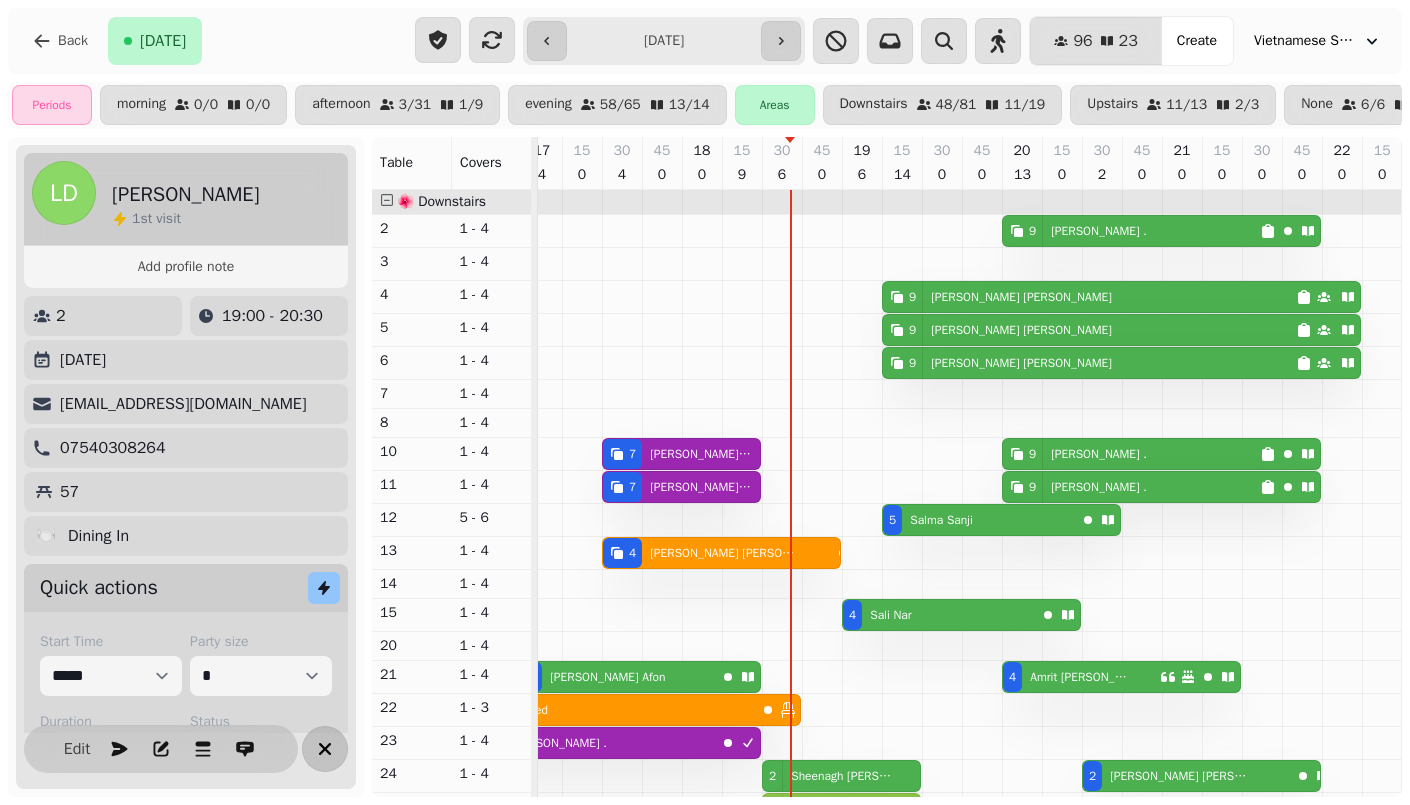 click 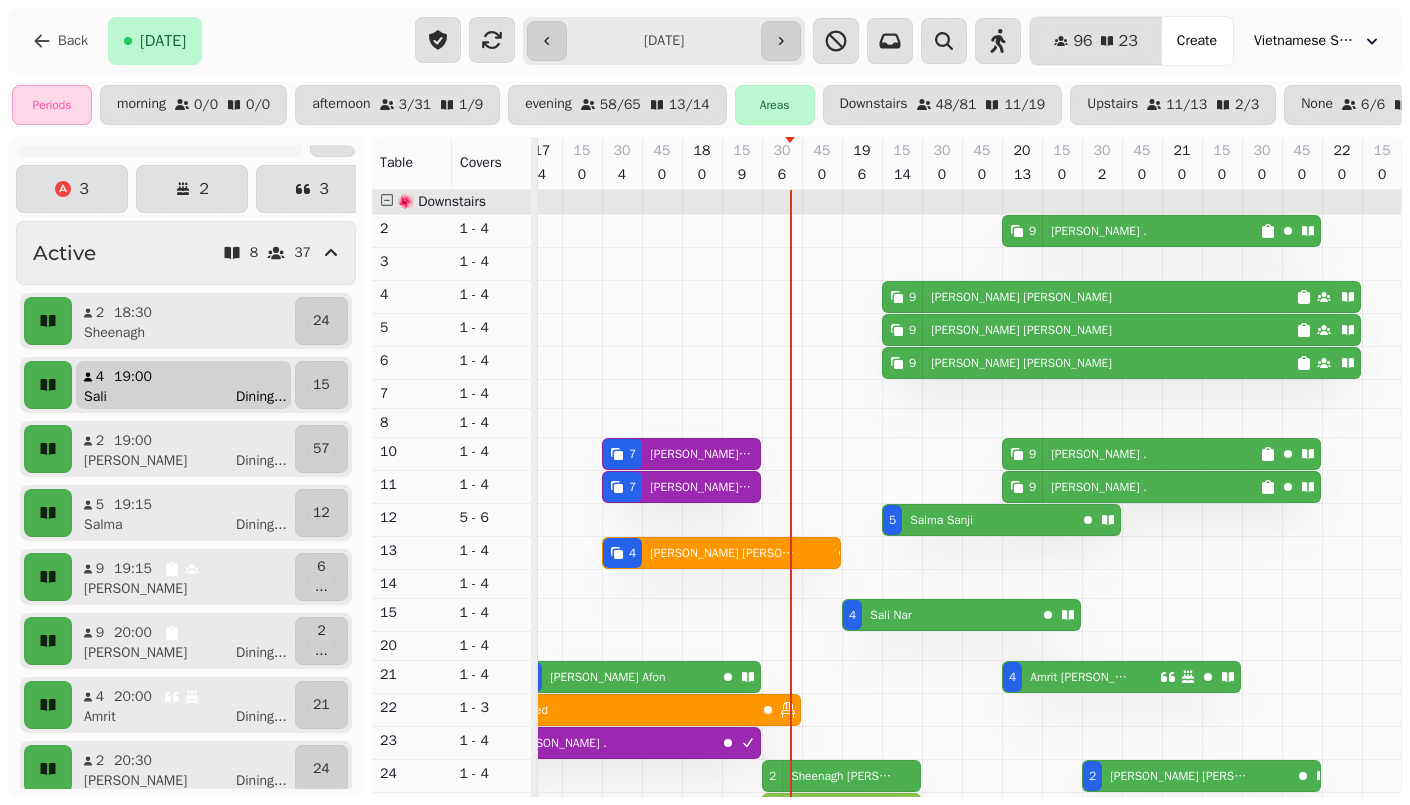 click on "4 19:00 Sali Dining ..." at bounding box center (183, 385) 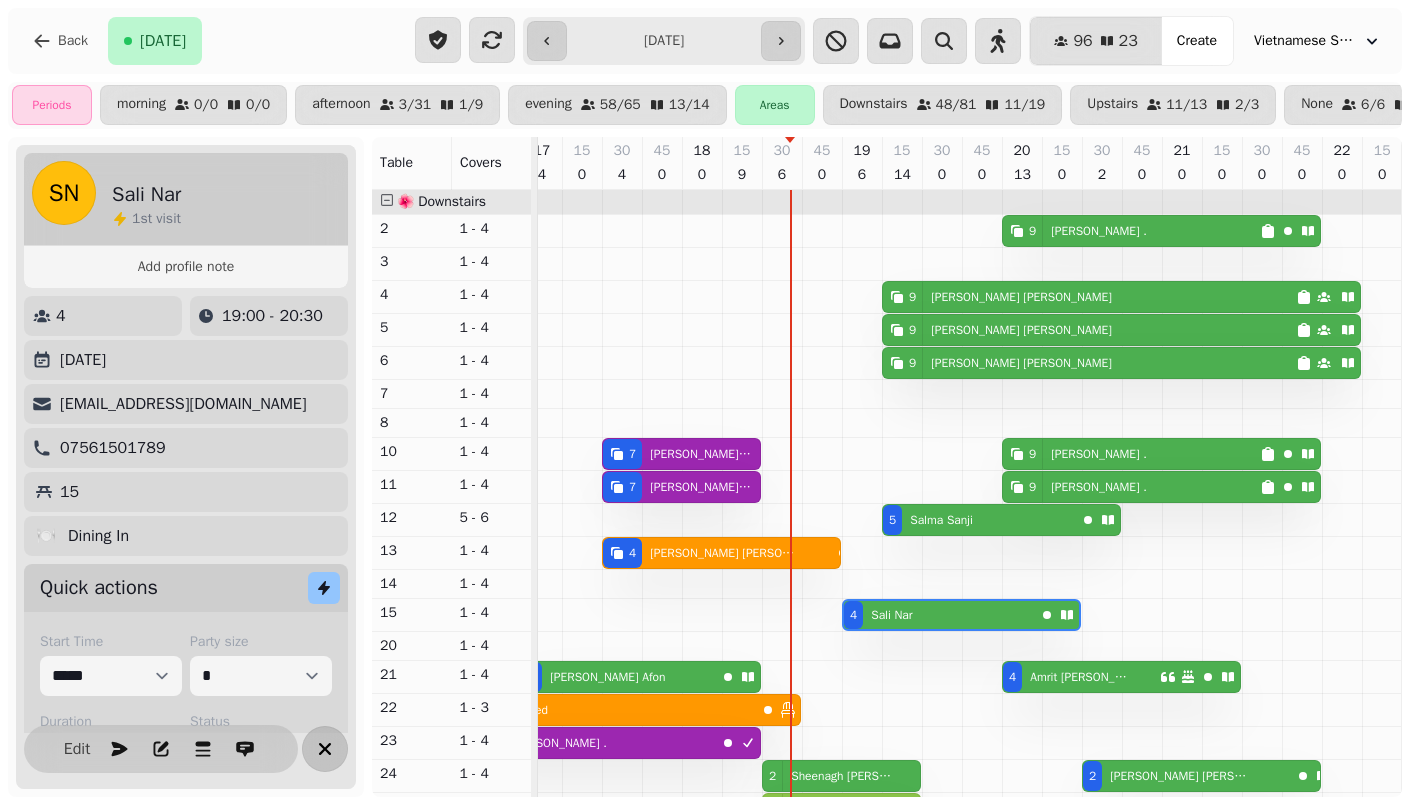 click 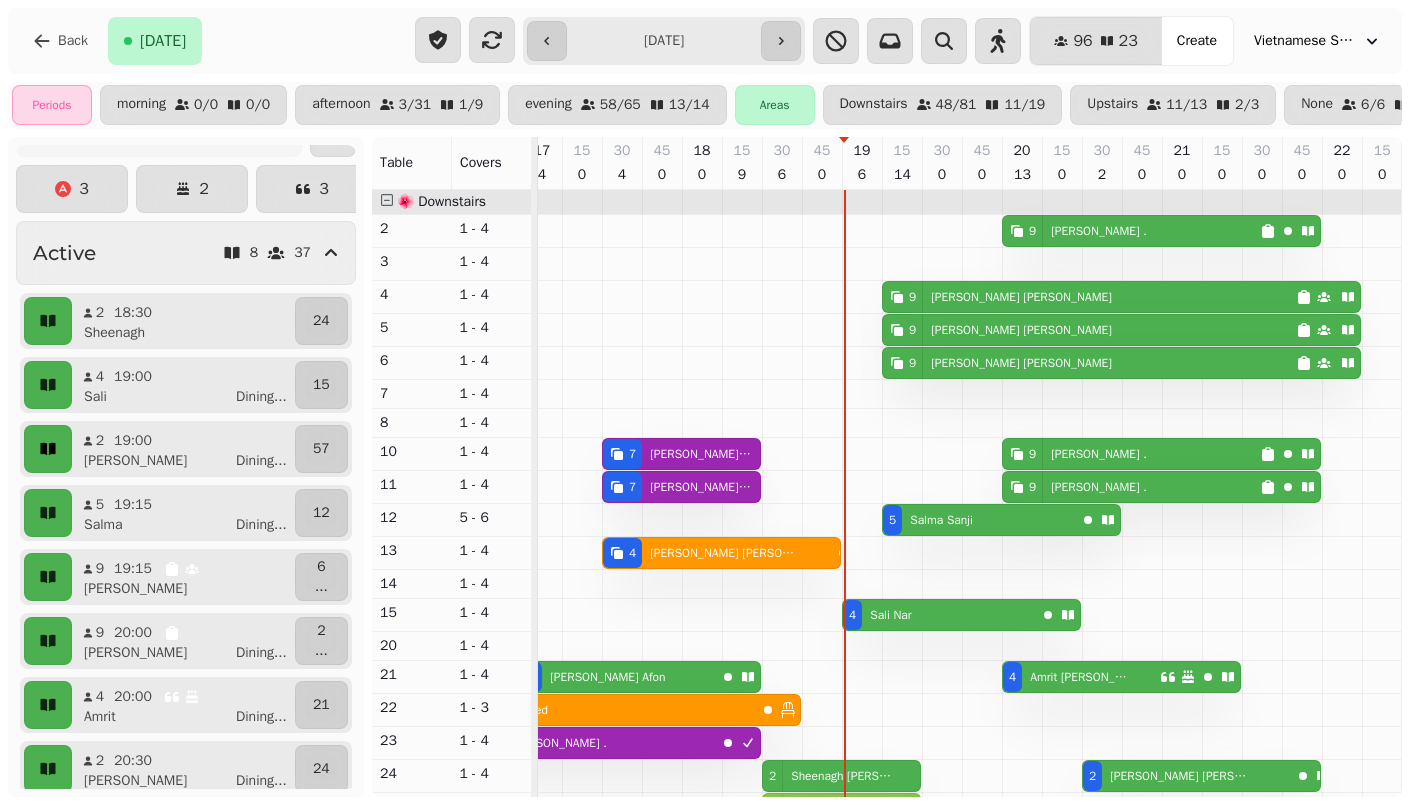 click 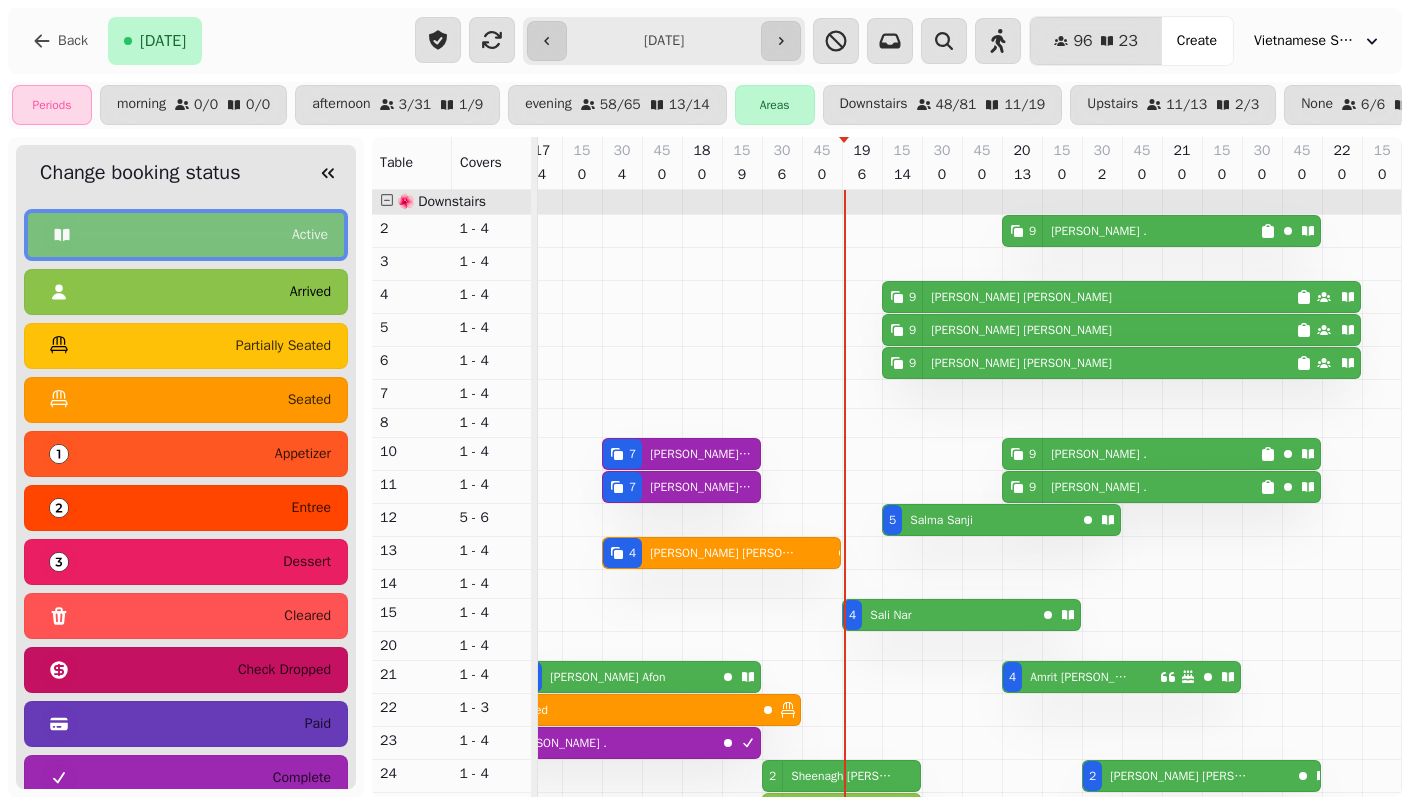 click on "arrived" at bounding box center (186, 292) 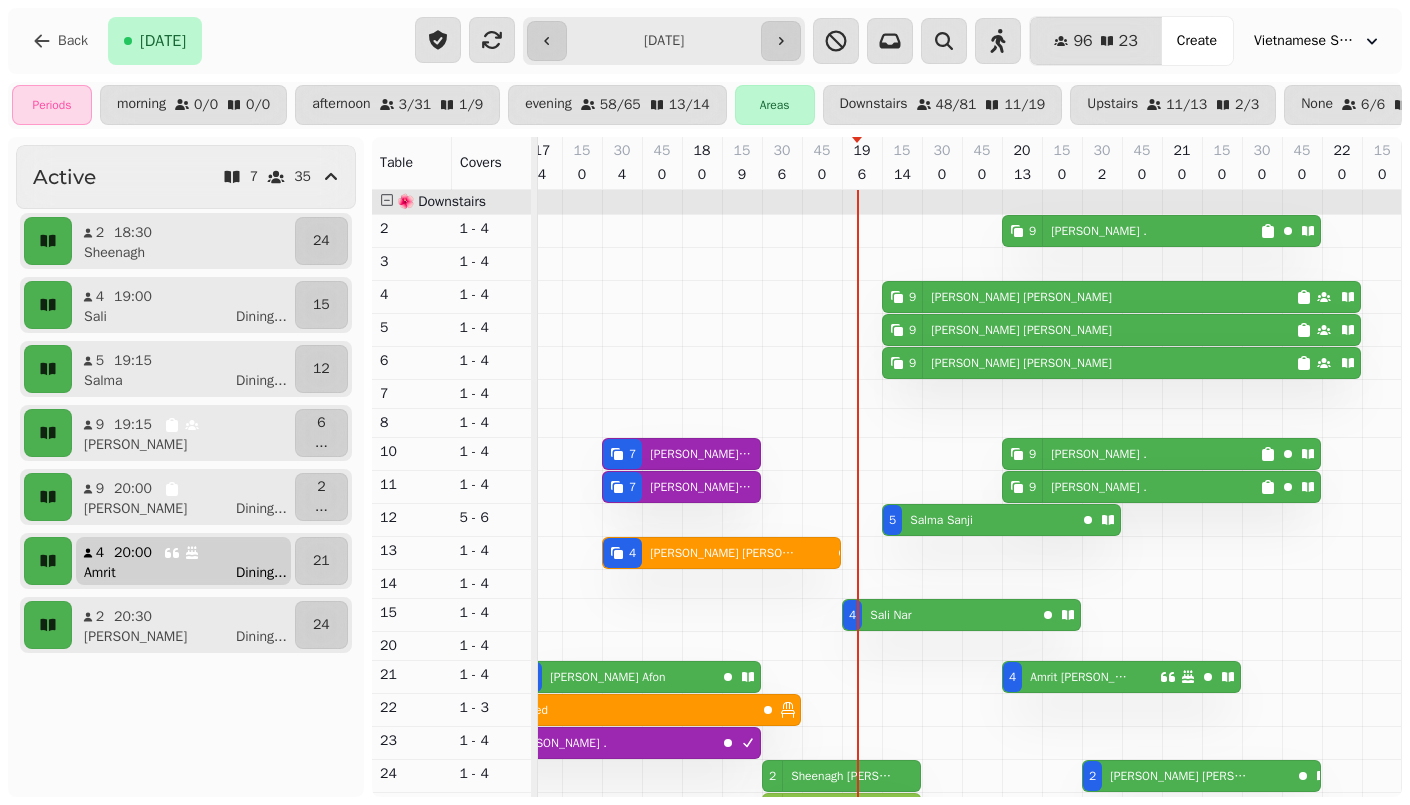 scroll, scrollTop: 121, scrollLeft: 0, axis: vertical 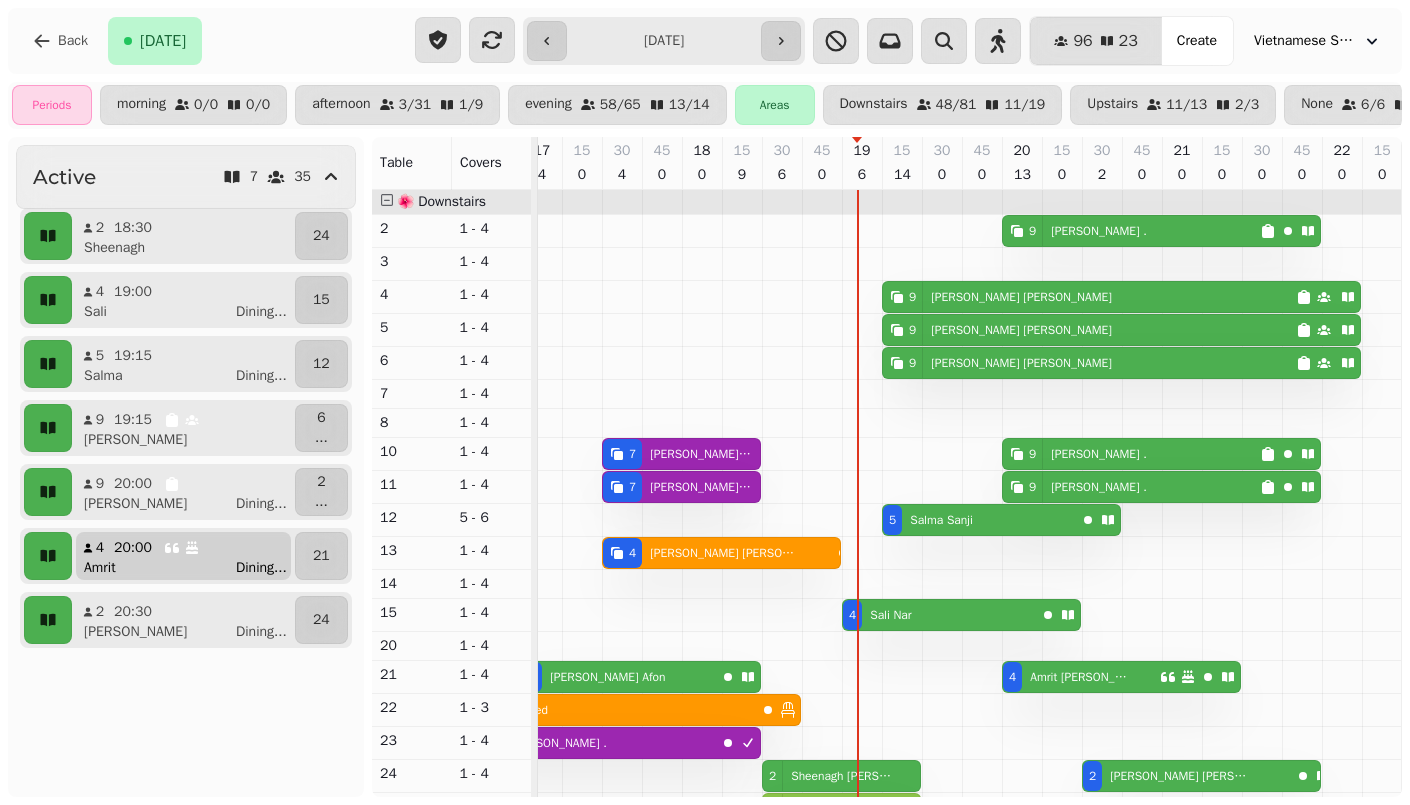 click on "Raveena Dining ..." at bounding box center [191, 632] 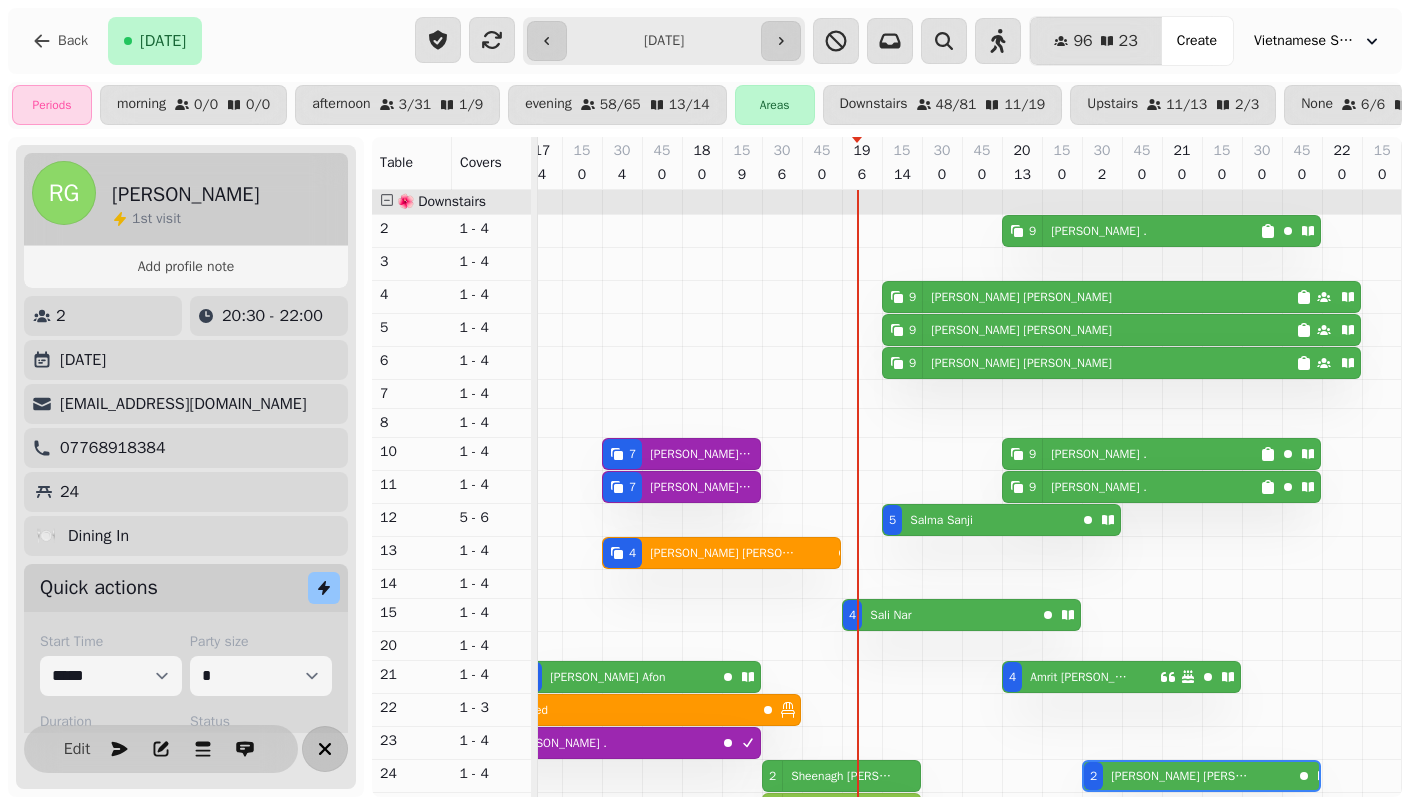 click 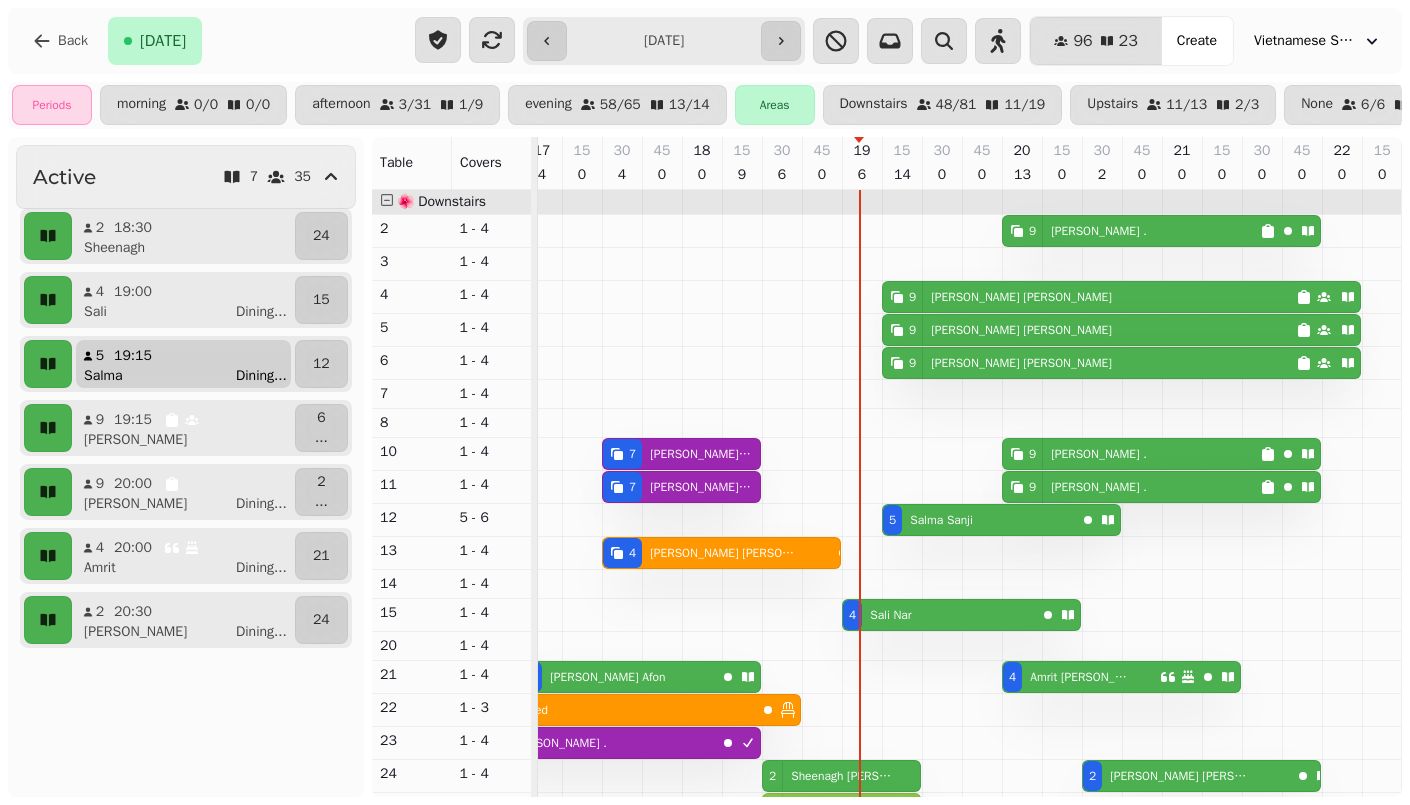 click on "5 19:15 Salma Dining ..." at bounding box center [183, 364] 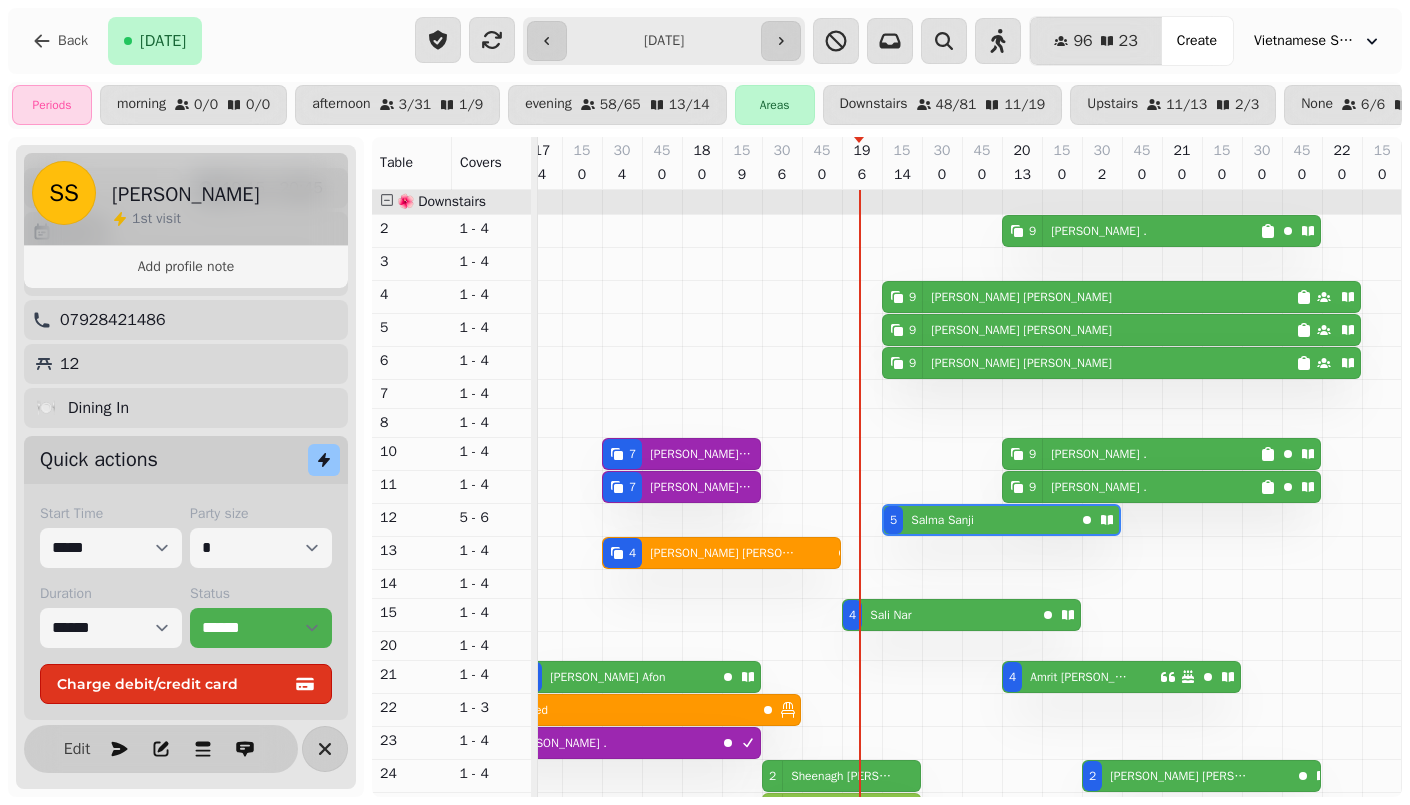 scroll, scrollTop: 0, scrollLeft: 0, axis: both 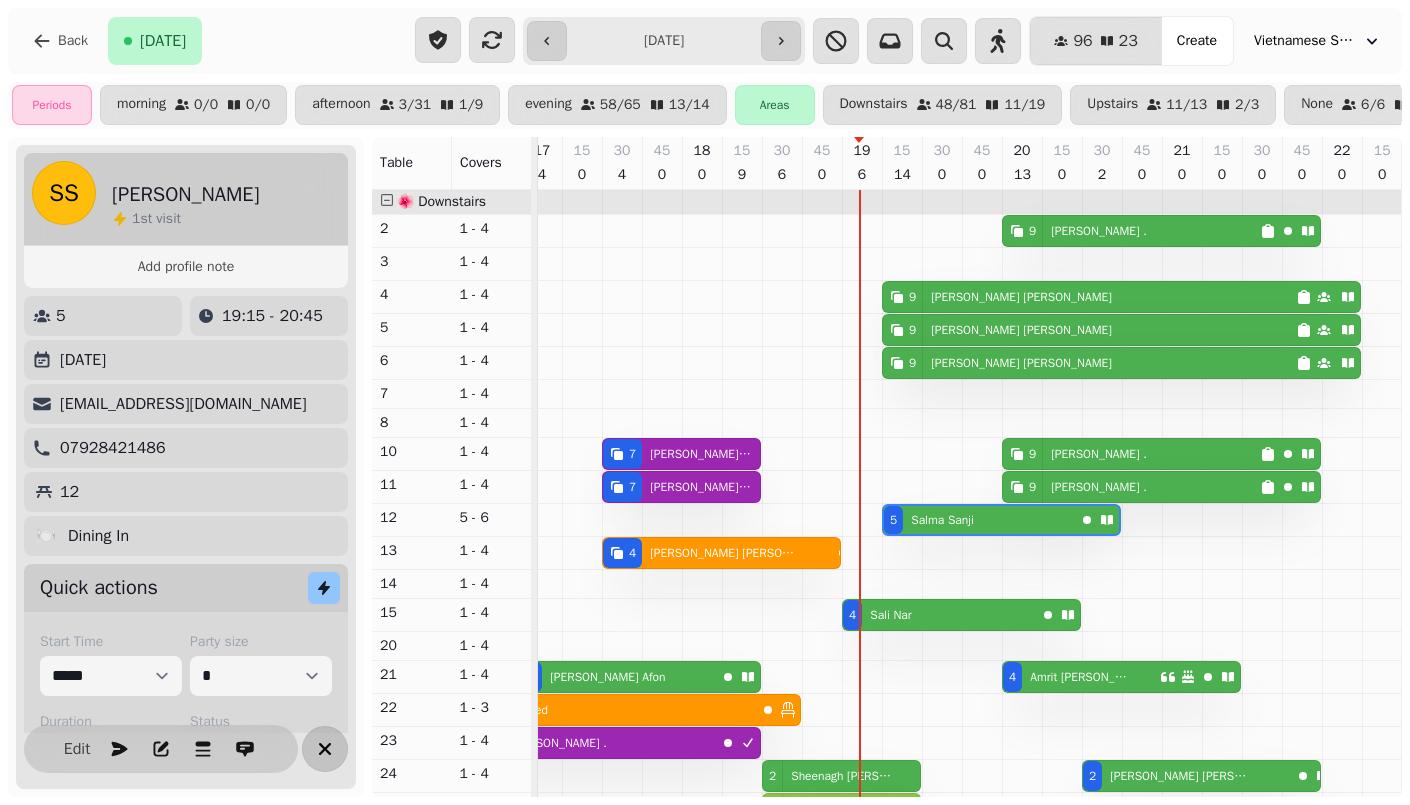 click 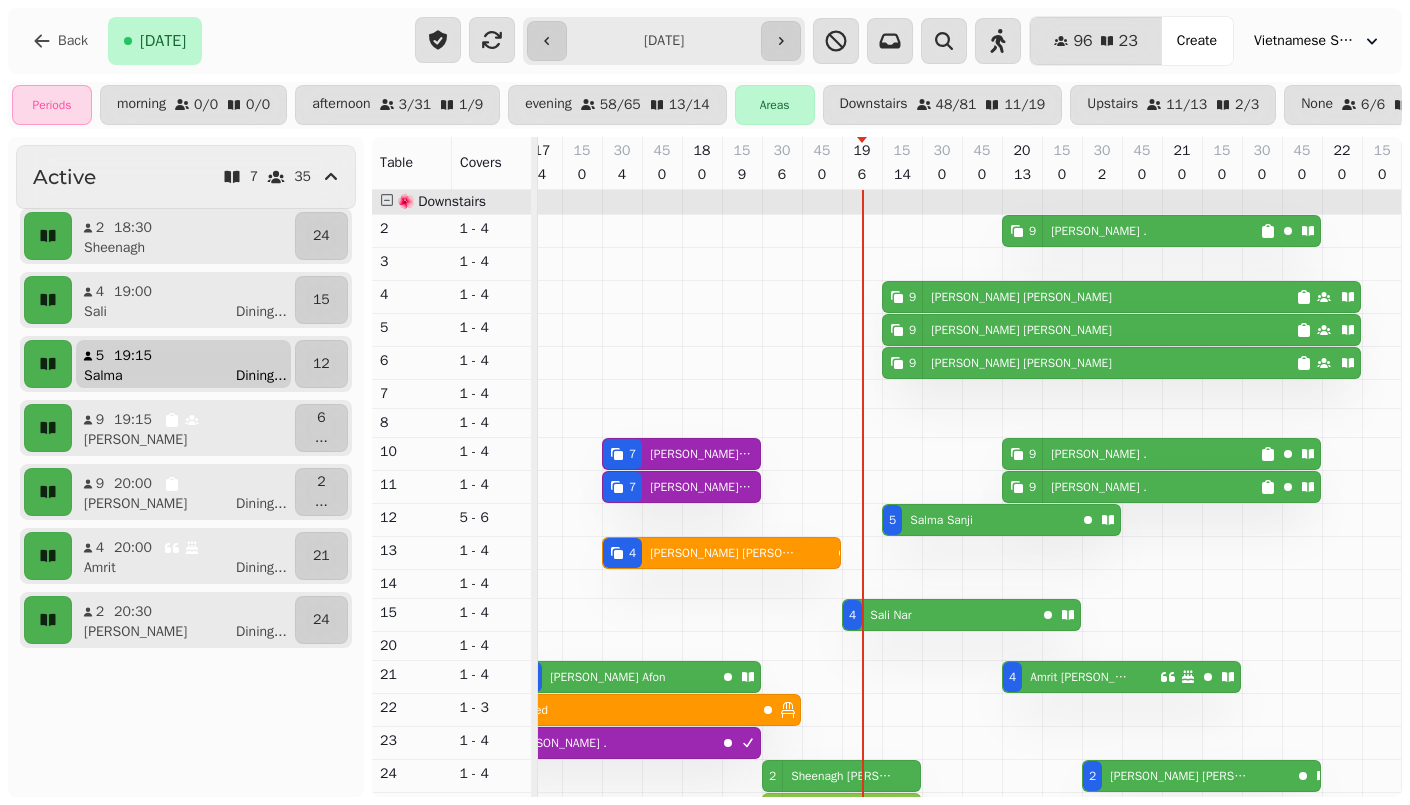 click on "Salma Dining ..." at bounding box center (191, 376) 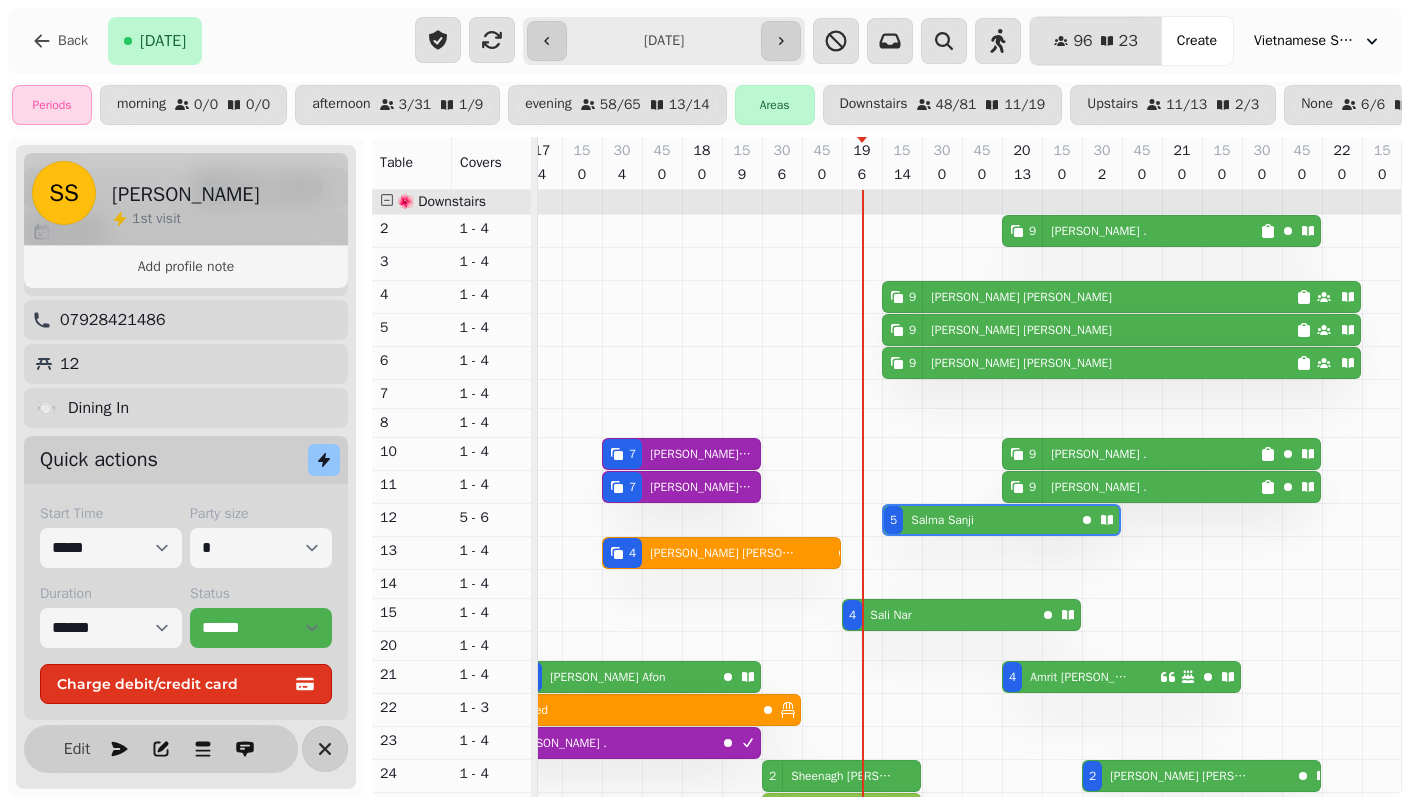 scroll, scrollTop: 0, scrollLeft: 0, axis: both 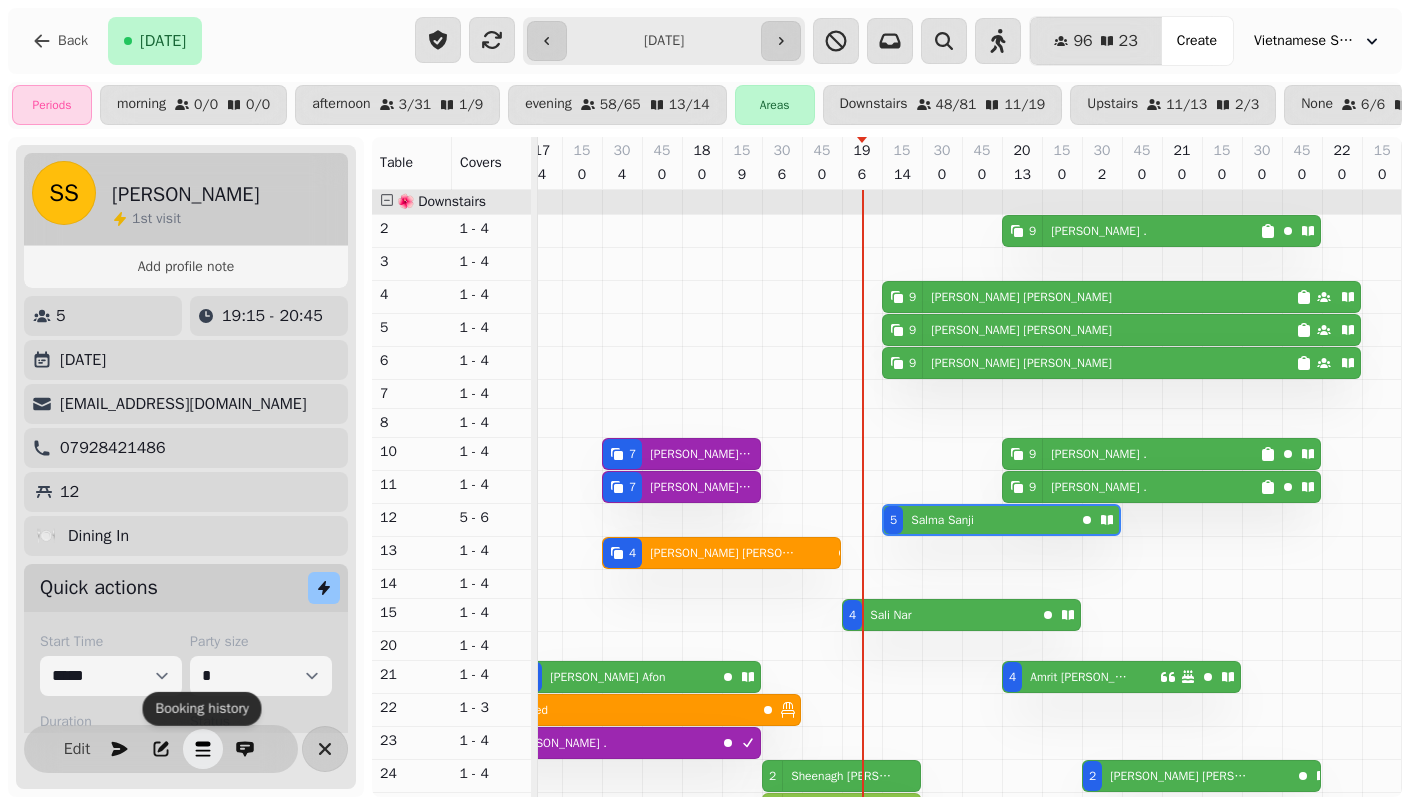 click at bounding box center [203, 749] 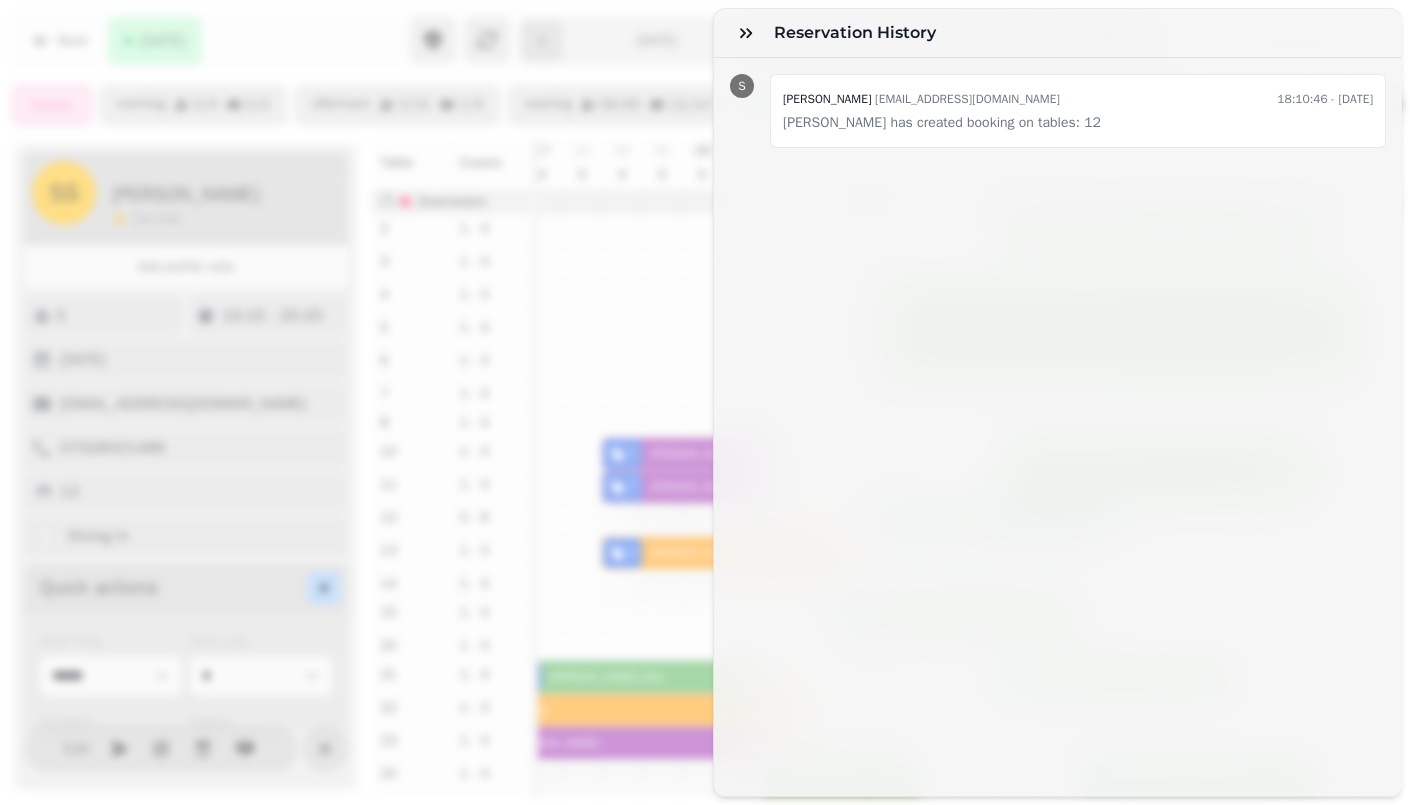 click on "Reservation History S Salma Sanji   salma.sanji@outlook.com 18:10:46 - 2025-07-19 Salma has created booking on tables: 12" at bounding box center [705, 418] 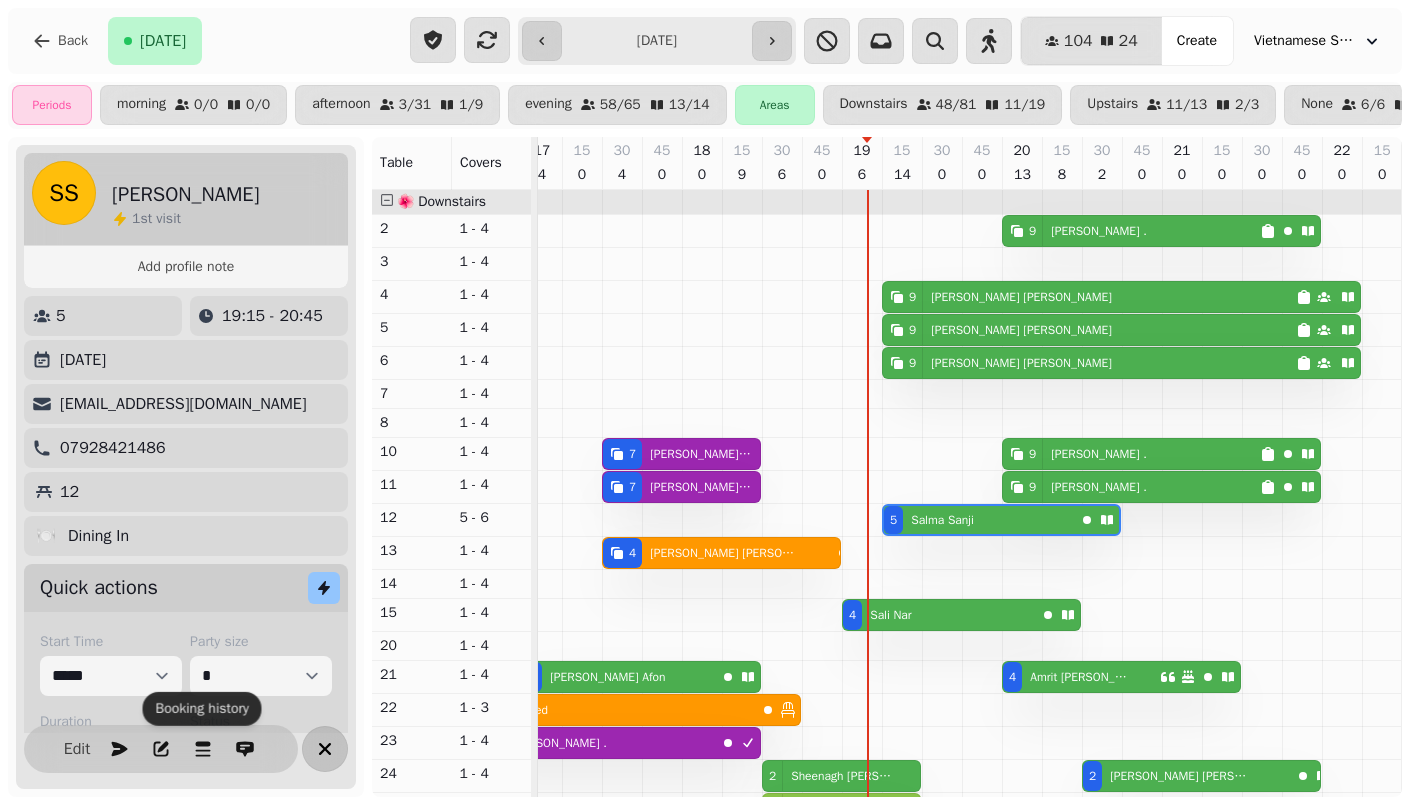 click at bounding box center [325, 749] 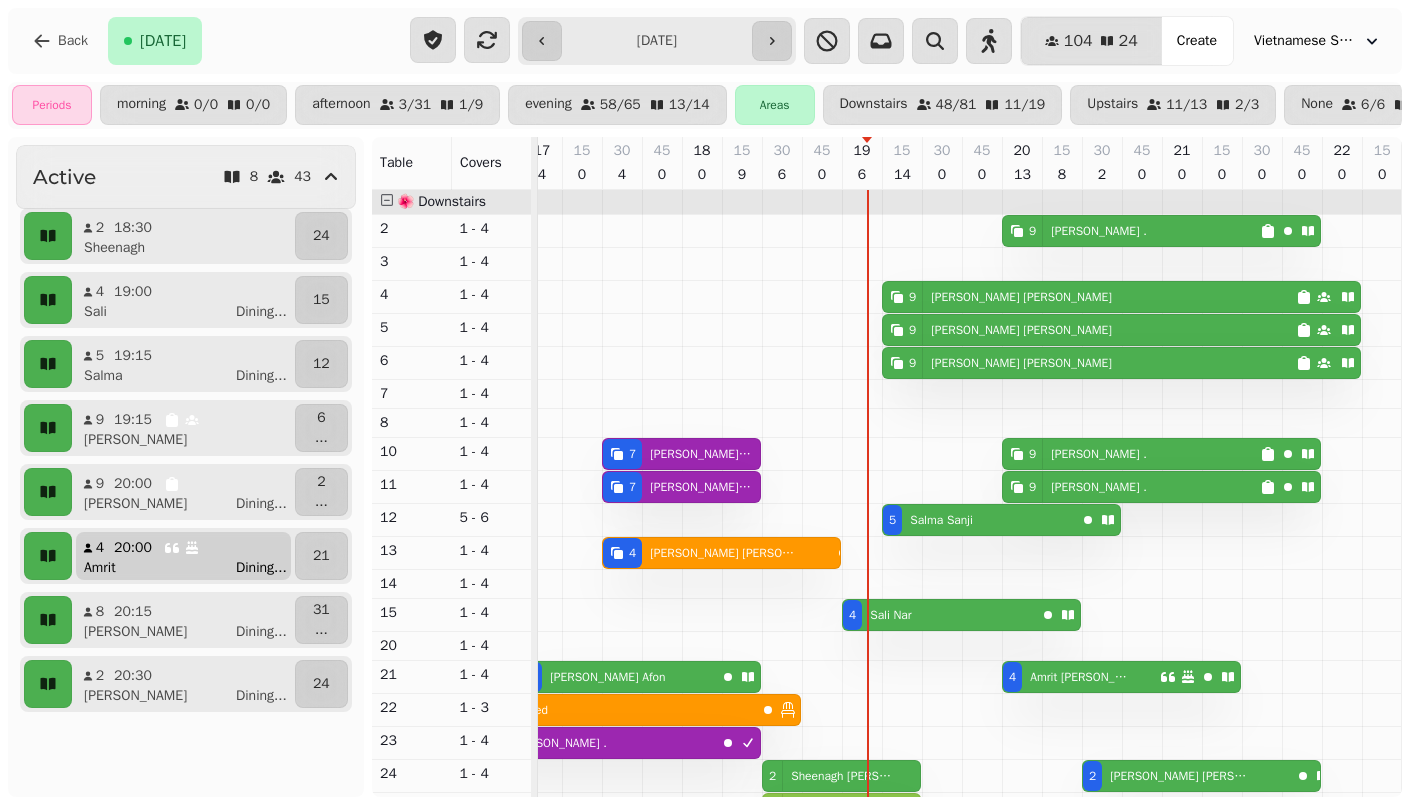 scroll, scrollTop: 0, scrollLeft: 0, axis: both 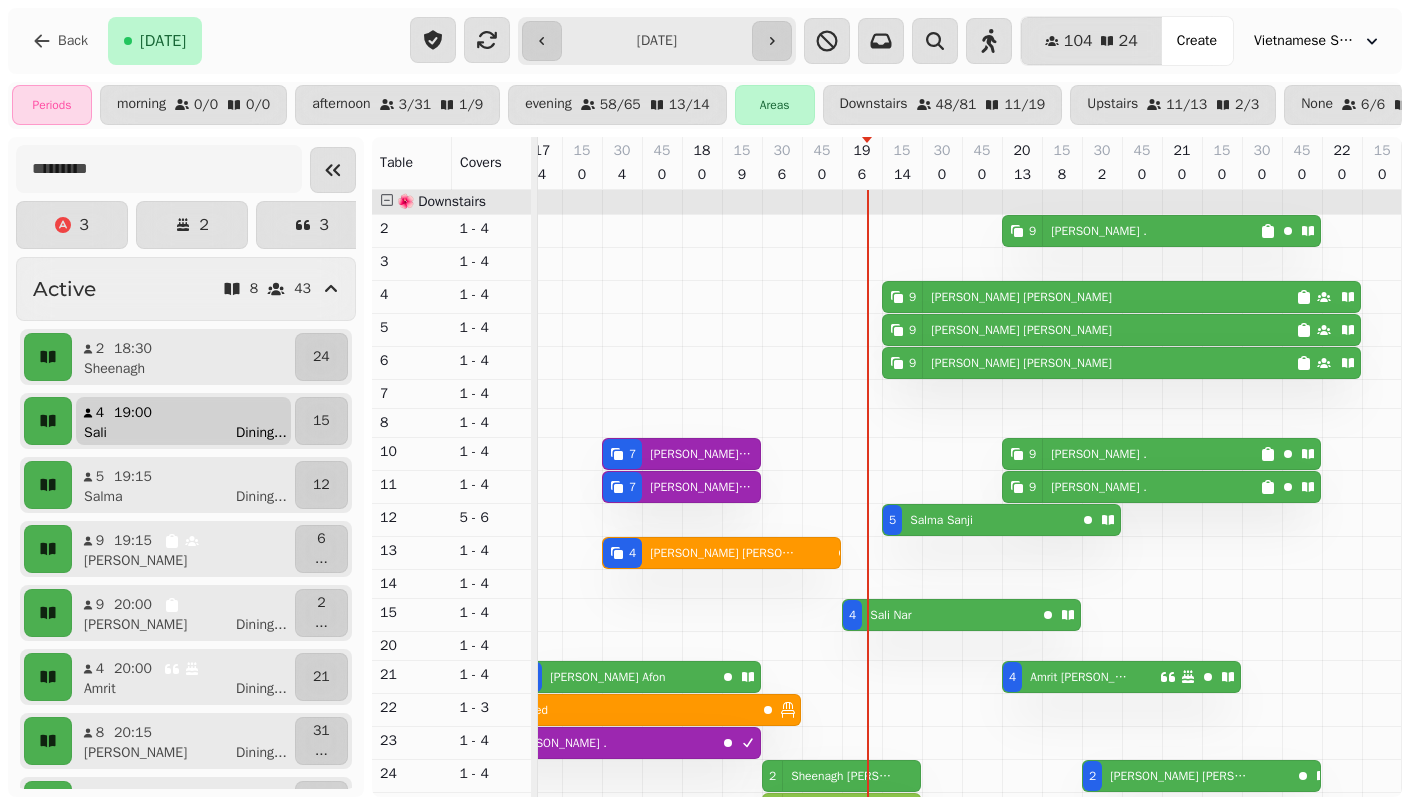 click on "Sali Dining ..." at bounding box center (191, 433) 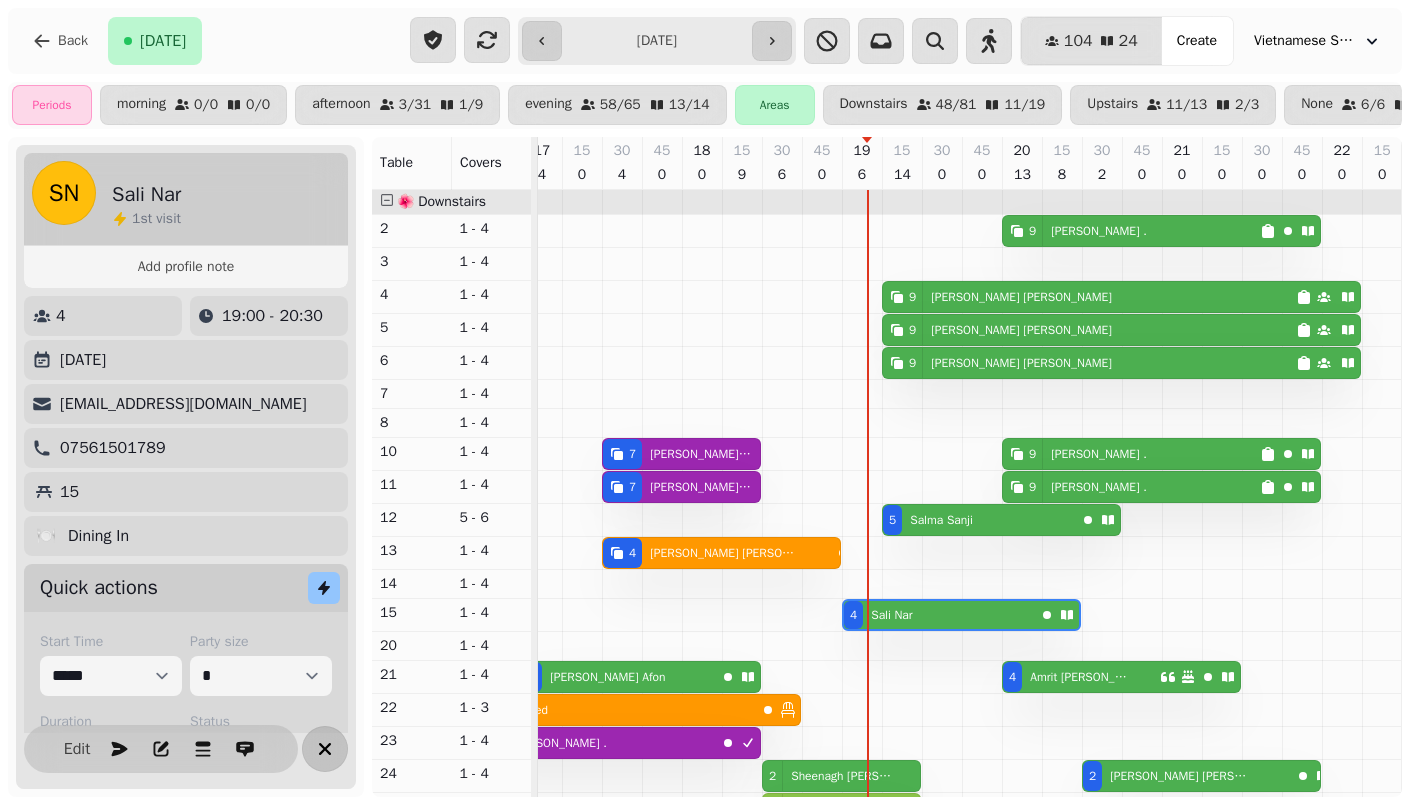 click 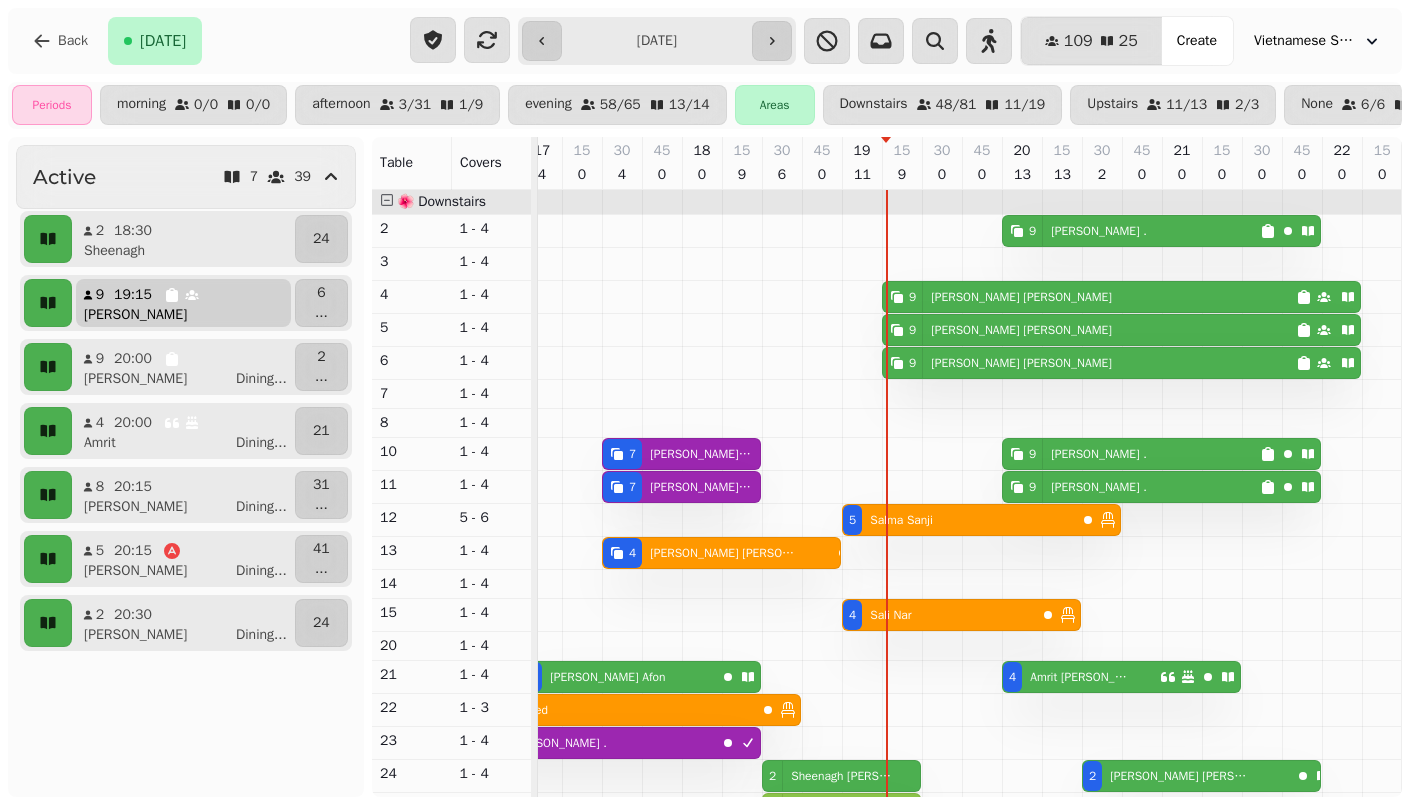 scroll, scrollTop: 118, scrollLeft: 0, axis: vertical 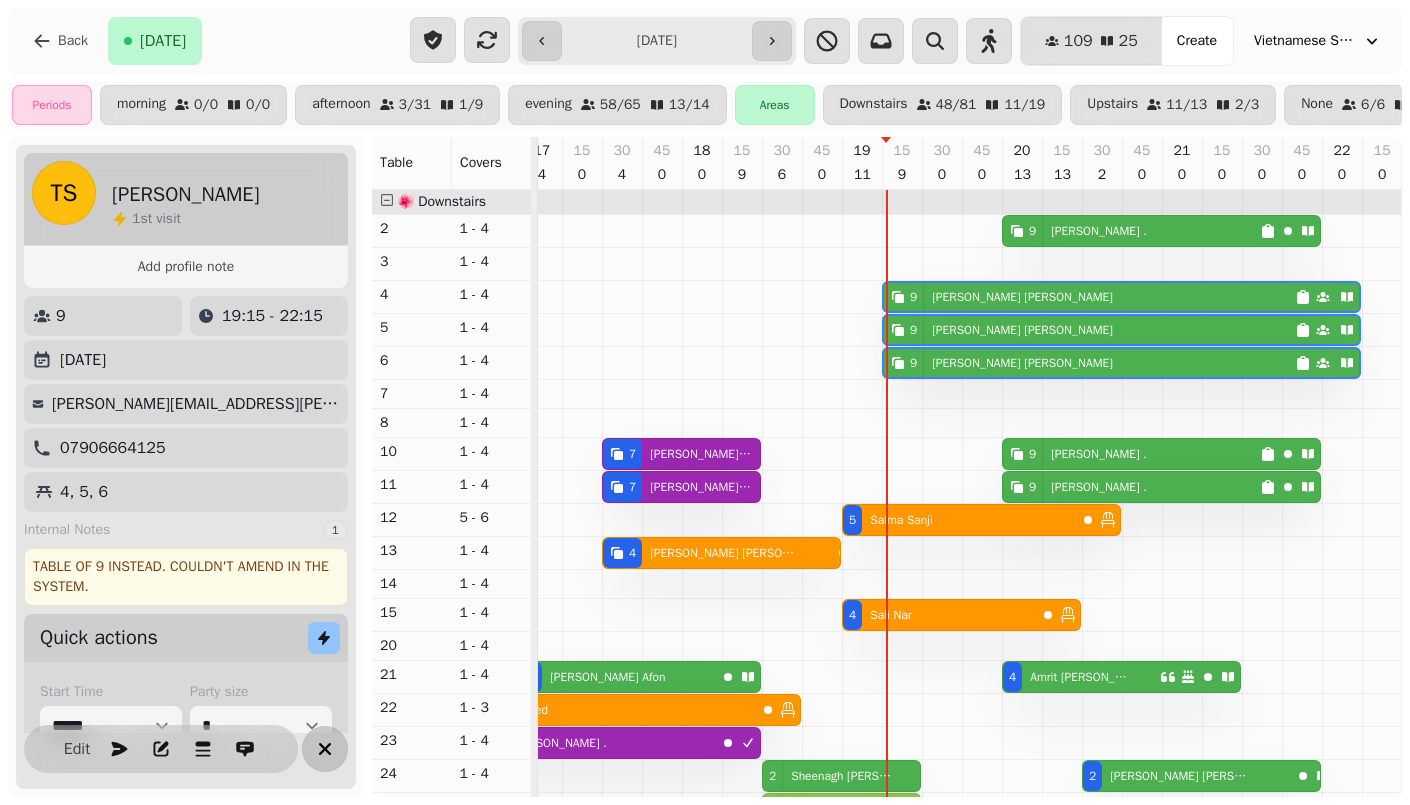 click at bounding box center (325, 749) 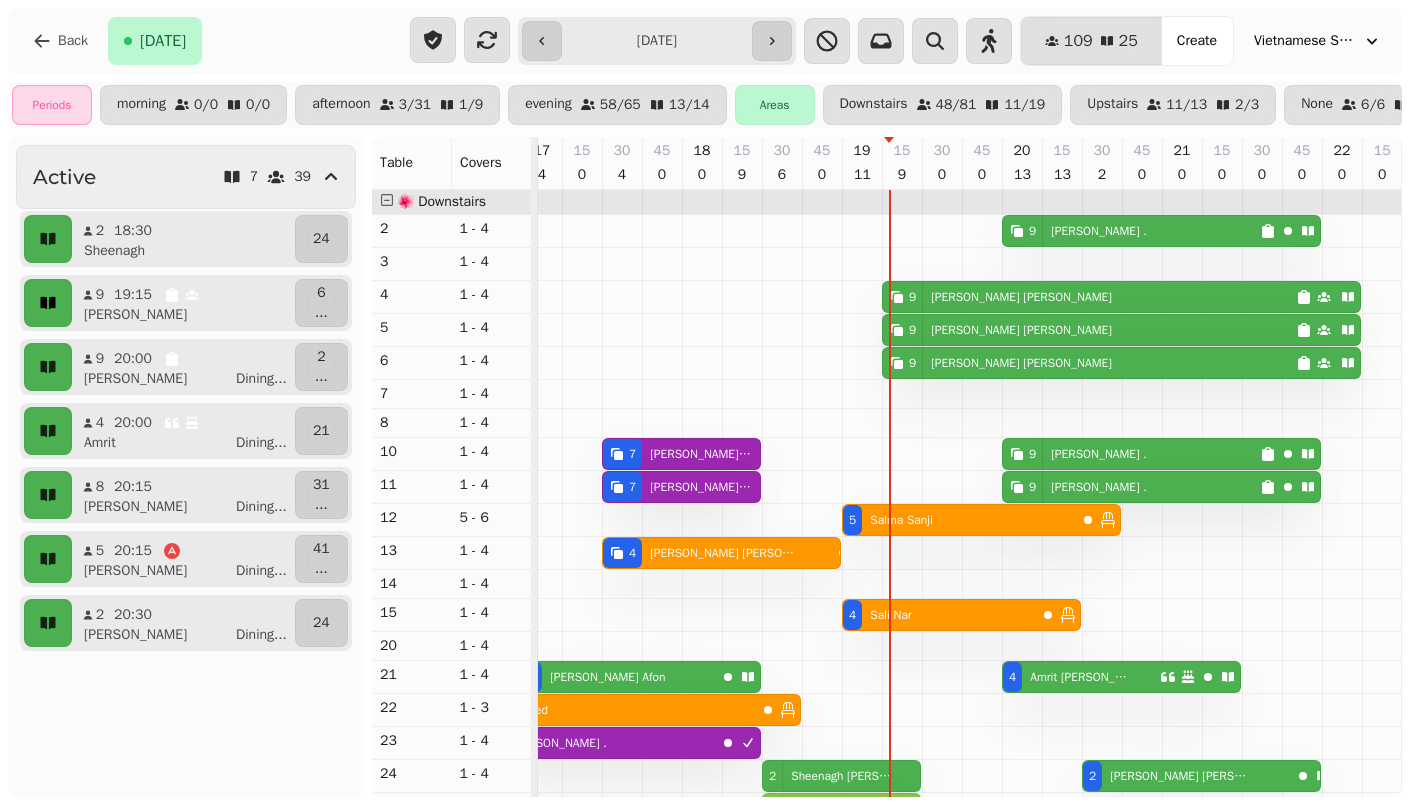 click 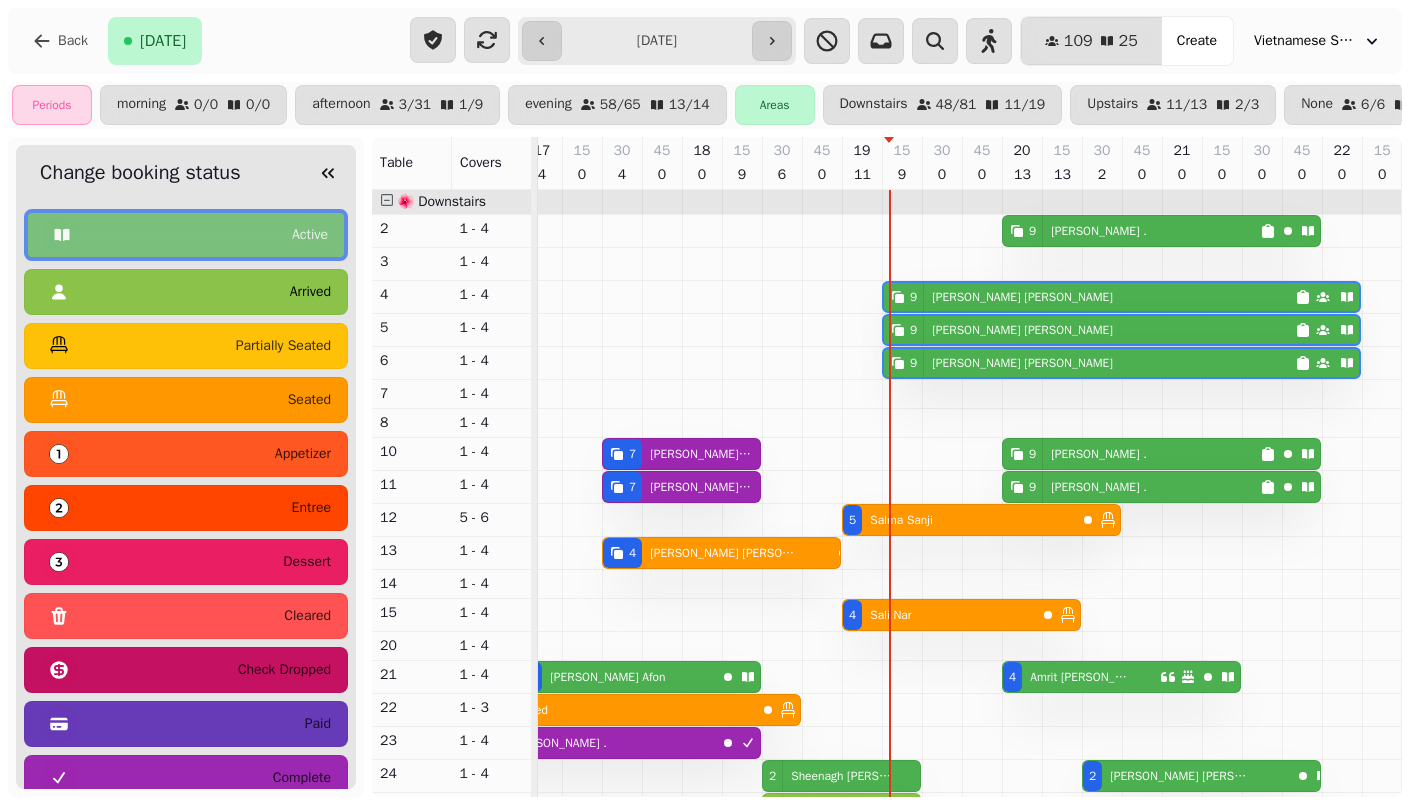 click on "arrived" at bounding box center [186, 292] 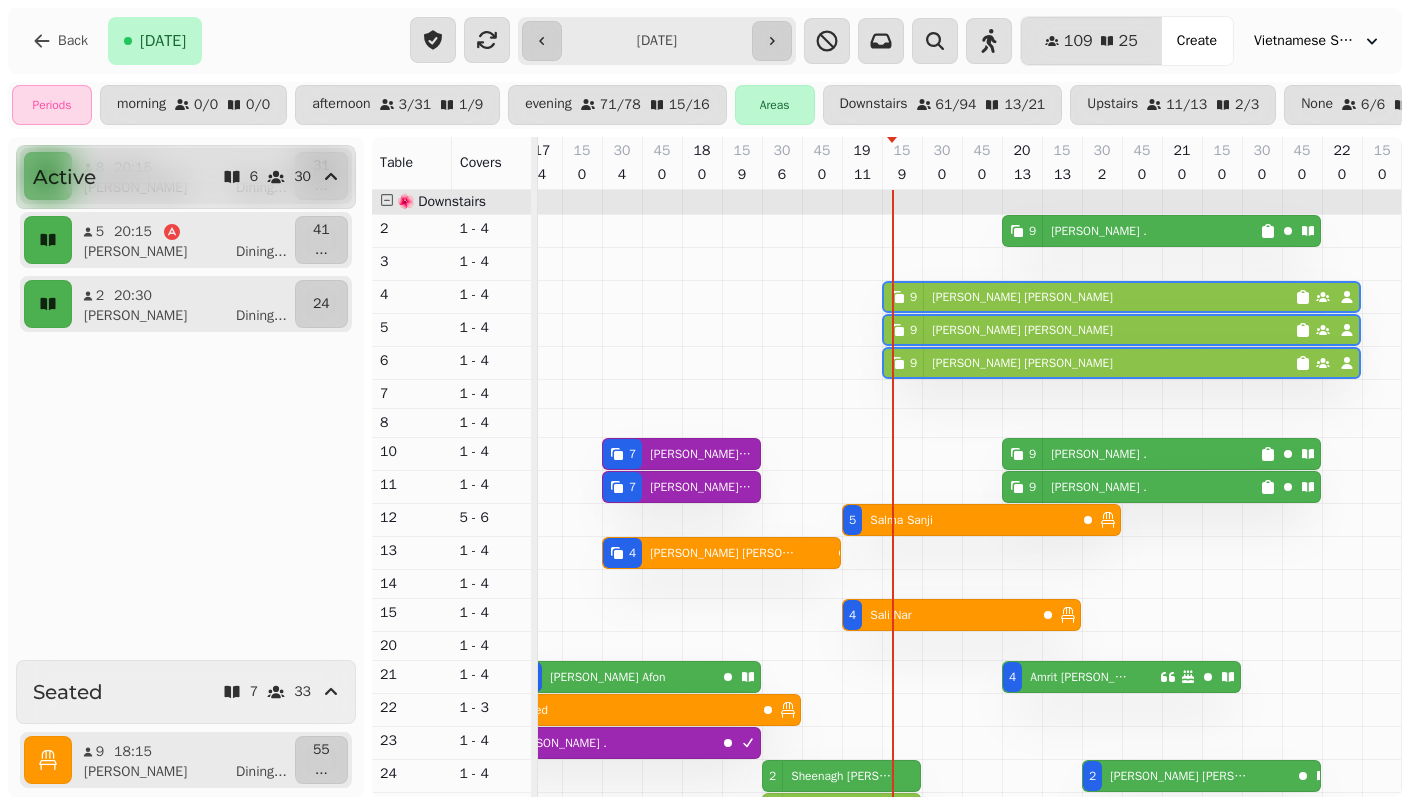 scroll, scrollTop: 0, scrollLeft: 0, axis: both 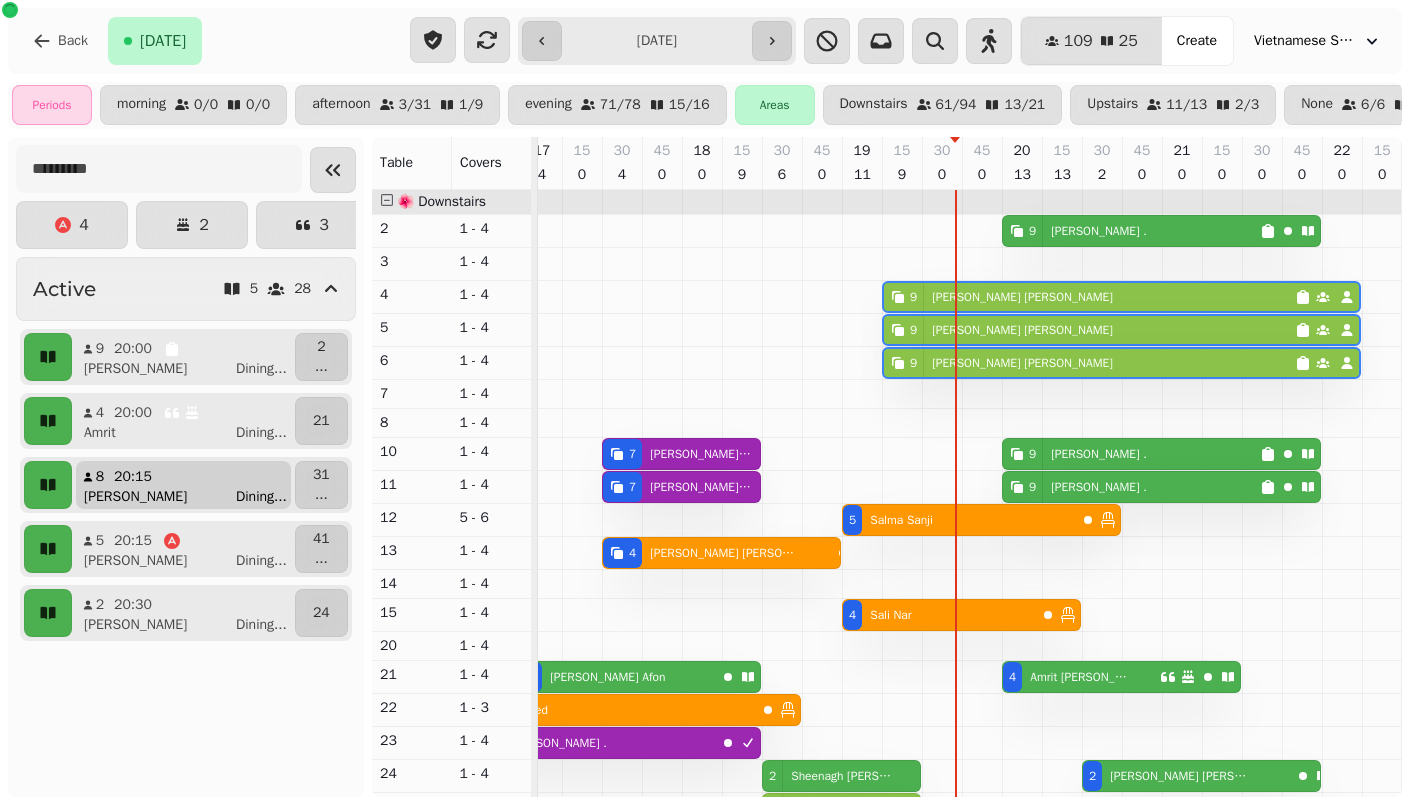 click on "Heather Dining ..." at bounding box center [191, 497] 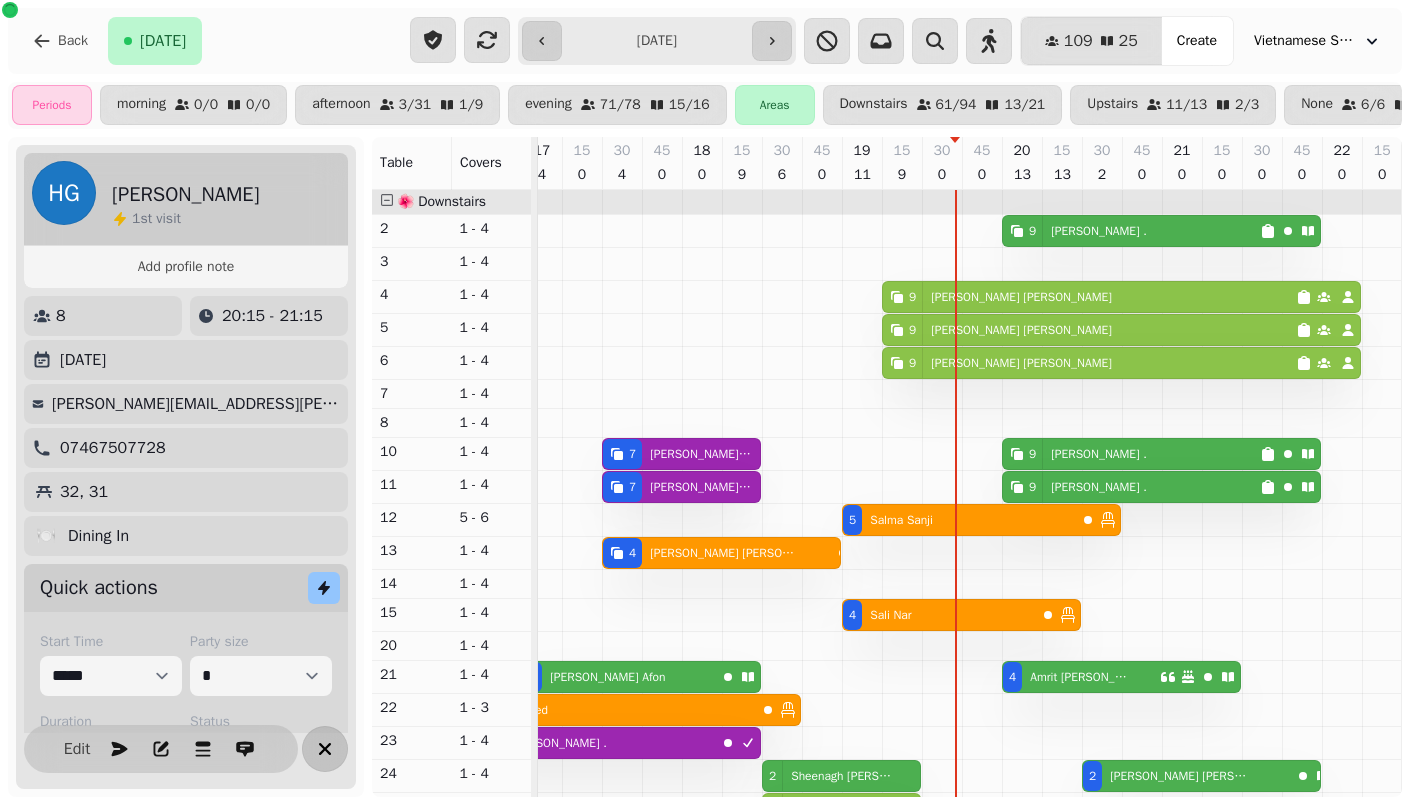 click at bounding box center [325, 749] 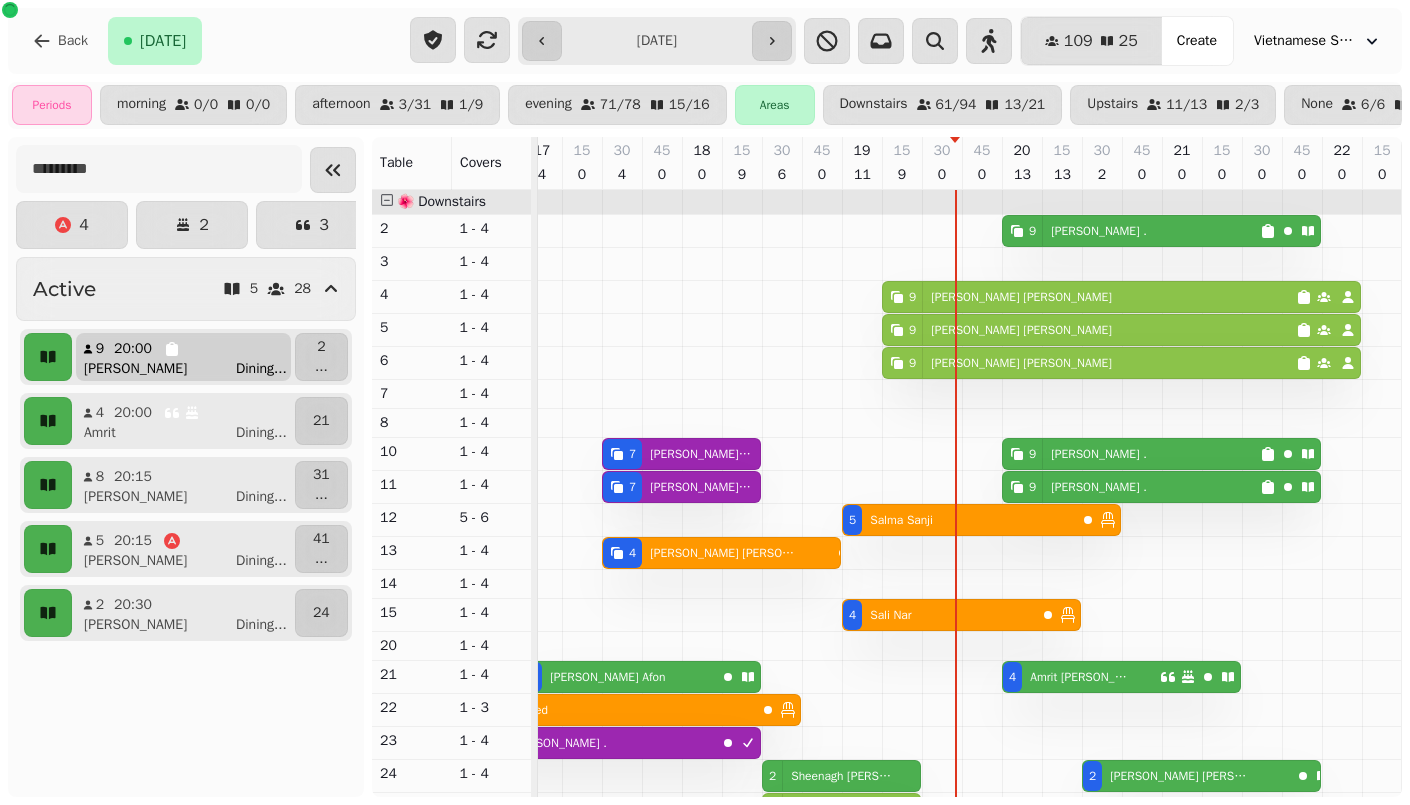 click on "Reuben Dining ..." at bounding box center (191, 369) 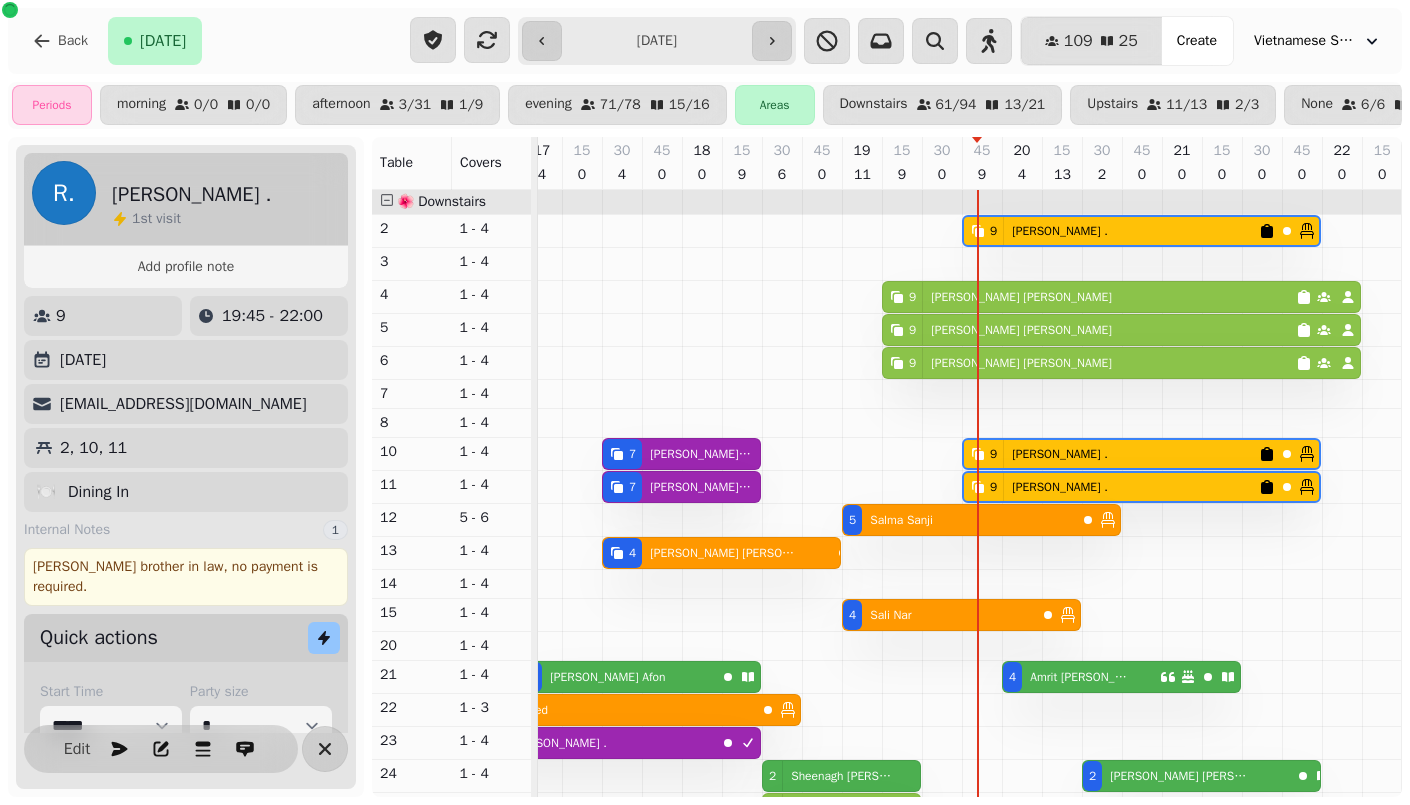 click on "[DATE]" at bounding box center (83, 360) 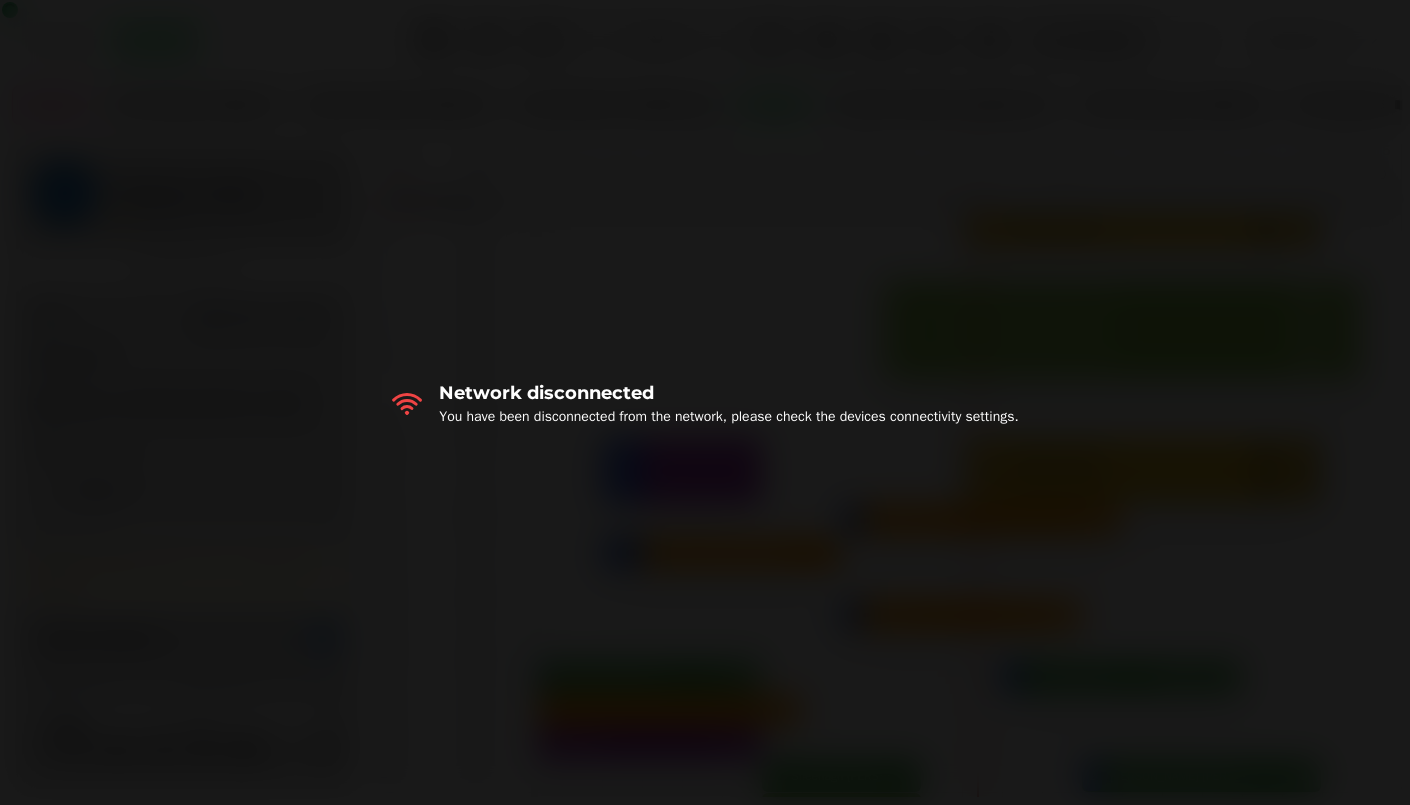 scroll, scrollTop: 564, scrollLeft: 0, axis: vertical 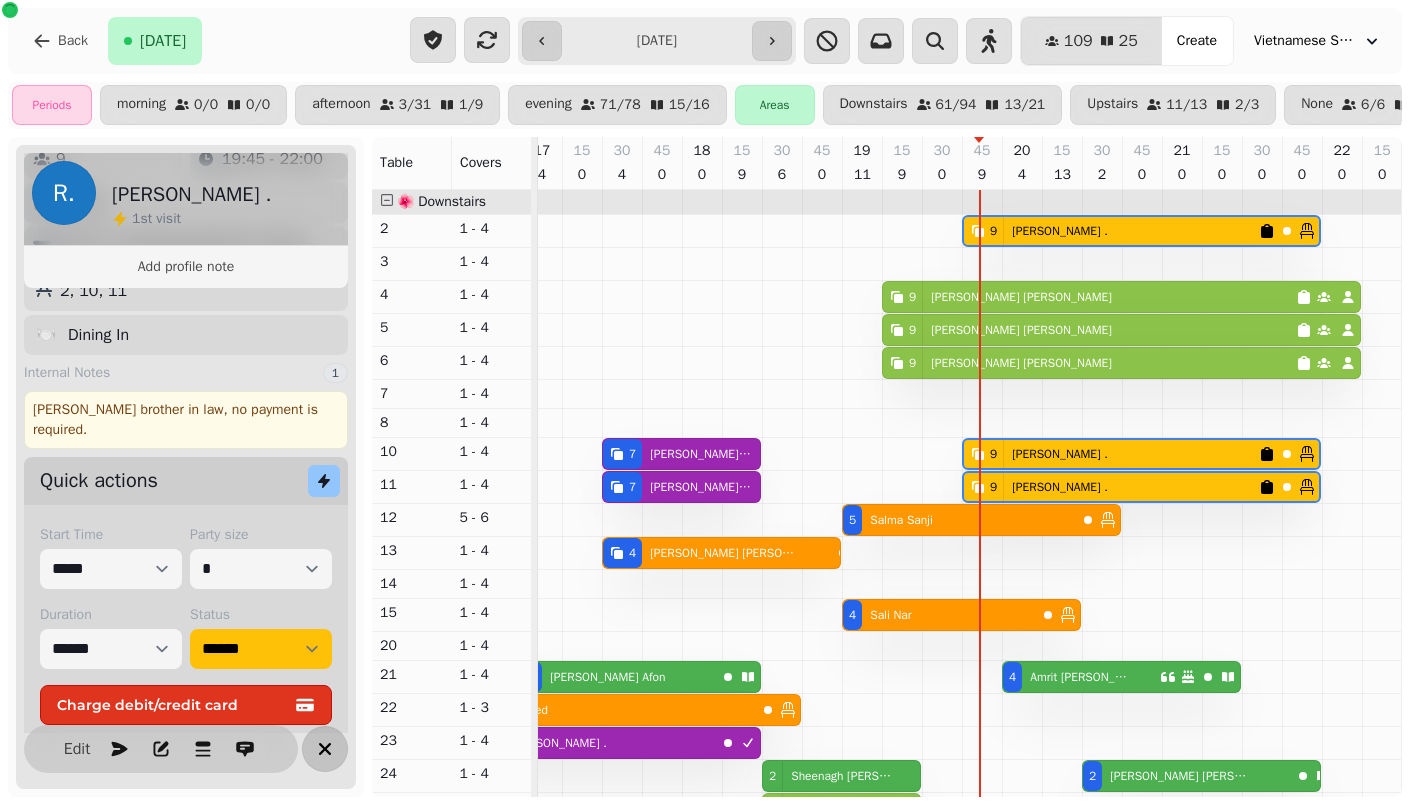 click 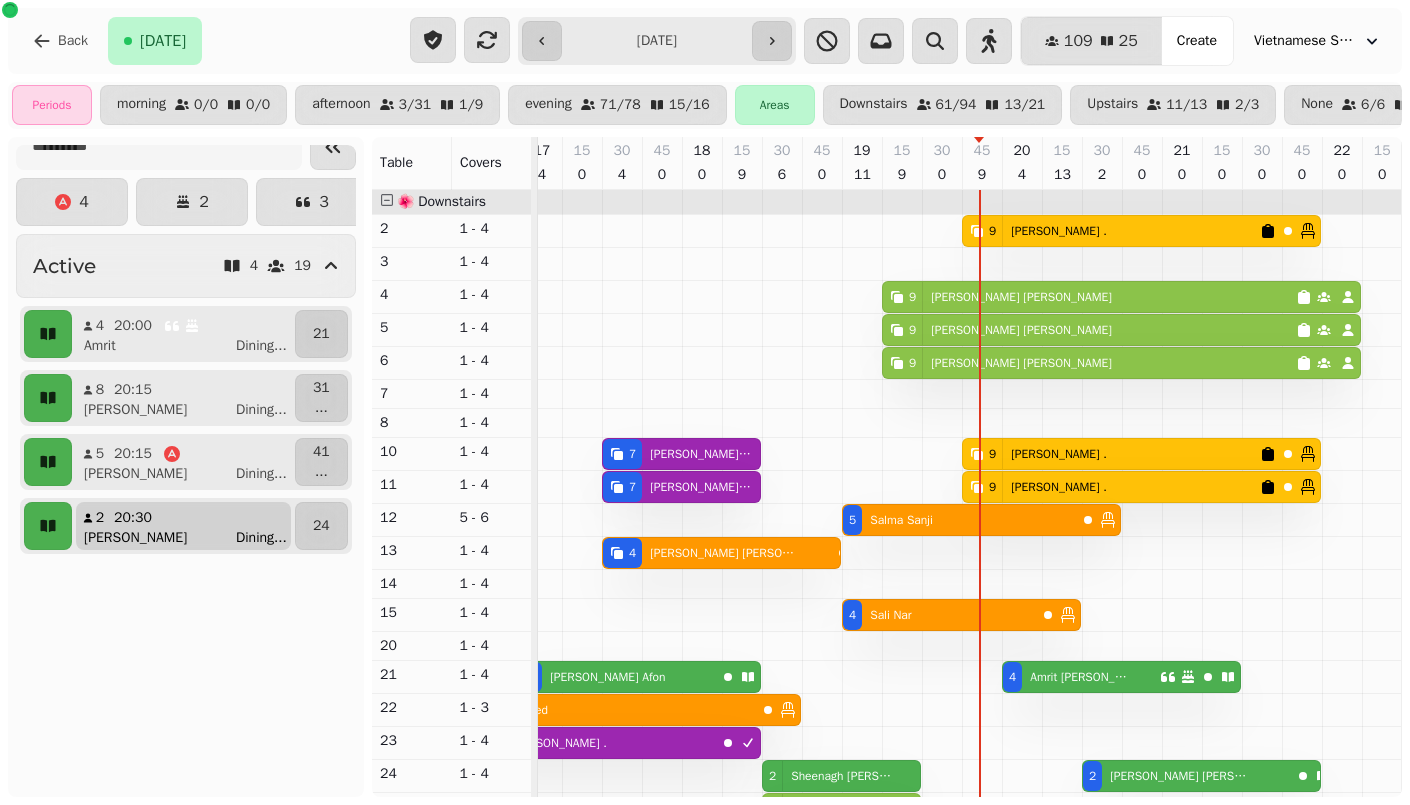 scroll, scrollTop: 30, scrollLeft: 0, axis: vertical 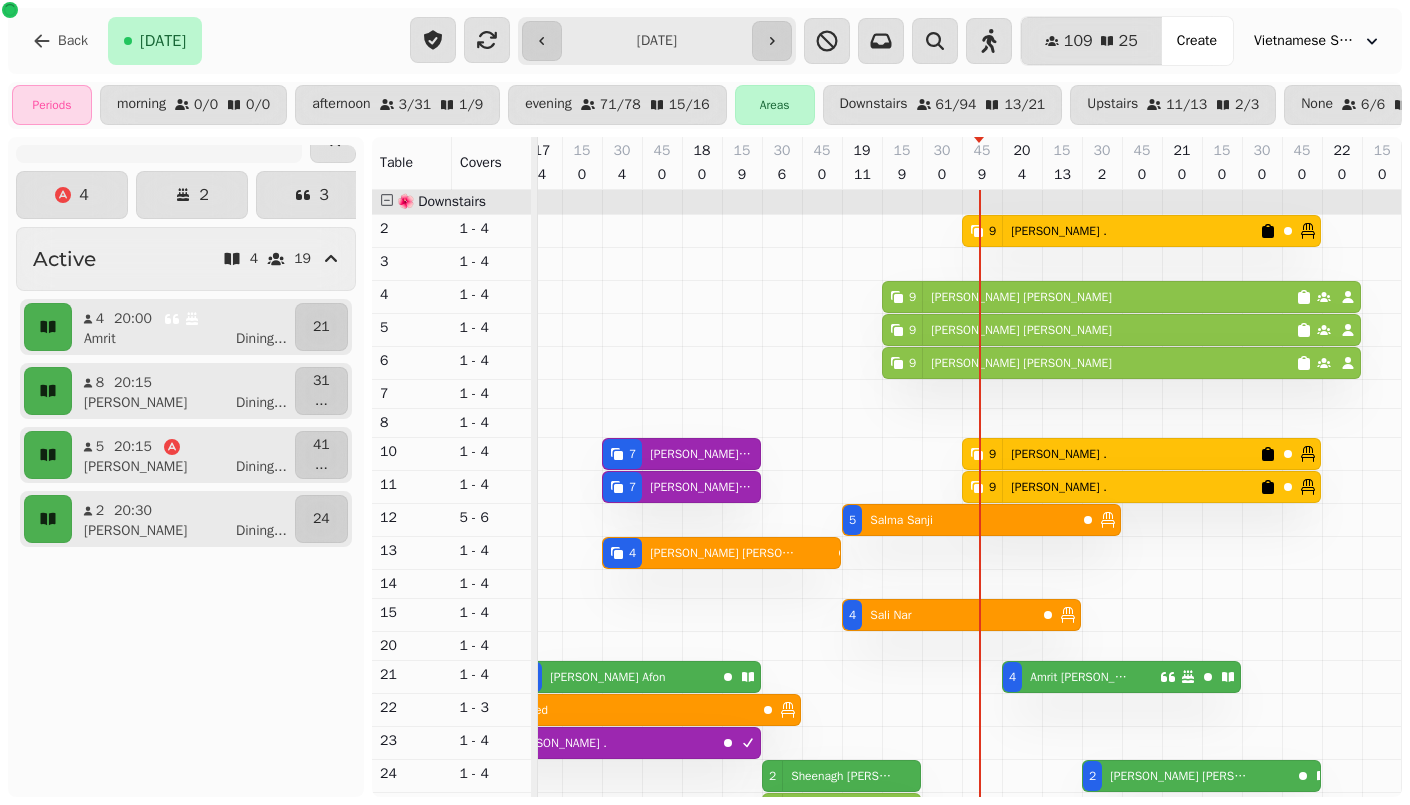 click on "[PERSON_NAME]" at bounding box center (135, 467) 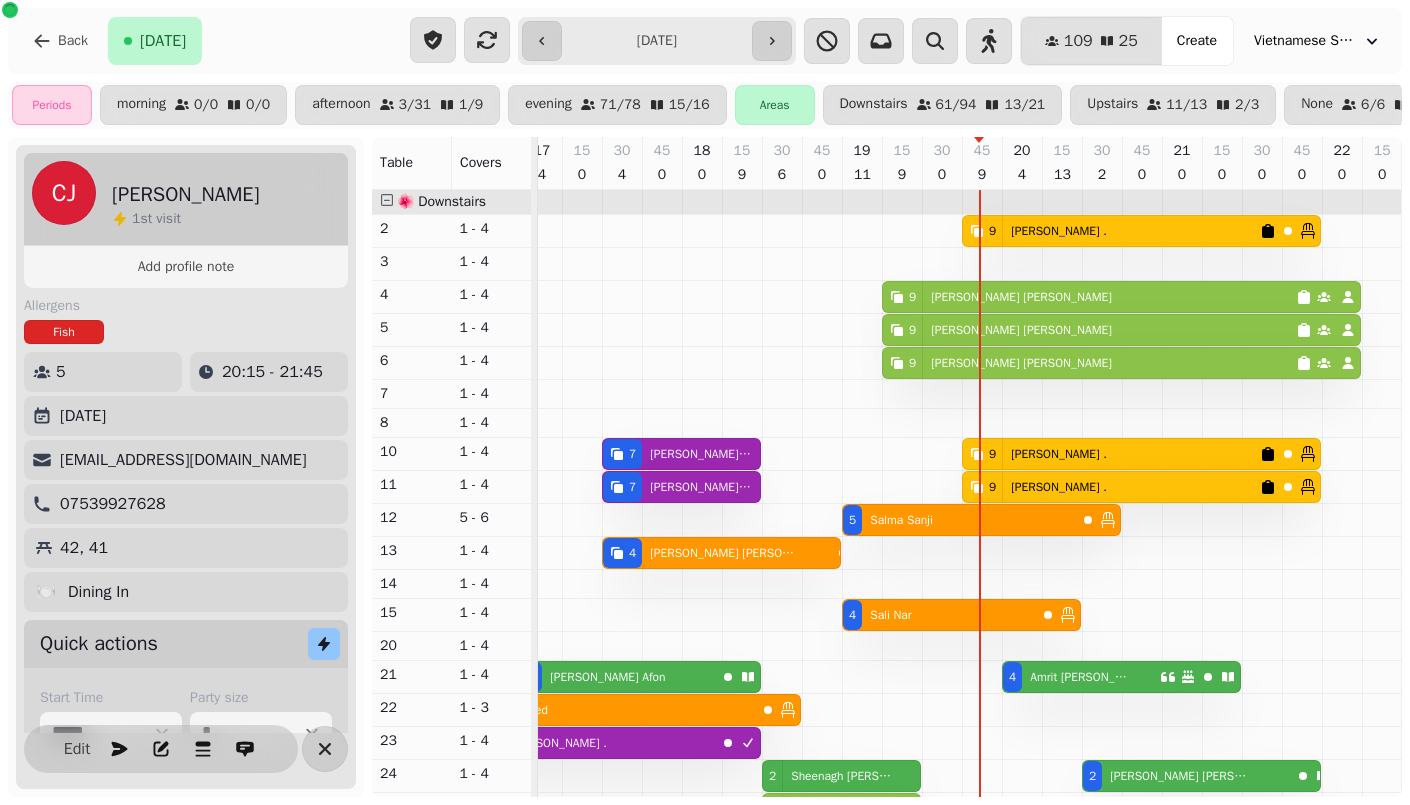 scroll, scrollTop: 184, scrollLeft: 0, axis: vertical 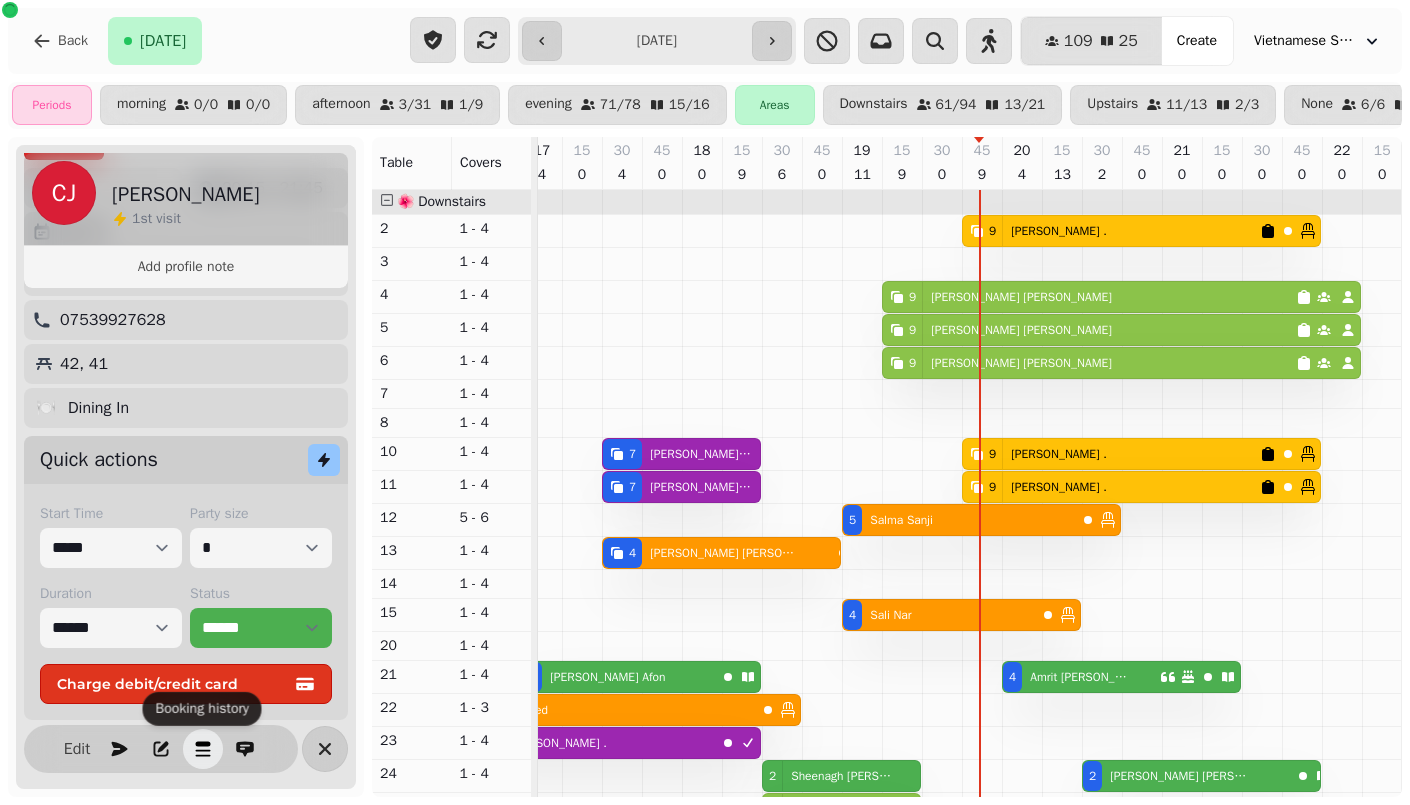 click 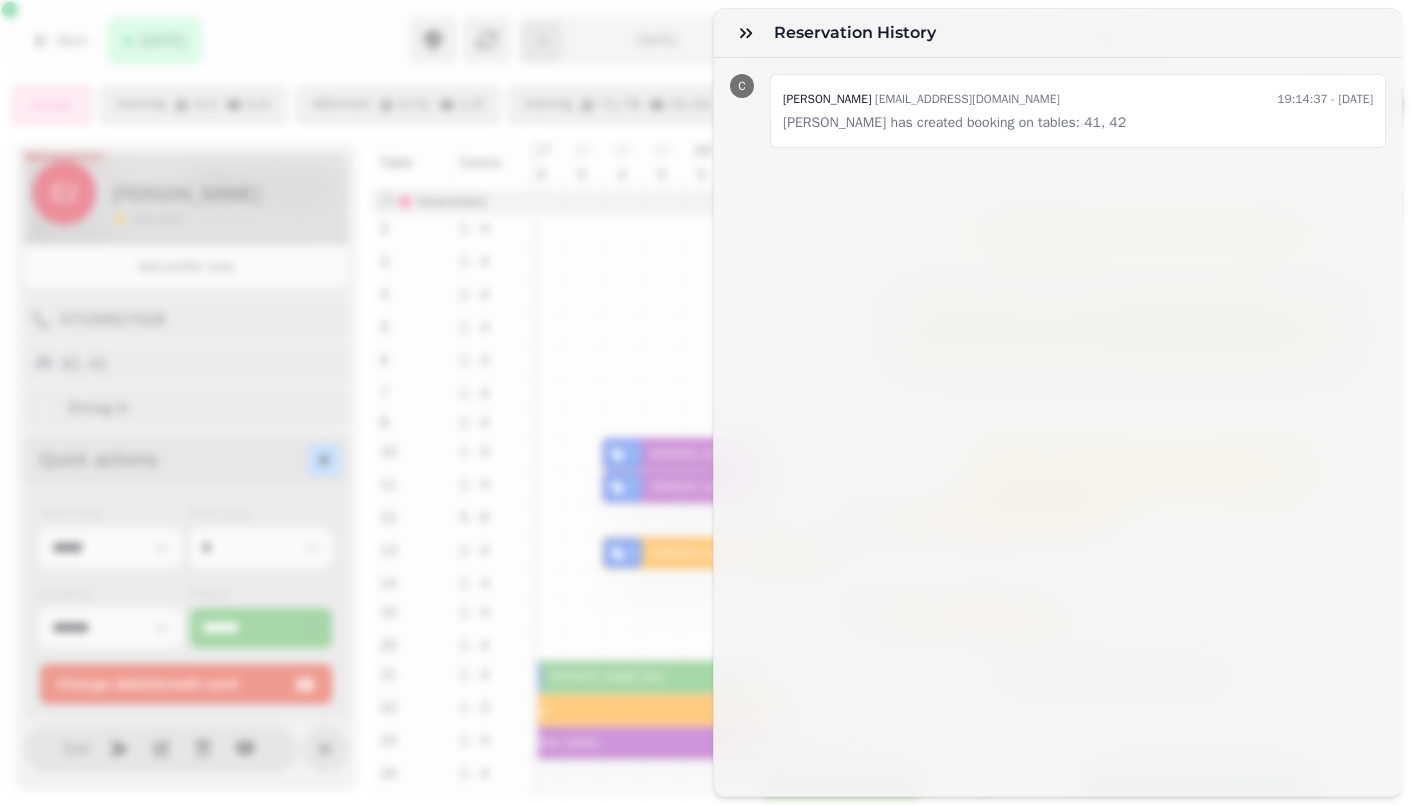click on "Reservation History C Charlene Jocson   charlenejocson@icloud.com 19:14:37 - 2025-07-19 Charlene has created booking on tables: 41, 42" at bounding box center (705, 418) 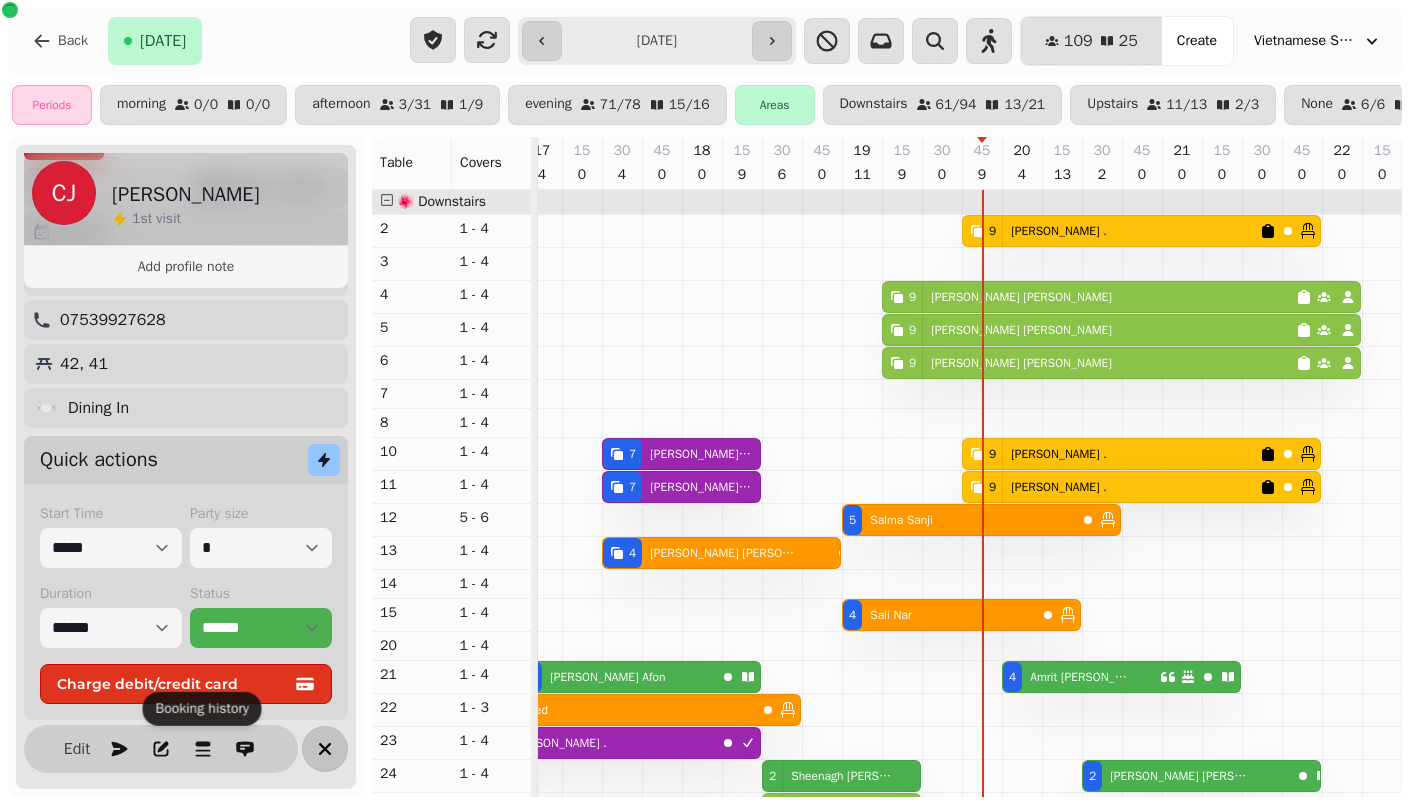 click 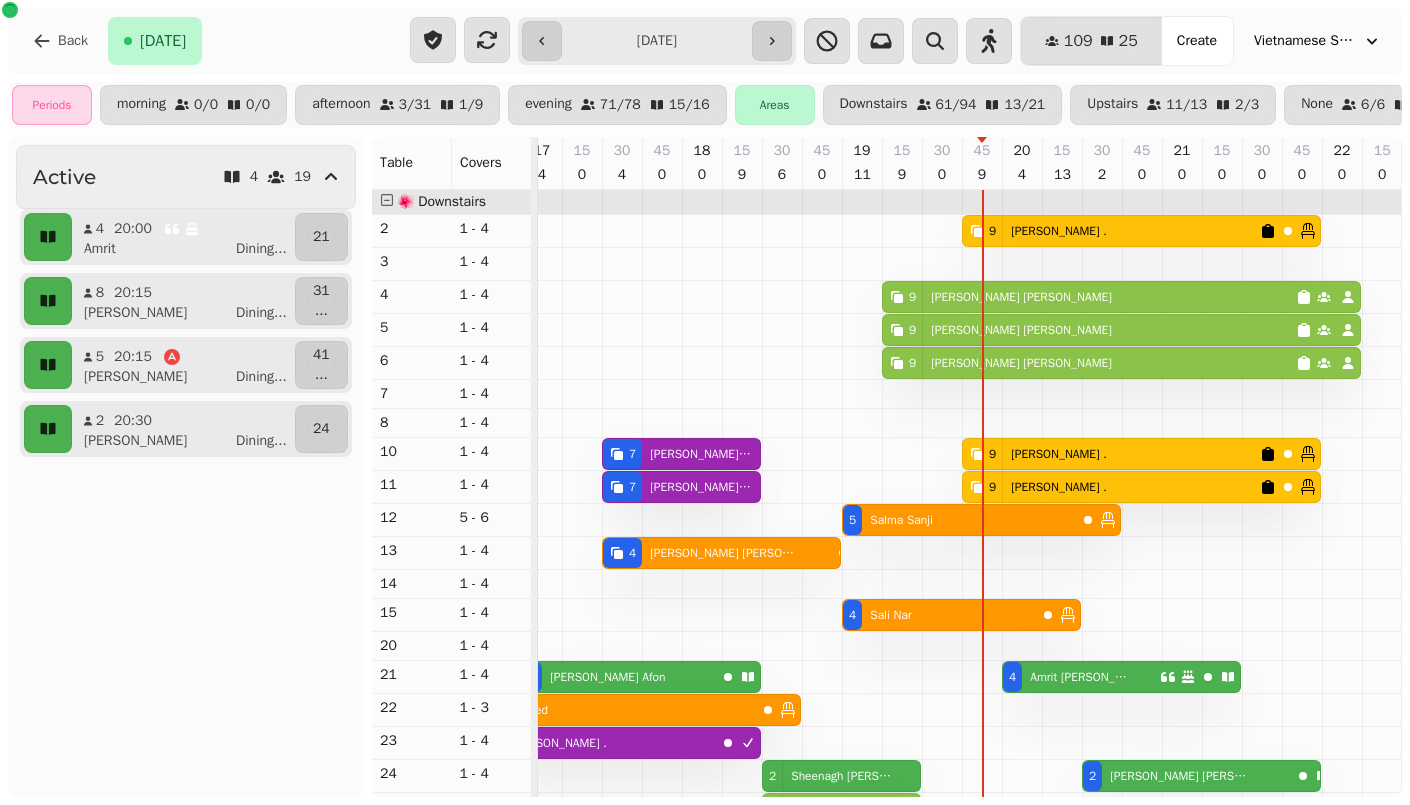 scroll, scrollTop: 0, scrollLeft: 0, axis: both 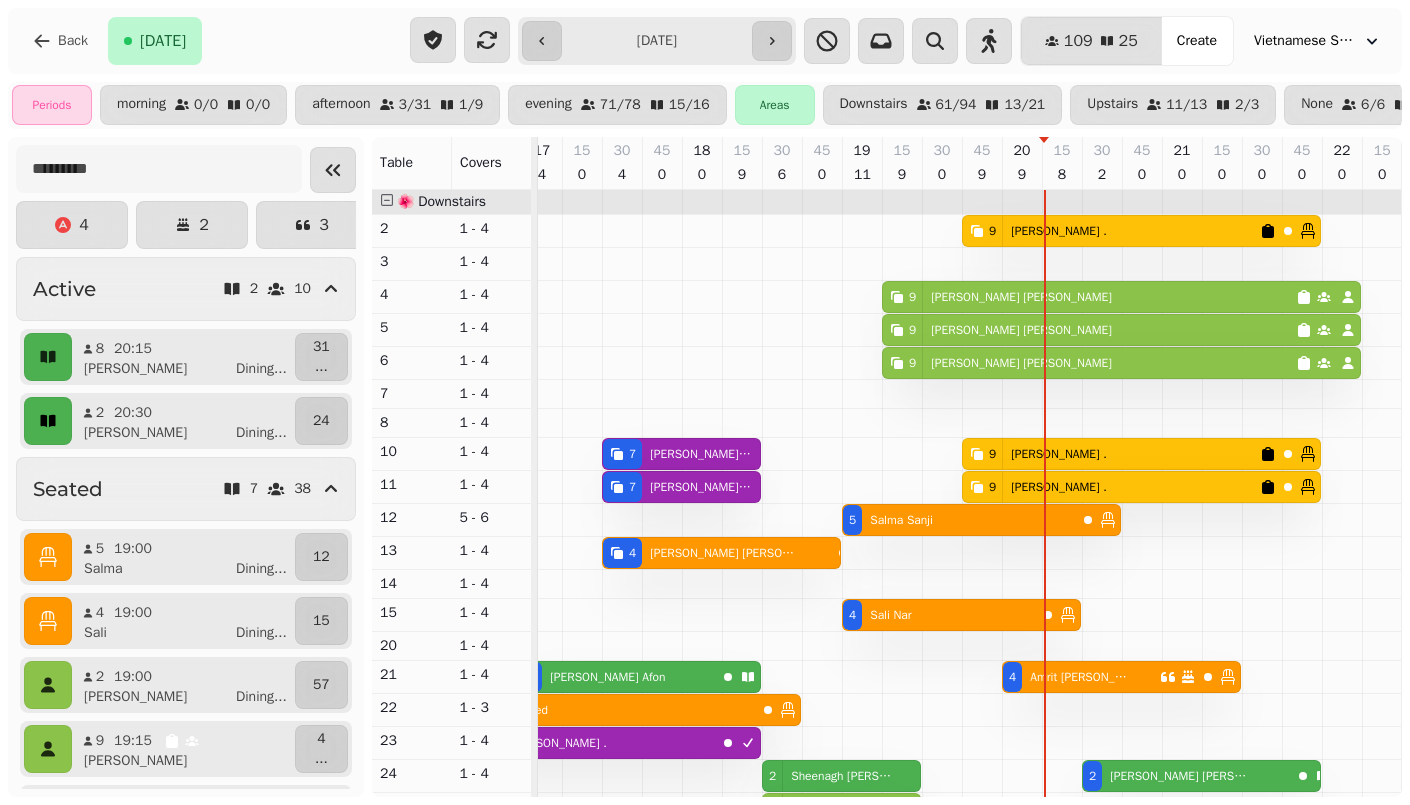 click 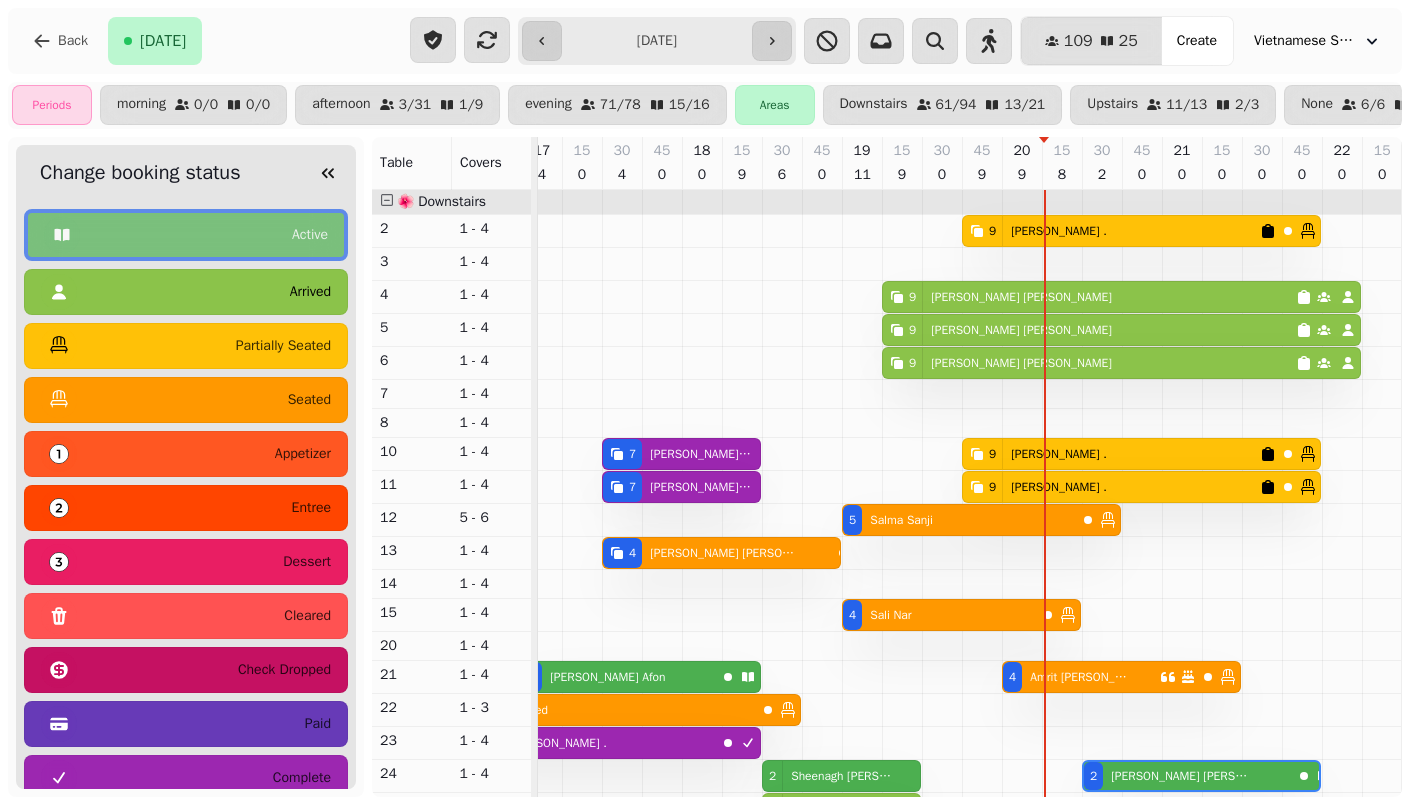 click on "arrived" at bounding box center (186, 292) 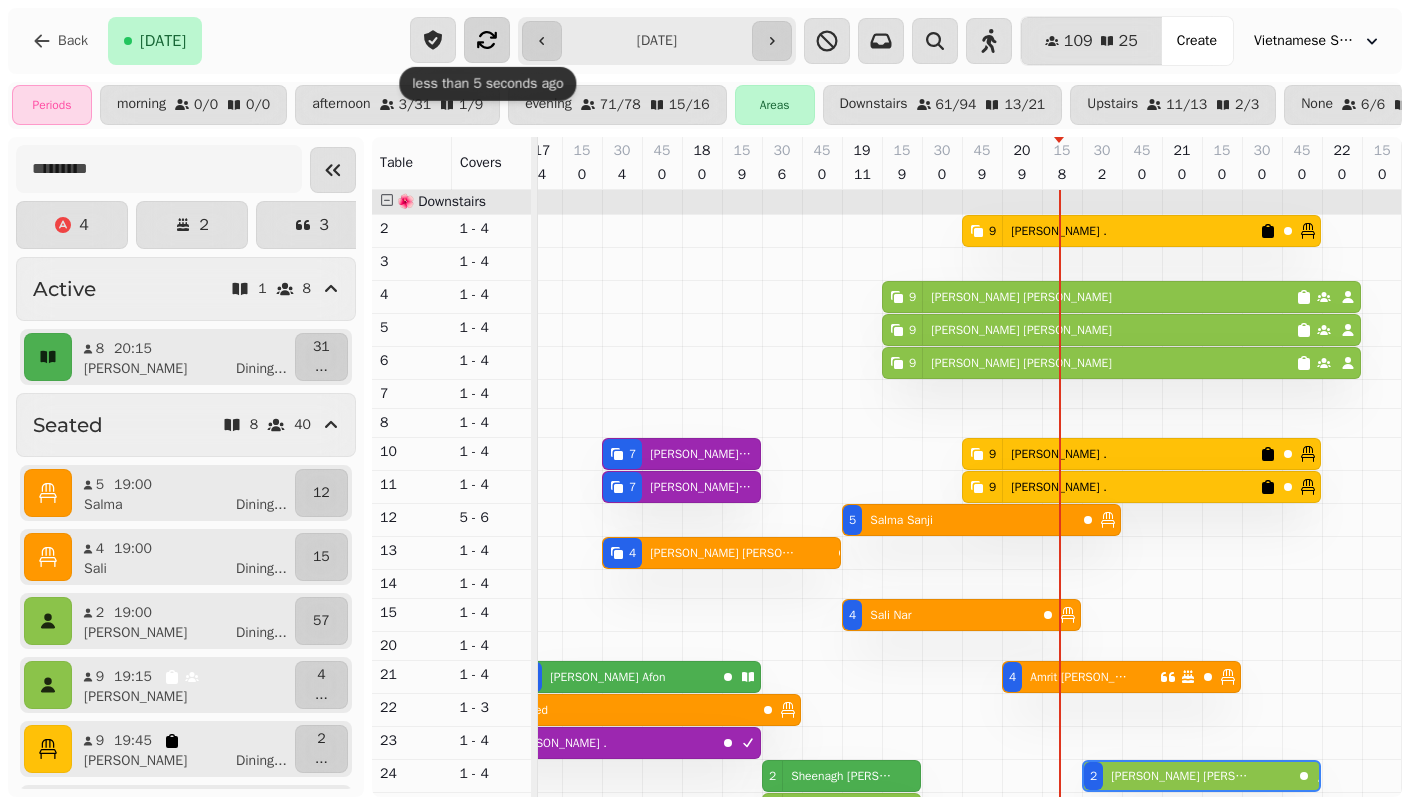 click at bounding box center [487, 40] 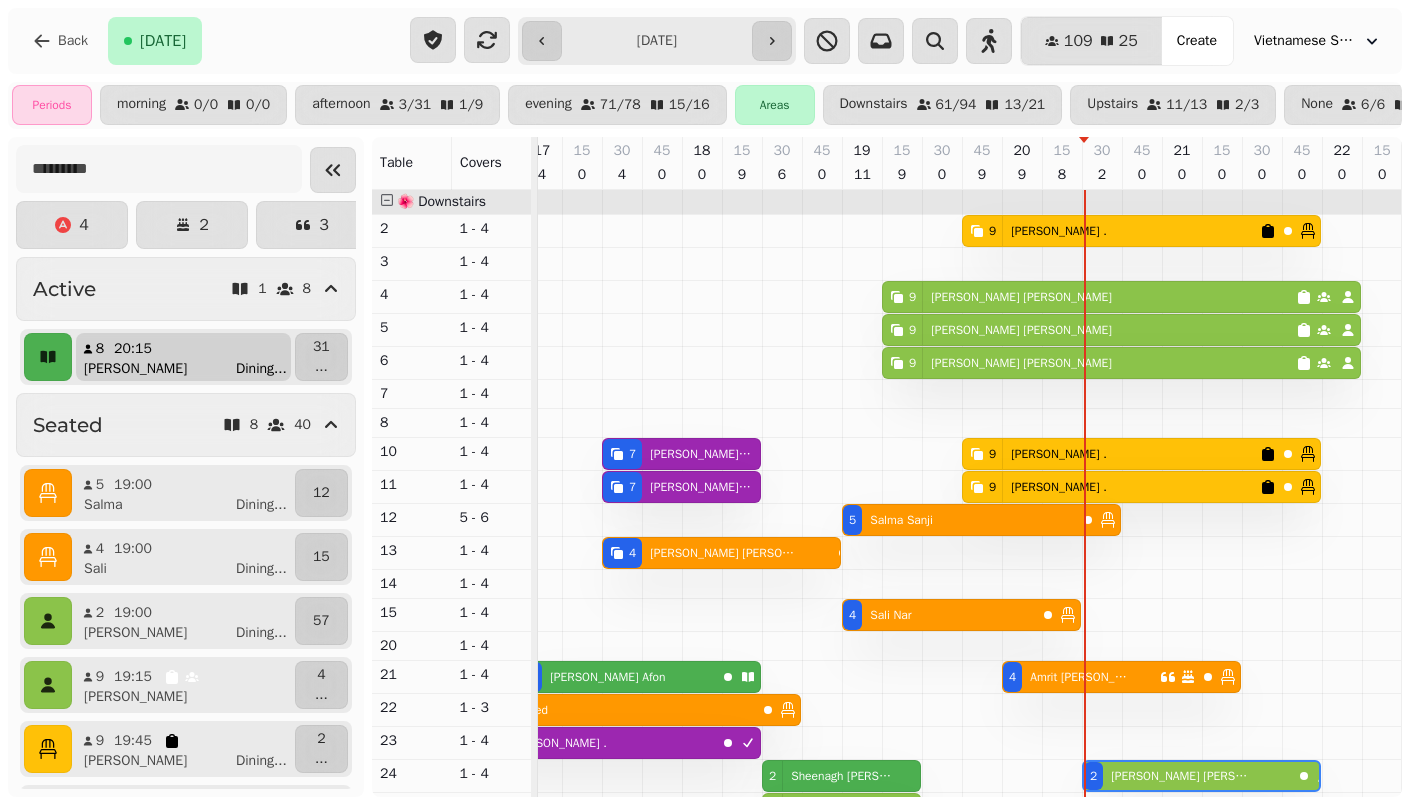 click on "[PERSON_NAME]" at bounding box center (135, 369) 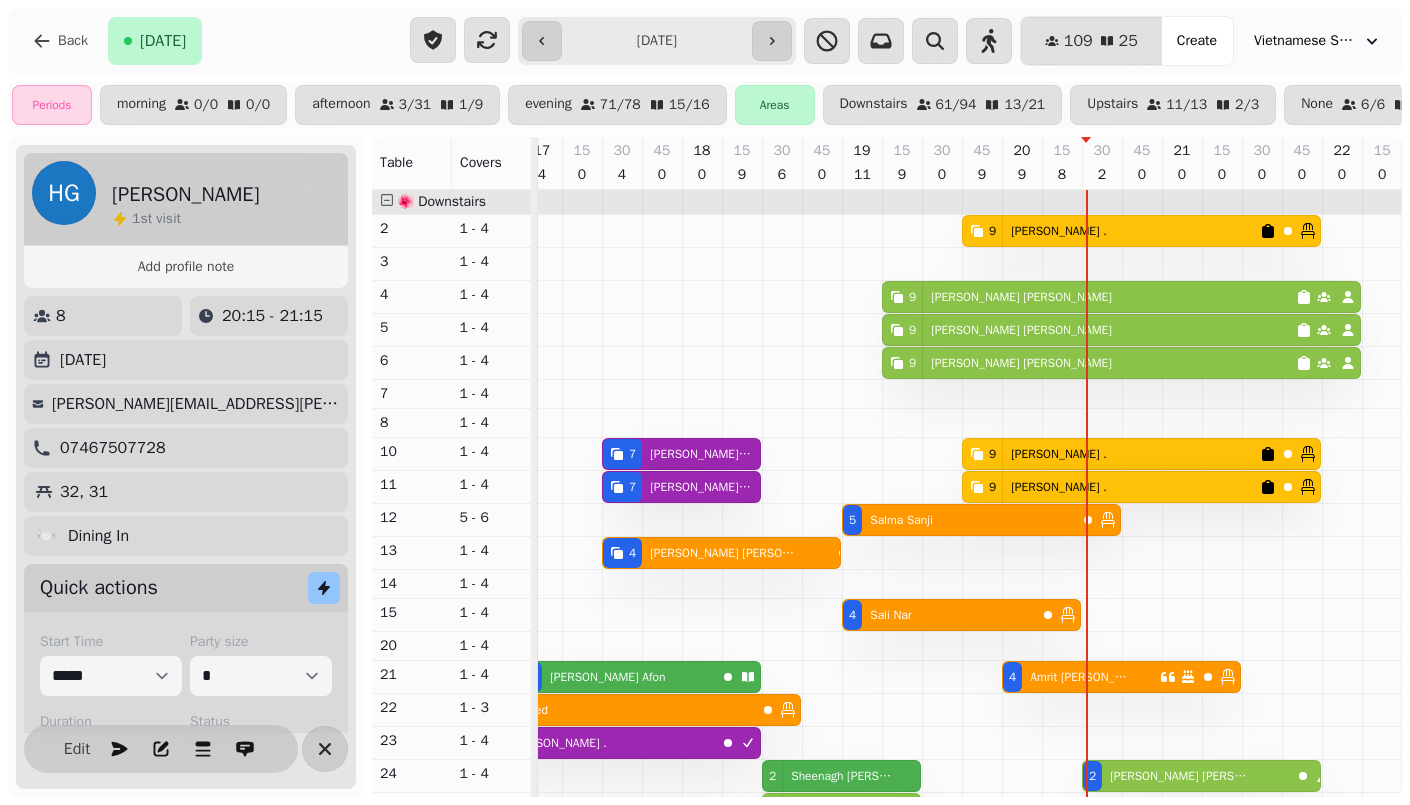 select on "**********" 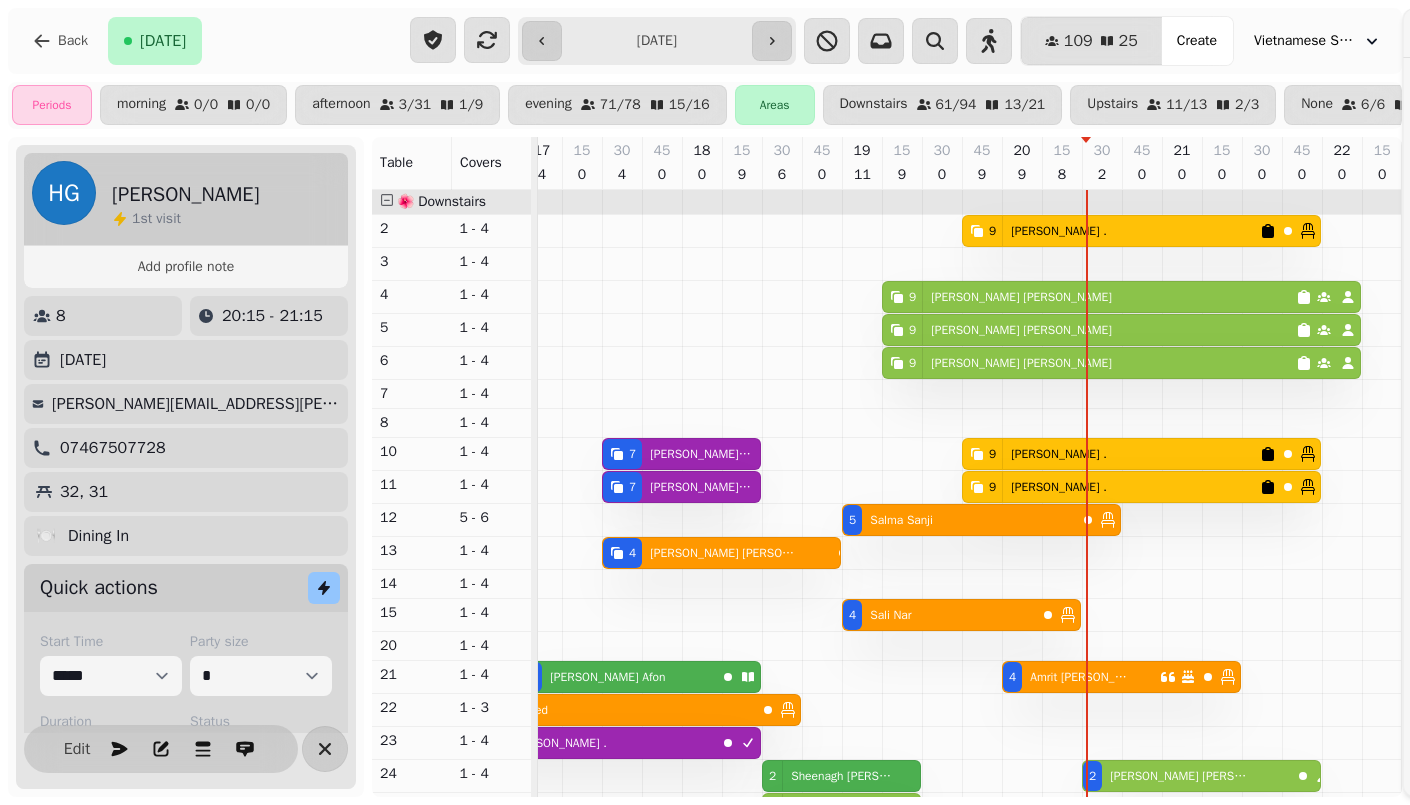 scroll, scrollTop: 0, scrollLeft: 704, axis: horizontal 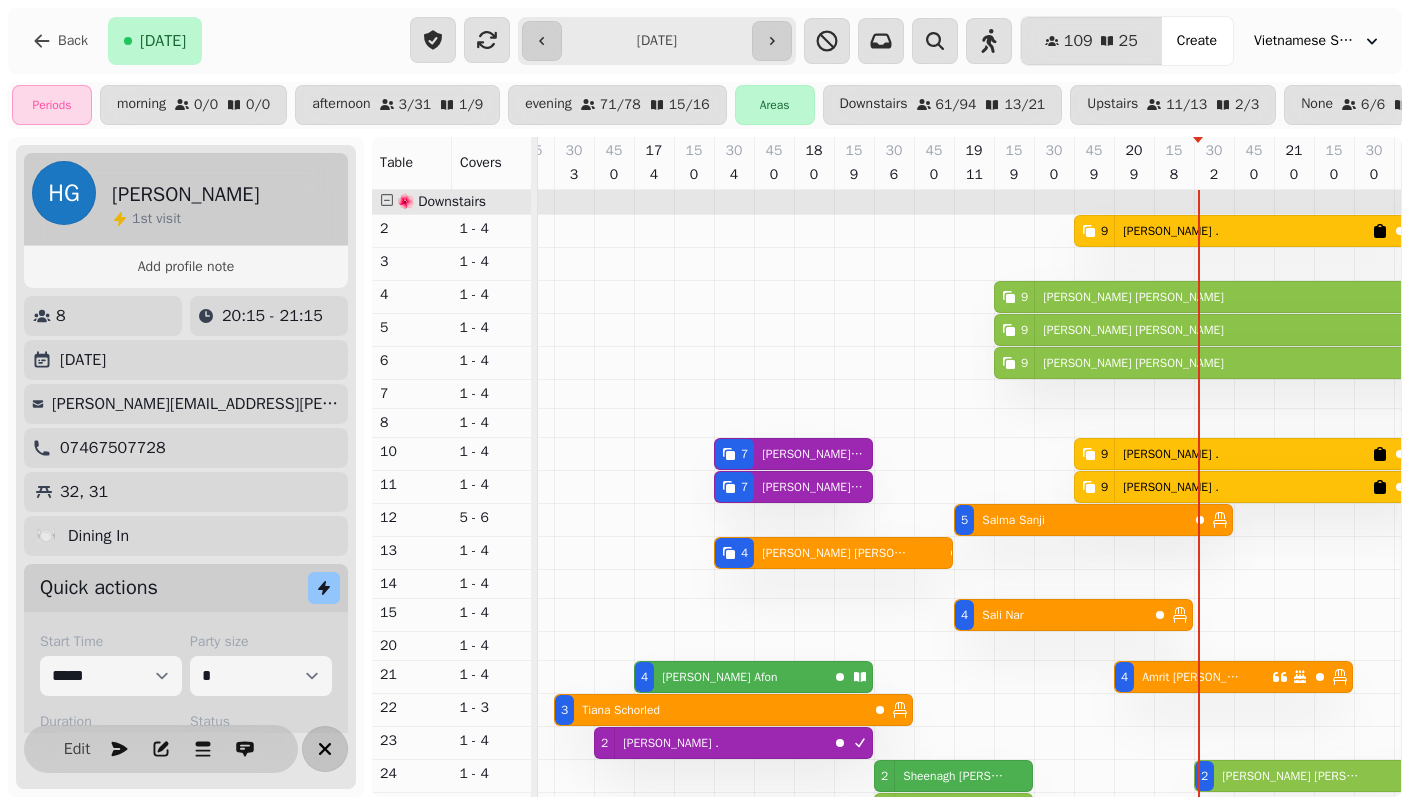 click at bounding box center [325, 749] 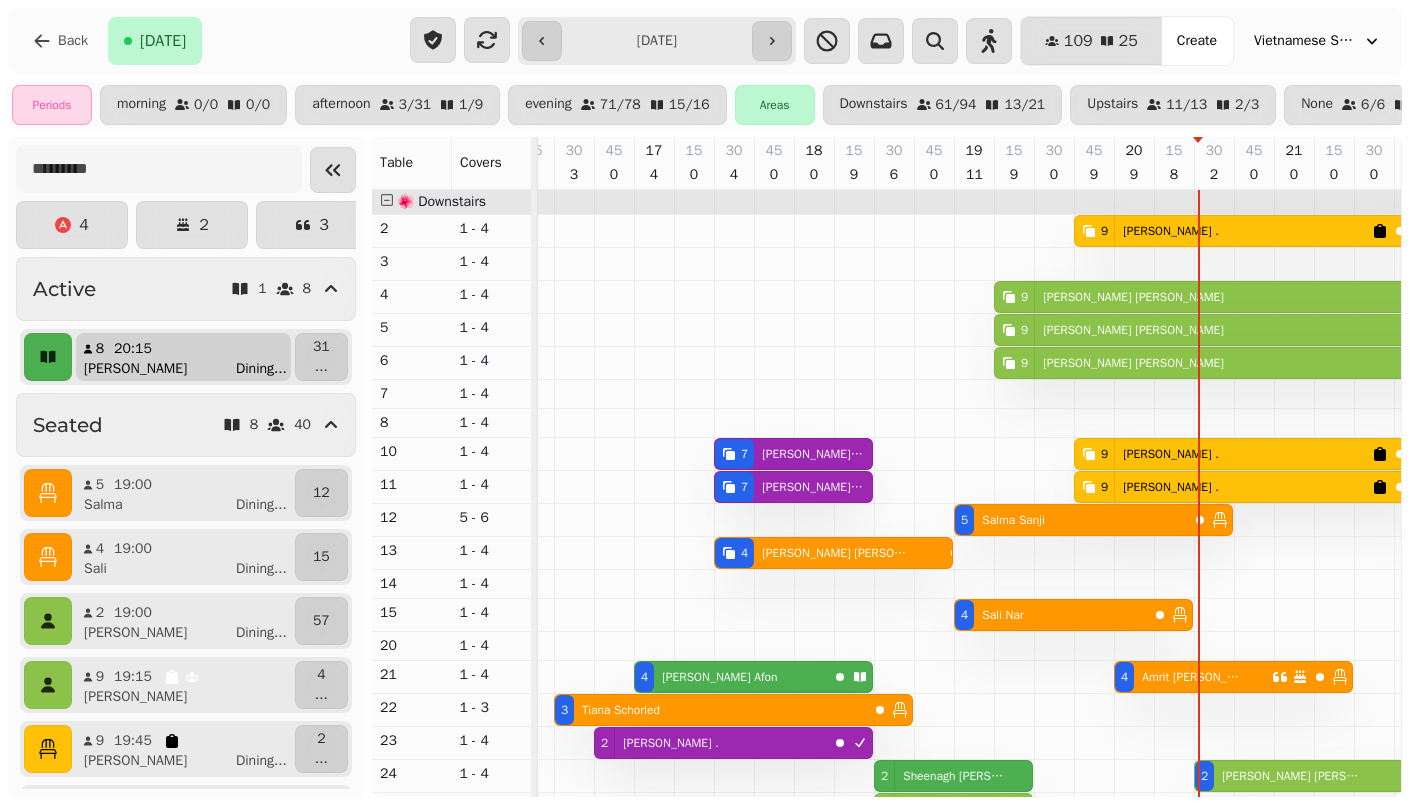 click on "20:15" at bounding box center (139, 349) 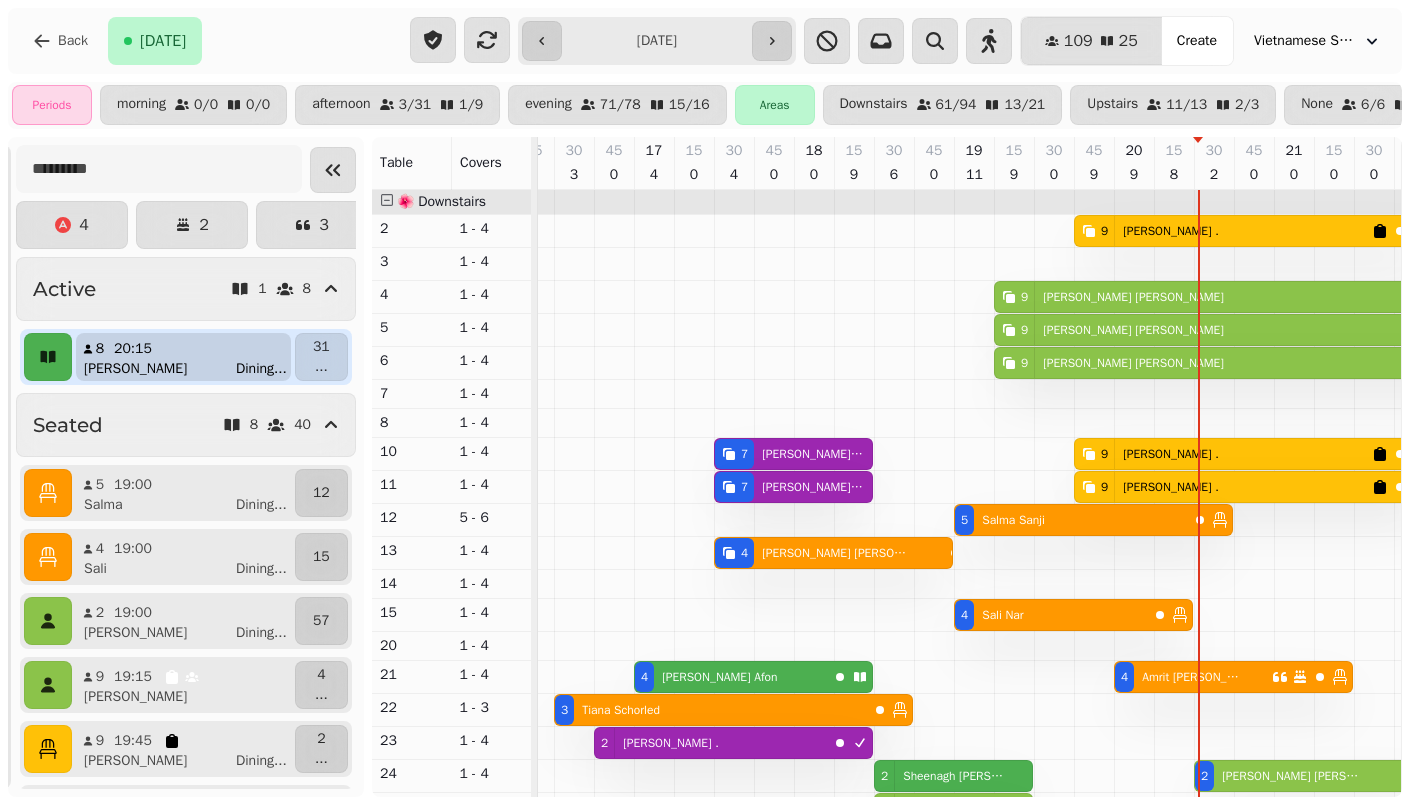 scroll, scrollTop: 0, scrollLeft: 816, axis: horizontal 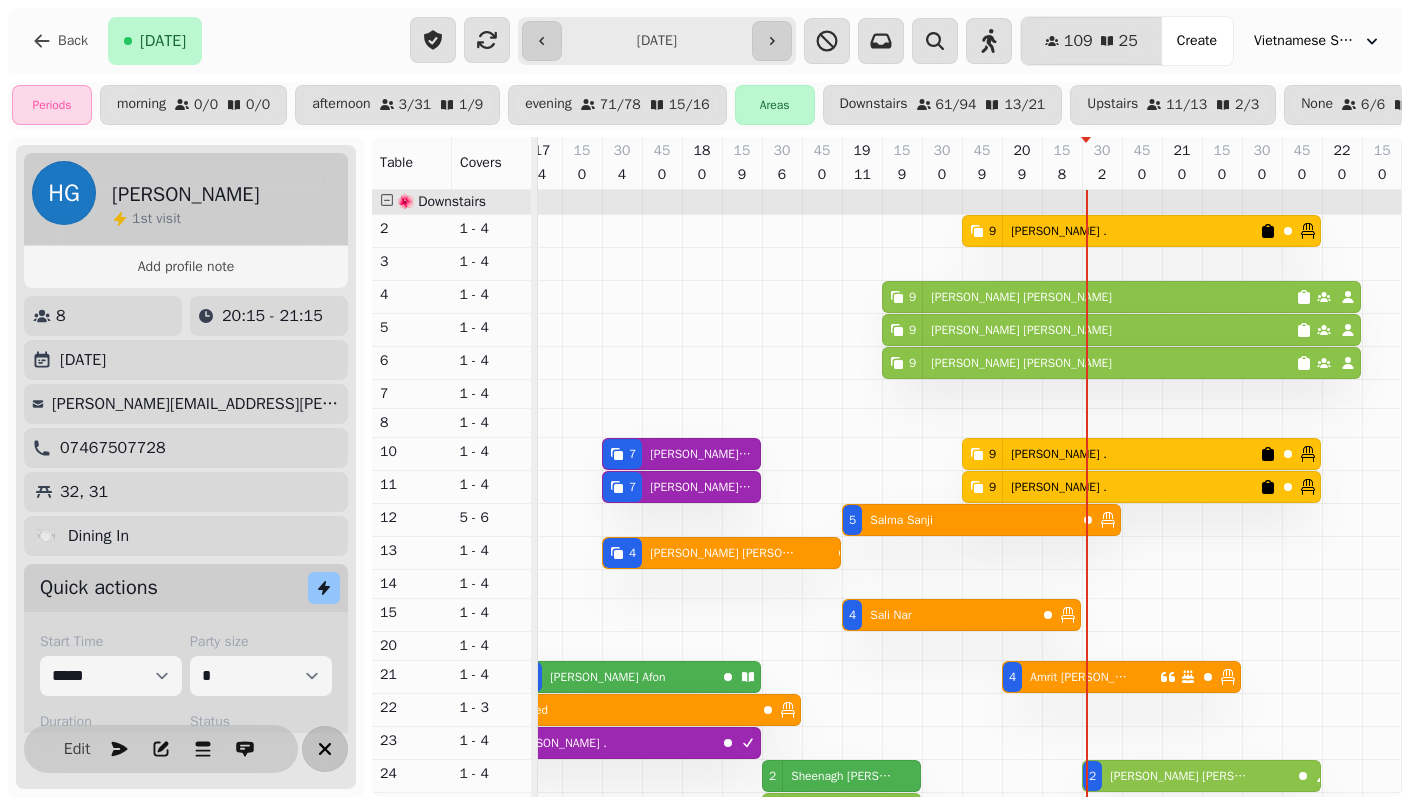click at bounding box center (325, 749) 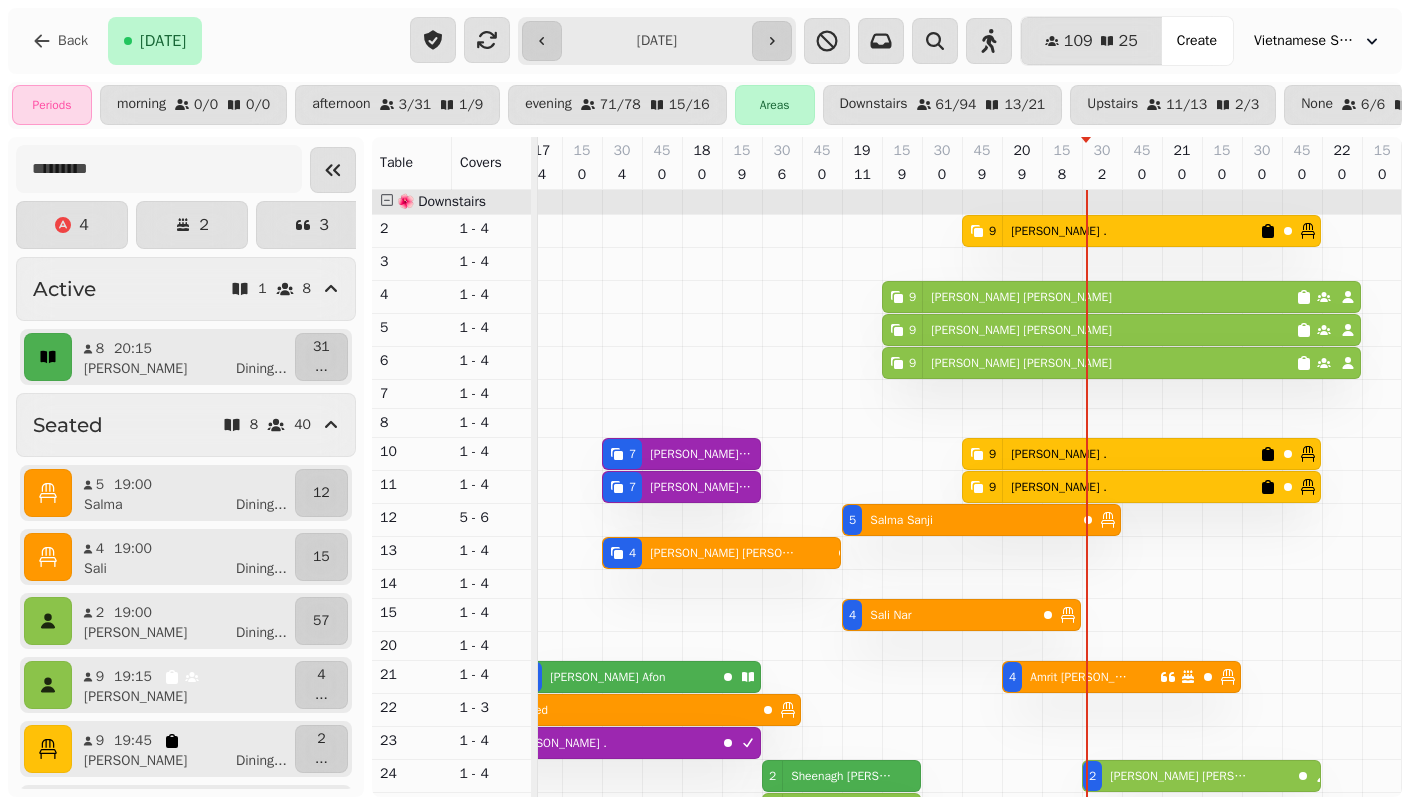 click at bounding box center [48, 357] 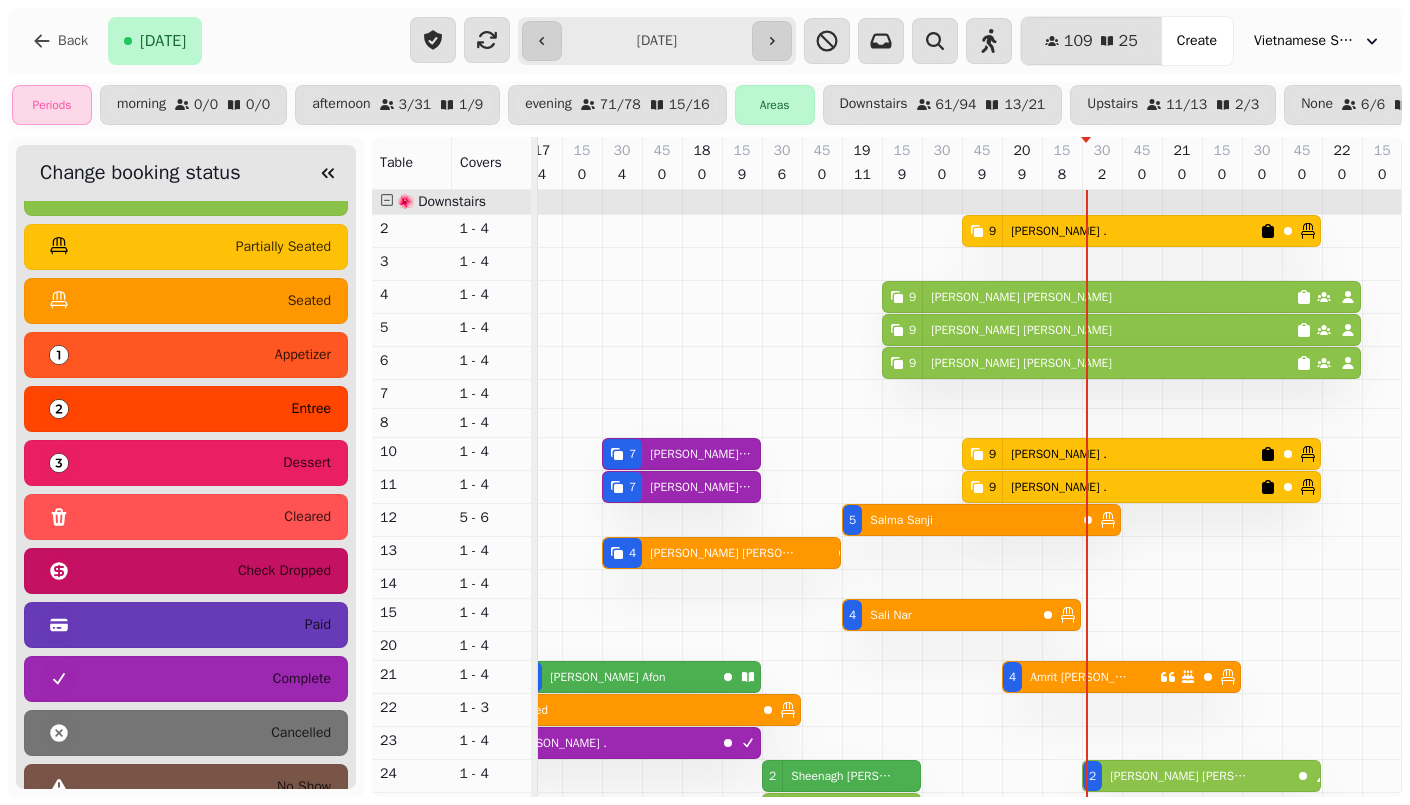scroll, scrollTop: 116, scrollLeft: 0, axis: vertical 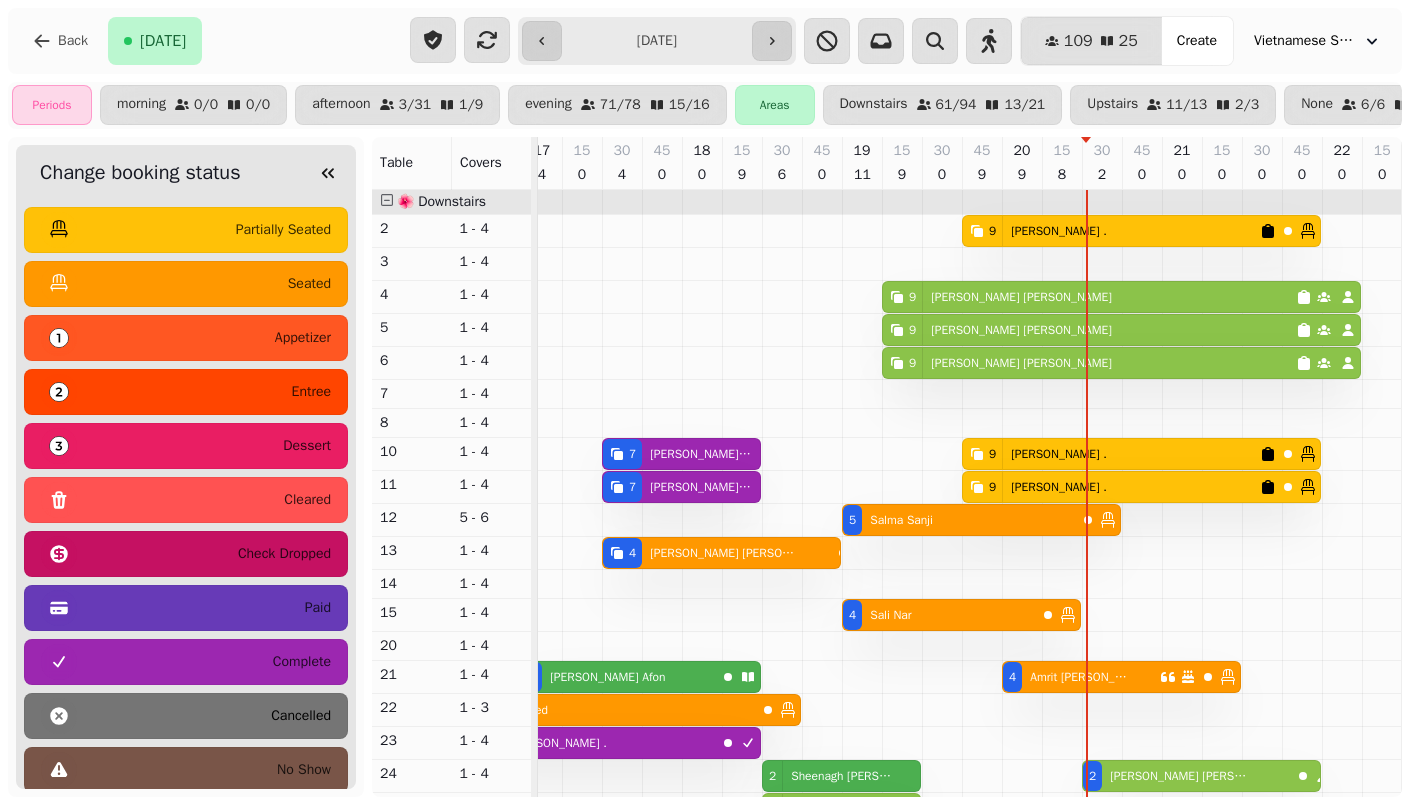 click on "cancelled" at bounding box center (186, 716) 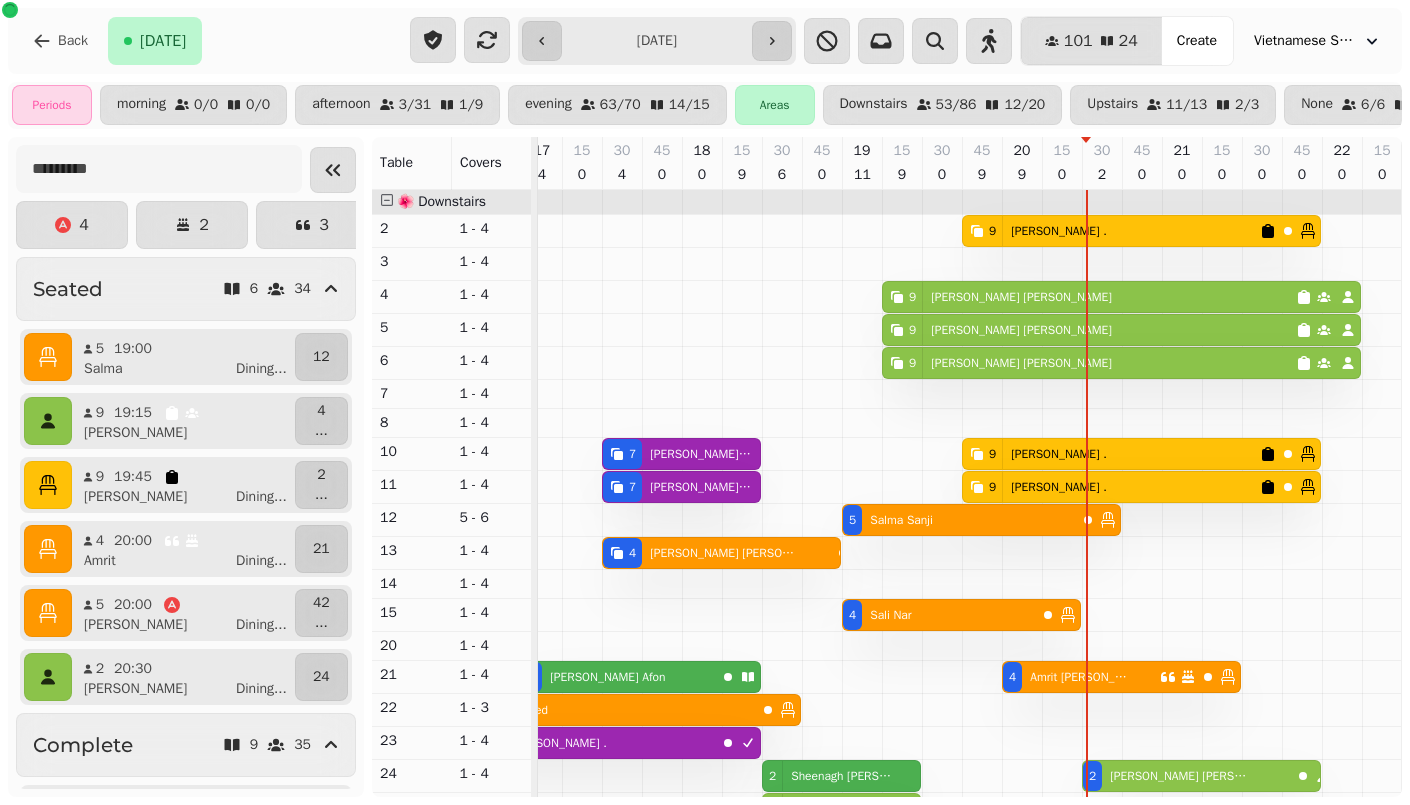 scroll, scrollTop: 0, scrollLeft: 0, axis: both 